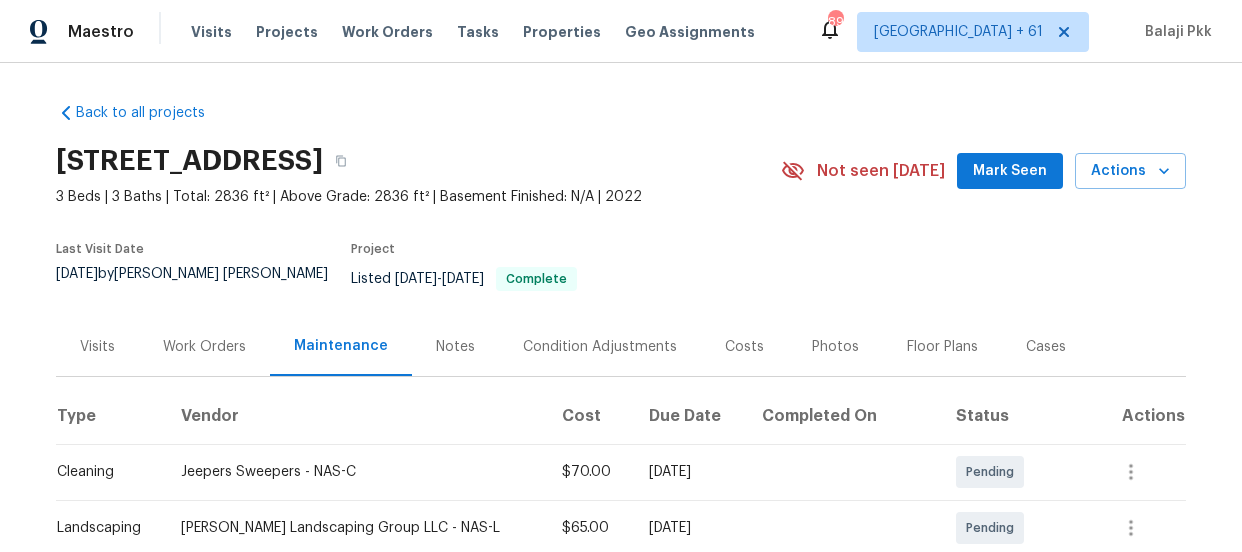 scroll, scrollTop: 0, scrollLeft: 0, axis: both 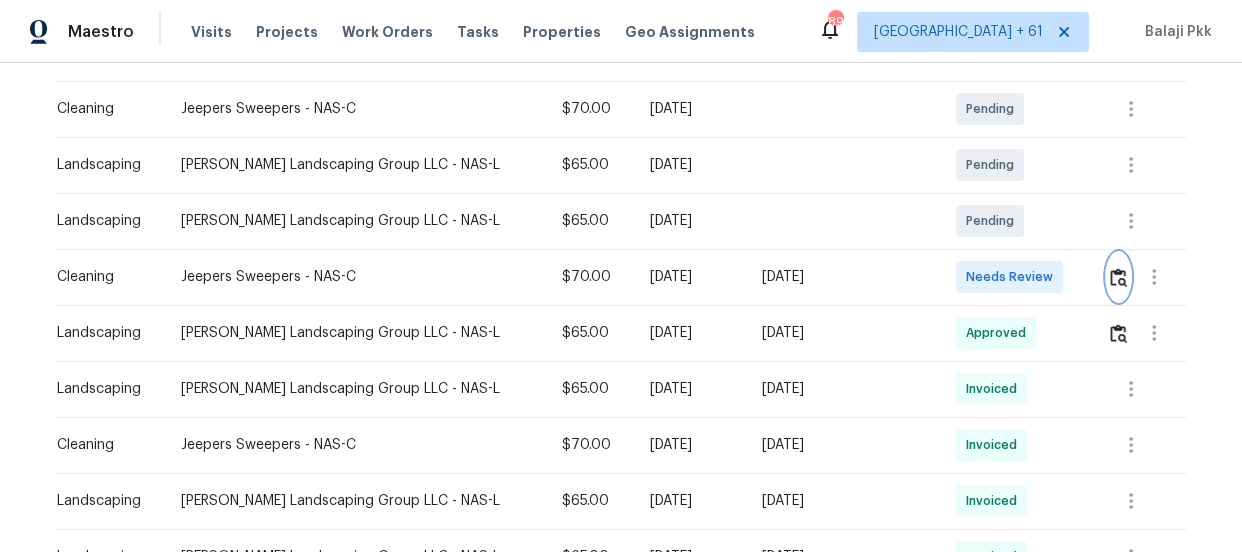 click at bounding box center [1118, 277] 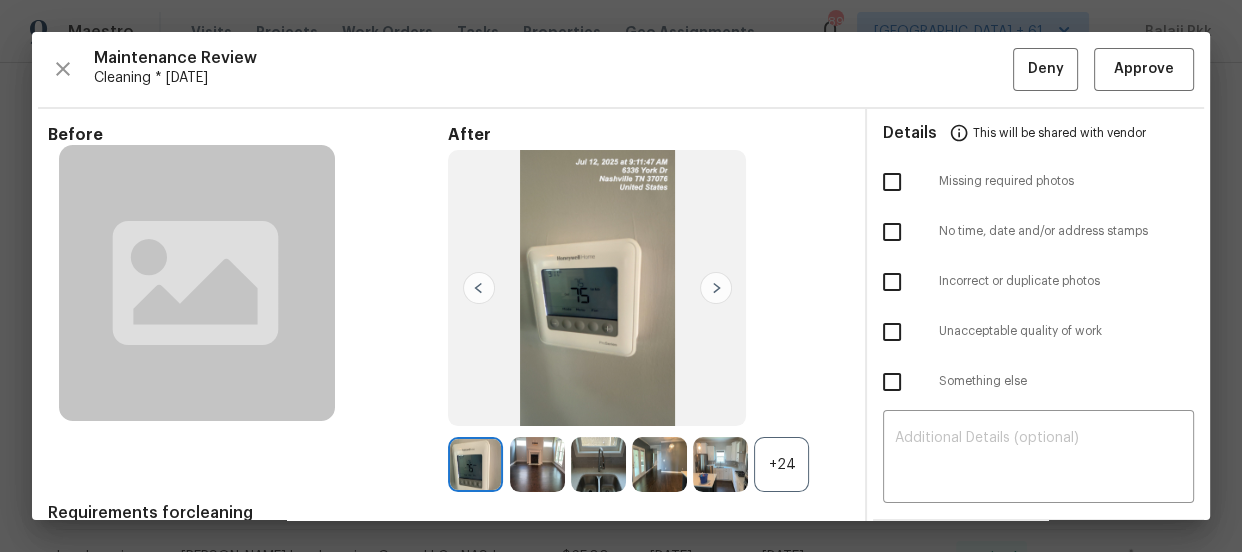 click on "+24" at bounding box center (781, 464) 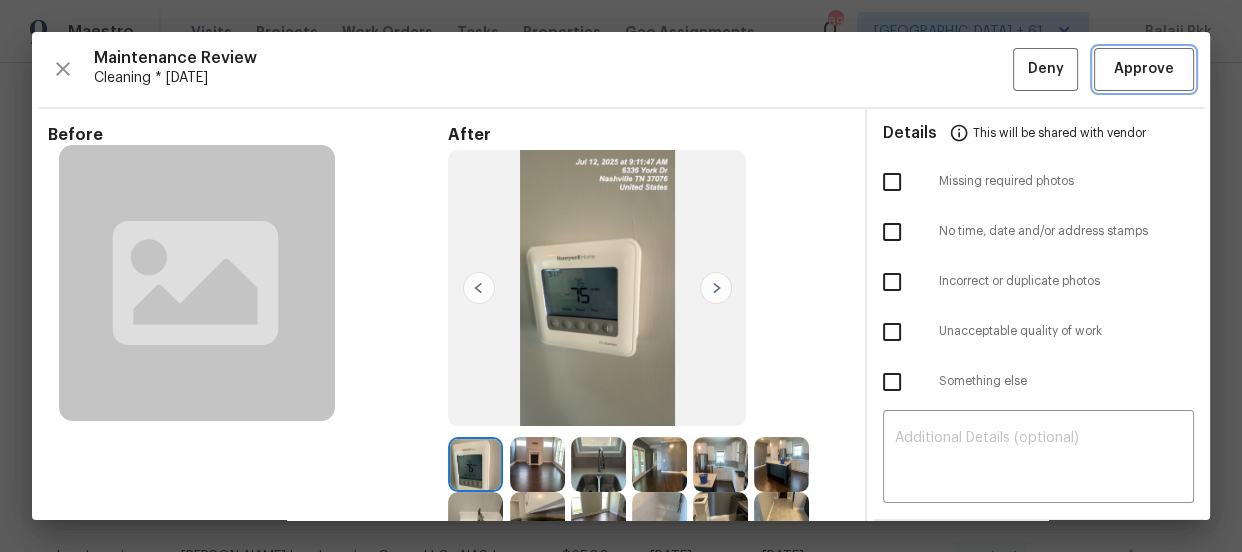 click on "Approve" at bounding box center (1144, 69) 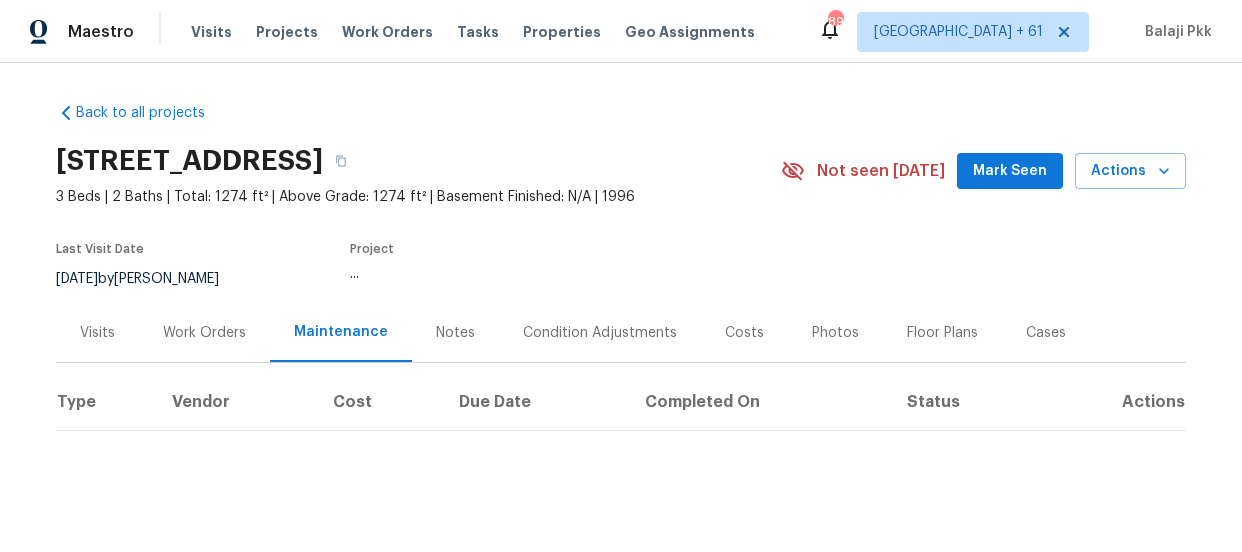 scroll, scrollTop: 0, scrollLeft: 0, axis: both 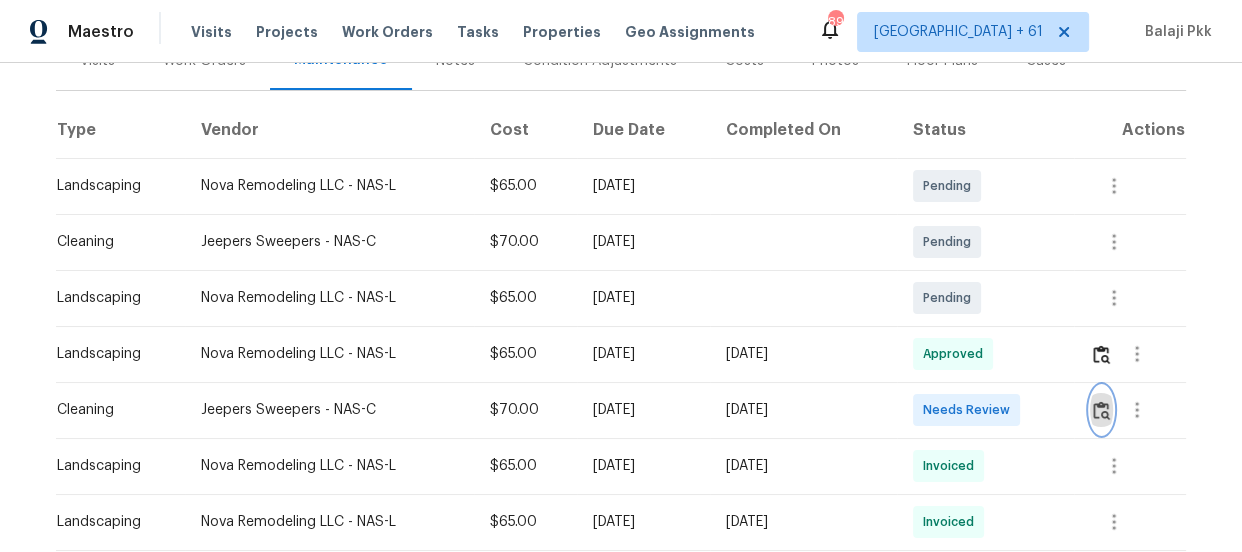 click at bounding box center [1101, 410] 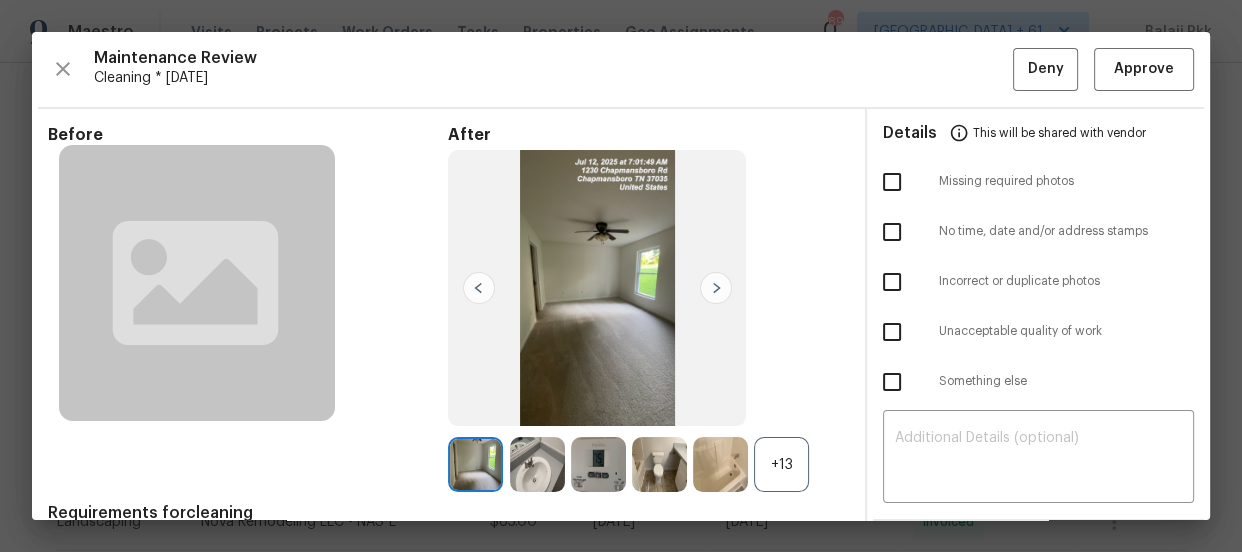 drag, startPoint x: 1100, startPoint y: 400, endPoint x: 561, endPoint y: 86, distance: 623.7924 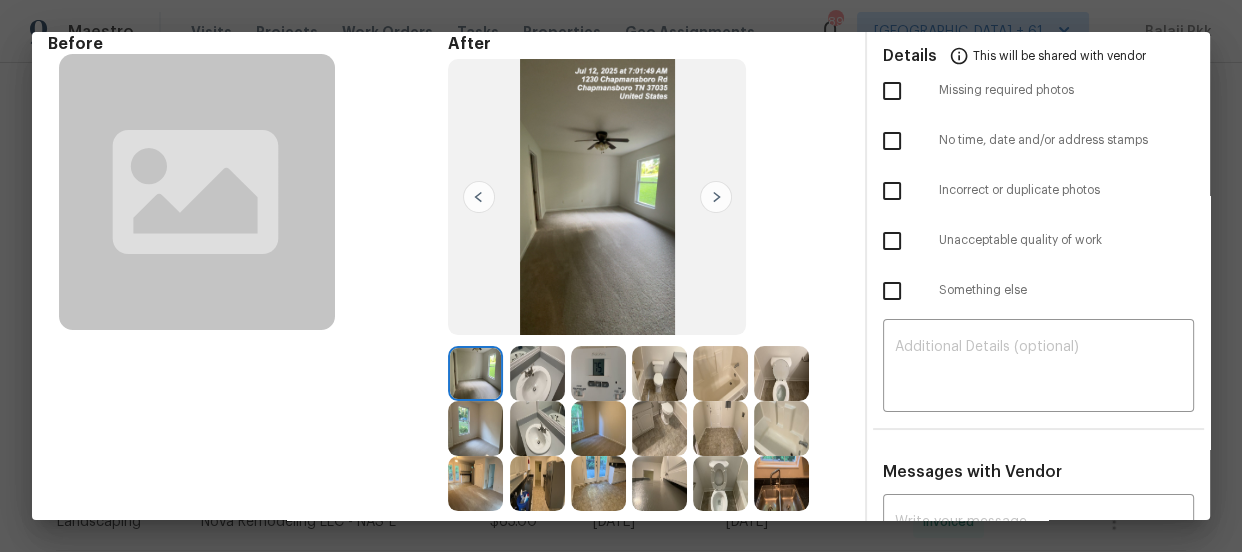 scroll, scrollTop: 90, scrollLeft: 0, axis: vertical 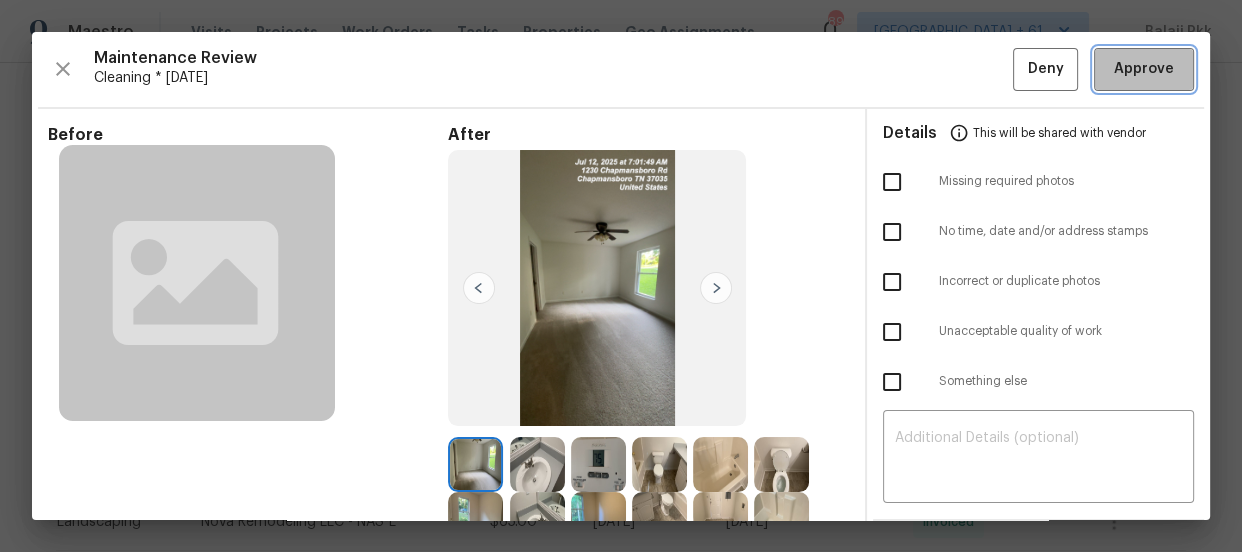 click on "Approve" at bounding box center (1144, 69) 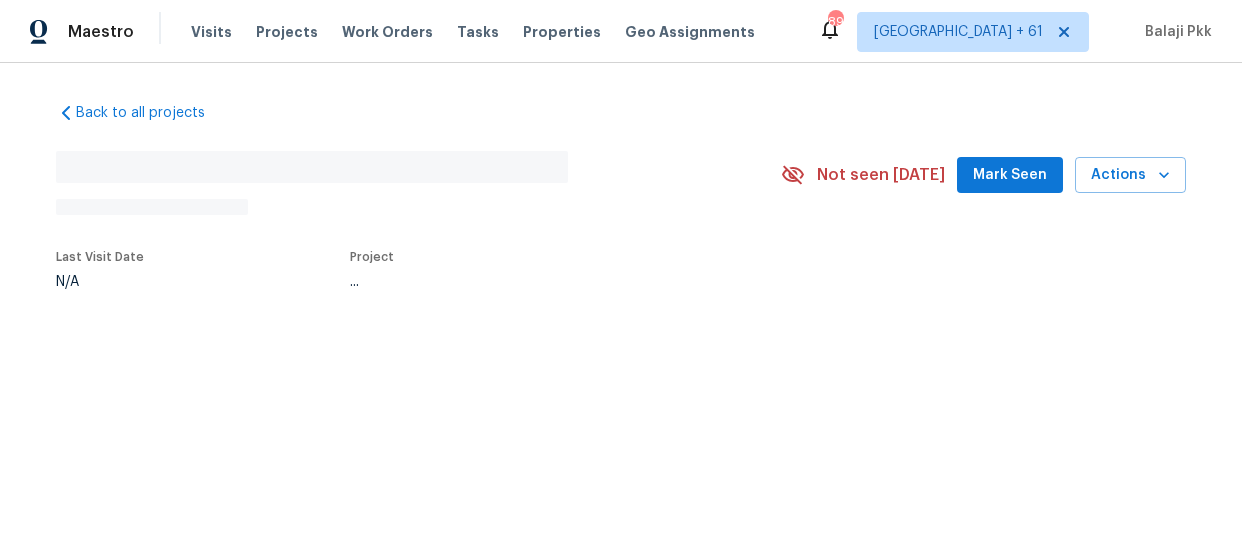 scroll, scrollTop: 0, scrollLeft: 0, axis: both 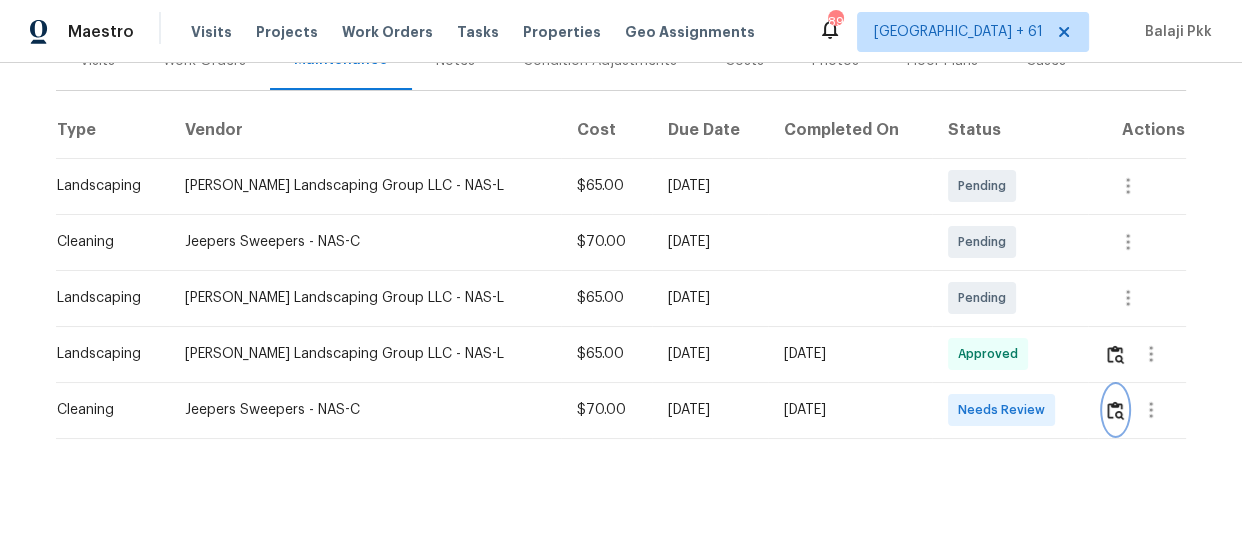 click at bounding box center [1115, 410] 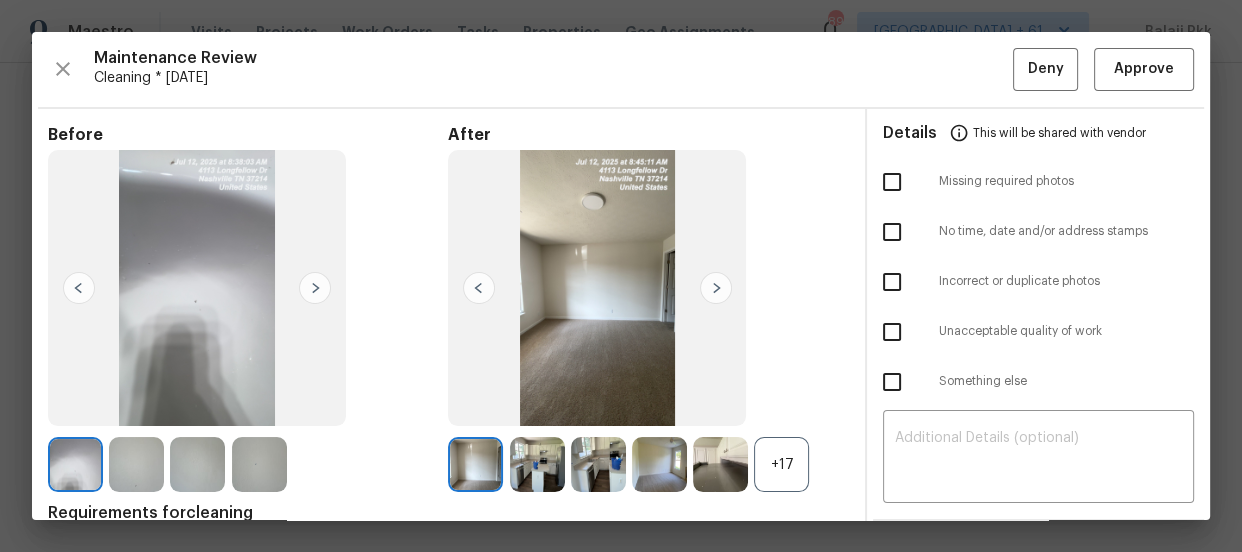 drag, startPoint x: 769, startPoint y: 467, endPoint x: 736, endPoint y: 421, distance: 56.61272 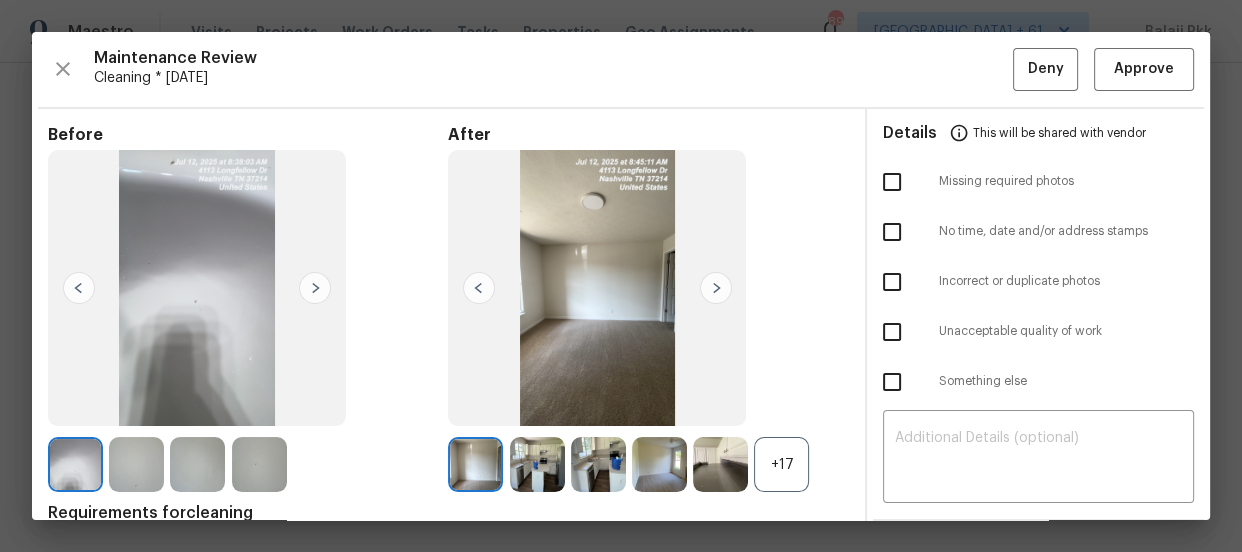 click on "+17" at bounding box center [781, 464] 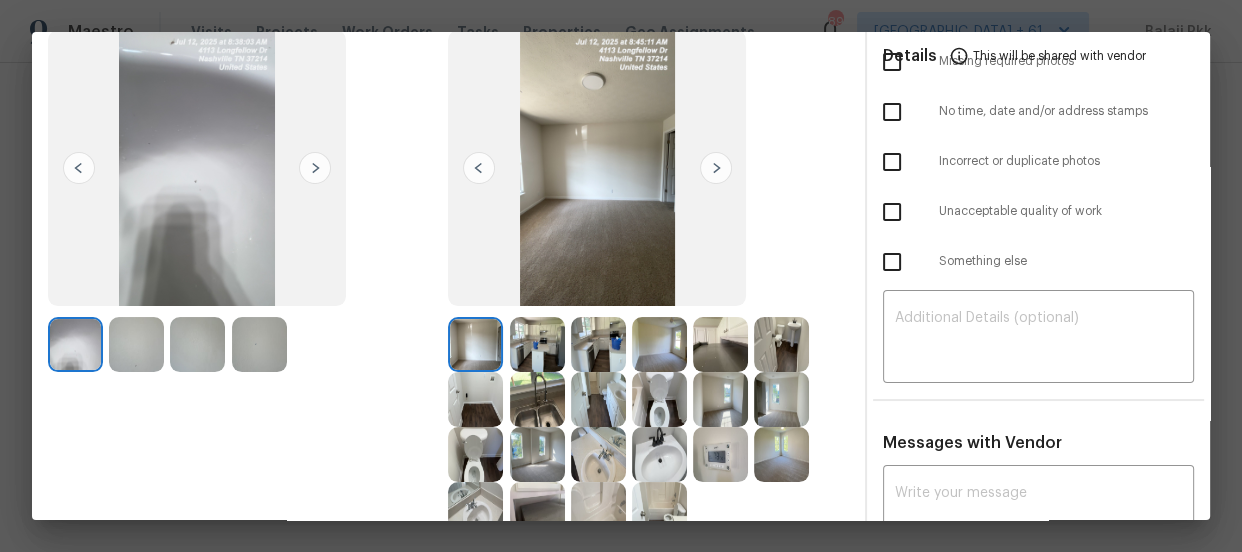 scroll, scrollTop: 272, scrollLeft: 0, axis: vertical 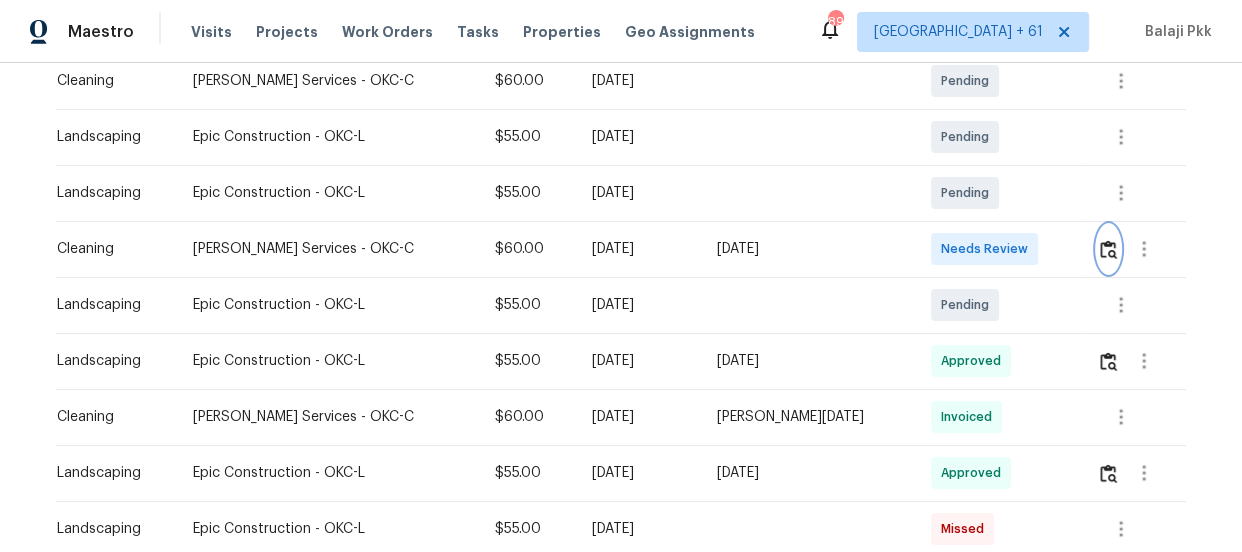 click at bounding box center [1108, 249] 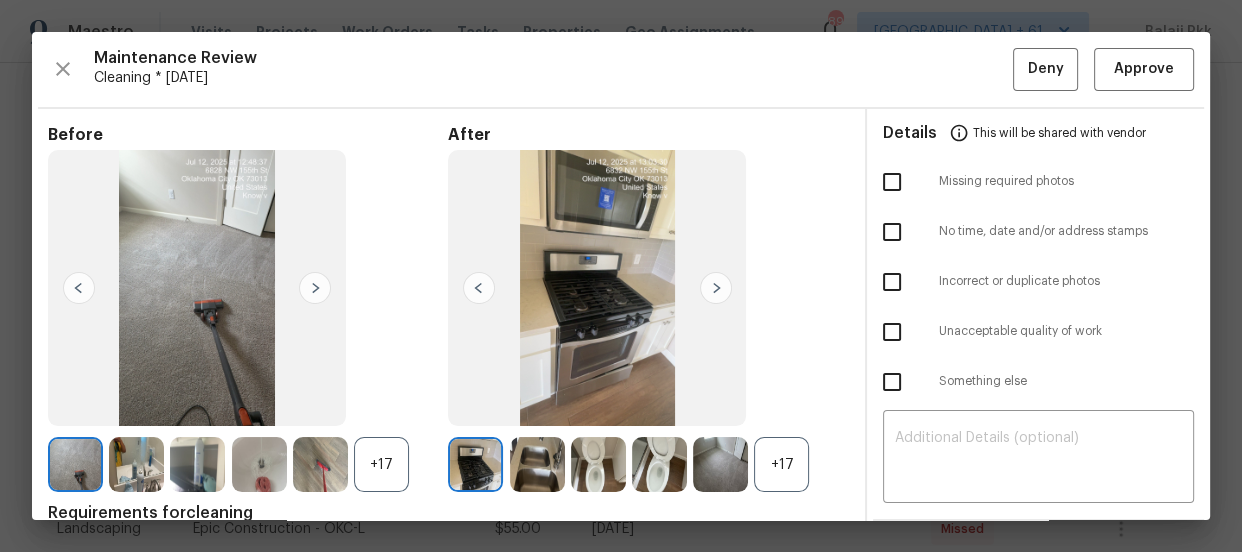 click on "+17" at bounding box center [781, 464] 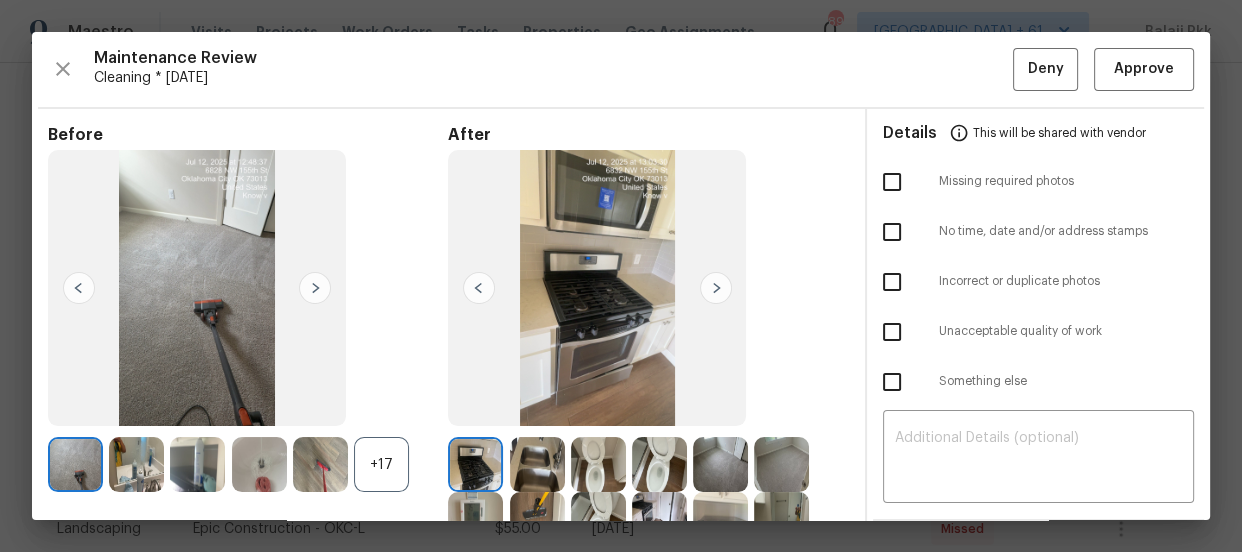 click on "+17" at bounding box center [381, 464] 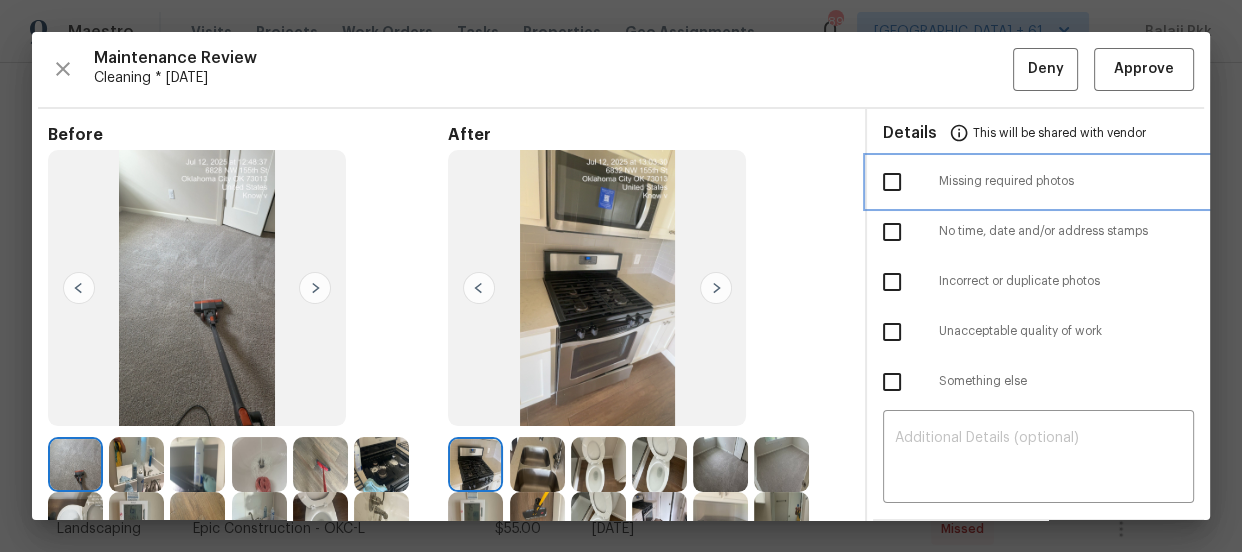 click at bounding box center (911, 182) 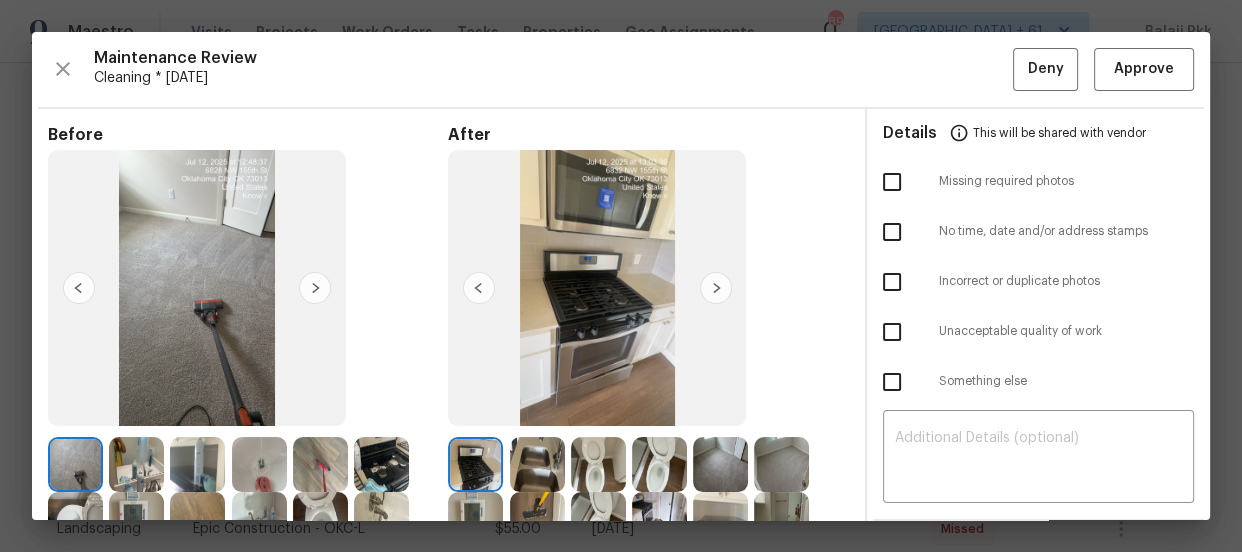 click at bounding box center [892, 182] 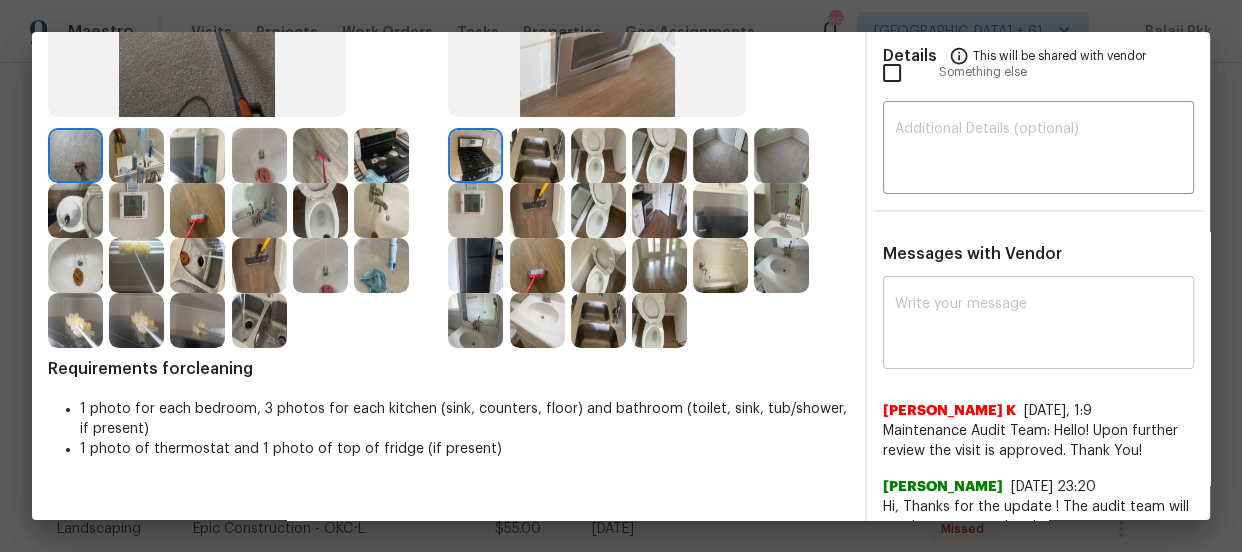 scroll, scrollTop: 363, scrollLeft: 0, axis: vertical 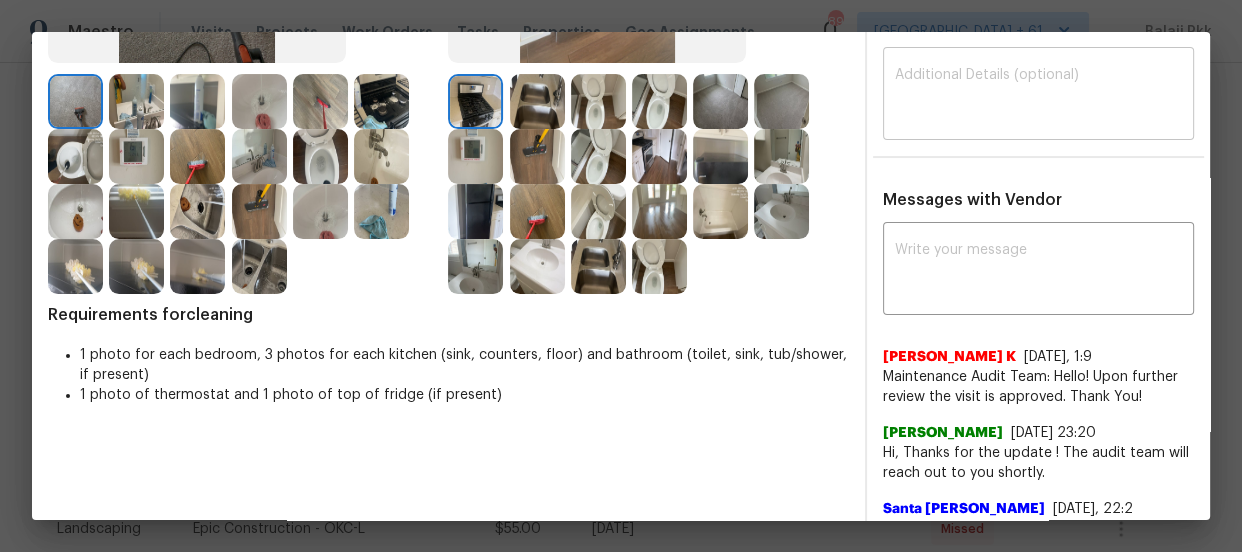 click at bounding box center (1038, 96) 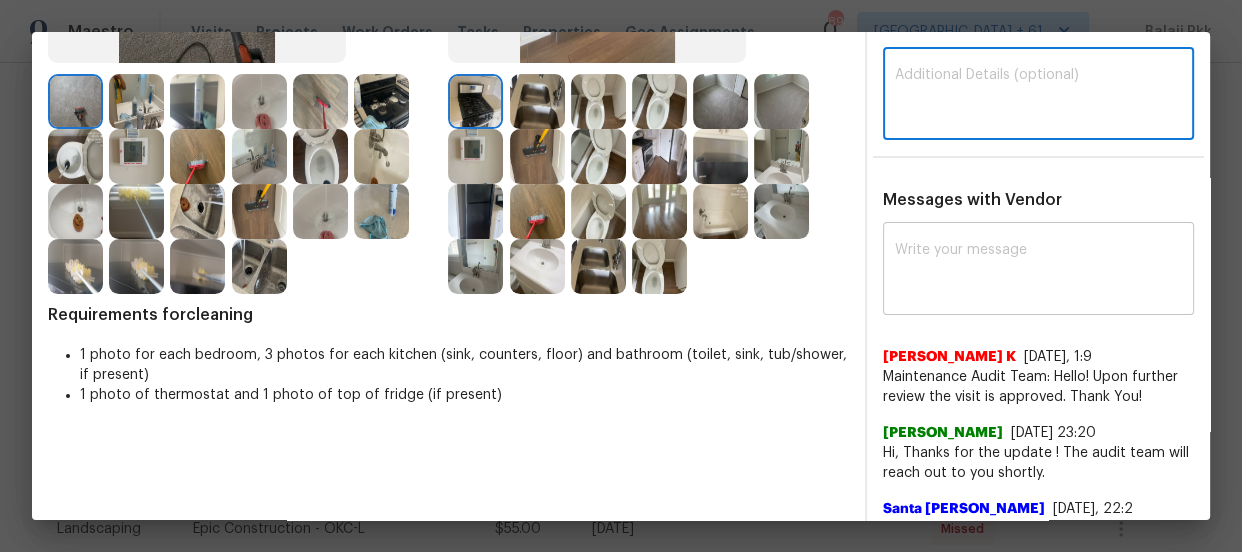 paste on "Maintenance Audit Team: Hello! Unfortunately, this Cleaning visit completed on 07/12/2025 has been denied because we are missing the required photos for approval. For approval, please upload one bath shower photo only if the missing photos were taken on the same day the visit was completed. If those photos are available, they must be uploaded within 48 hours of the original visit date. If the required photos were not taken on the day of the visit, the denial will remain in place. If you or your team need a refresher on the quality standards and requirements, please refer to the updated Standards of Work that have been distributed via email. Thank you!" 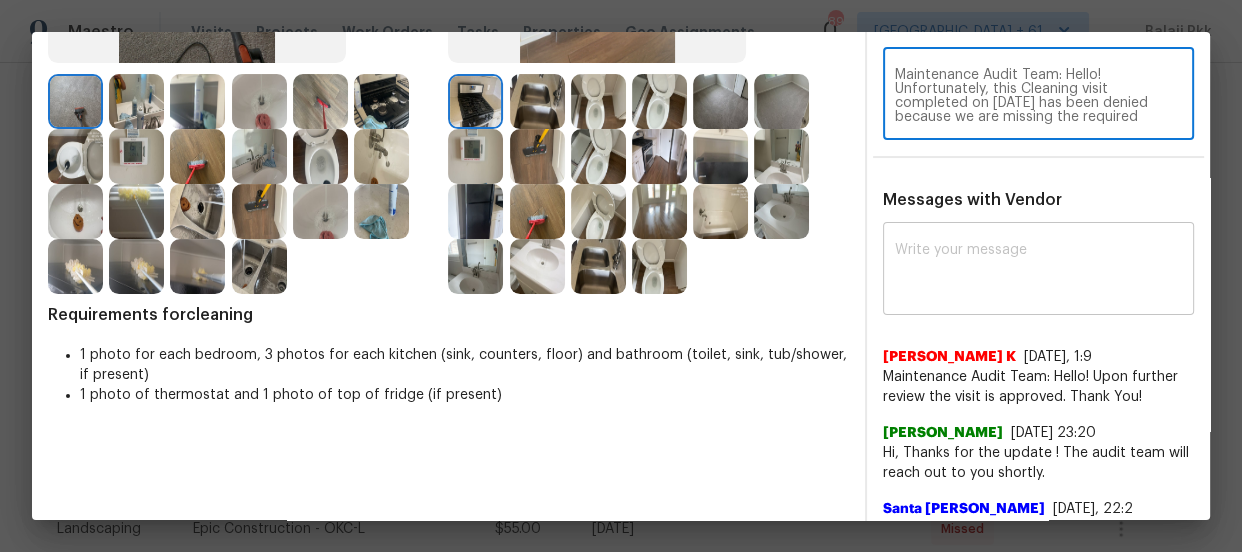 scroll, scrollTop: 195, scrollLeft: 0, axis: vertical 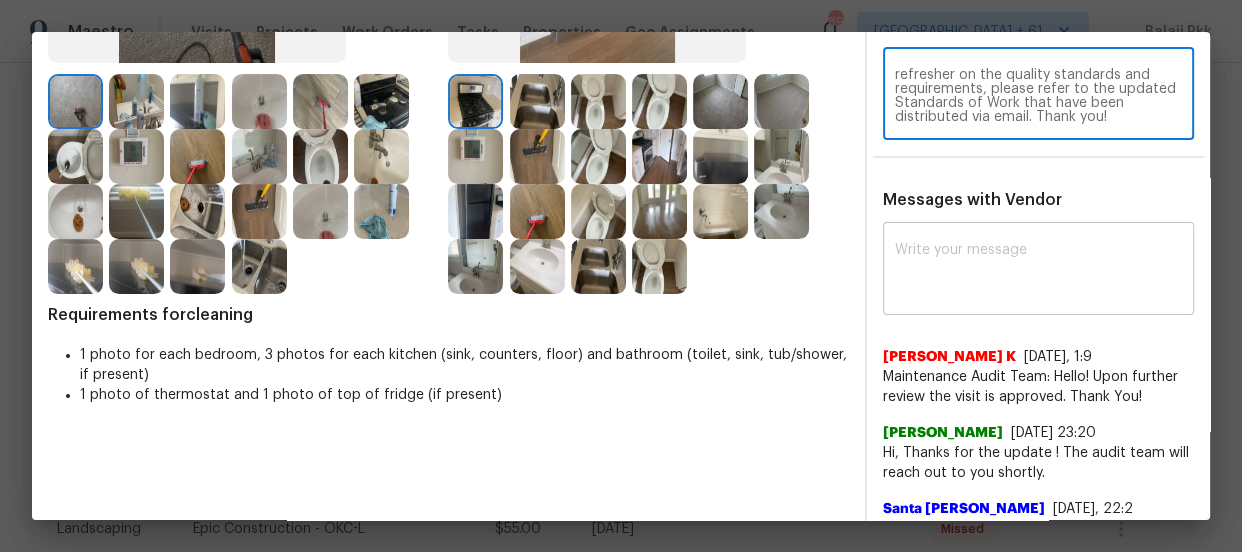 type on "Maintenance Audit Team: Hello! Unfortunately, this Cleaning visit completed on 07/12/2025 has been denied because we are missing the required photos for approval. For approval, please upload one bath shower photo only if the missing photos were taken on the same day the visit was completed. If those photos are available, they must be uploaded within 48 hours of the original visit date. If the required photos were not taken on the day of the visit, the denial will remain in place. If you or your team need a refresher on the quality standards and requirements, please refer to the updated Standards of Work that have been distributed via email. Thank you!" 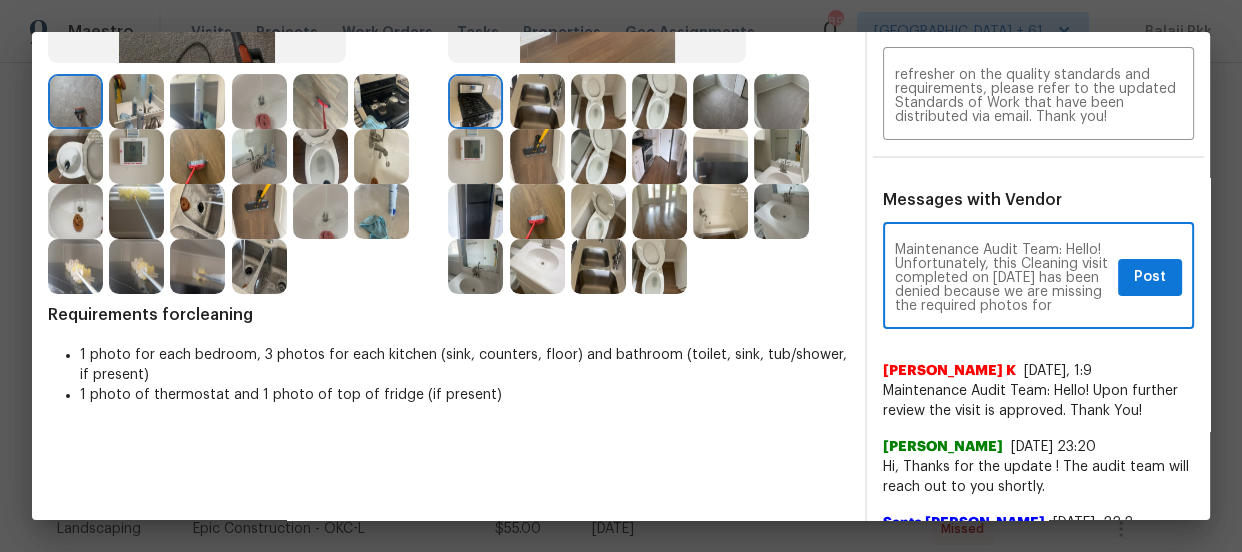 scroll, scrollTop: 280, scrollLeft: 0, axis: vertical 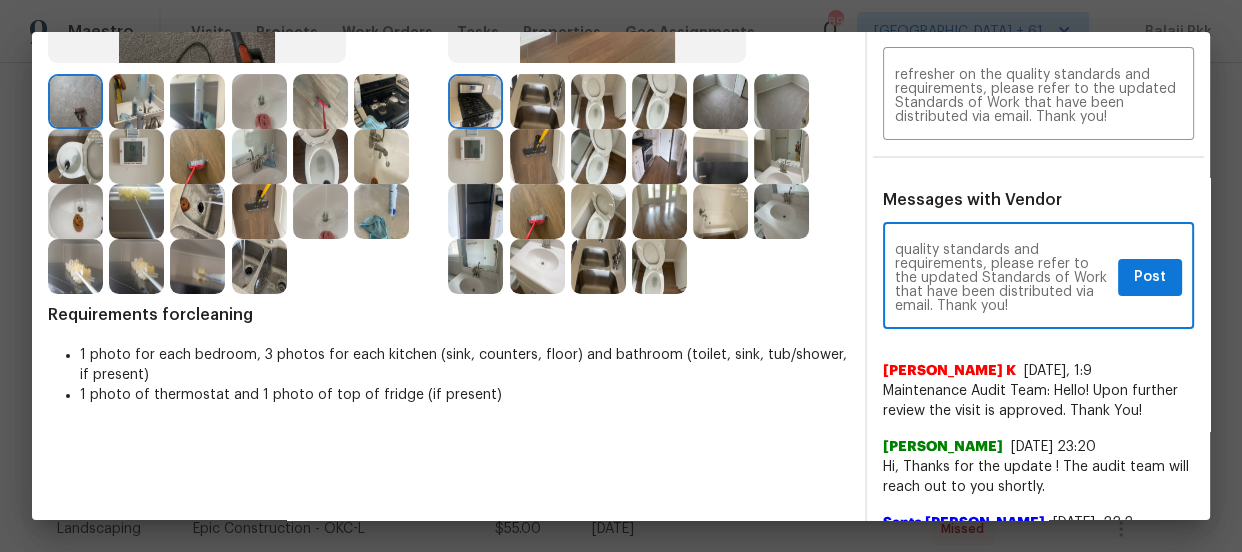 type on "Maintenance Audit Team: Hello! Unfortunately, this Cleaning visit completed on 07/12/2025 has been denied because we are missing the required photos for approval. For approval, please upload one bath shower photo only if the missing photos were taken on the same day the visit was completed. If those photos are available, they must be uploaded within 48 hours of the original visit date. If the required photos were not taken on the day of the visit, the denial will remain in place. If you or your team need a refresher on the quality standards and requirements, please refer to the updated Standards of Work that have been distributed via email. Thank you!" 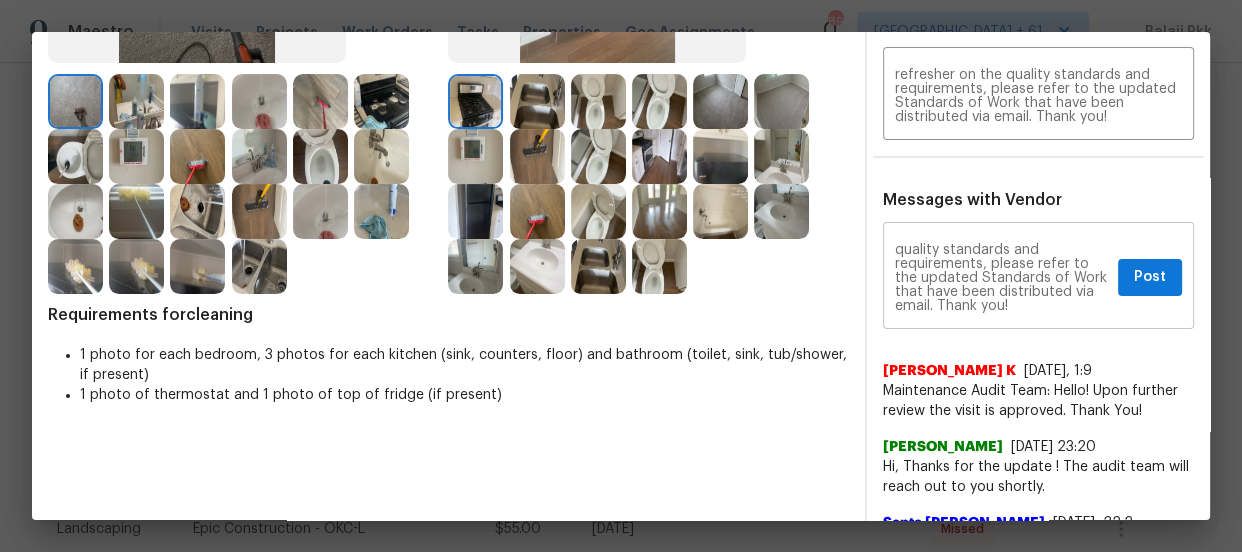 click on "Maintenance Audit Team: Hello! Unfortunately, this Cleaning visit completed on 07/12/2025 has been denied because we are missing the required photos for approval. For approval, please upload one bath shower photo only if the missing photos were taken on the same day the visit was completed. If those photos are available, they must be uploaded within 48 hours of the original visit date. If the required photos were not taken on the day of the visit, the denial will remain in place. If you or your team need a refresher on the quality standards and requirements, please refer to the updated Standards of Work that have been distributed via email. Thank you!" at bounding box center [1002, 278] 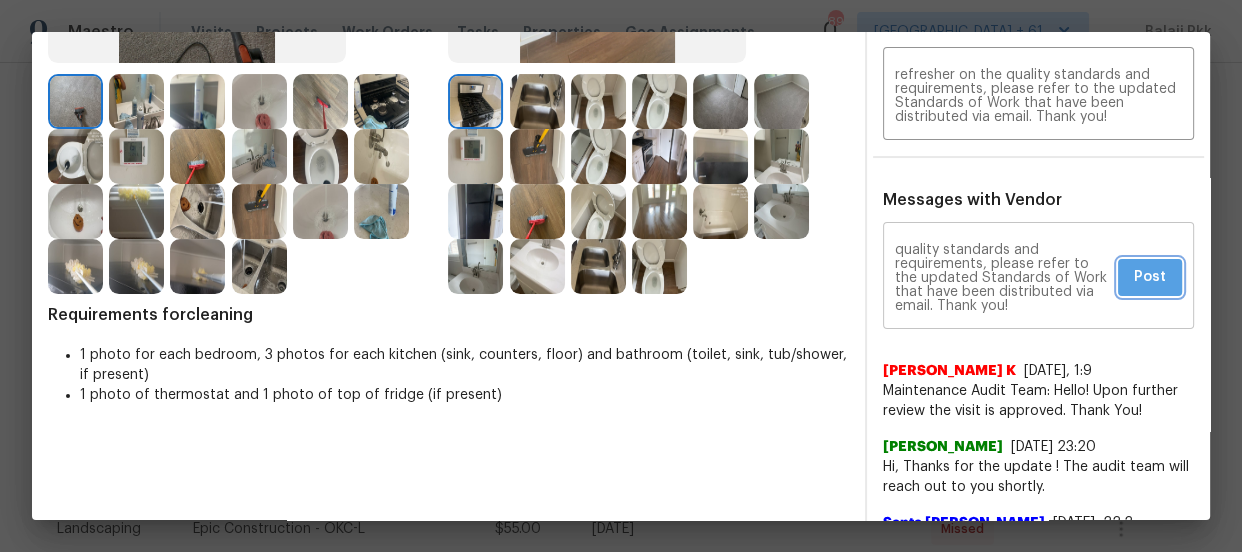 click on "Post" at bounding box center [1150, 277] 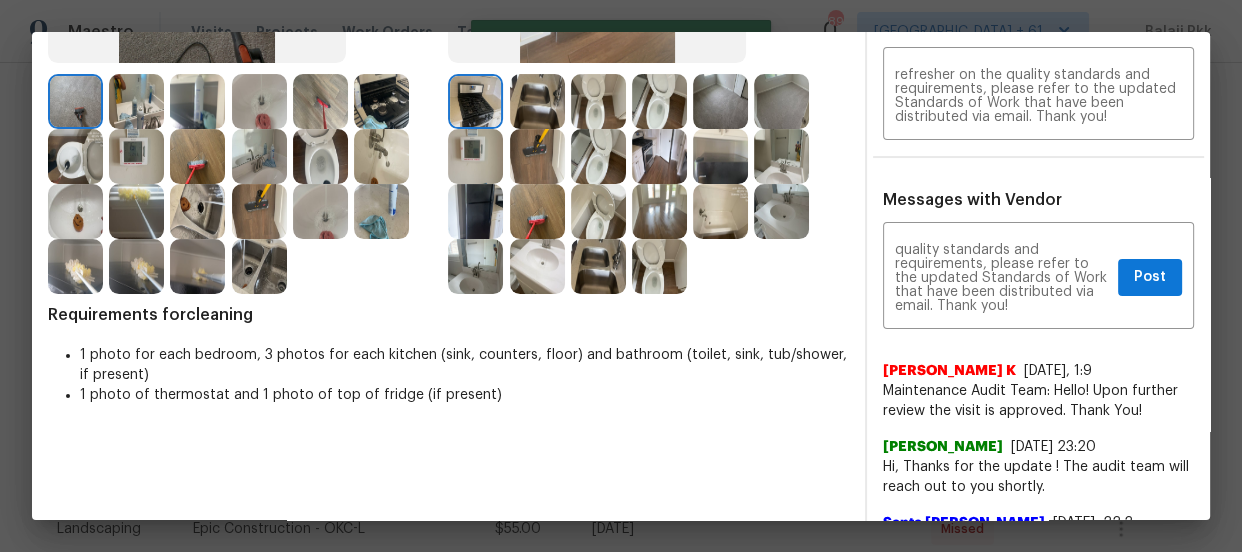type 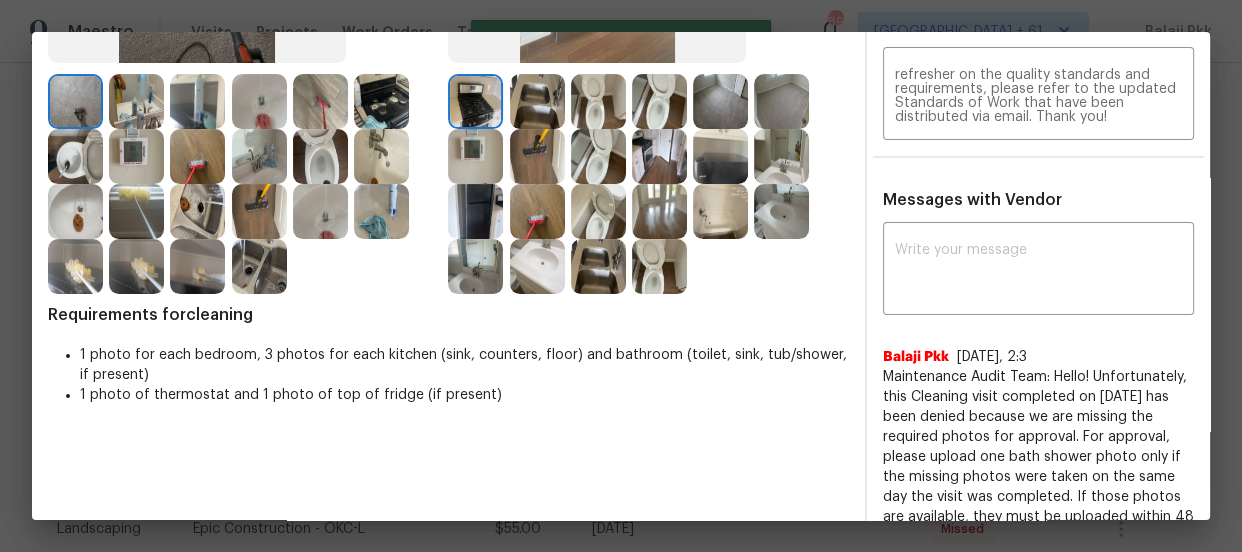 scroll, scrollTop: 0, scrollLeft: 0, axis: both 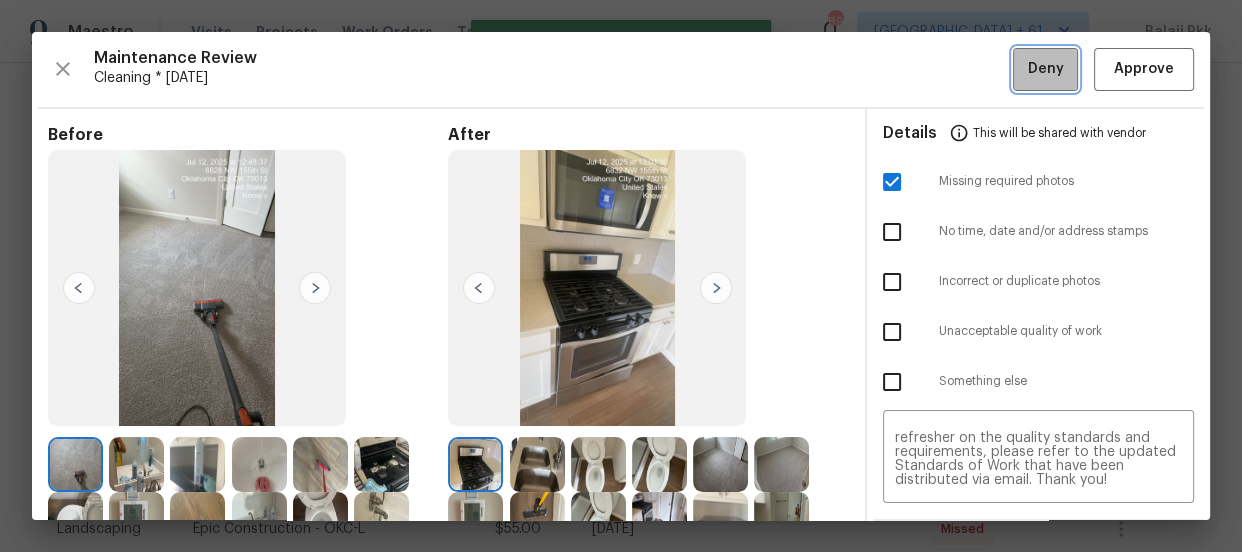click on "Deny" at bounding box center [1046, 69] 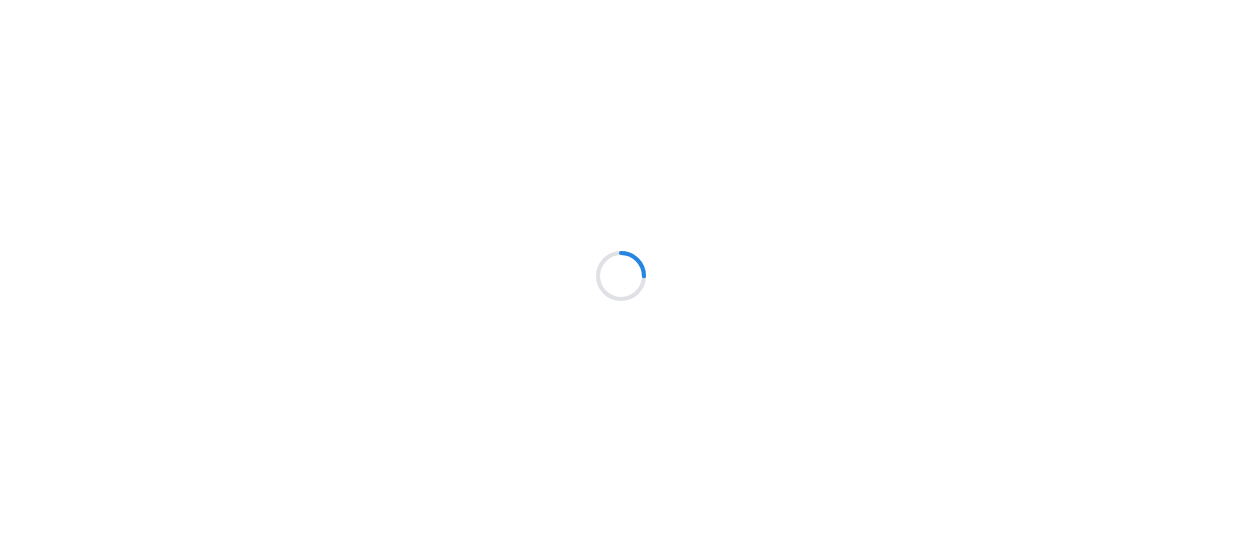 scroll, scrollTop: 0, scrollLeft: 0, axis: both 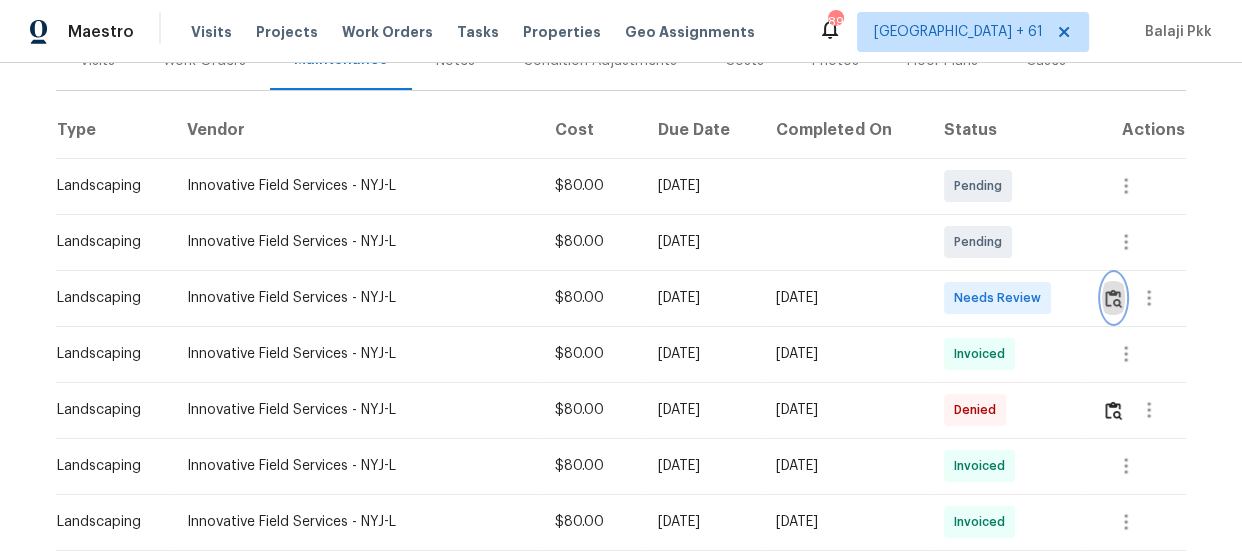 click at bounding box center (1113, 298) 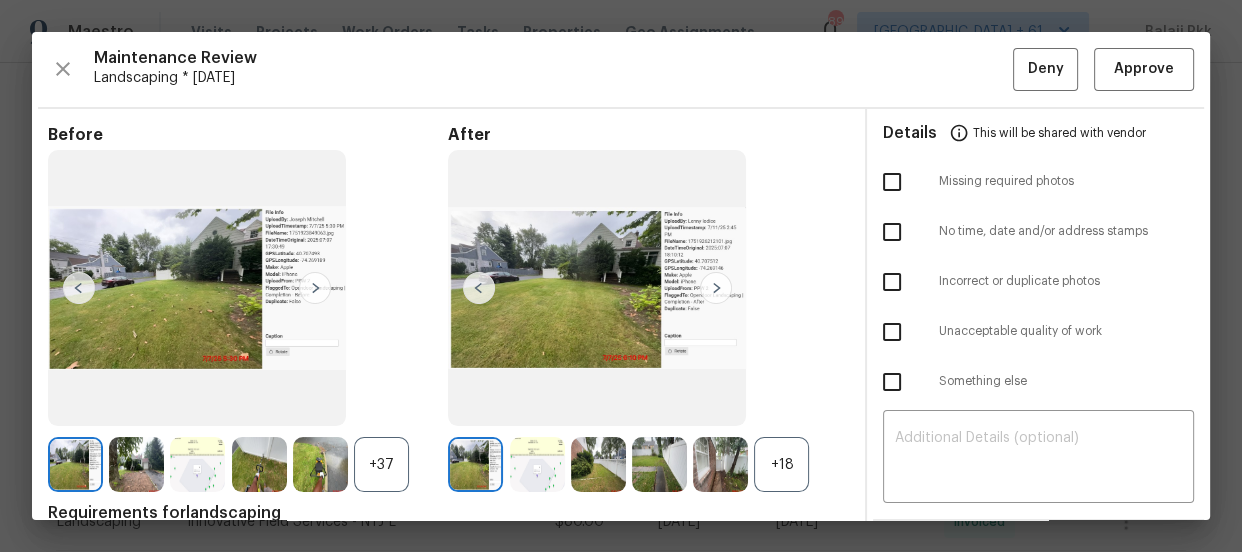 click on "+18" at bounding box center [781, 464] 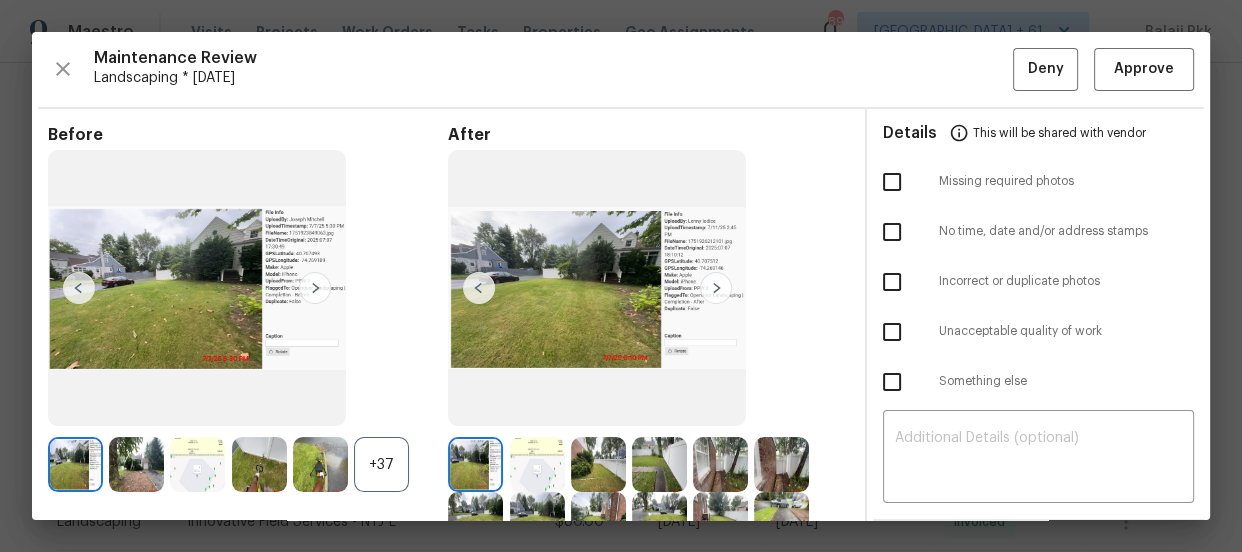 click at bounding box center (320, 464) 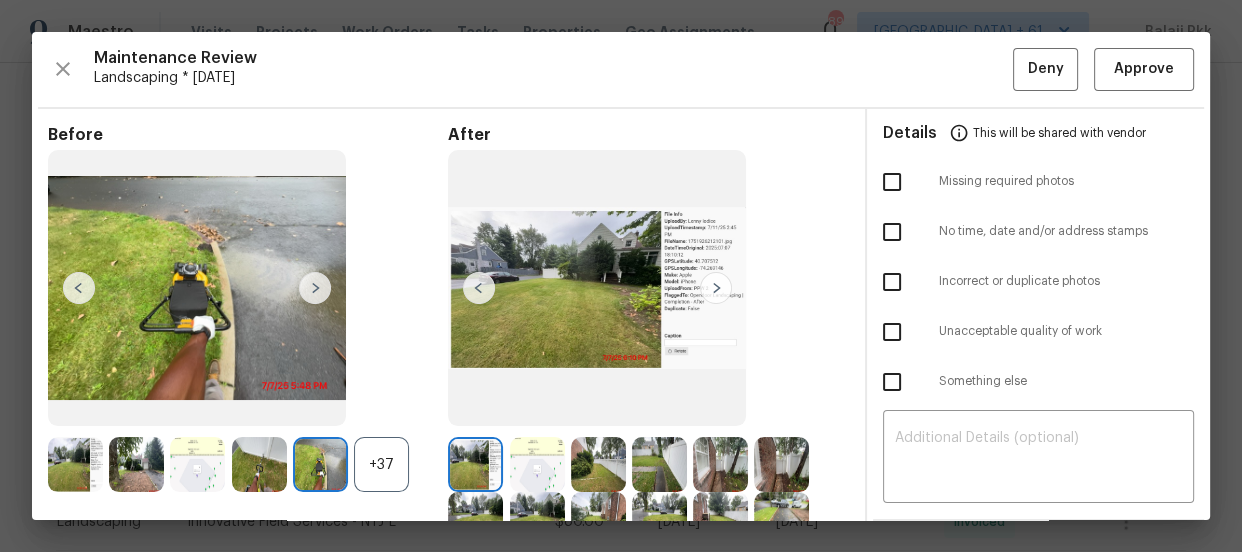 click on "+37" at bounding box center (381, 464) 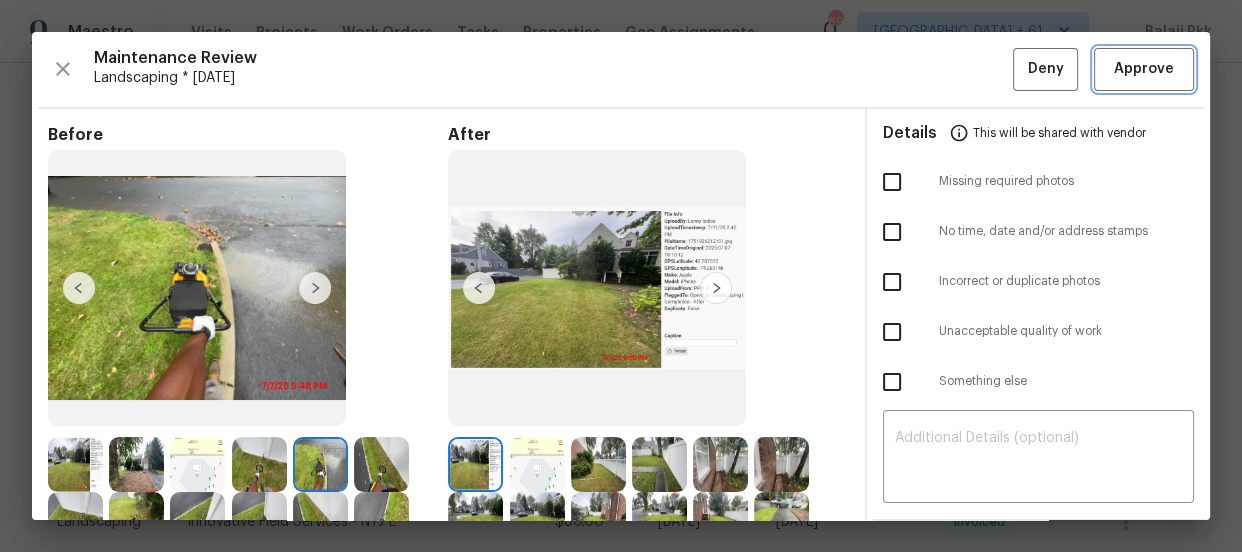 click on "Approve" at bounding box center (1144, 69) 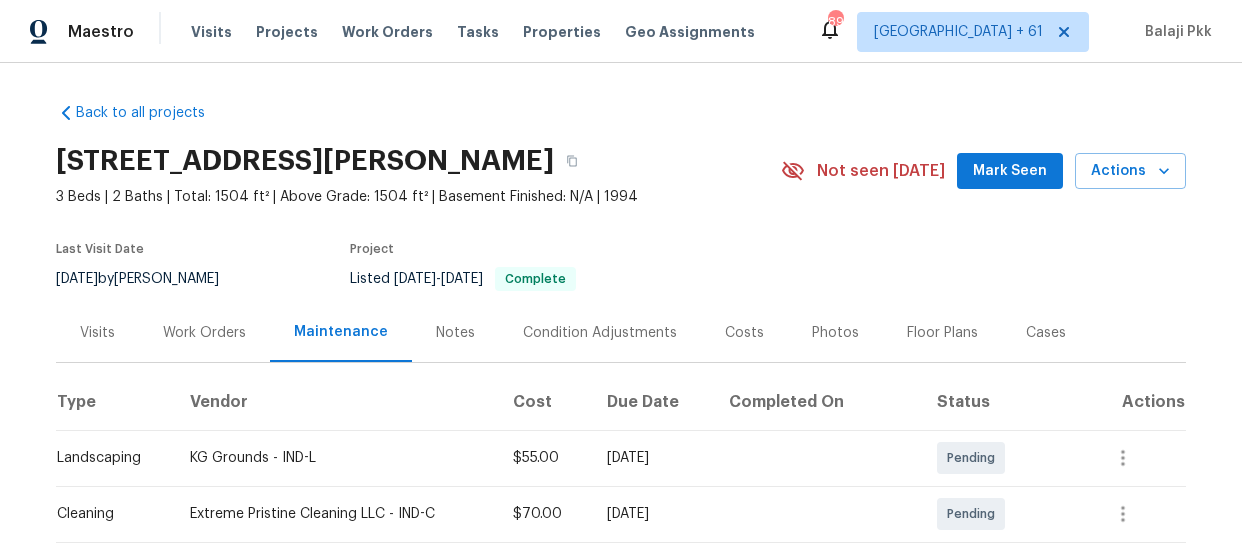 scroll, scrollTop: 0, scrollLeft: 0, axis: both 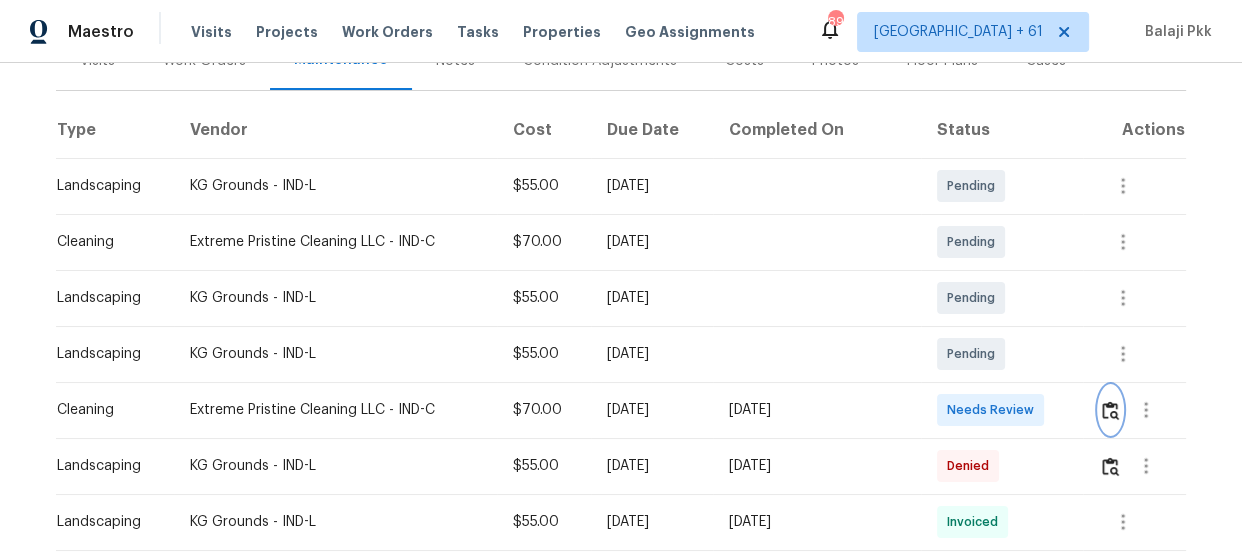 click at bounding box center (1110, 410) 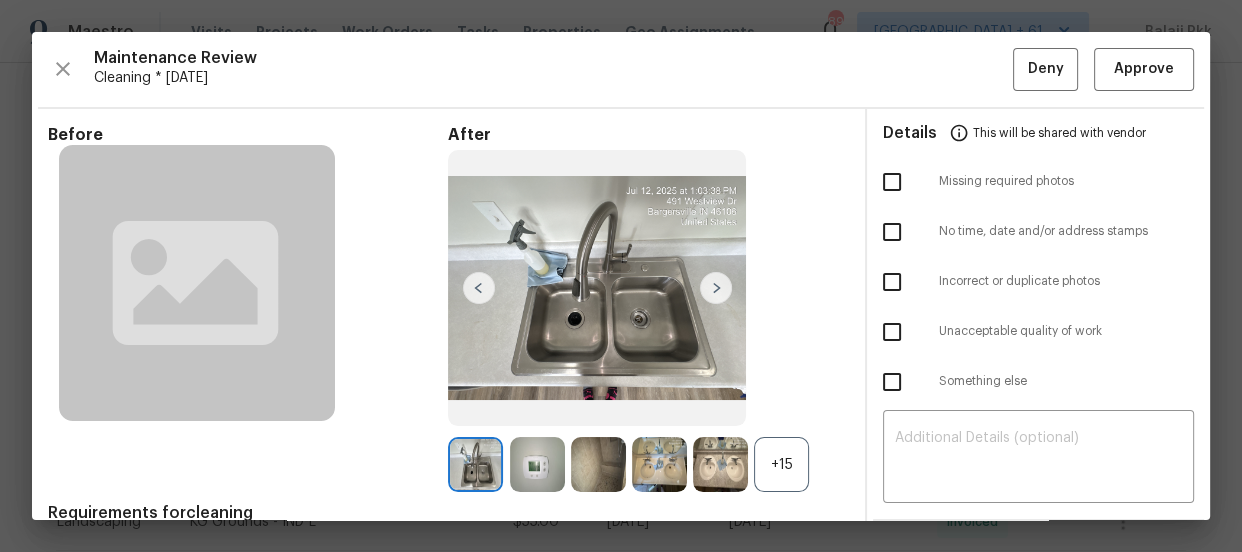 click on "+15" at bounding box center (781, 464) 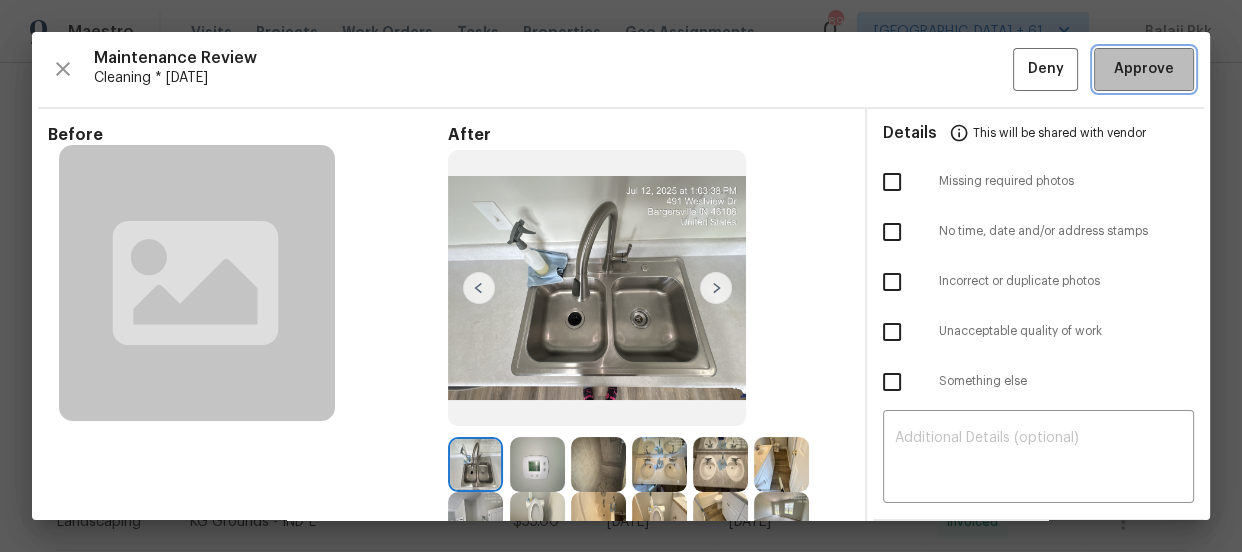click on "Approve" at bounding box center [1144, 69] 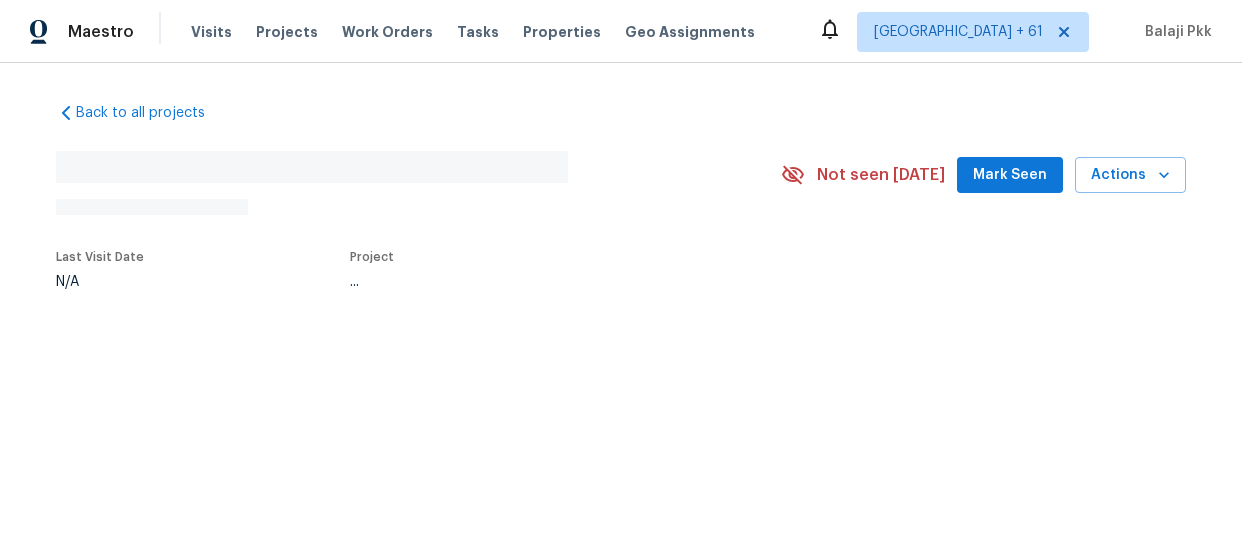 scroll, scrollTop: 0, scrollLeft: 0, axis: both 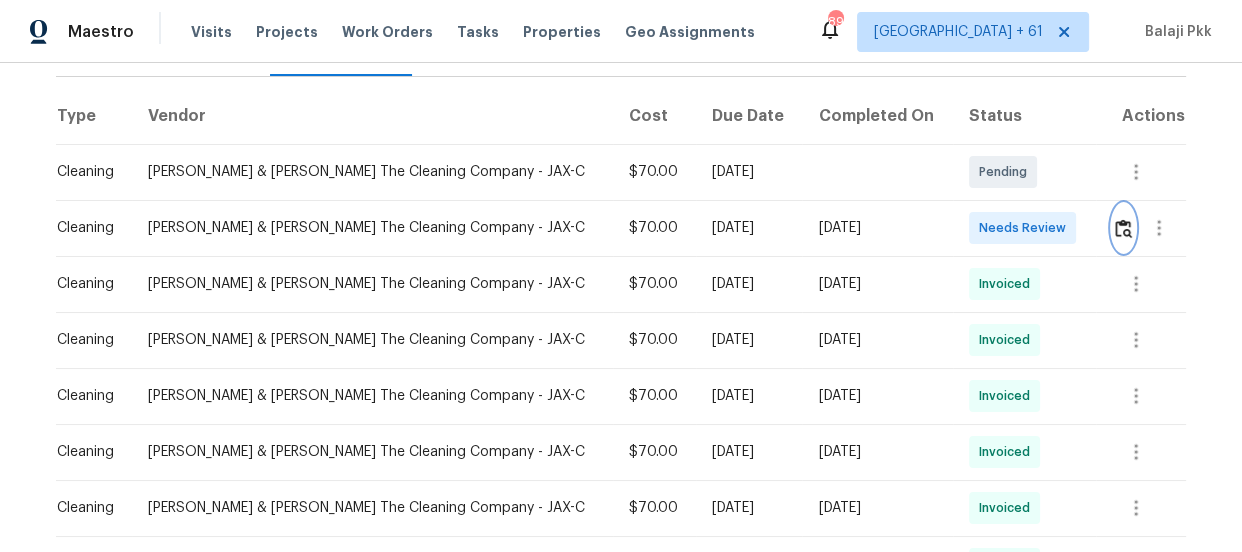 click at bounding box center (1123, 228) 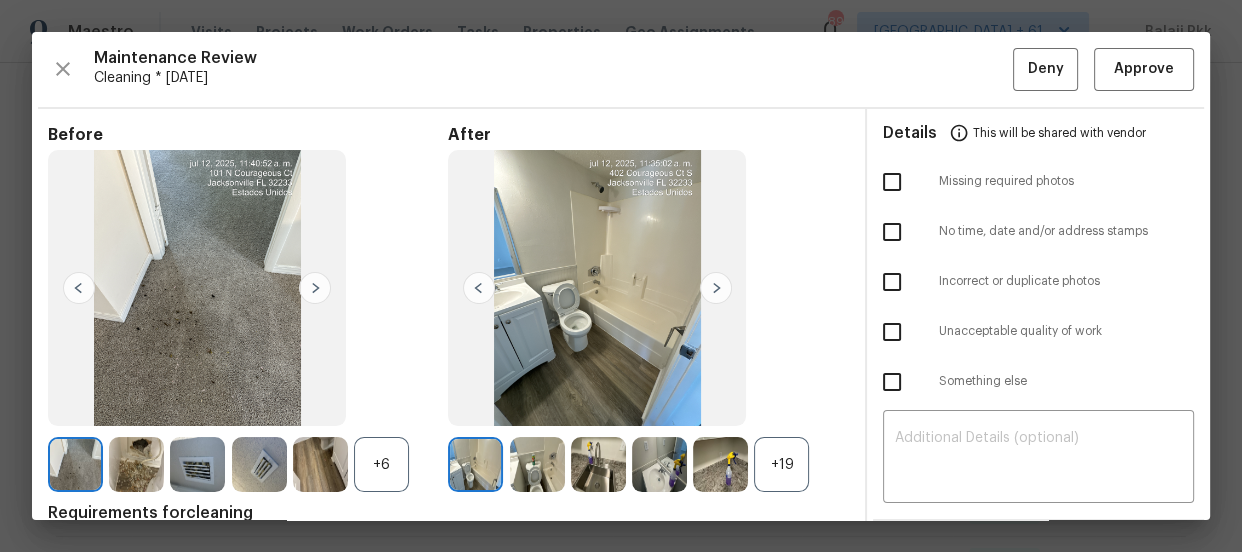 click on "+19" at bounding box center [781, 464] 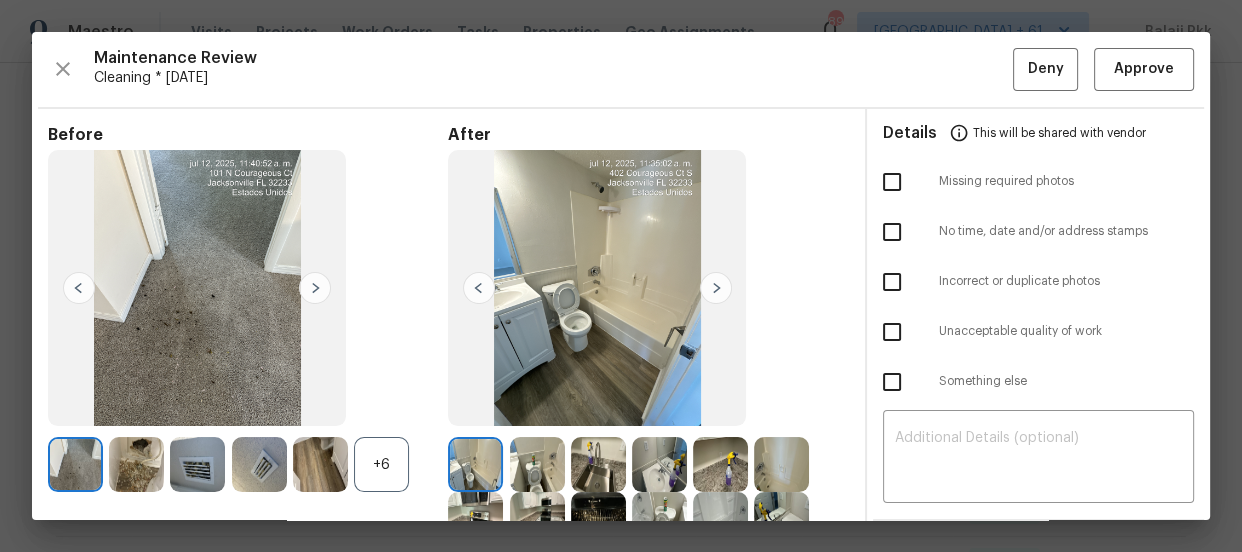 click on "+6" at bounding box center [381, 464] 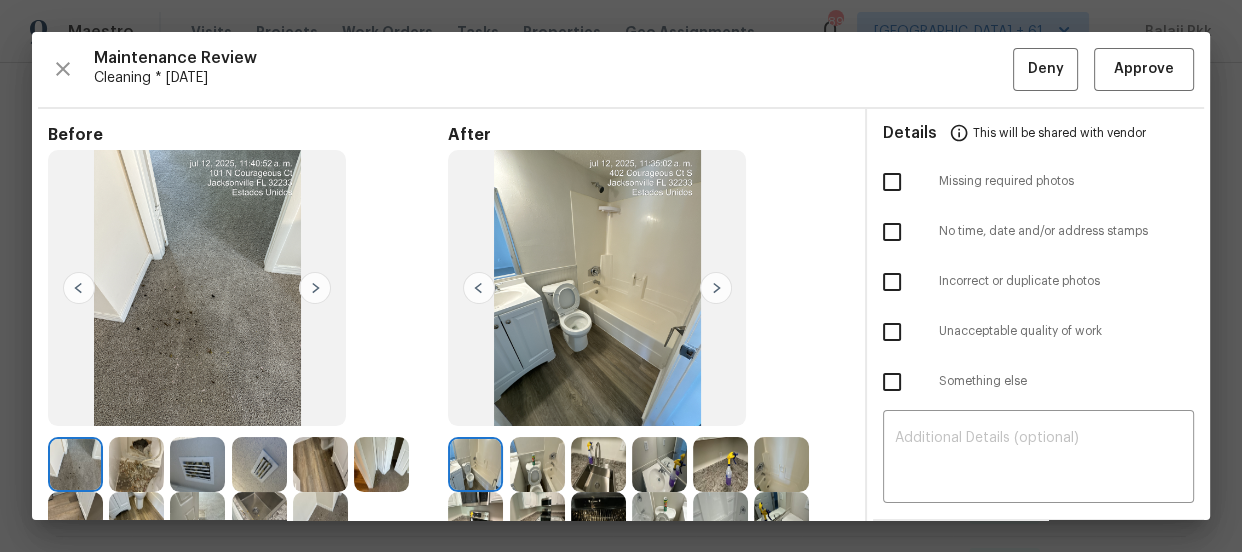 scroll, scrollTop: 0, scrollLeft: 0, axis: both 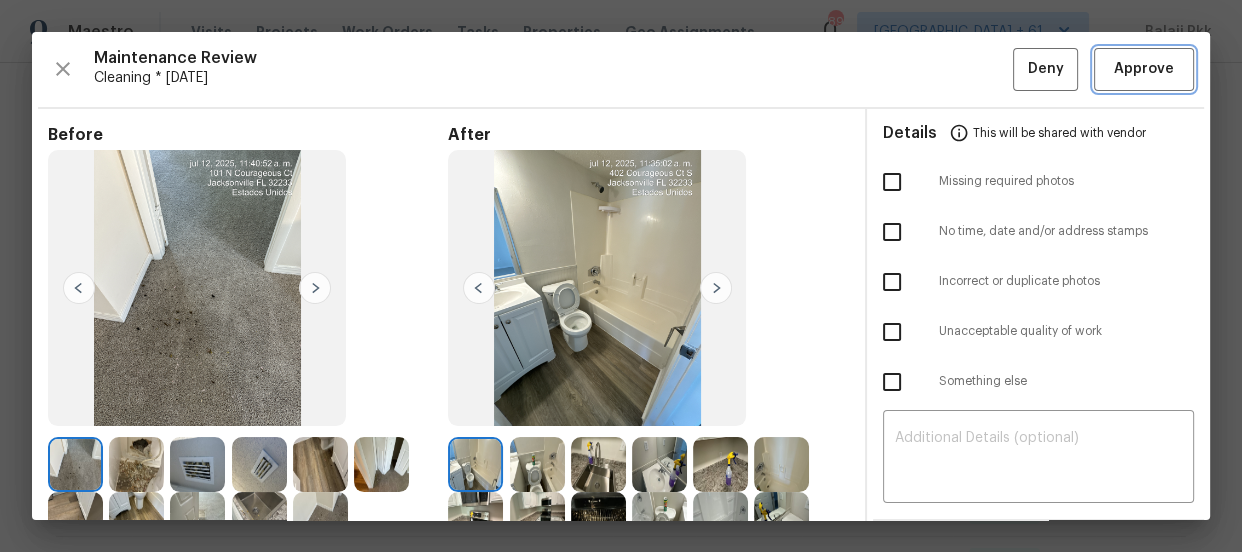 click on "Approve" at bounding box center [1144, 69] 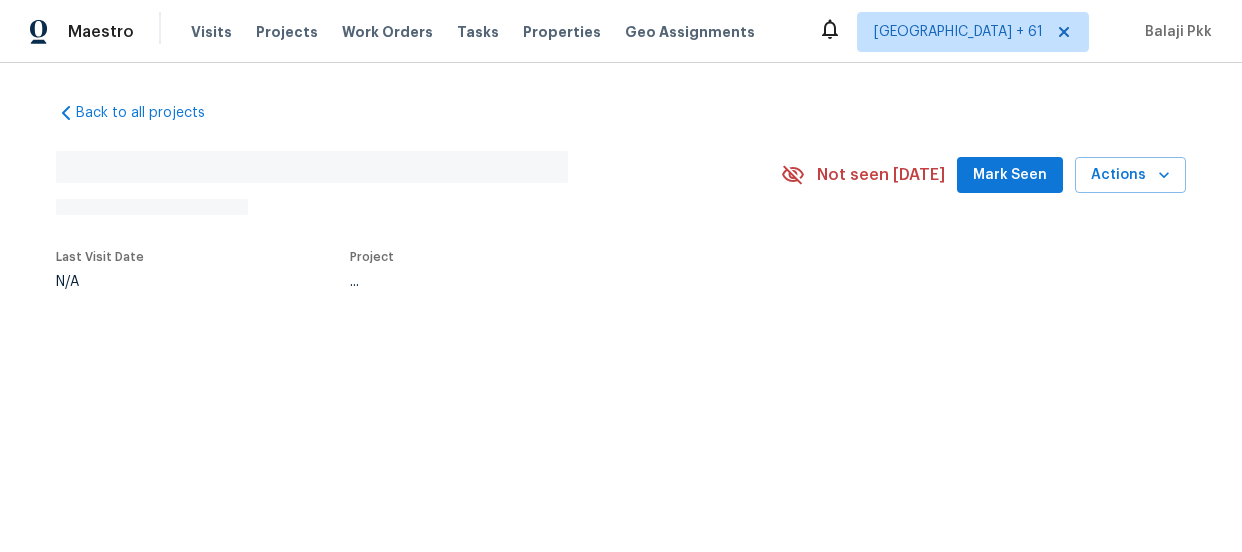 scroll, scrollTop: 0, scrollLeft: 0, axis: both 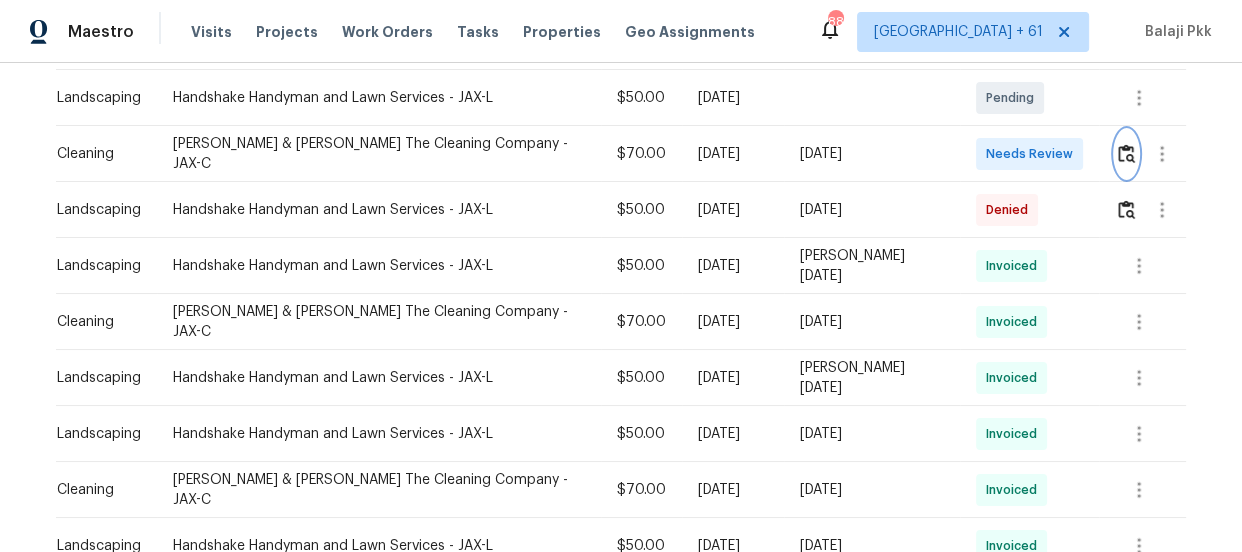 click at bounding box center (1126, 154) 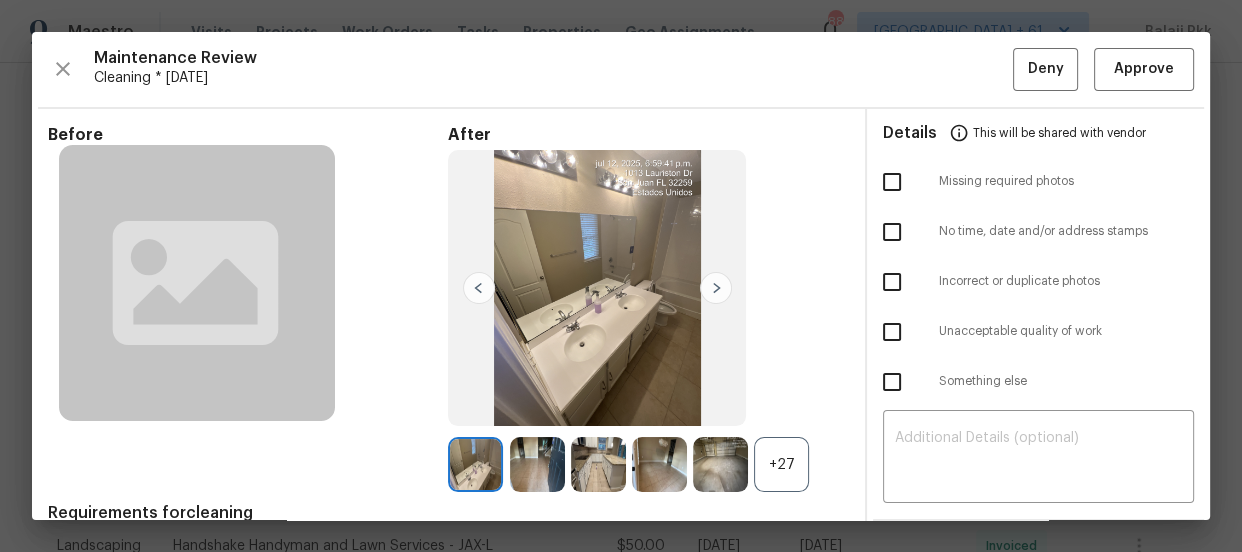 click on "+27" at bounding box center (781, 464) 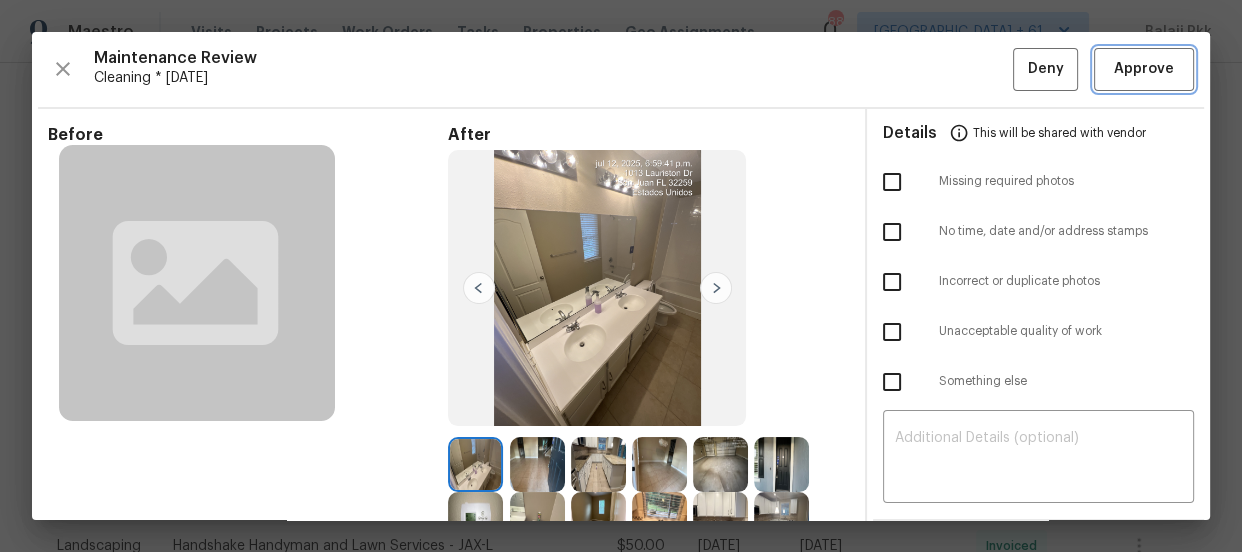 click on "Approve" at bounding box center [1144, 69] 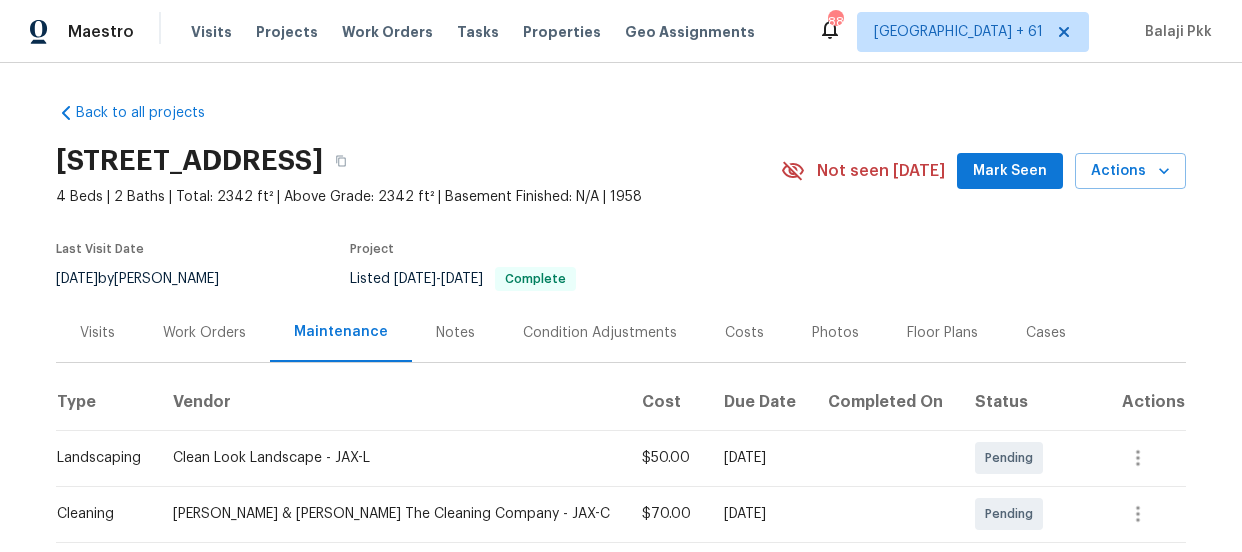 scroll, scrollTop: 0, scrollLeft: 0, axis: both 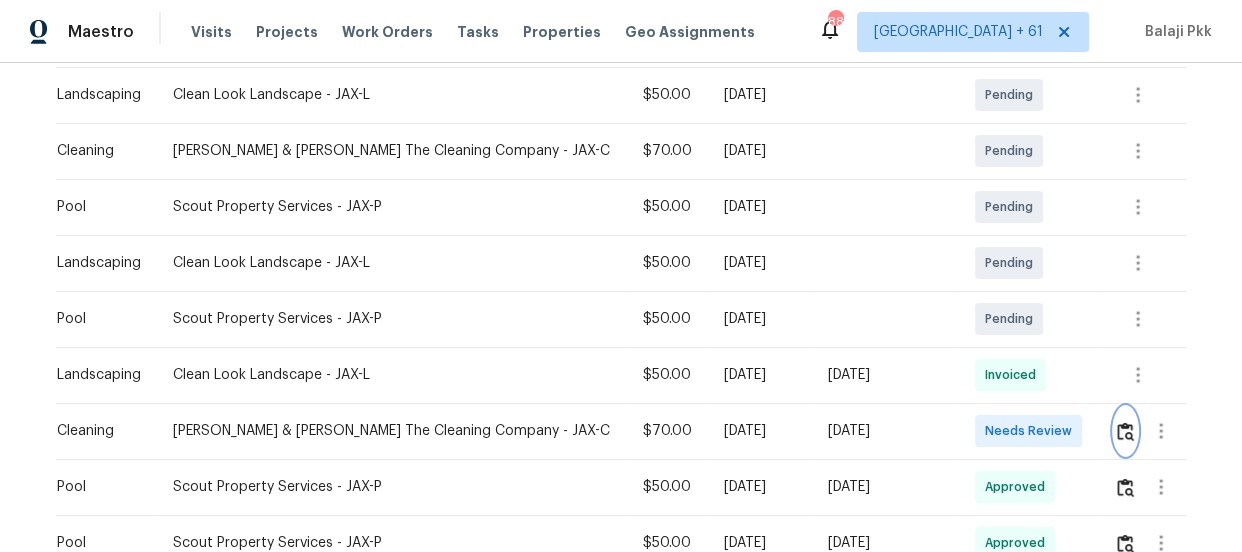 click at bounding box center (1125, 431) 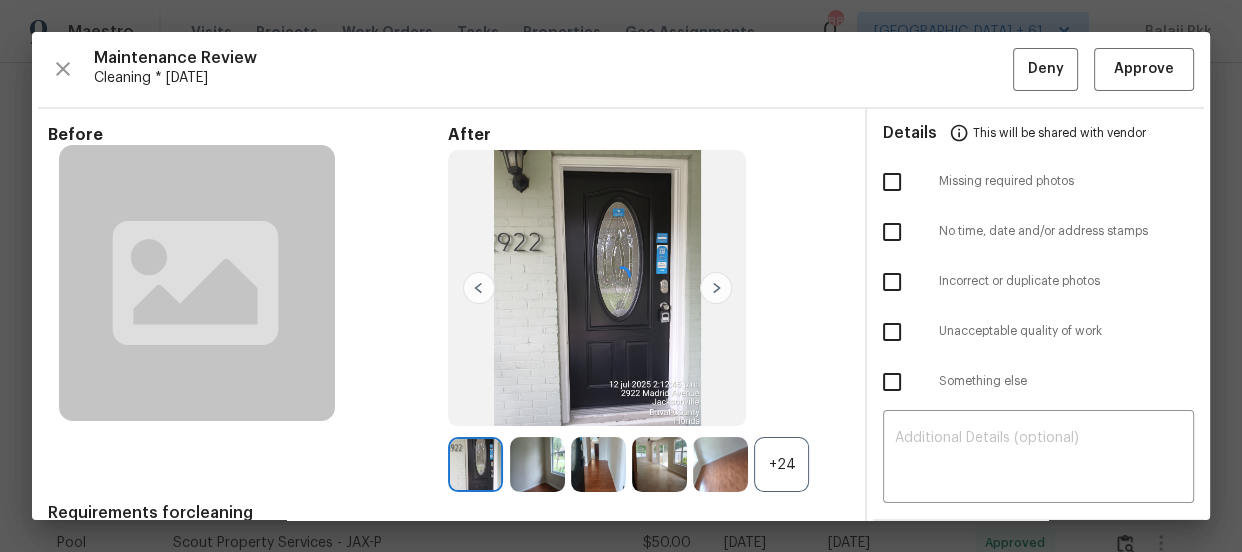 click on "+24" at bounding box center [781, 464] 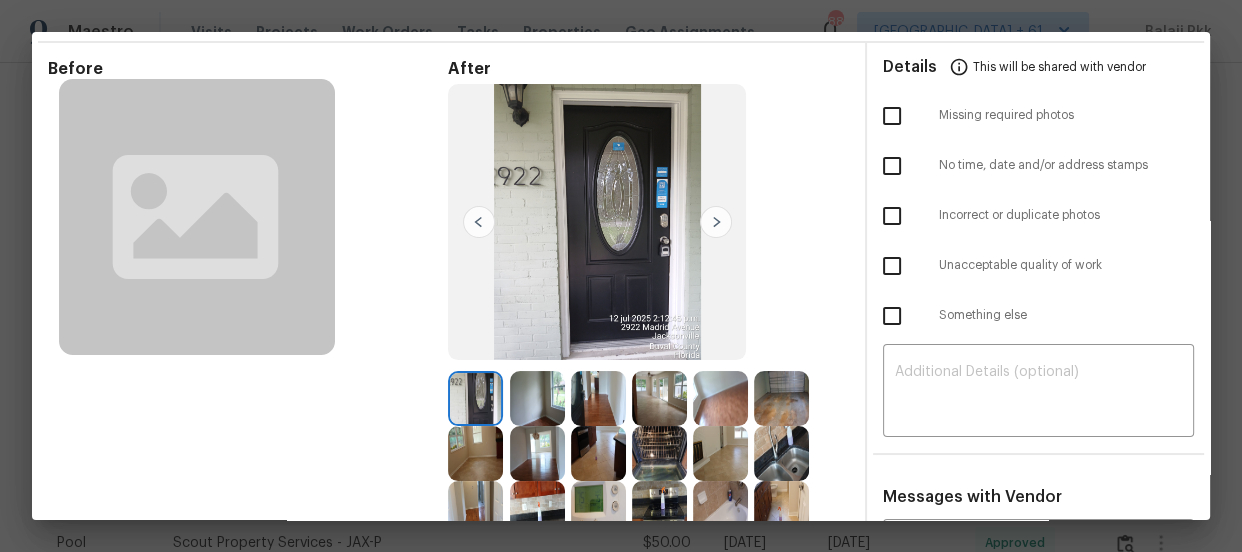 scroll, scrollTop: 181, scrollLeft: 0, axis: vertical 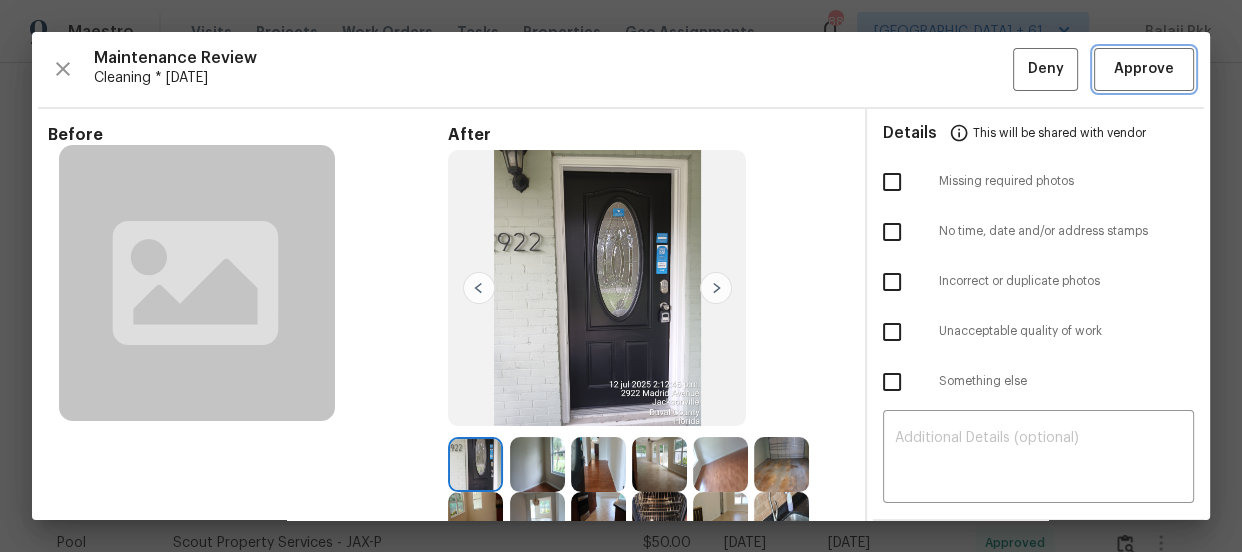 click on "Approve" at bounding box center (1144, 69) 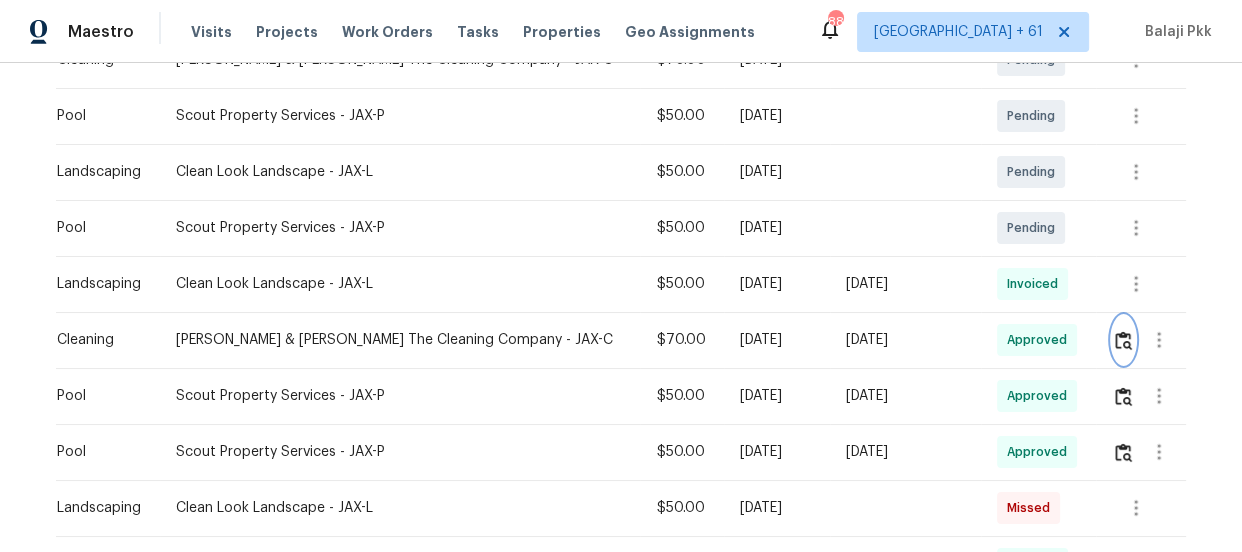 scroll, scrollTop: 0, scrollLeft: 0, axis: both 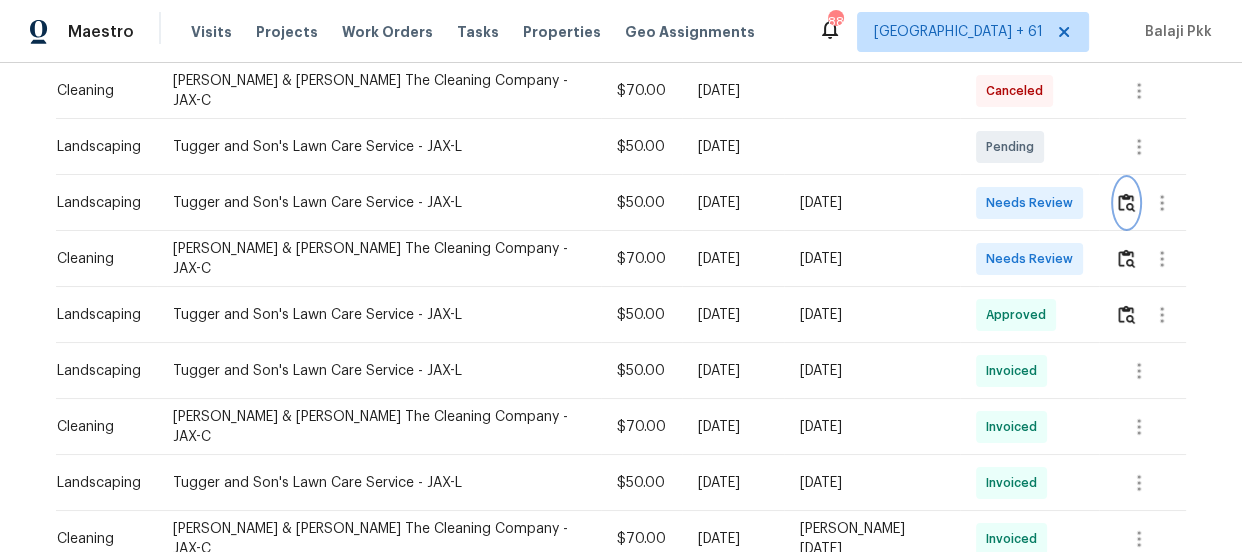 click at bounding box center (1126, 203) 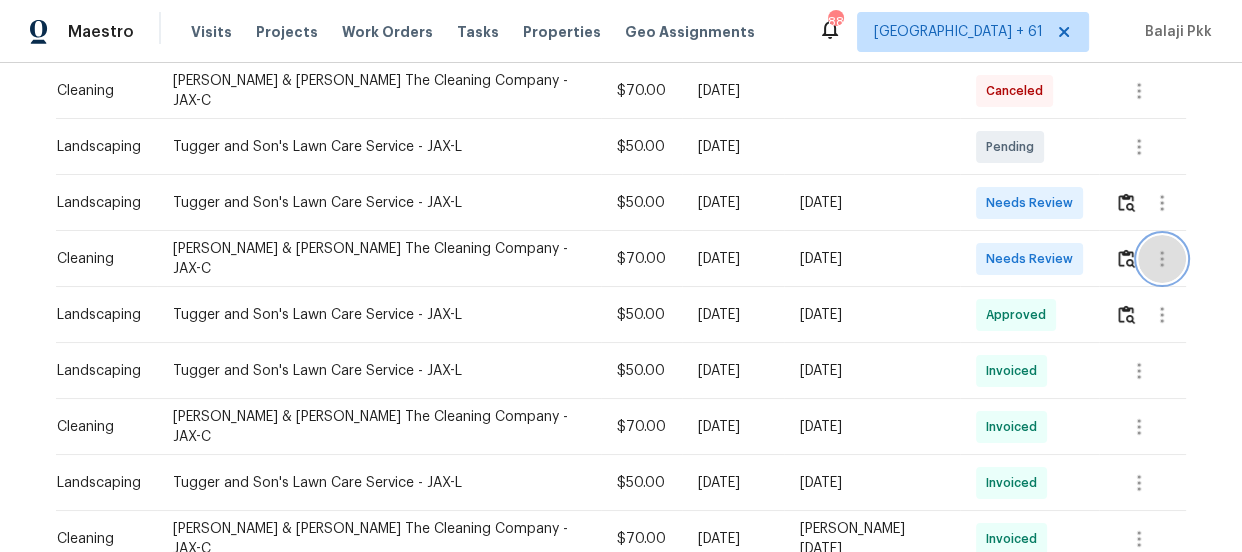 click at bounding box center [1162, 259] 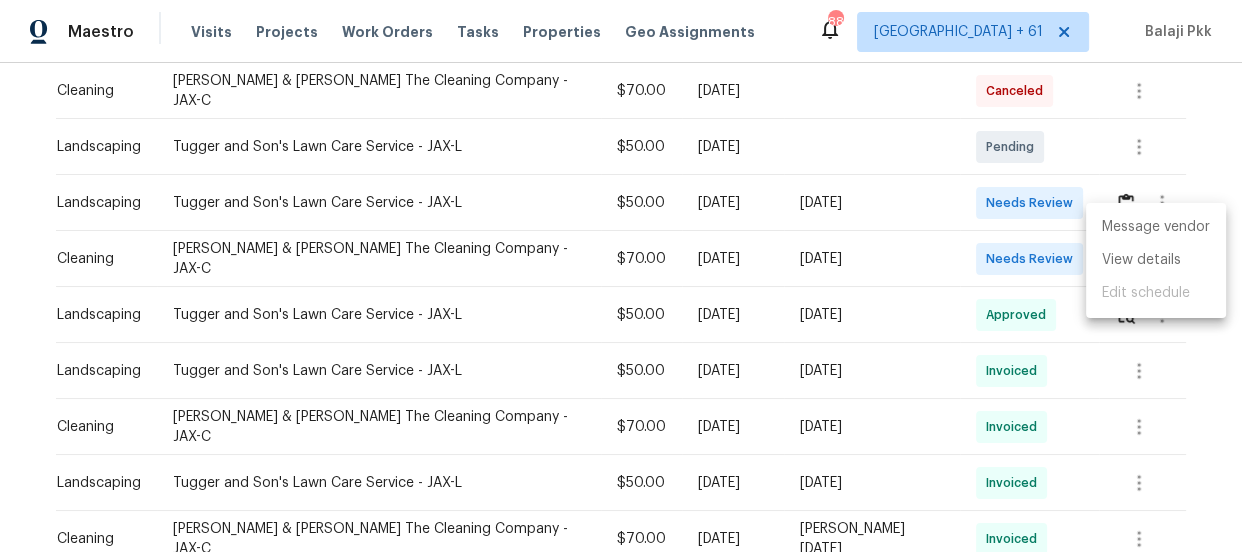 click at bounding box center [621, 276] 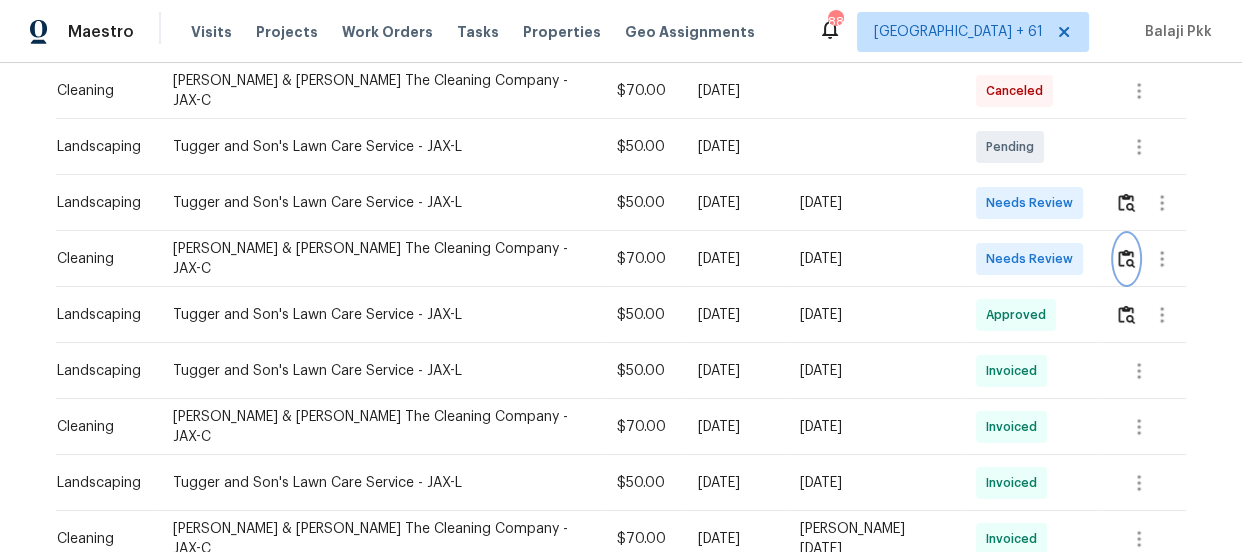 click at bounding box center [1126, 258] 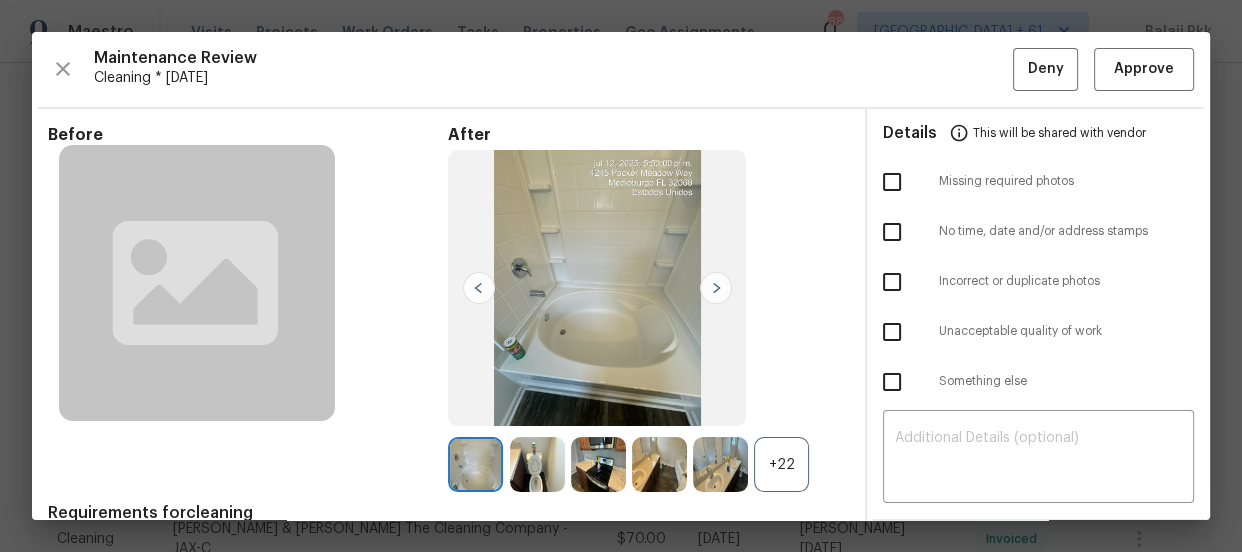 click on "+22" at bounding box center (781, 464) 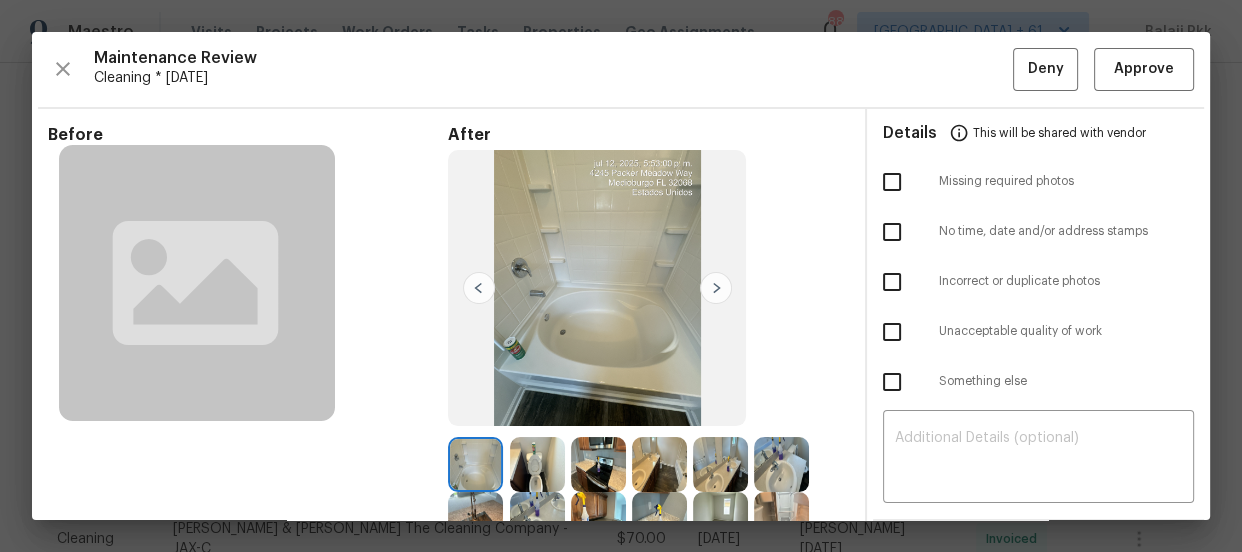 scroll, scrollTop: 0, scrollLeft: 0, axis: both 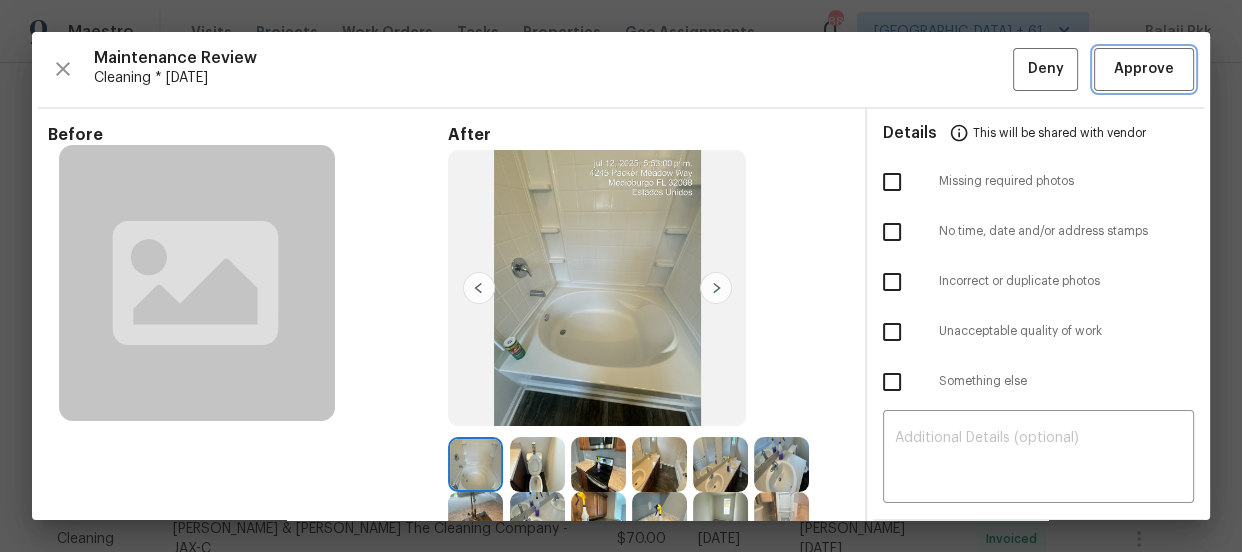 click on "Approve" at bounding box center [1144, 69] 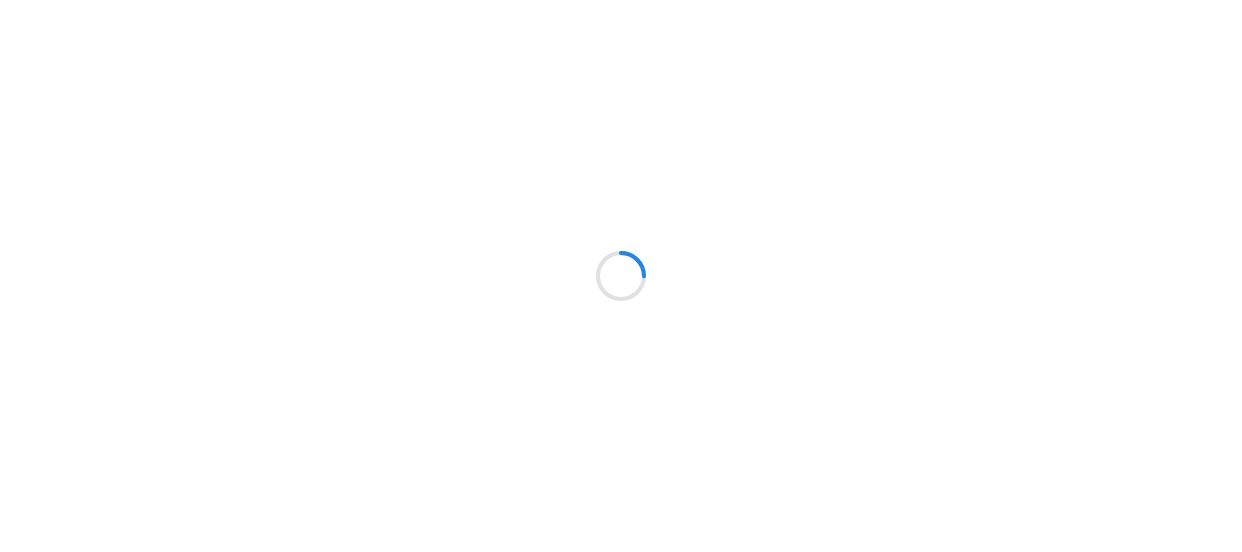 scroll, scrollTop: 0, scrollLeft: 0, axis: both 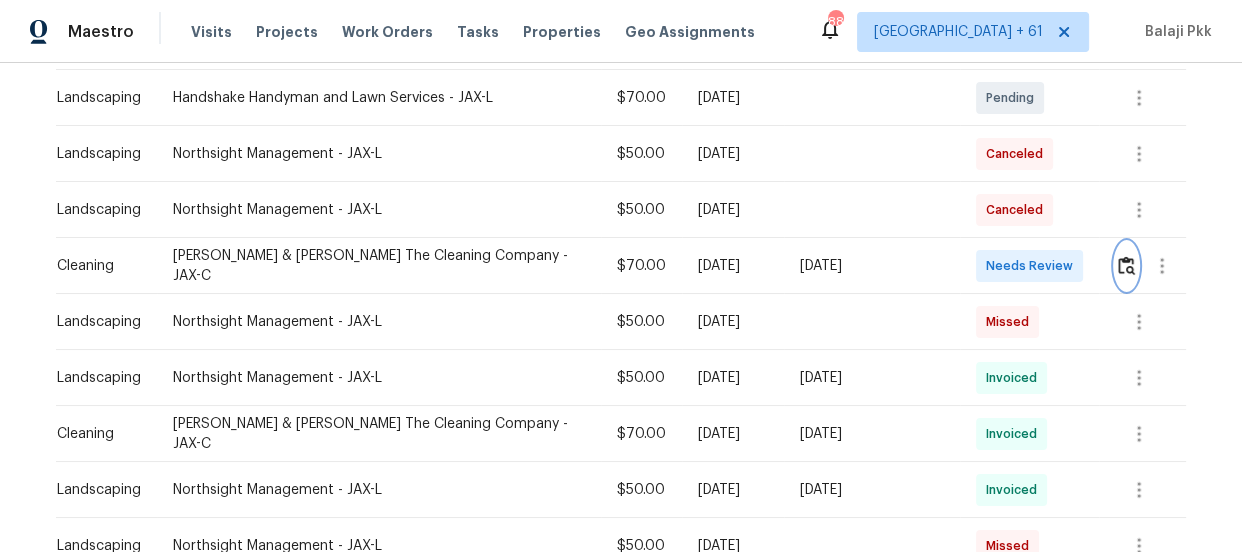 click at bounding box center [1126, 265] 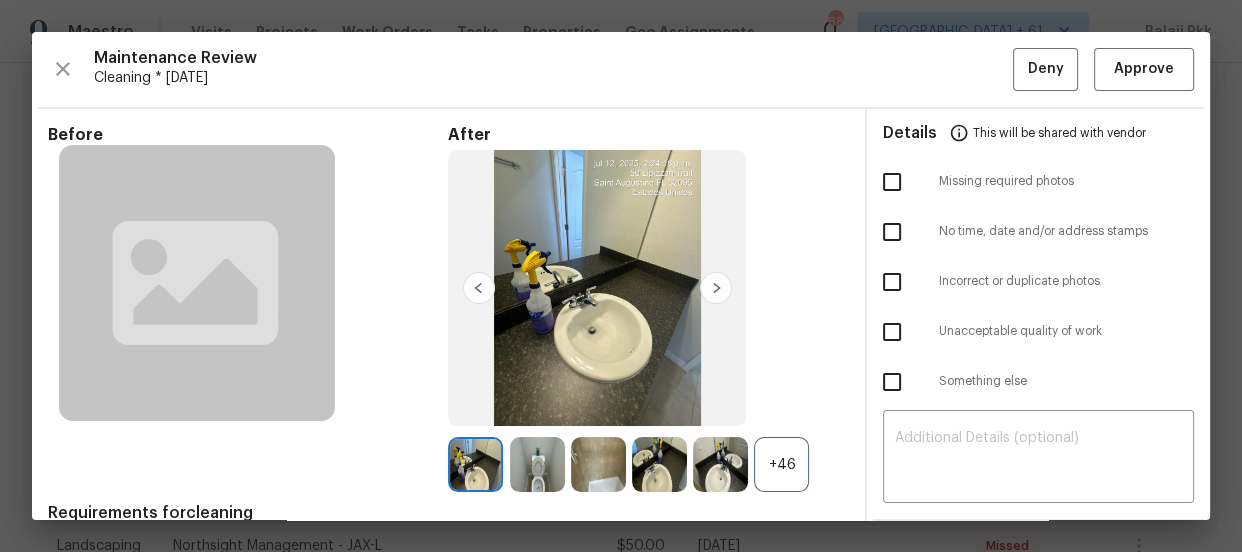 click on "+46" at bounding box center (781, 464) 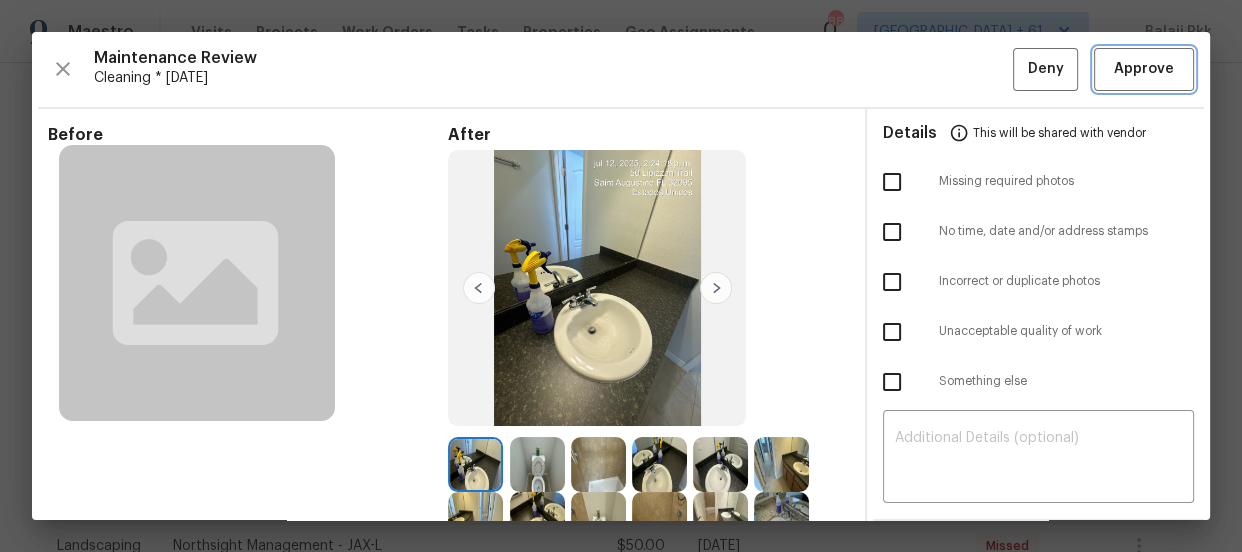 click on "Approve" at bounding box center (1144, 69) 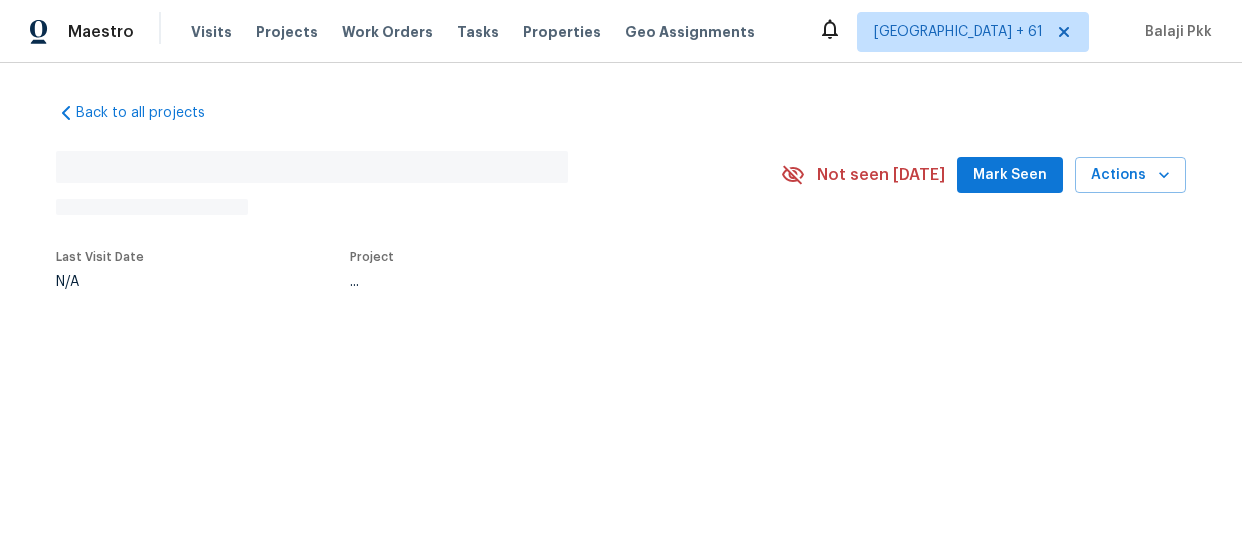 scroll, scrollTop: 0, scrollLeft: 0, axis: both 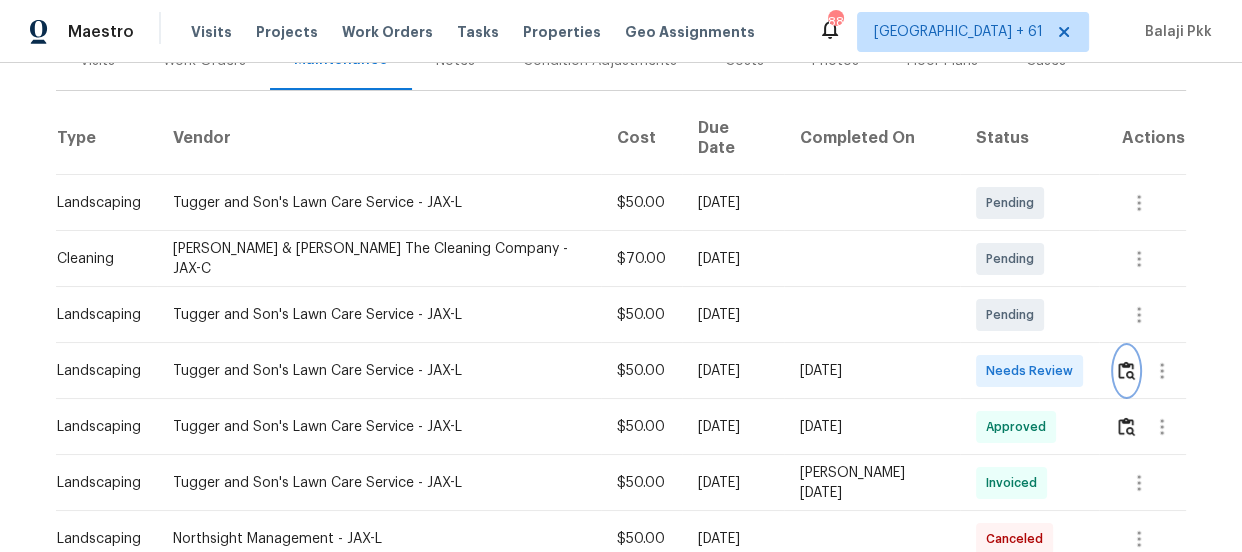 click at bounding box center [1126, 371] 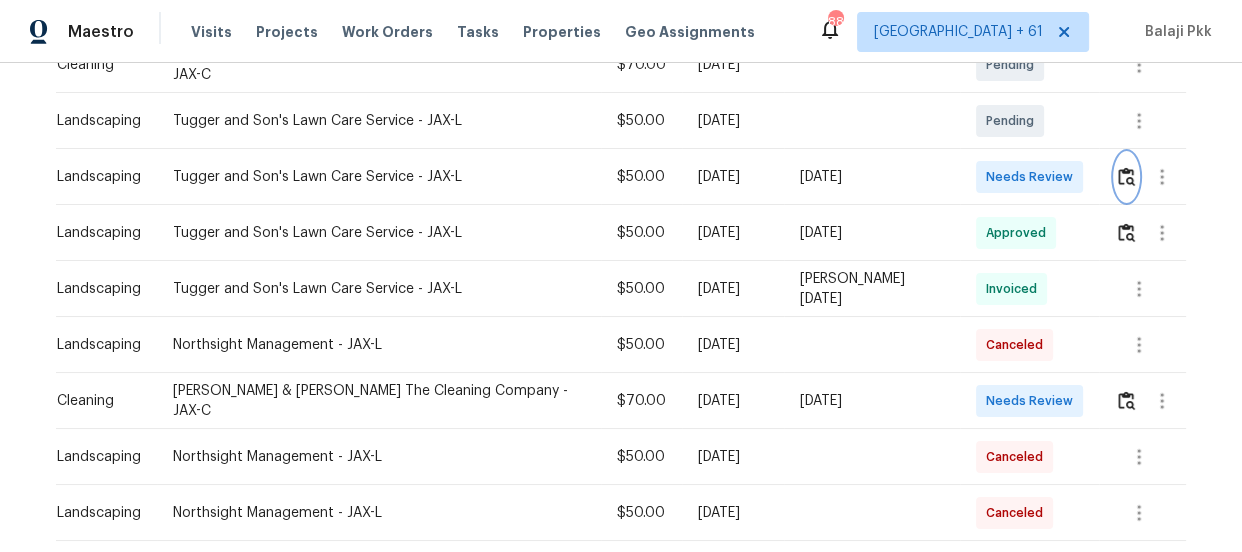 scroll, scrollTop: 559, scrollLeft: 0, axis: vertical 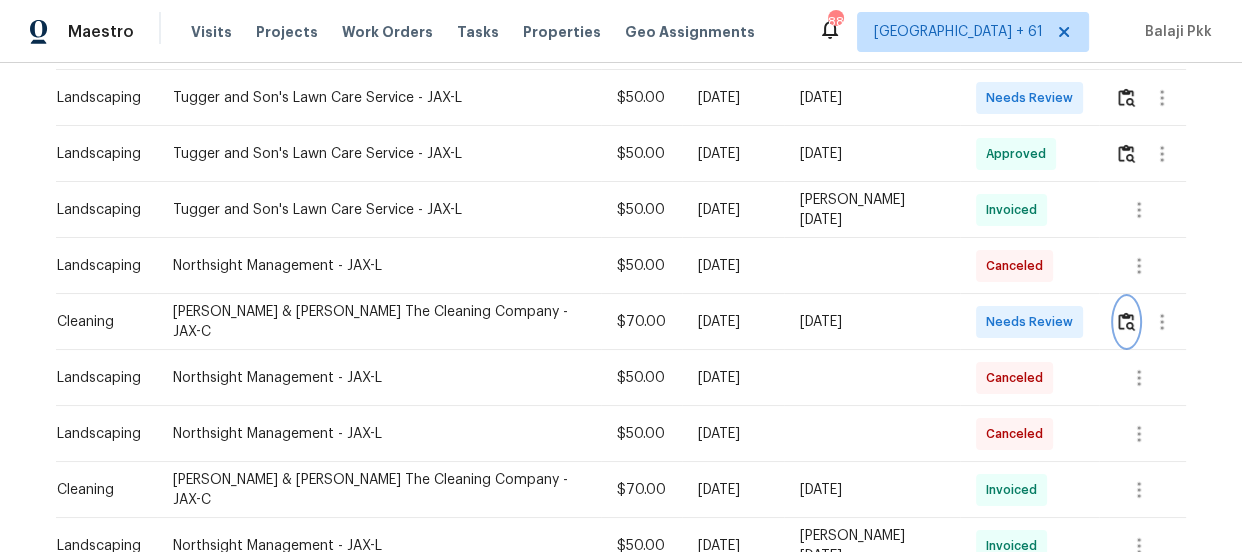 click at bounding box center (1126, 322) 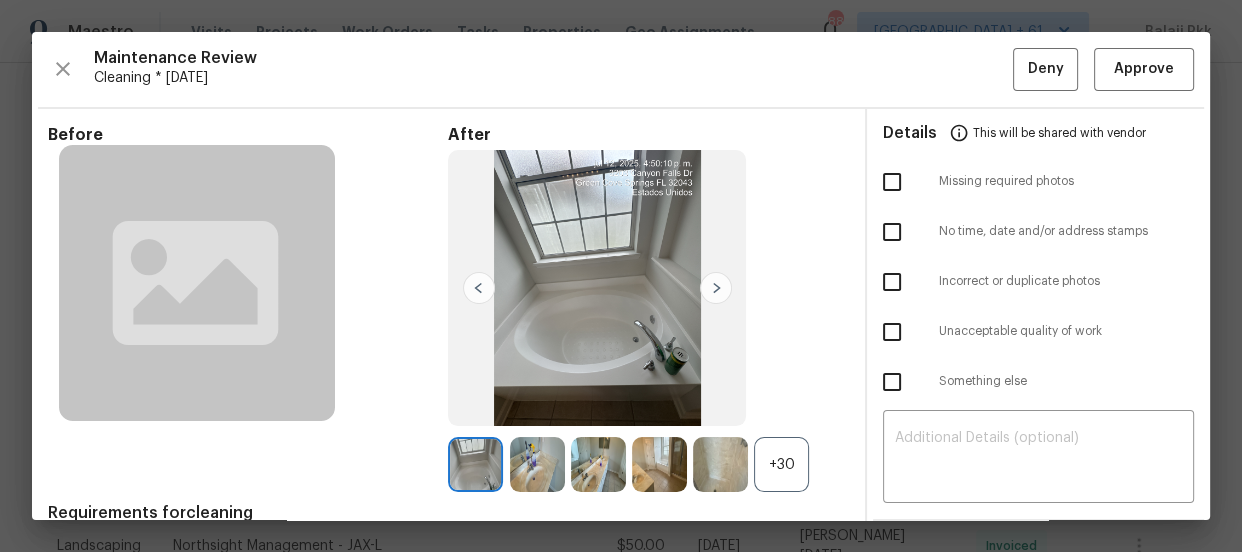 click on "+30" at bounding box center (781, 464) 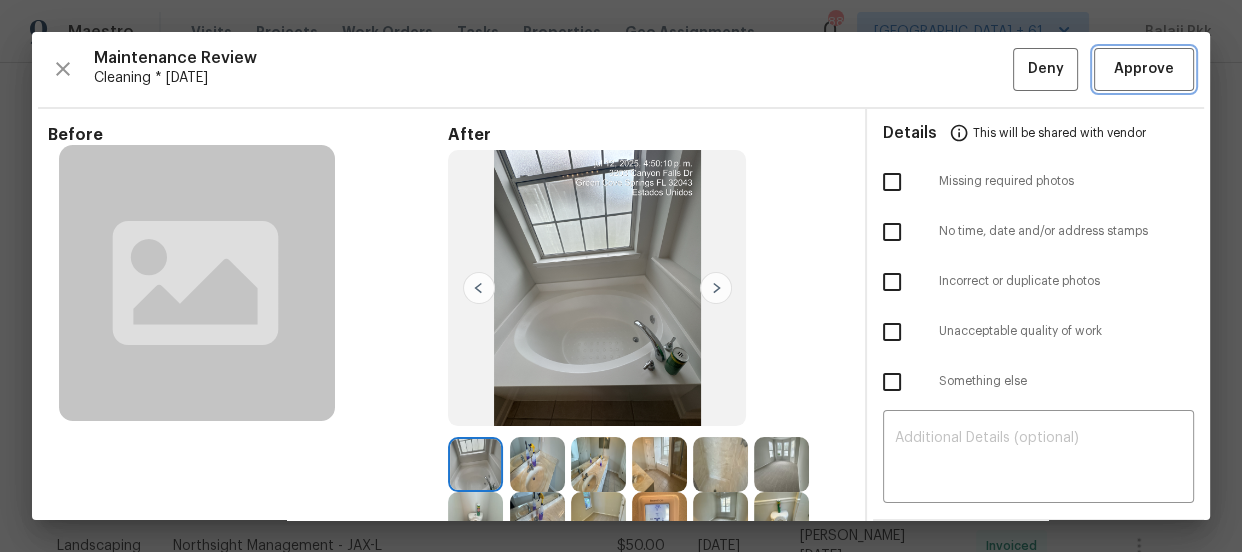 click on "Approve" at bounding box center [1144, 69] 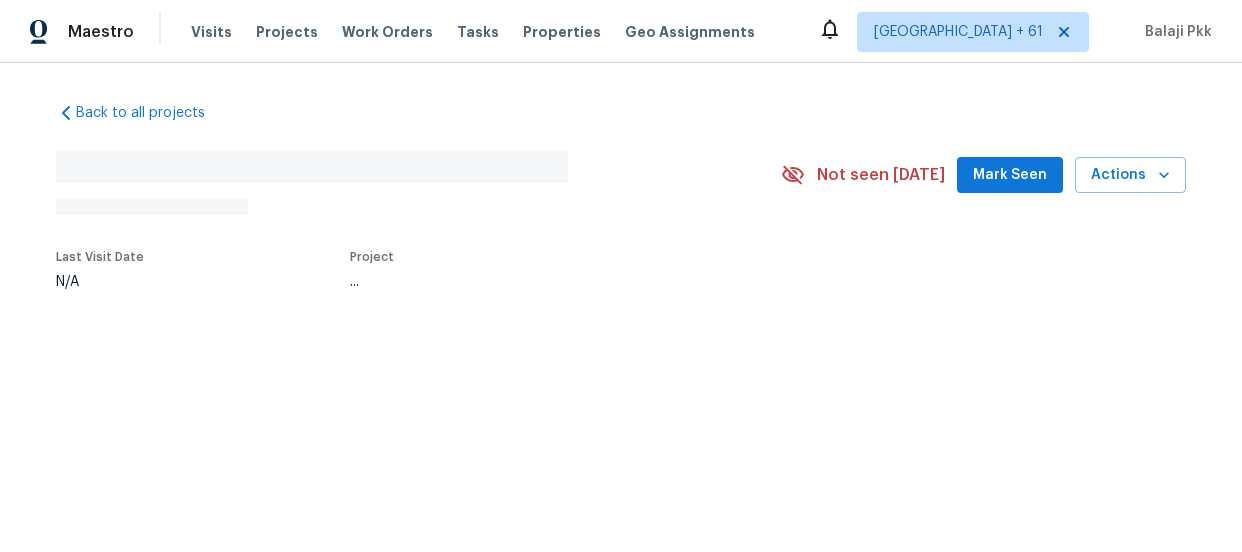 scroll, scrollTop: 0, scrollLeft: 0, axis: both 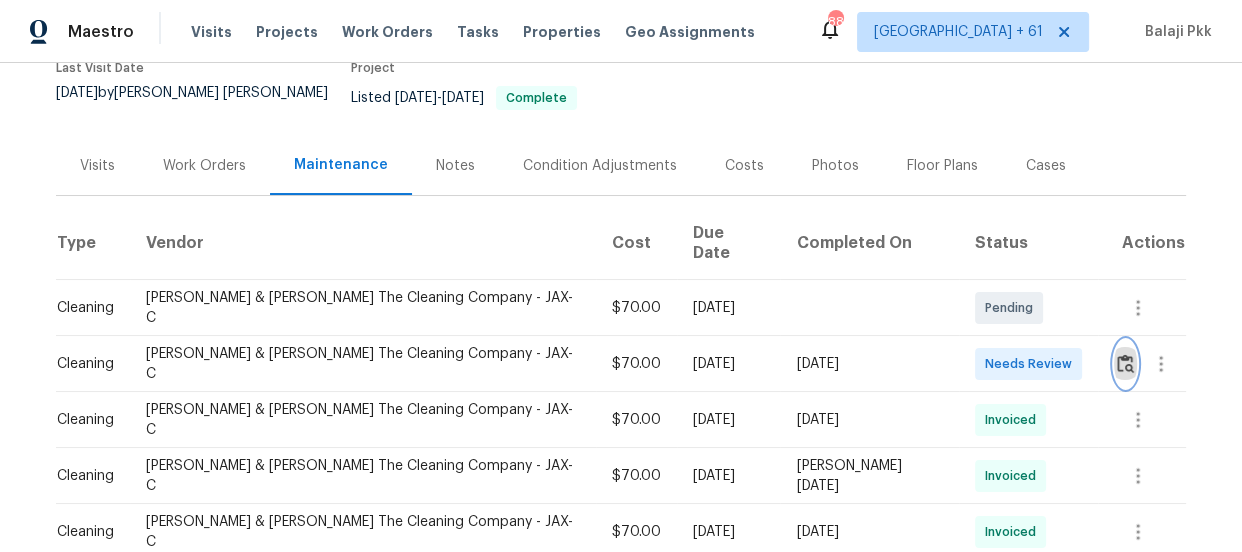 click at bounding box center [1125, 364] 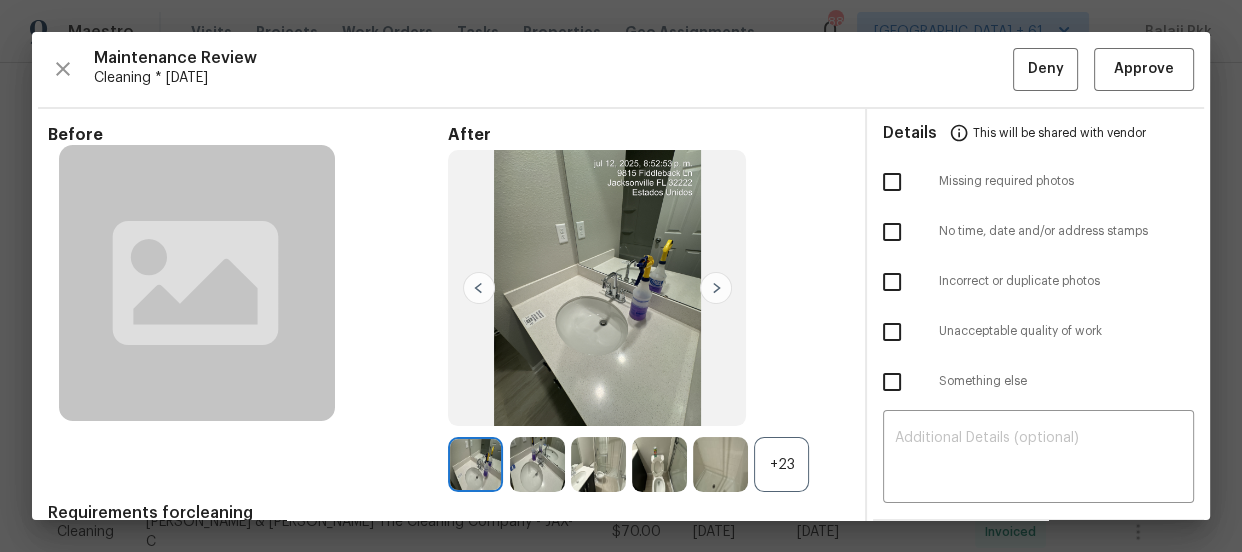 click on "+23" at bounding box center (781, 464) 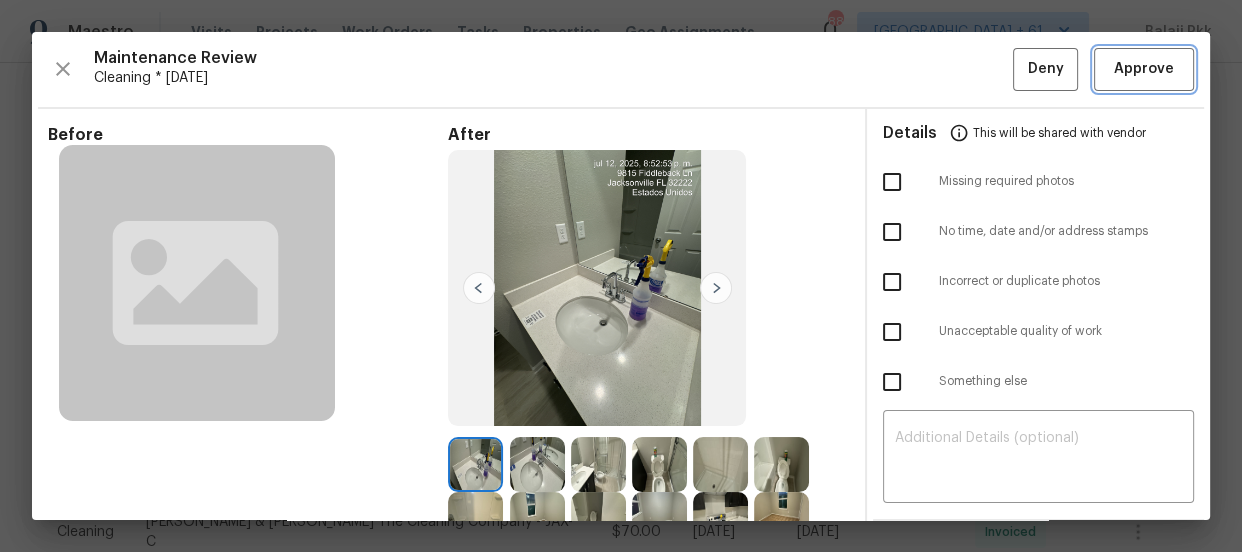 click on "Approve" at bounding box center (1144, 69) 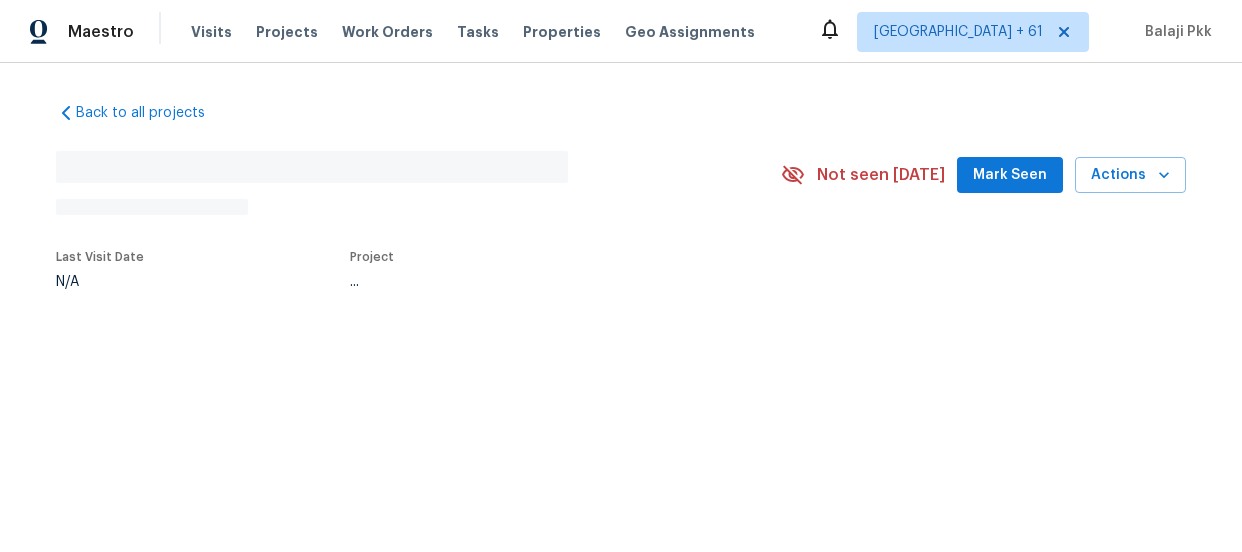 scroll, scrollTop: 0, scrollLeft: 0, axis: both 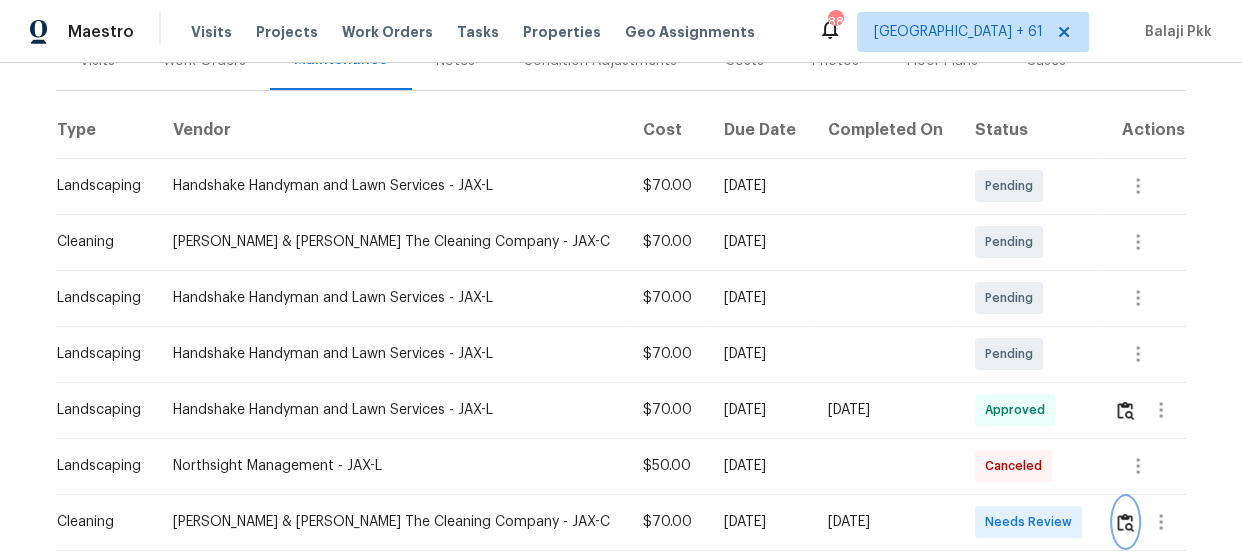 click at bounding box center [1125, 522] 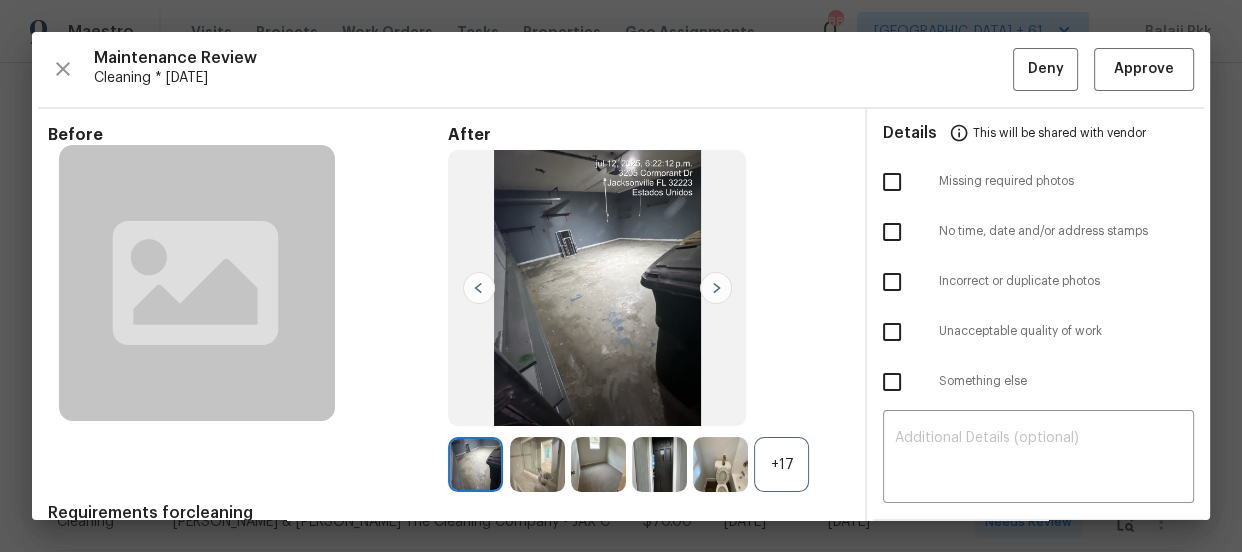 click on "+17" at bounding box center (781, 464) 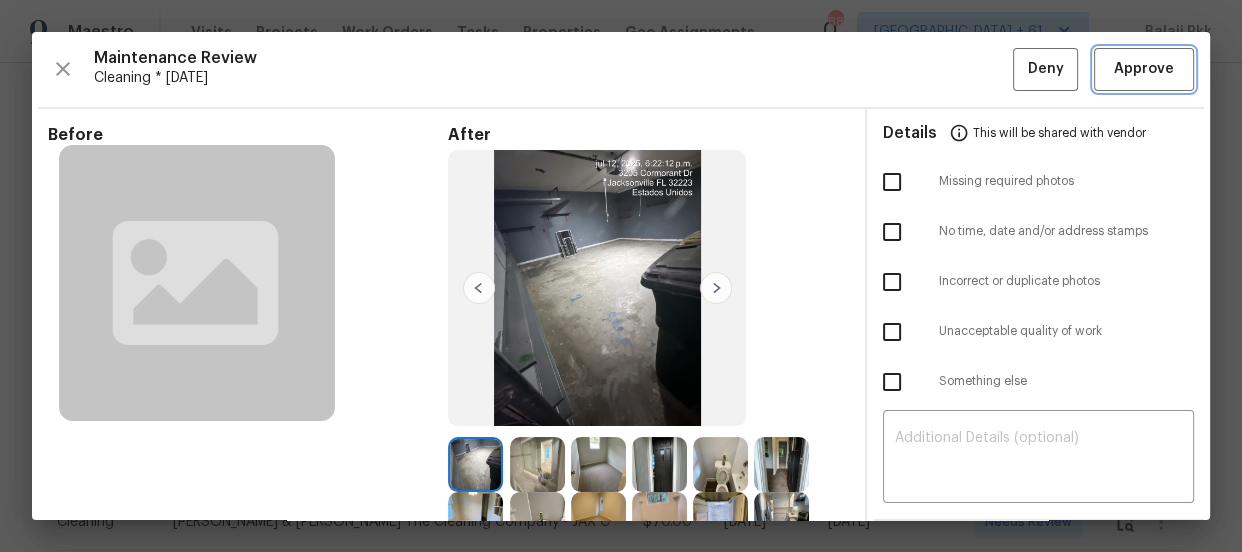 click on "Approve" at bounding box center [1144, 69] 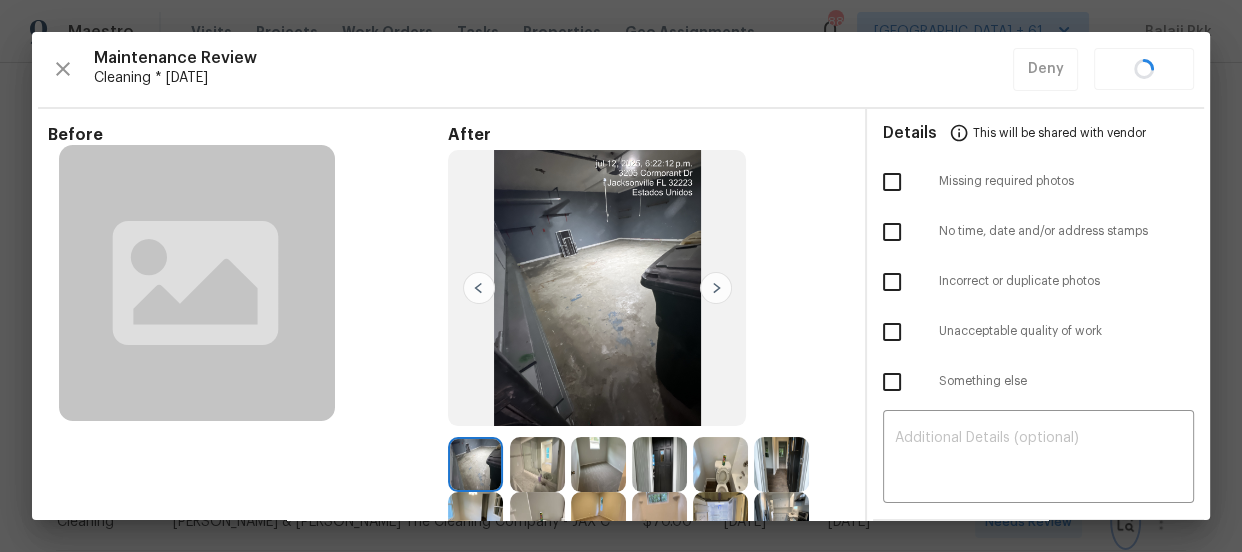 scroll, scrollTop: 281, scrollLeft: 0, axis: vertical 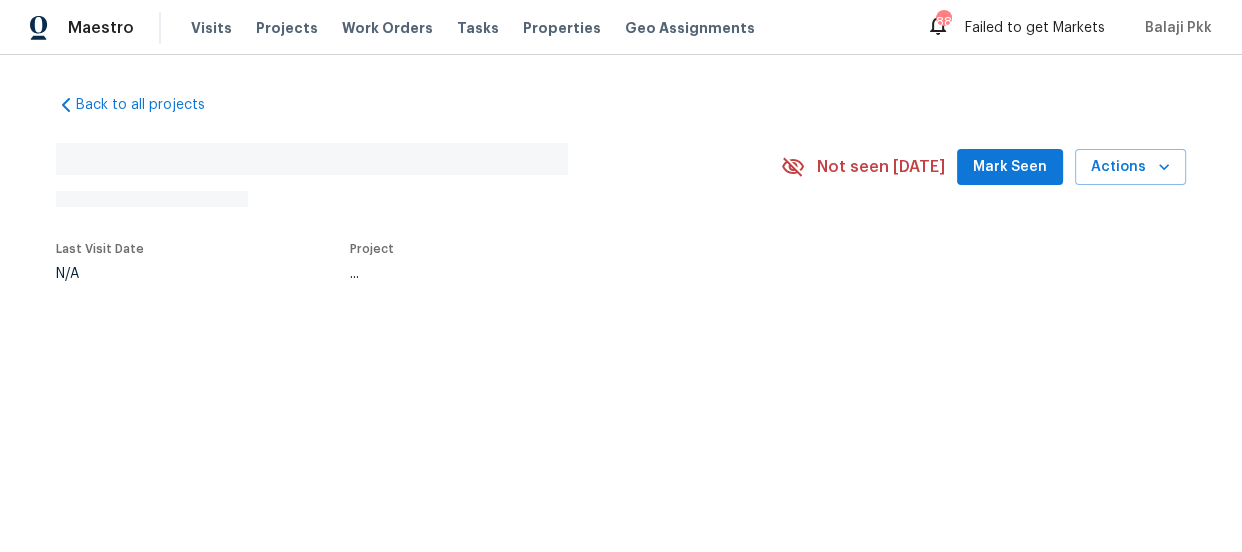 click on "No address found N/A Not seen today Mark Seen Actions Last Visit Date N/A Project ..." at bounding box center [621, 210] 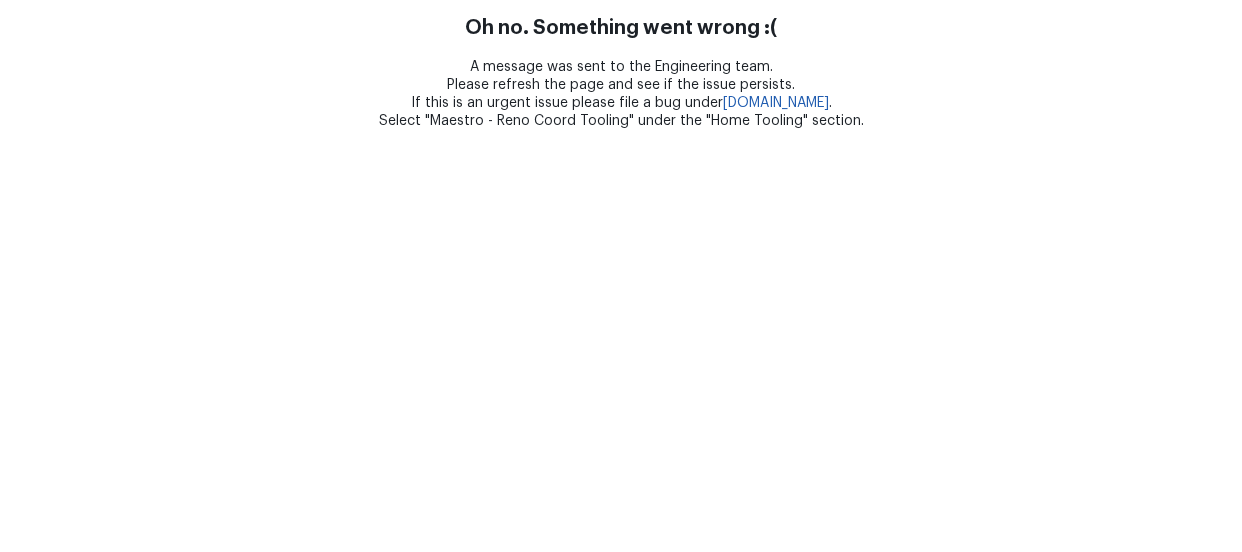 scroll, scrollTop: 0, scrollLeft: 0, axis: both 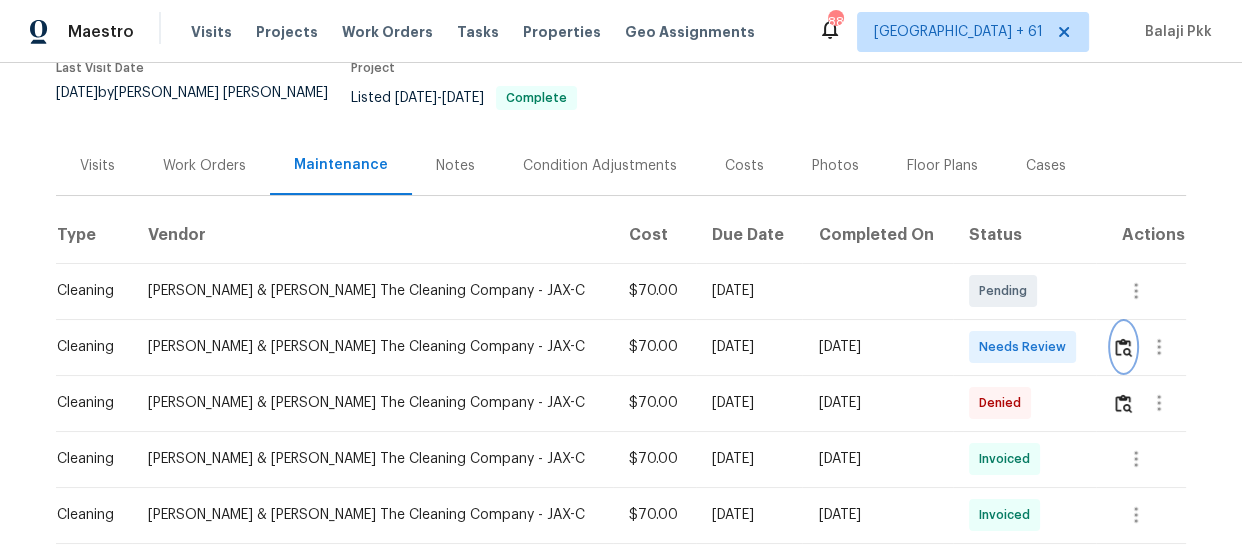 click at bounding box center (1123, 347) 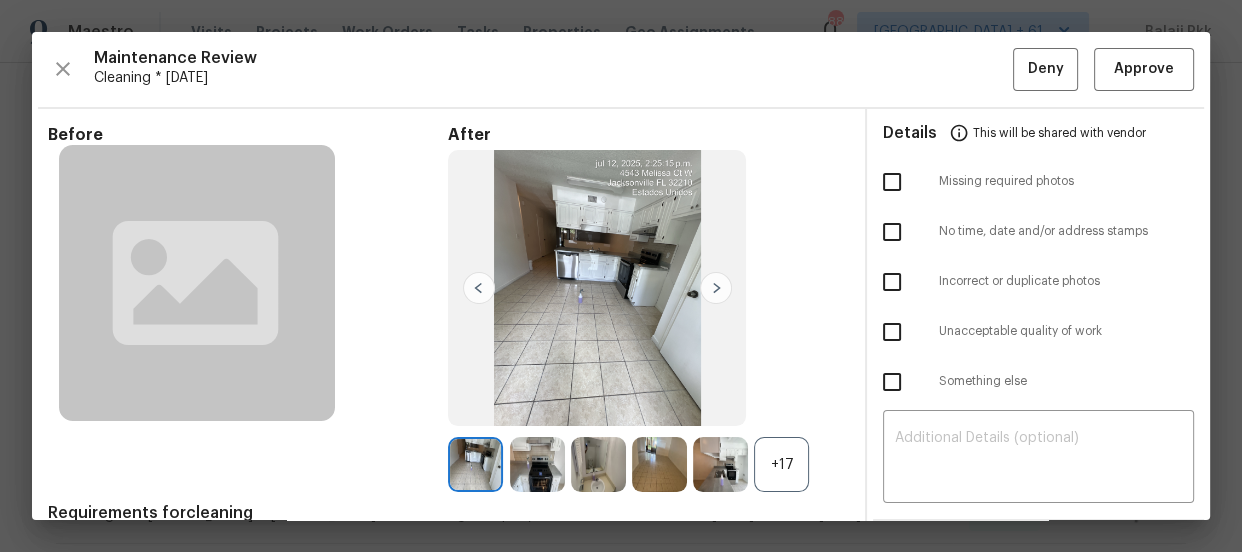 click on "+17" at bounding box center [781, 464] 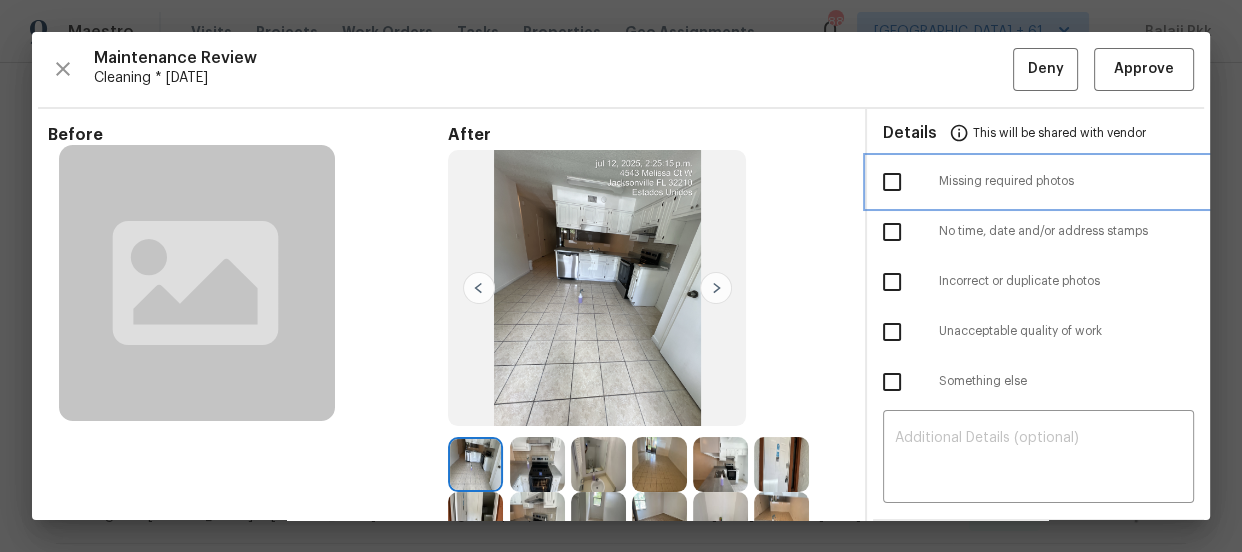 click at bounding box center (911, 182) 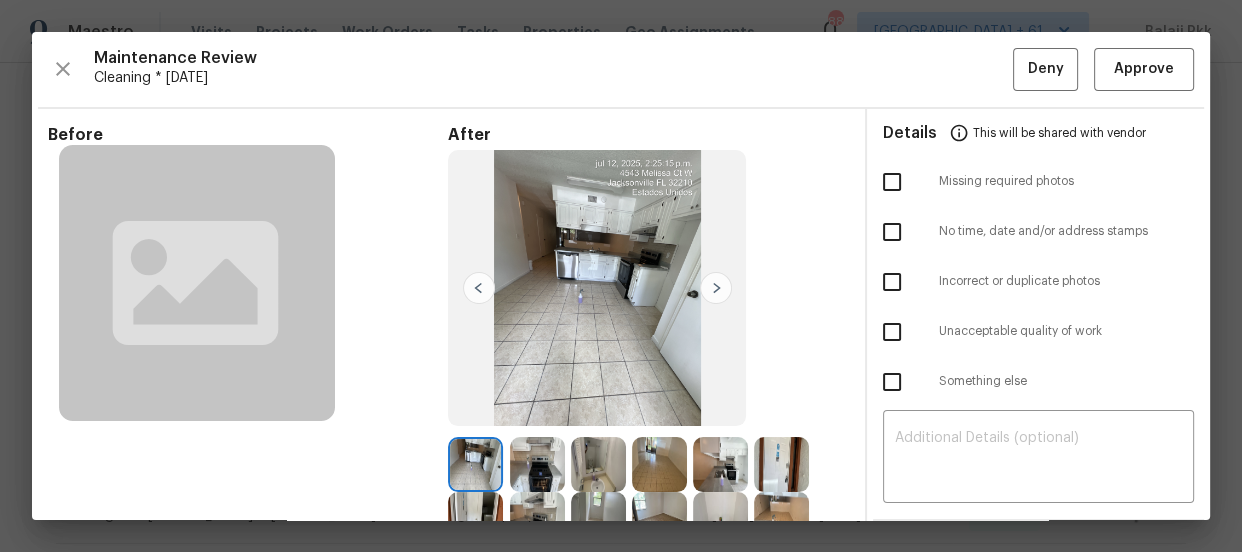 click at bounding box center (892, 182) 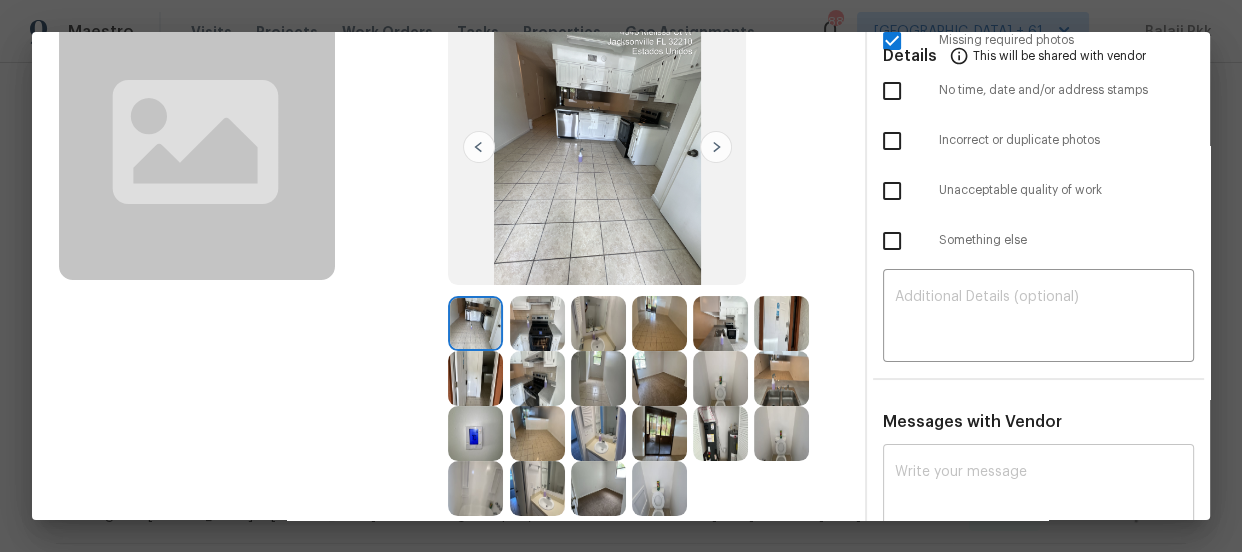 scroll, scrollTop: 363, scrollLeft: 0, axis: vertical 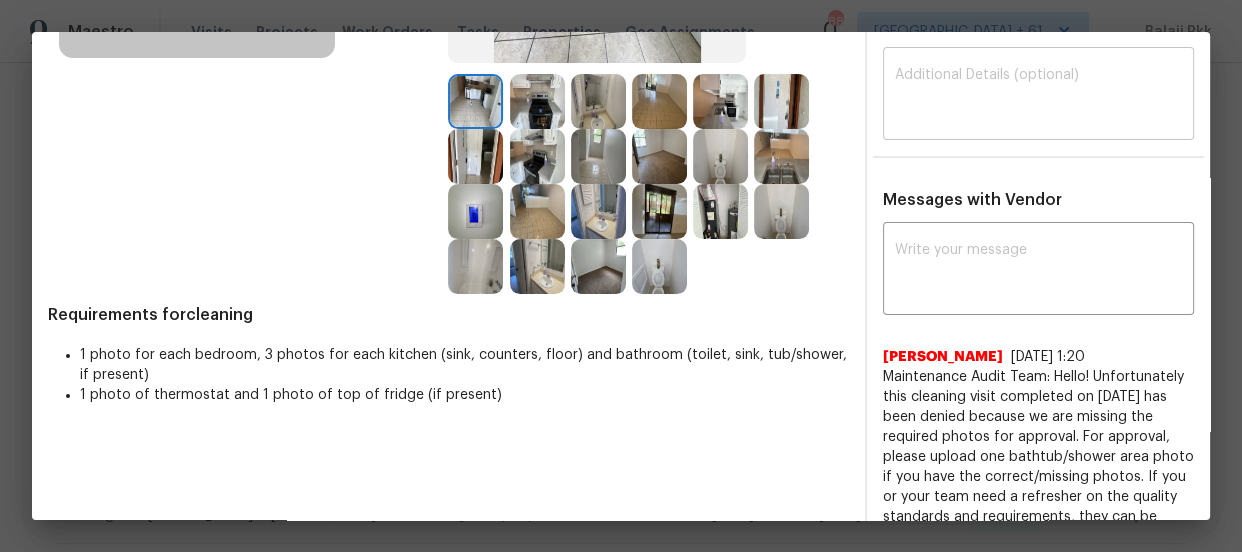 click at bounding box center (1038, 96) 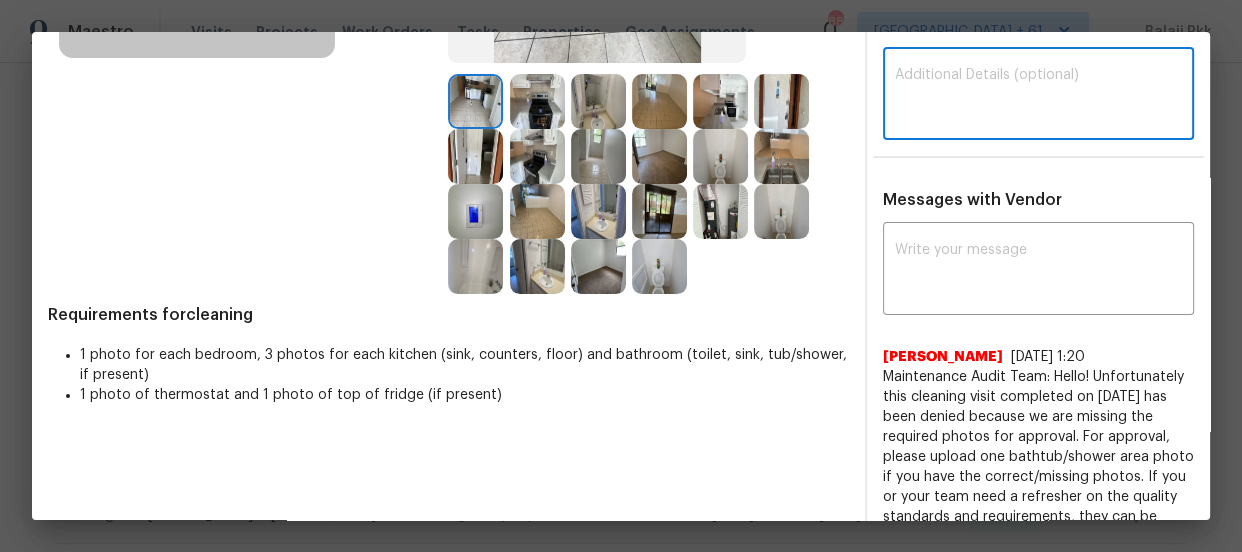 paste on "Maintenance Audit Team: Hello! Unfortunately, this Cleaning visit completed on 07/12/2025 has been denied because we are missing the required photos for approval. For approval, please upload one bathtub/shower photo only if the missing photos were taken on the same day the visit was completed. If those photos are available, they must be uploaded within 48 hours of the original visit date. If the required photos were not taken on the day of the visit, the denial will remain in place. If you or your team need a refresher on the quality standards and requirements, please refer to the updated Standards of Work that have been distributed via email. Thank you!" 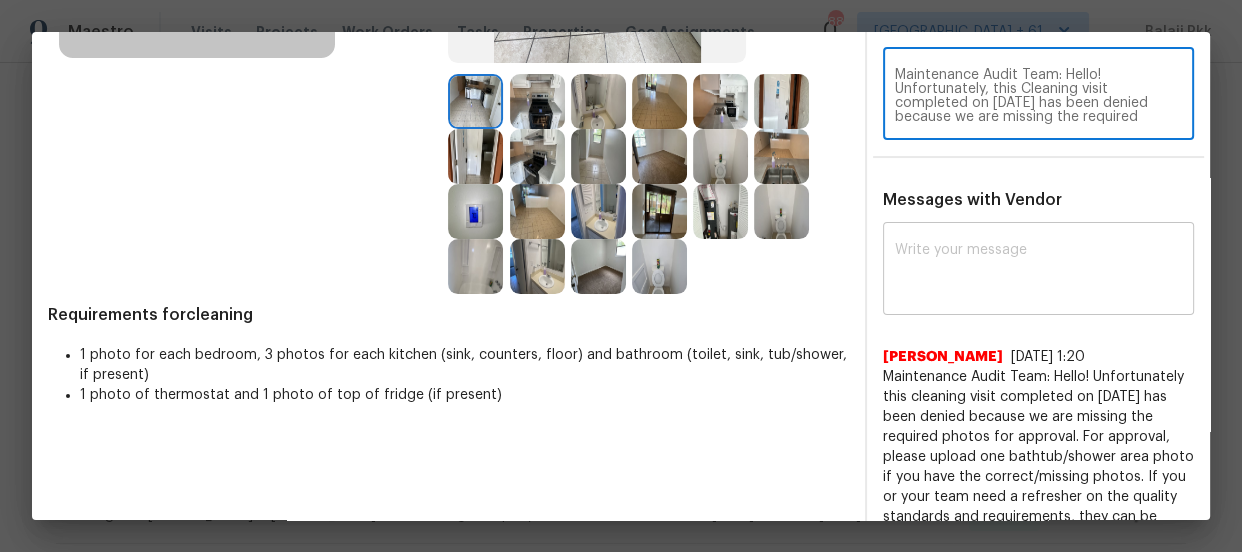 scroll, scrollTop: 210, scrollLeft: 0, axis: vertical 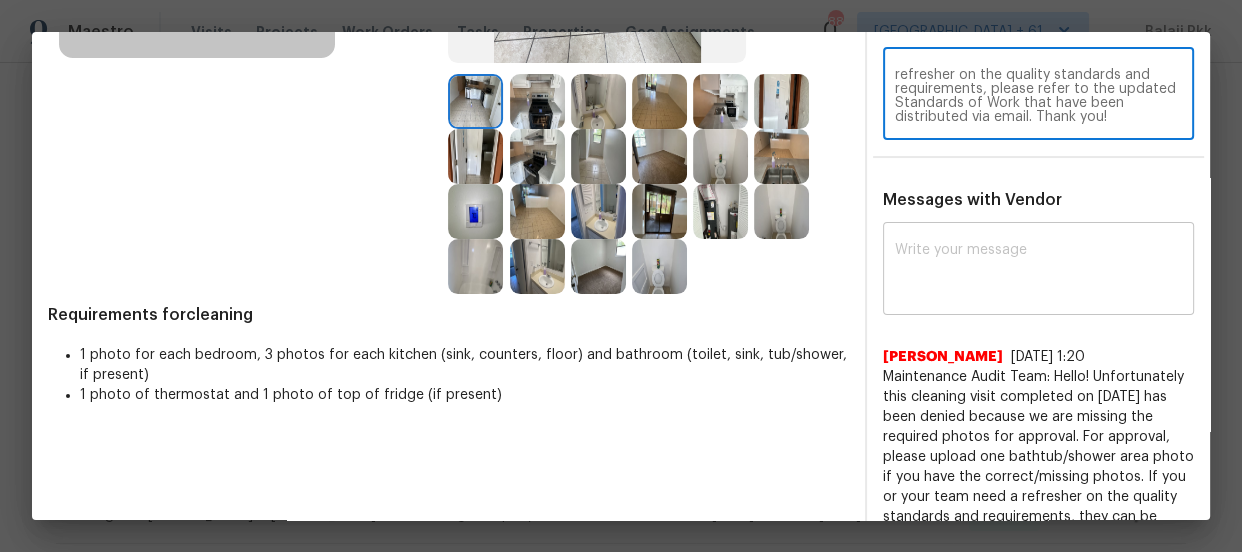 type on "Maintenance Audit Team: Hello! Unfortunately, this Cleaning visit completed on 07/12/2025 has been denied because we are missing the required photos for approval. For approval, please upload one bathtub/shower photo only if the missing photos were taken on the same day the visit was completed. If those photos are available, they must be uploaded within 48 hours of the original visit date. If the required photos were not taken on the day of the visit, the denial will remain in place. If you or your team need a refresher on the quality standards and requirements, please refer to the updated Standards of Work that have been distributed via email. Thank you!" 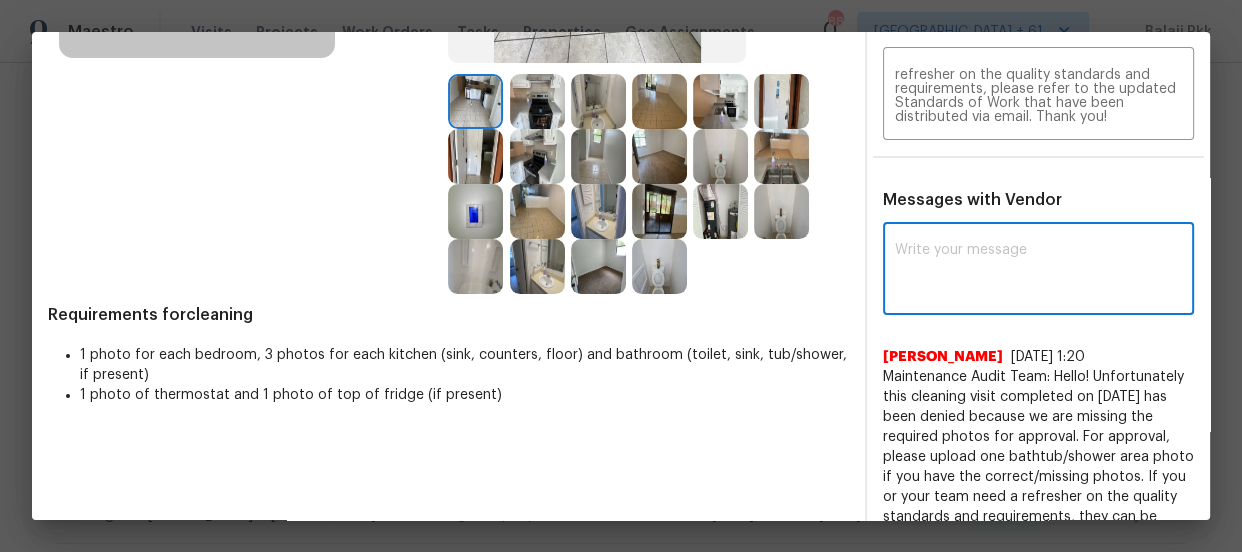 paste on "Maintenance Audit Team: Hello! Unfortunately, this Cleaning visit completed on 07/12/2025 has been denied because we are missing the required photos for approval. For approval, please upload one bathtub/shower photo only if the missing photos were taken on the same day the visit was completed. If those photos are available, they must be uploaded within 48 hours of the original visit date. If the required photos were not taken on the day of the visit, the denial will remain in place. If you or your team need a refresher on the quality standards and requirements, please refer to the updated Standards of Work that have been distributed via email. Thank you!" 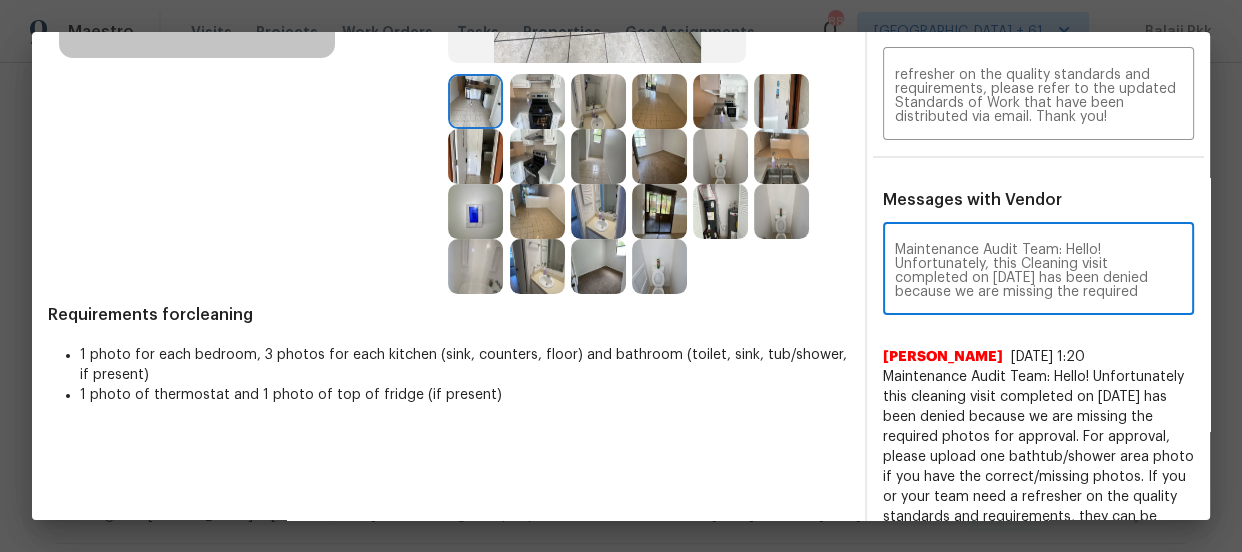 scroll, scrollTop: 294, scrollLeft: 0, axis: vertical 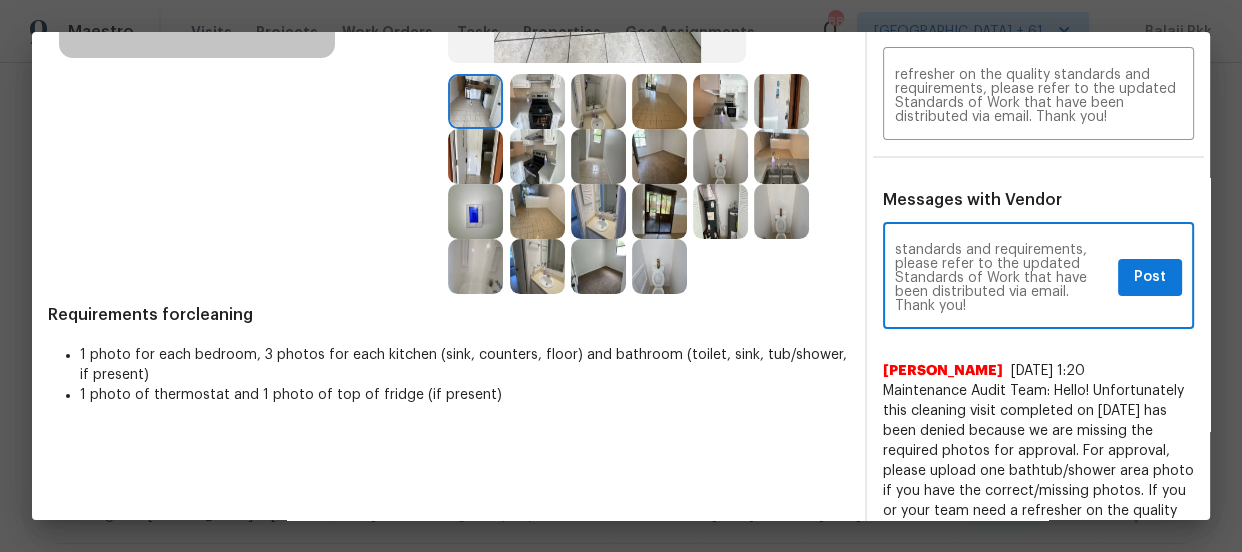 type on "Maintenance Audit Team: Hello! Unfortunately, this Cleaning visit completed on 07/12/2025 has been denied because we are missing the required photos for approval. For approval, please upload one bathtub/shower photo only if the missing photos were taken on the same day the visit was completed. If those photos are available, they must be uploaded within 48 hours of the original visit date. If the required photos were not taken on the day of the visit, the denial will remain in place. If you or your team need a refresher on the quality standards and requirements, please refer to the updated Standards of Work that have been distributed via email. Thank you!" 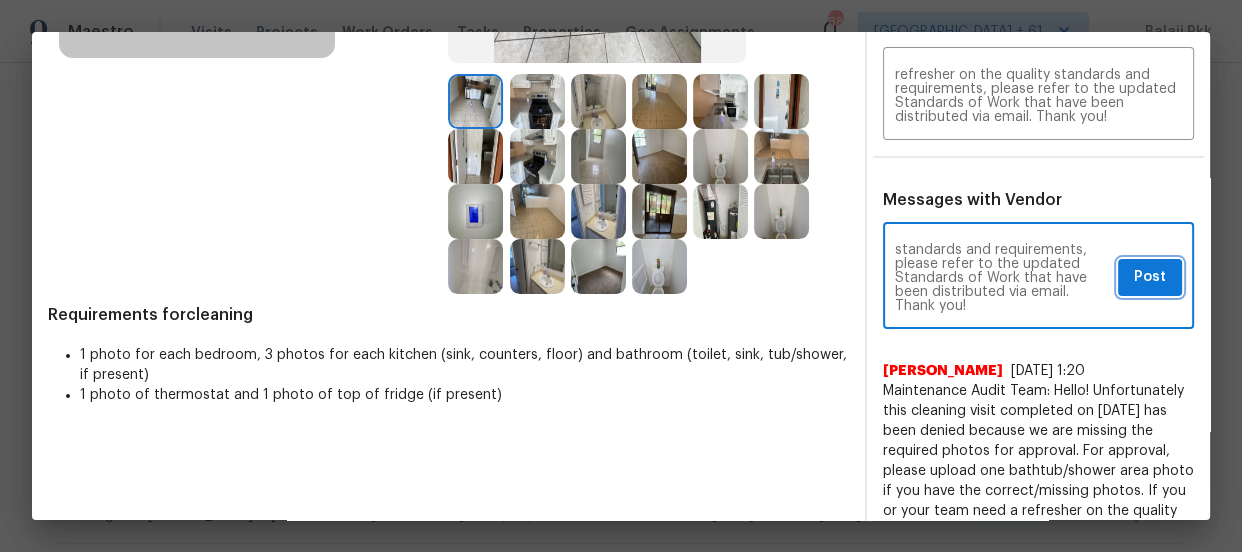 click on "Post" at bounding box center [1150, 277] 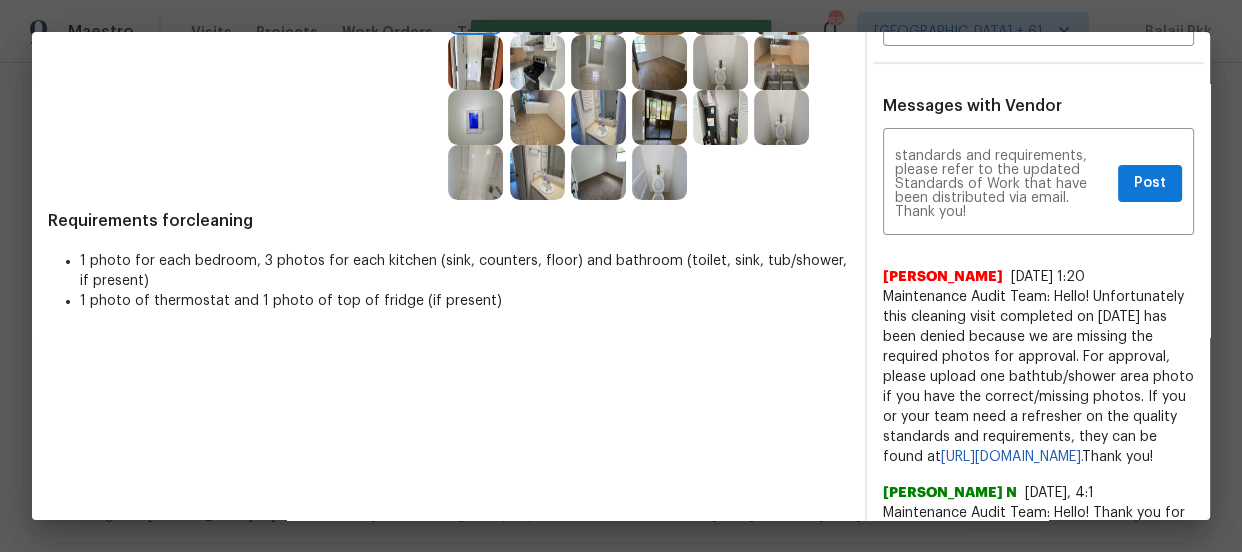 type 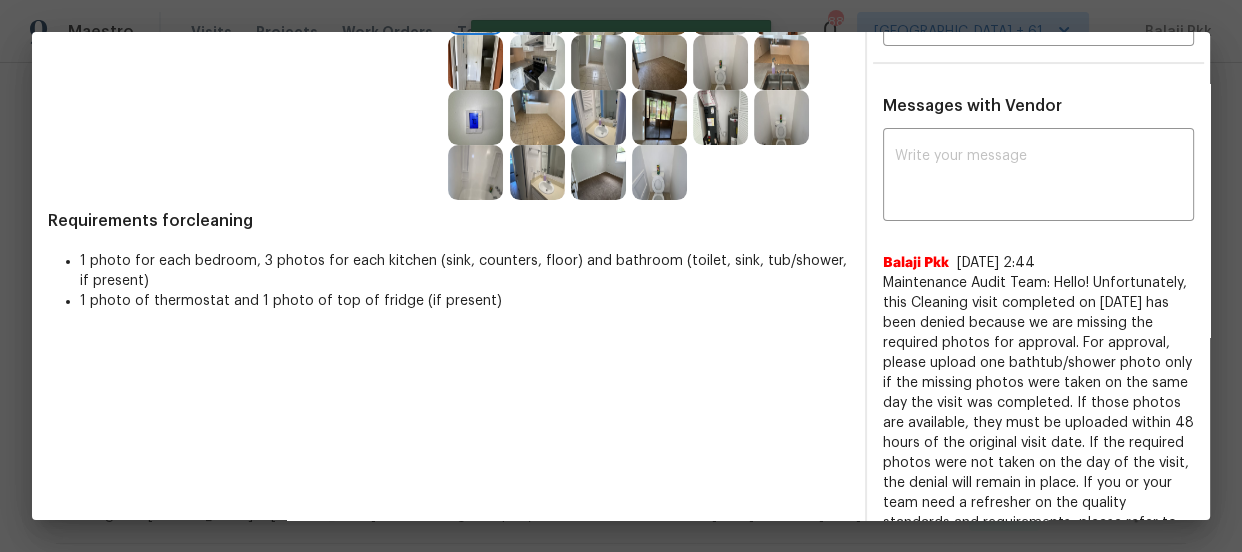 scroll, scrollTop: 636, scrollLeft: 0, axis: vertical 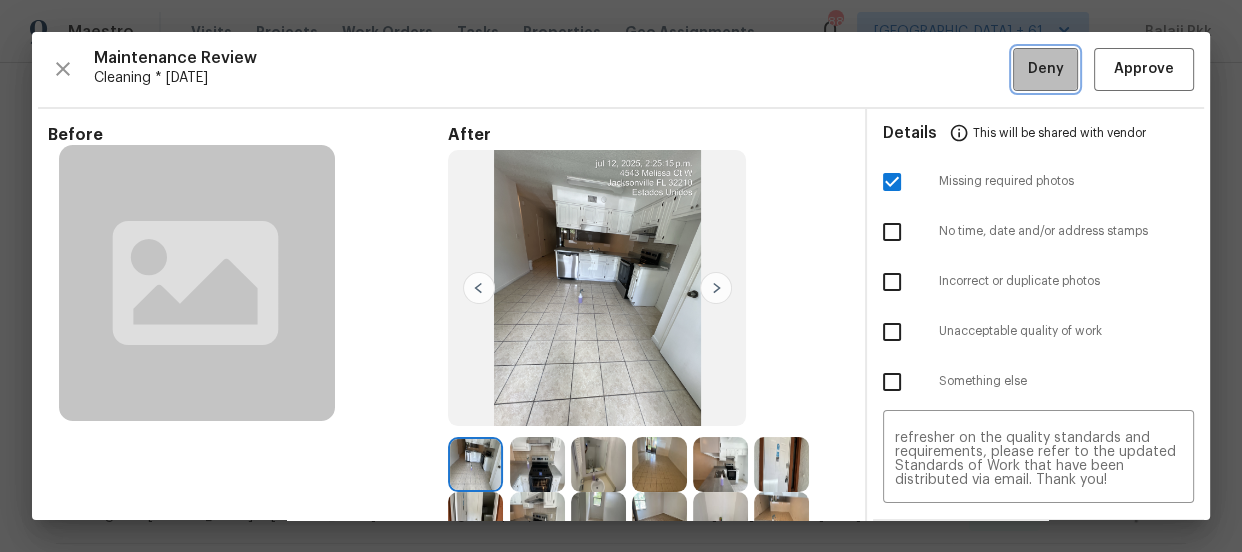 click on "Deny" at bounding box center [1045, 69] 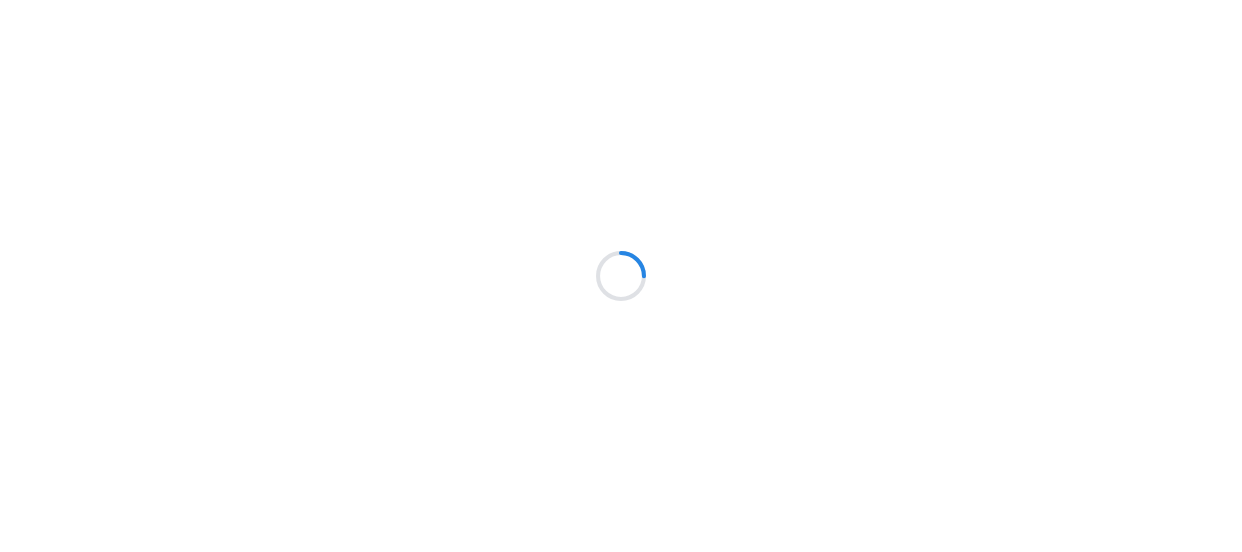scroll, scrollTop: 0, scrollLeft: 0, axis: both 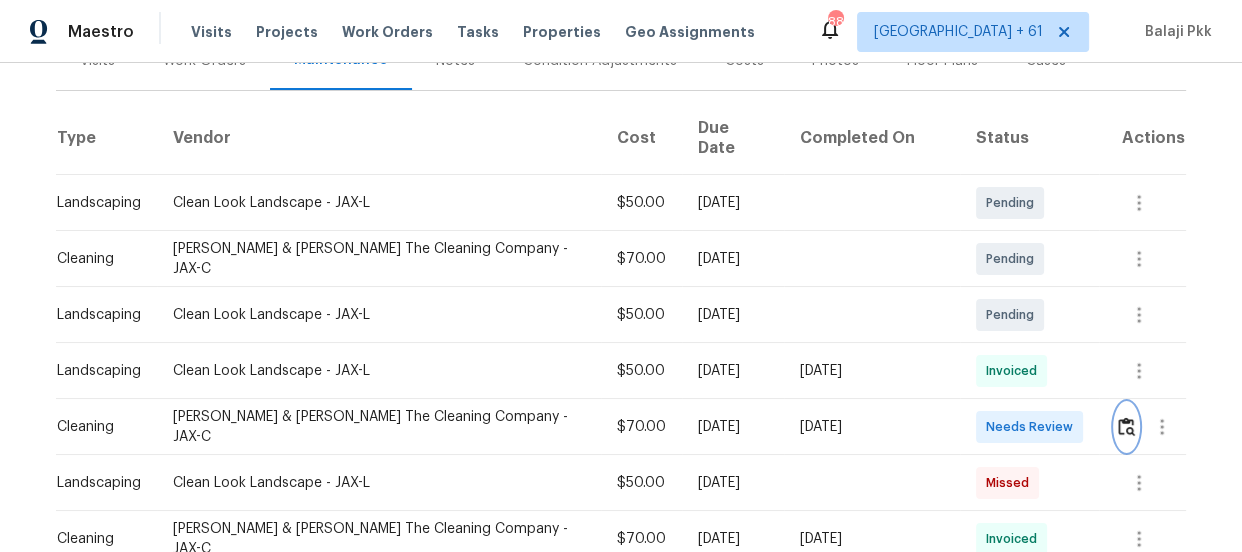 click at bounding box center (1126, 427) 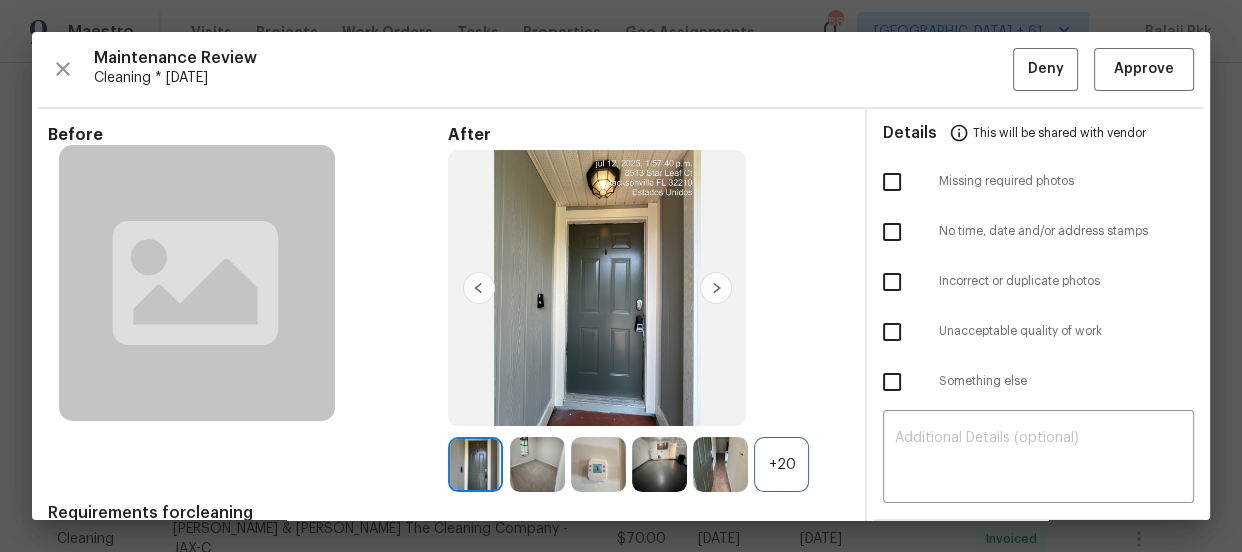 click on "+20" at bounding box center [781, 464] 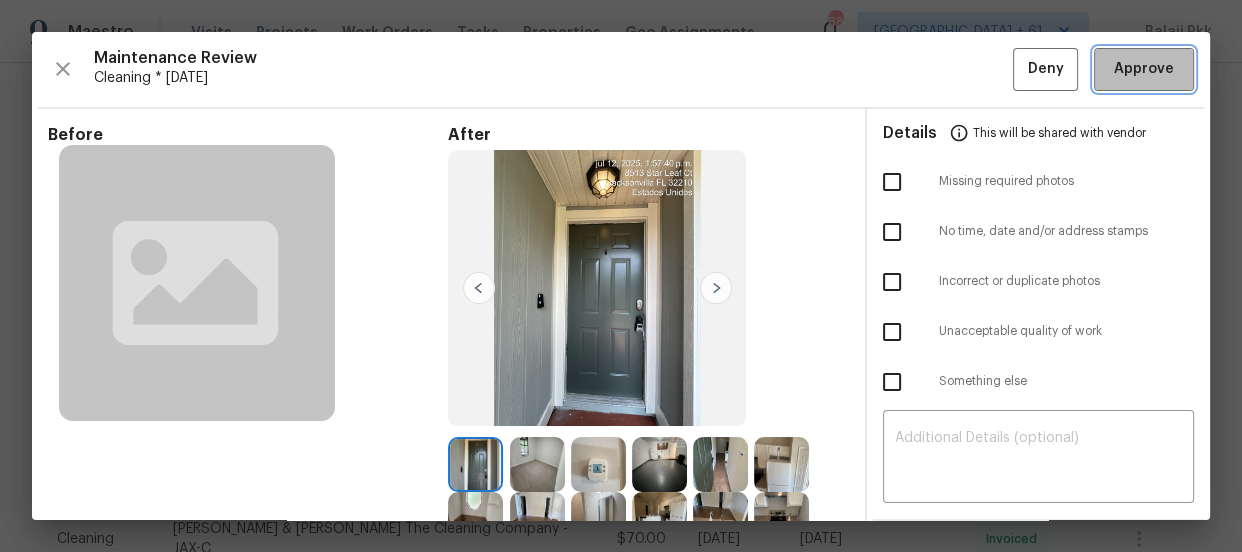 click on "Approve" at bounding box center [1144, 69] 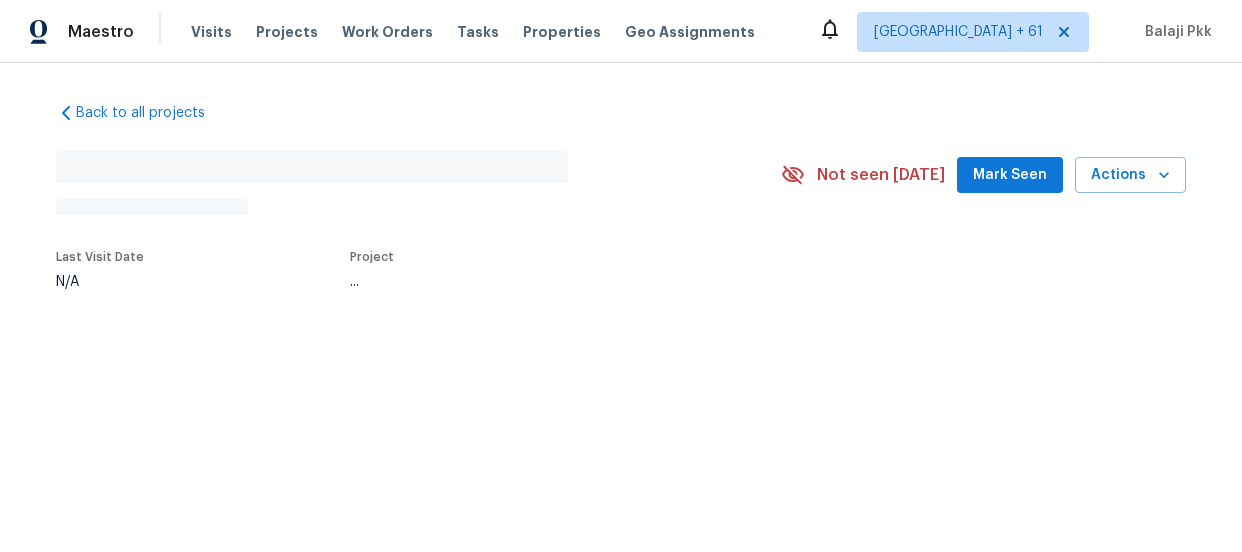 scroll, scrollTop: 0, scrollLeft: 0, axis: both 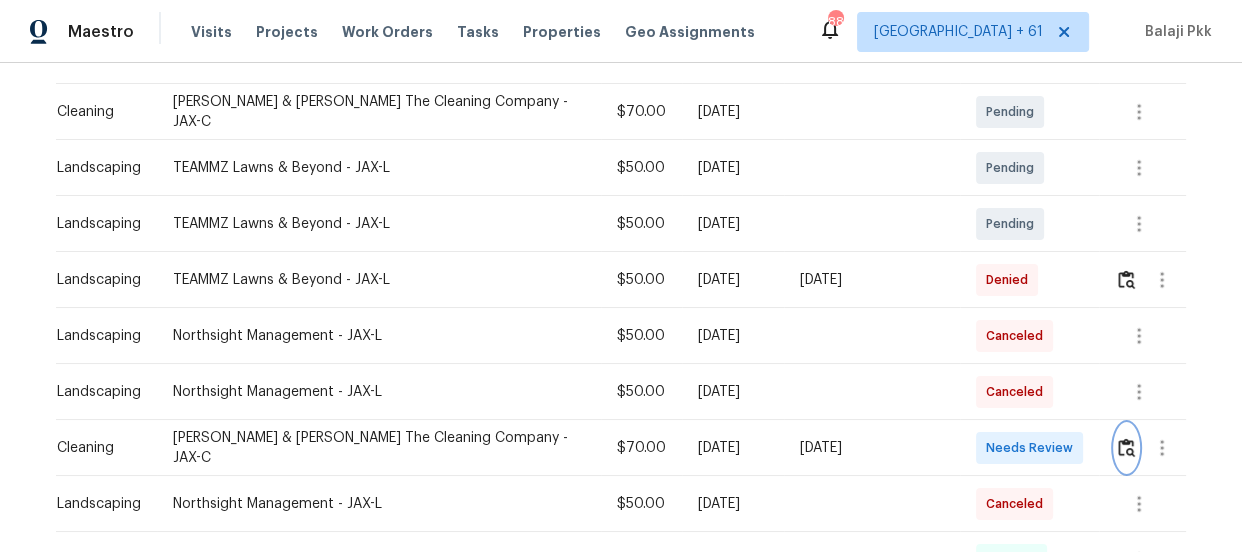 click at bounding box center [1126, 448] 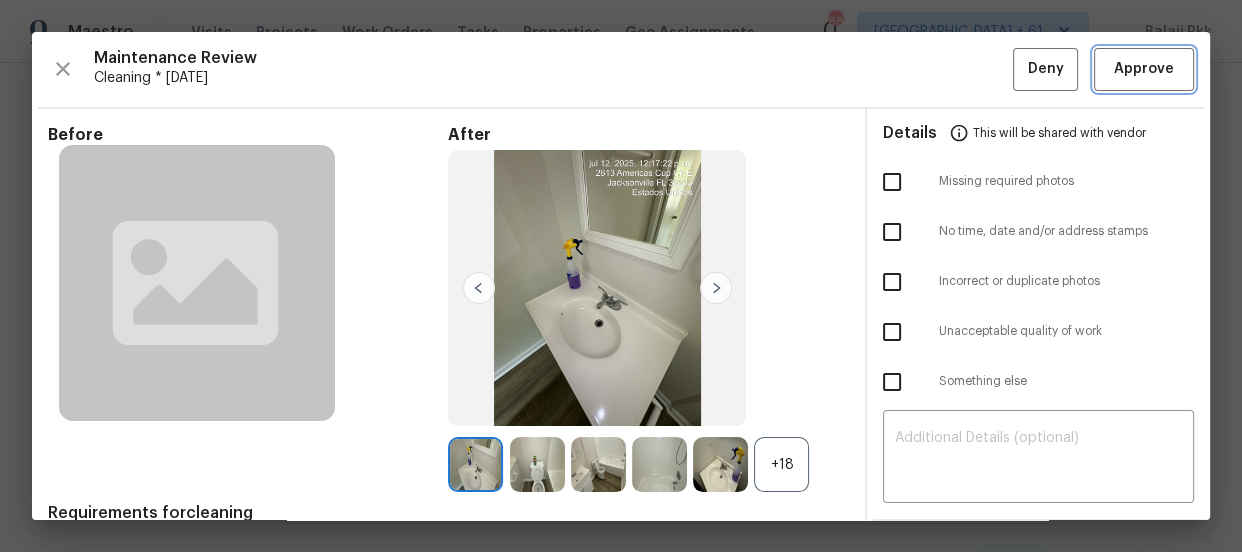 click on "Approve" at bounding box center (1144, 69) 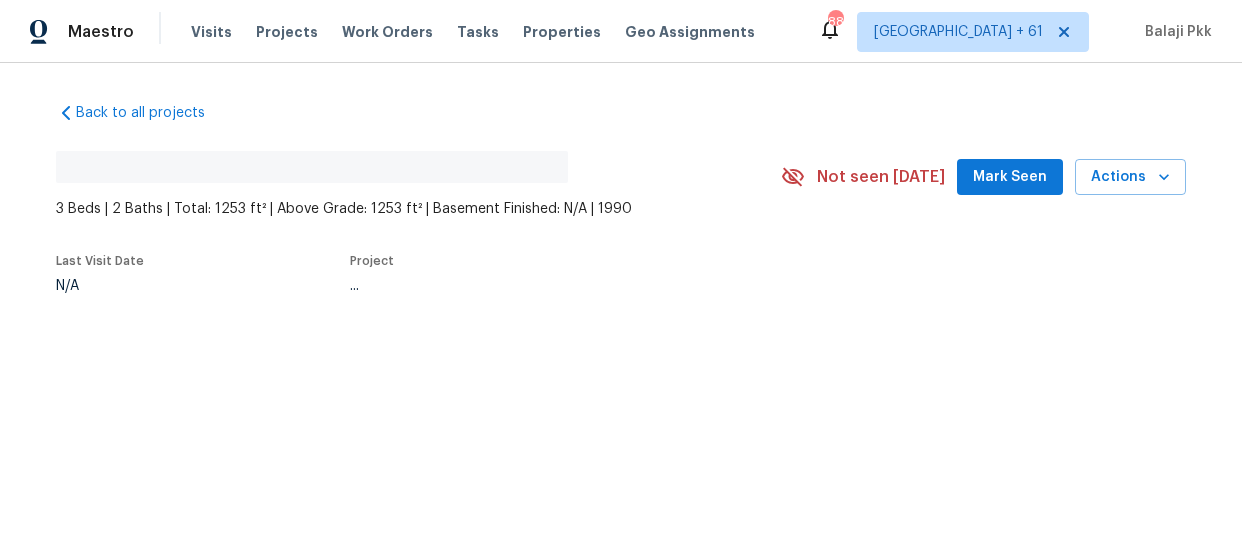 scroll, scrollTop: 0, scrollLeft: 0, axis: both 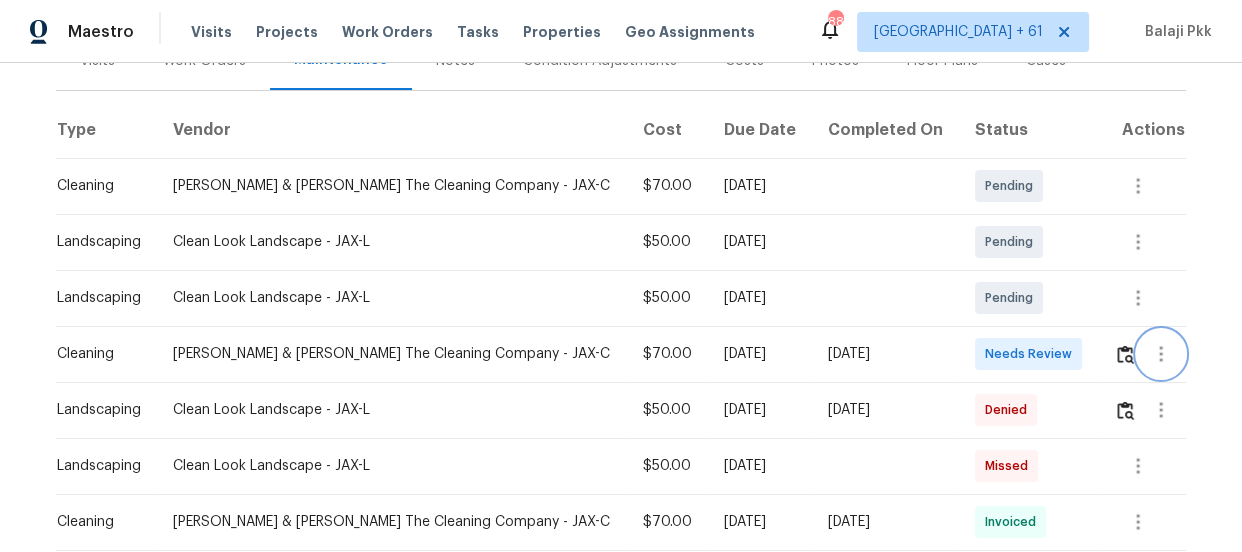 click at bounding box center (1161, 354) 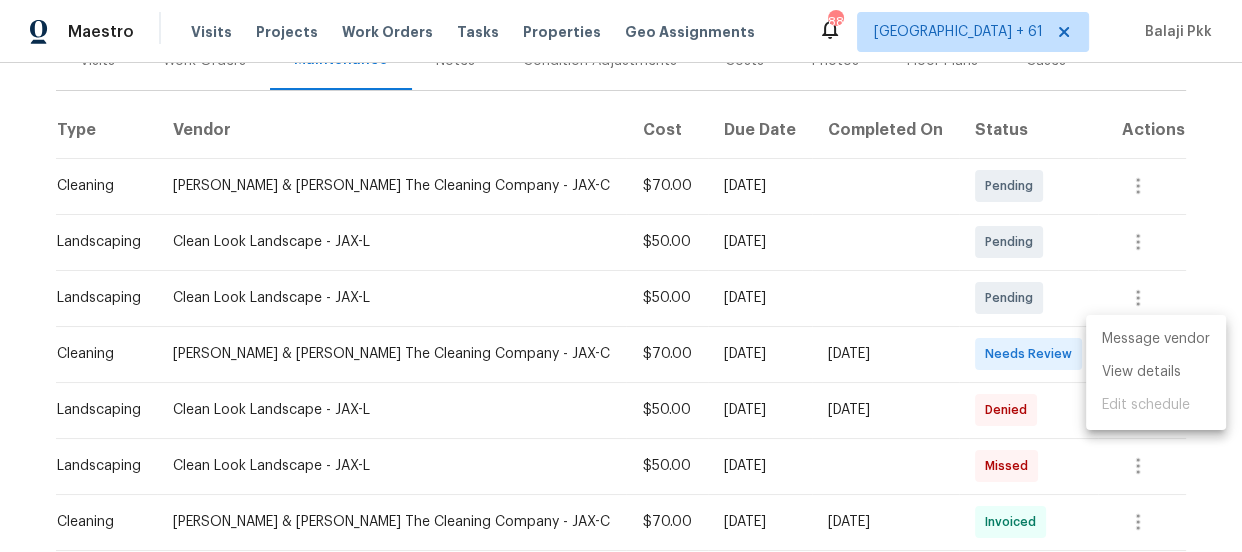 click on "Message vendor View details Edit schedule" at bounding box center (1156, 372) 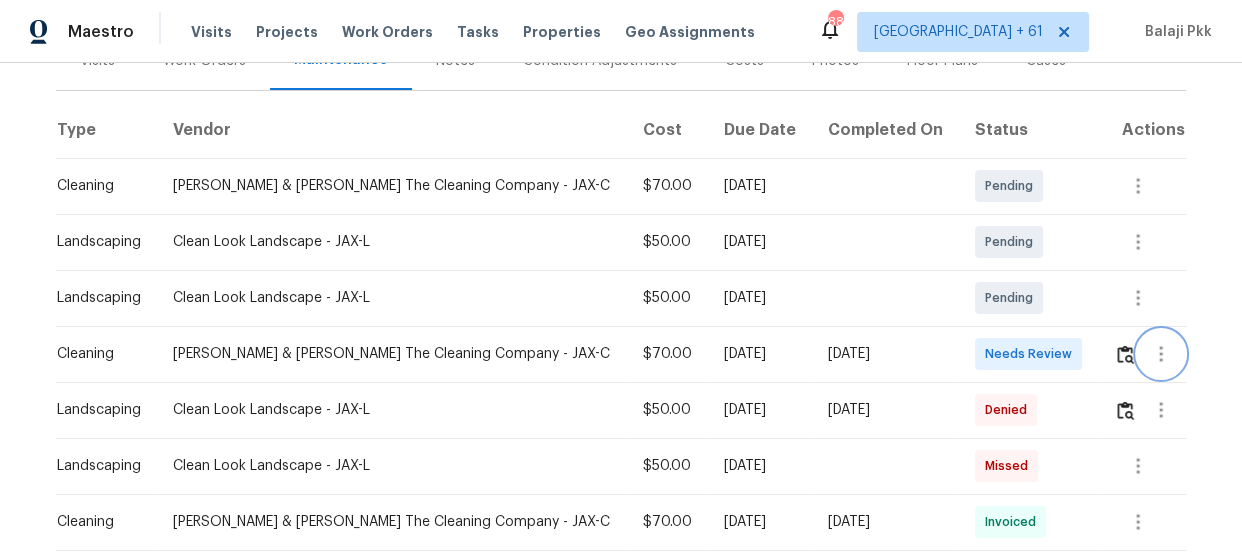 scroll, scrollTop: 0, scrollLeft: 0, axis: both 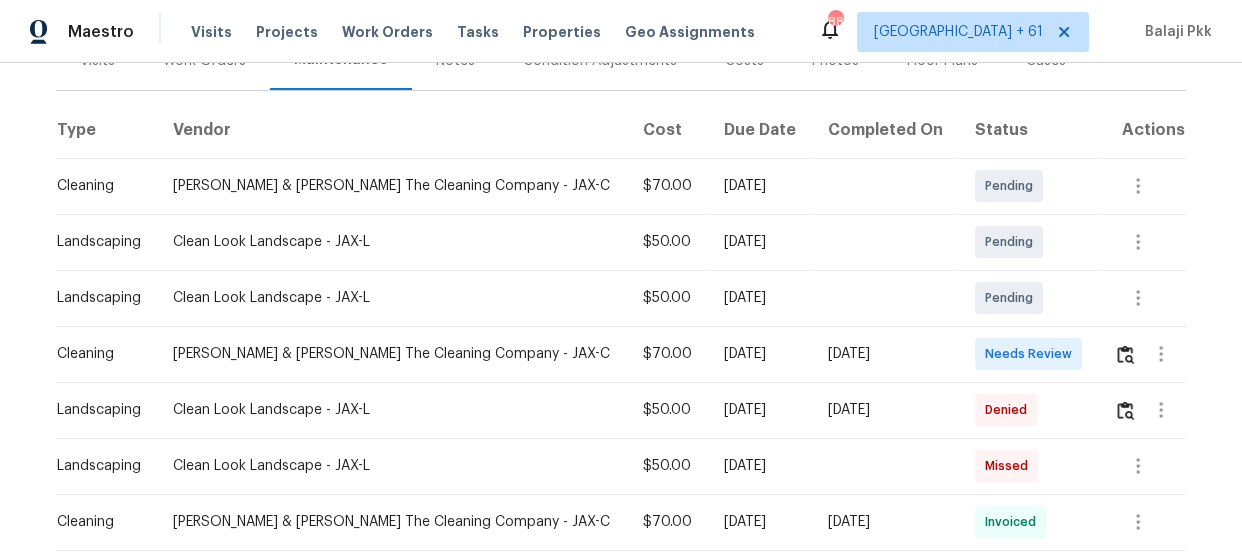 click at bounding box center [1149, 354] 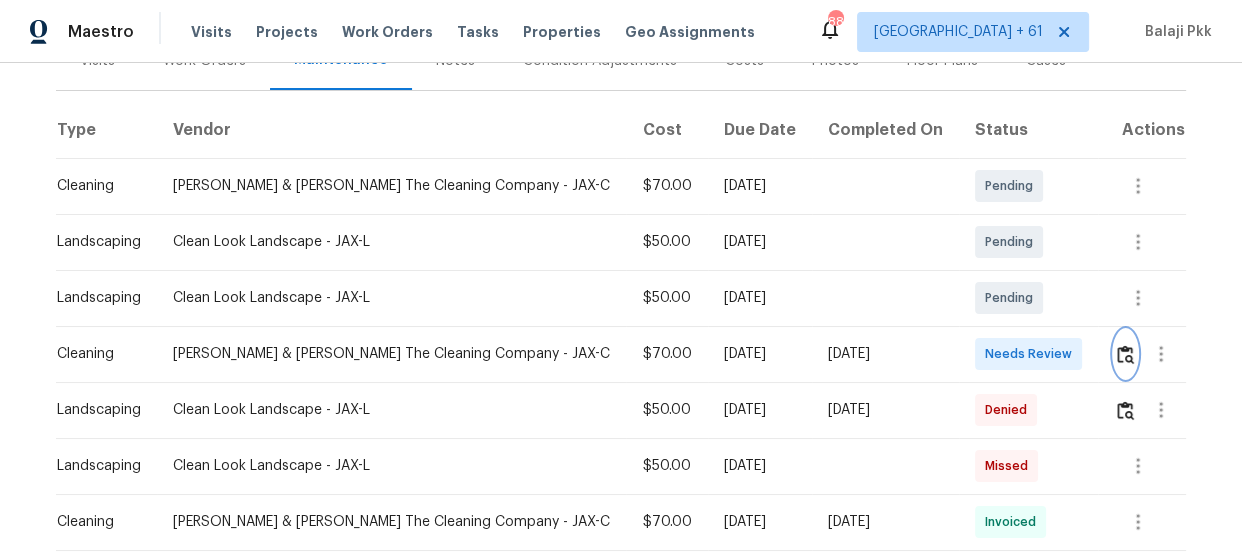 click at bounding box center [1125, 354] 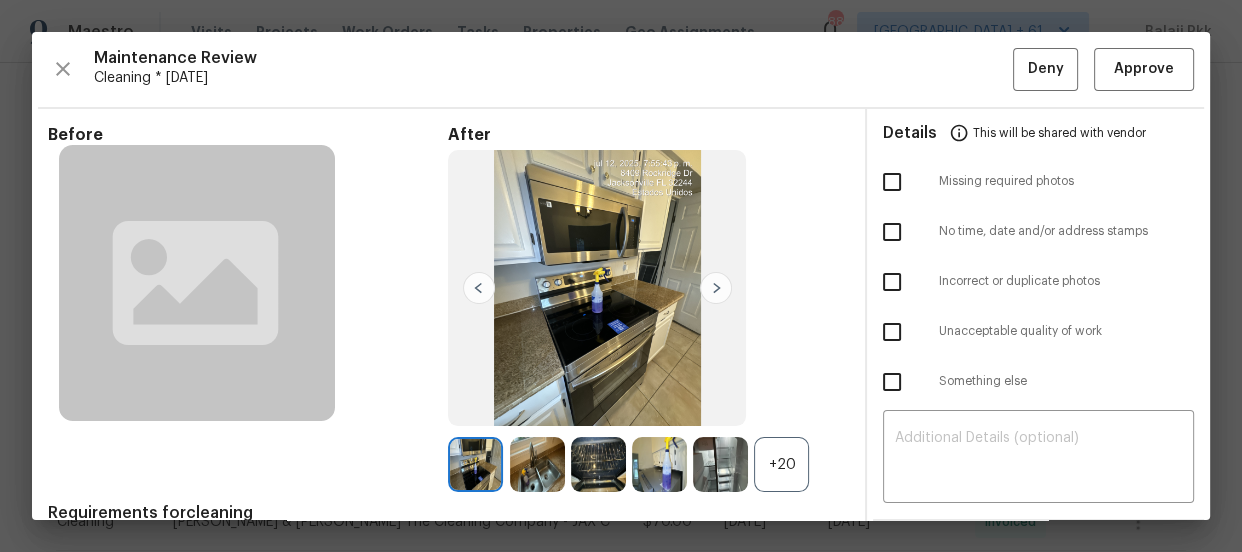 click on "+20" at bounding box center [781, 464] 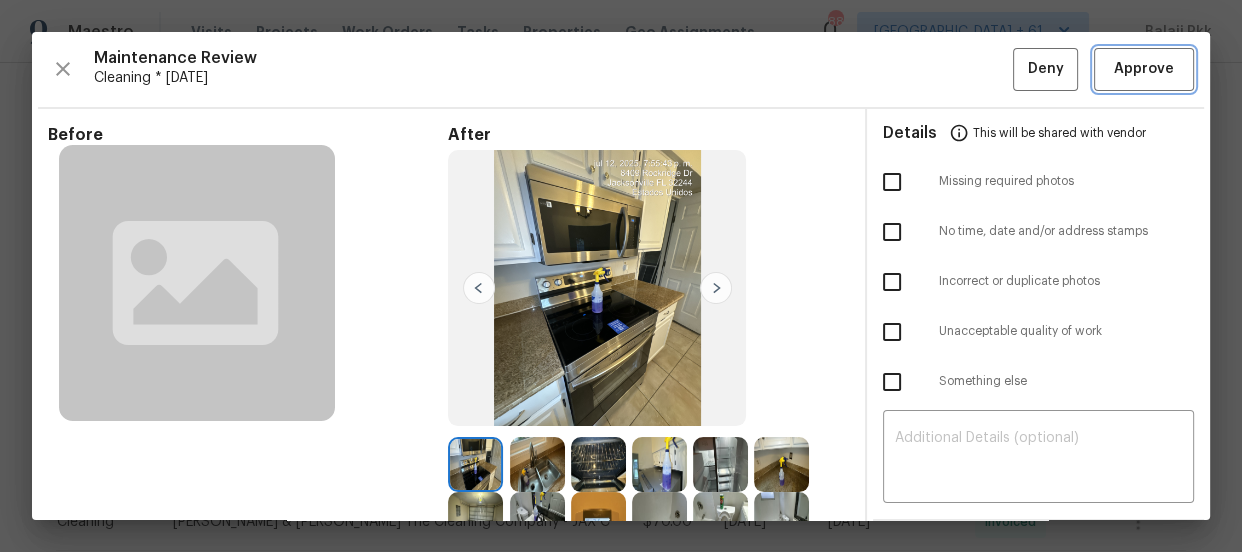 click on "Approve" at bounding box center [1144, 69] 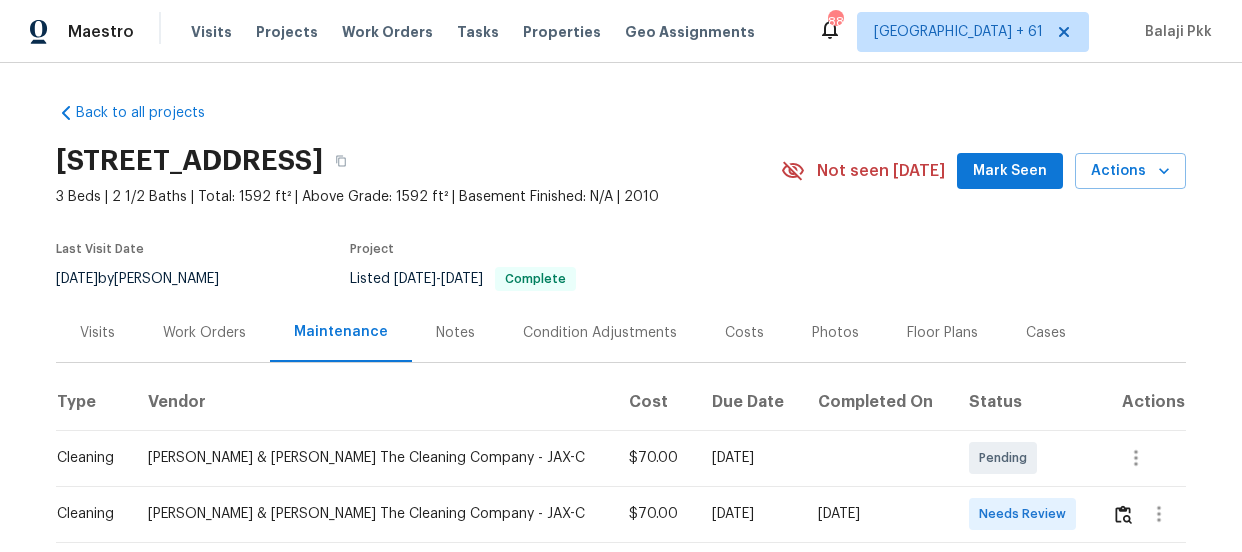 scroll, scrollTop: 0, scrollLeft: 0, axis: both 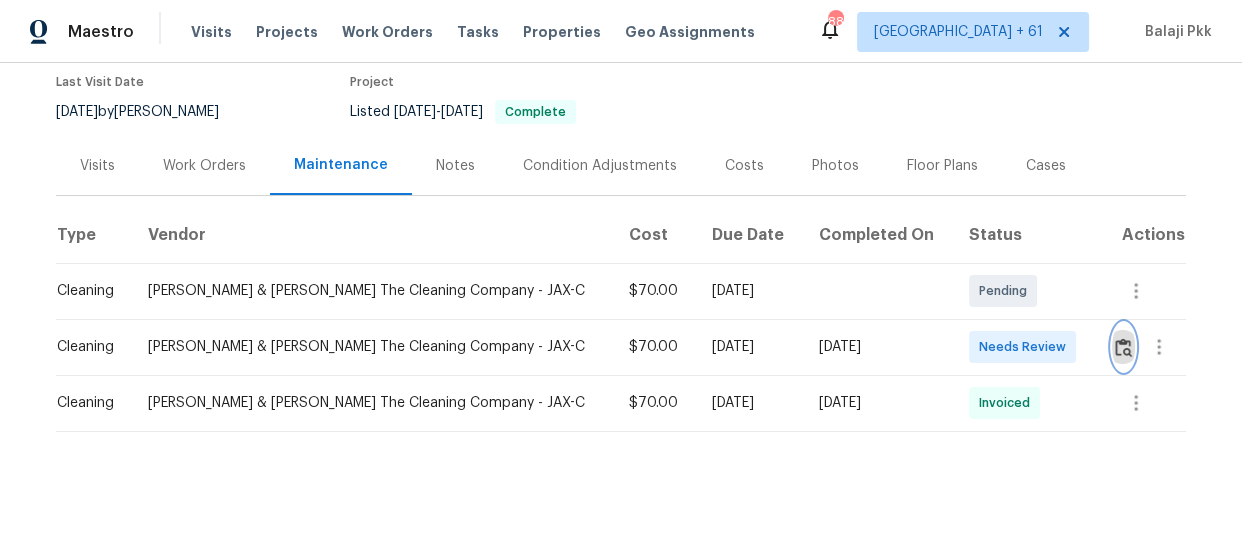 click at bounding box center [1123, 347] 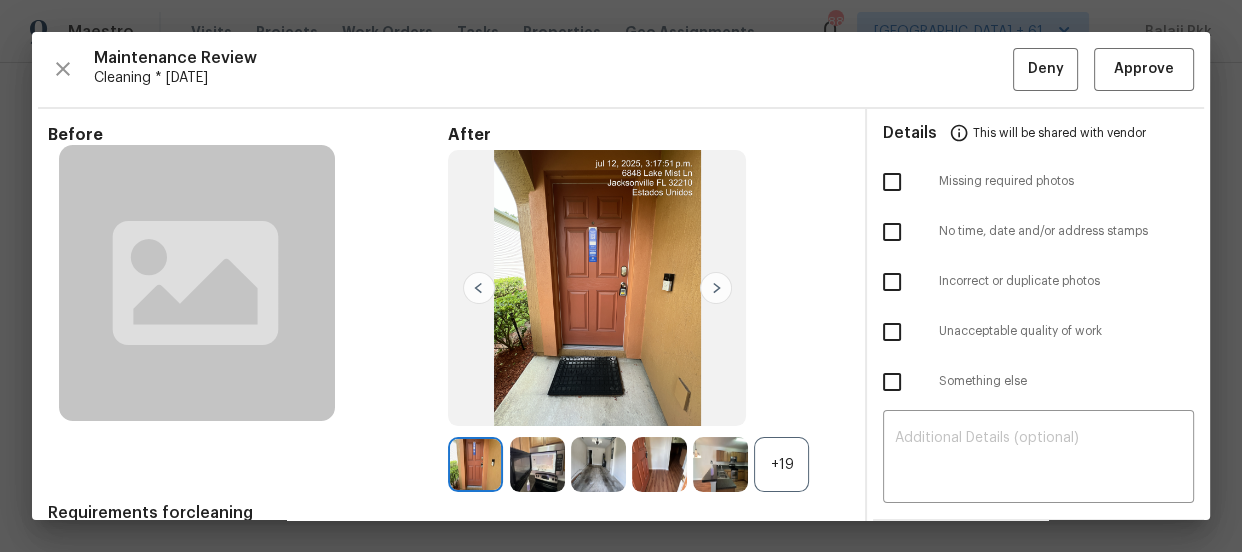 click on "+19" at bounding box center [781, 464] 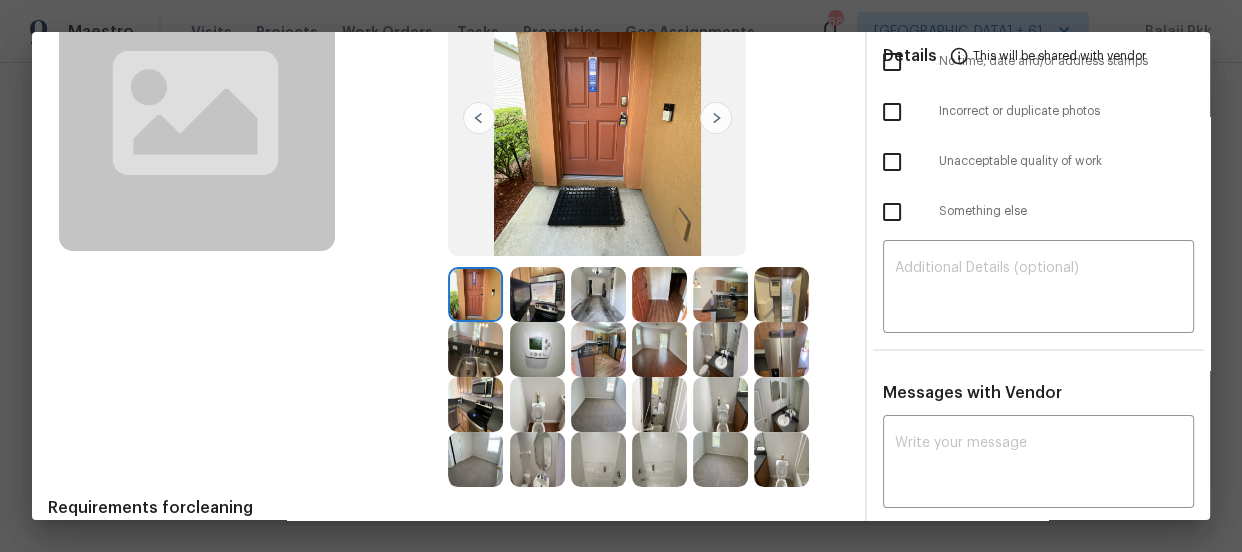 scroll, scrollTop: 181, scrollLeft: 0, axis: vertical 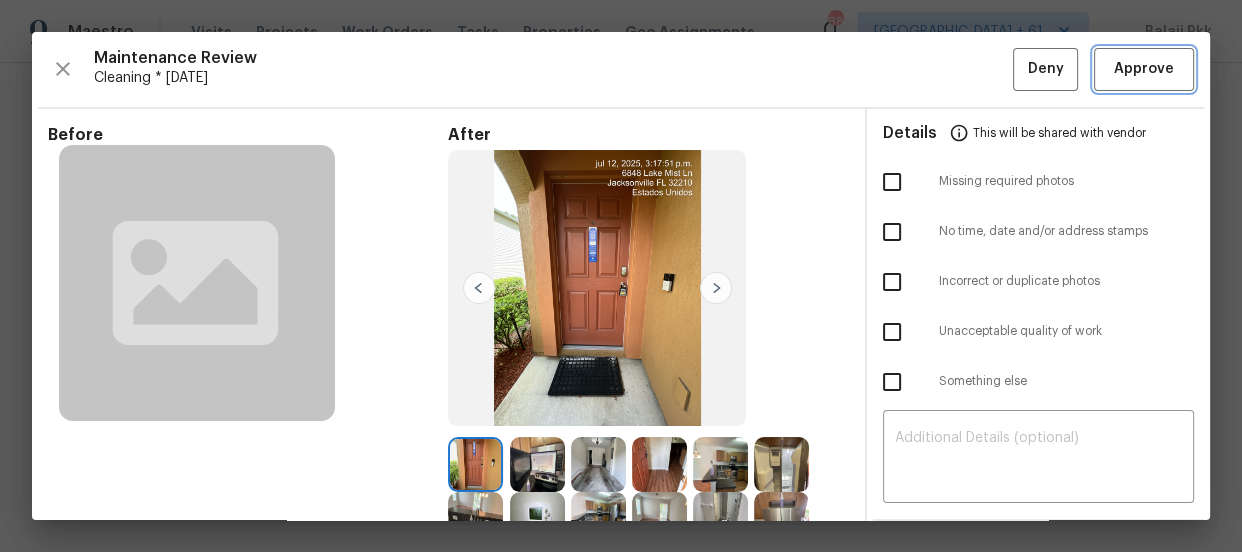 click on "Approve" at bounding box center (1144, 69) 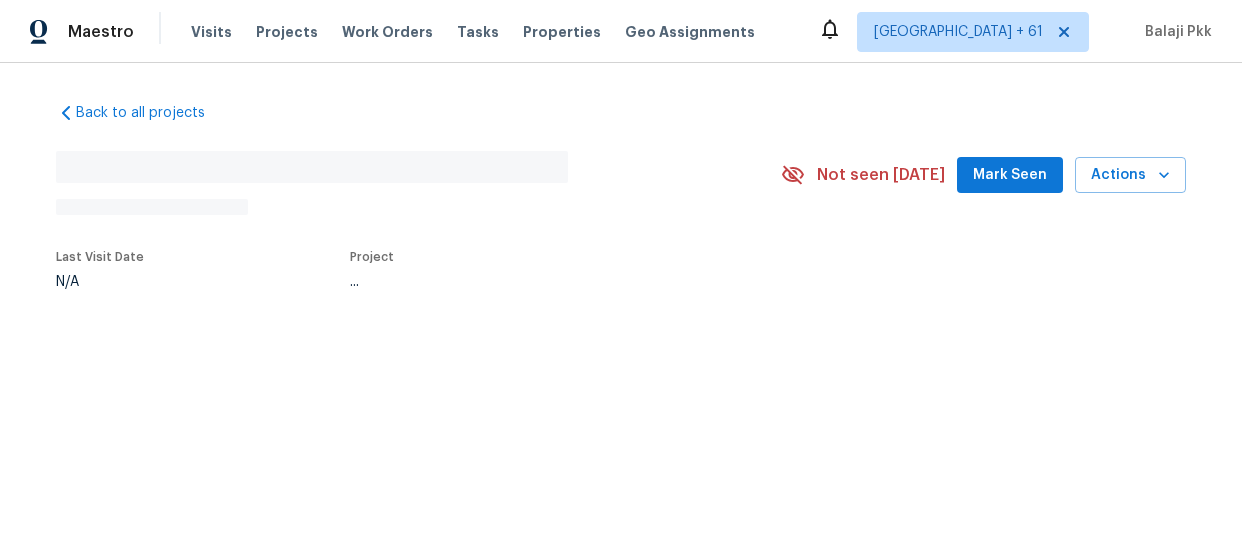 scroll, scrollTop: 0, scrollLeft: 0, axis: both 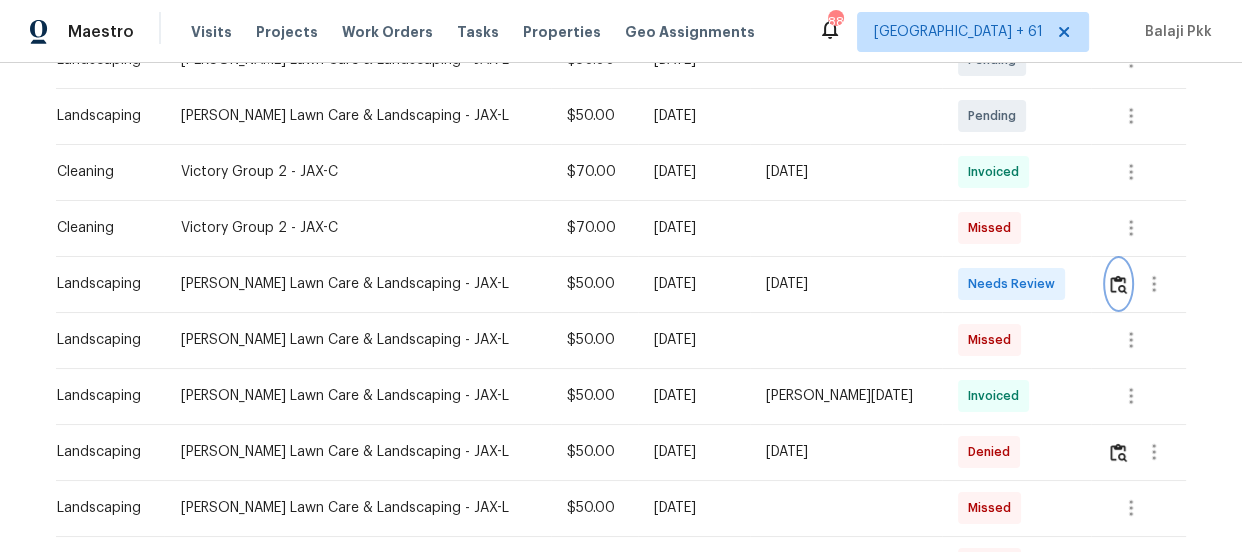click at bounding box center [1118, 284] 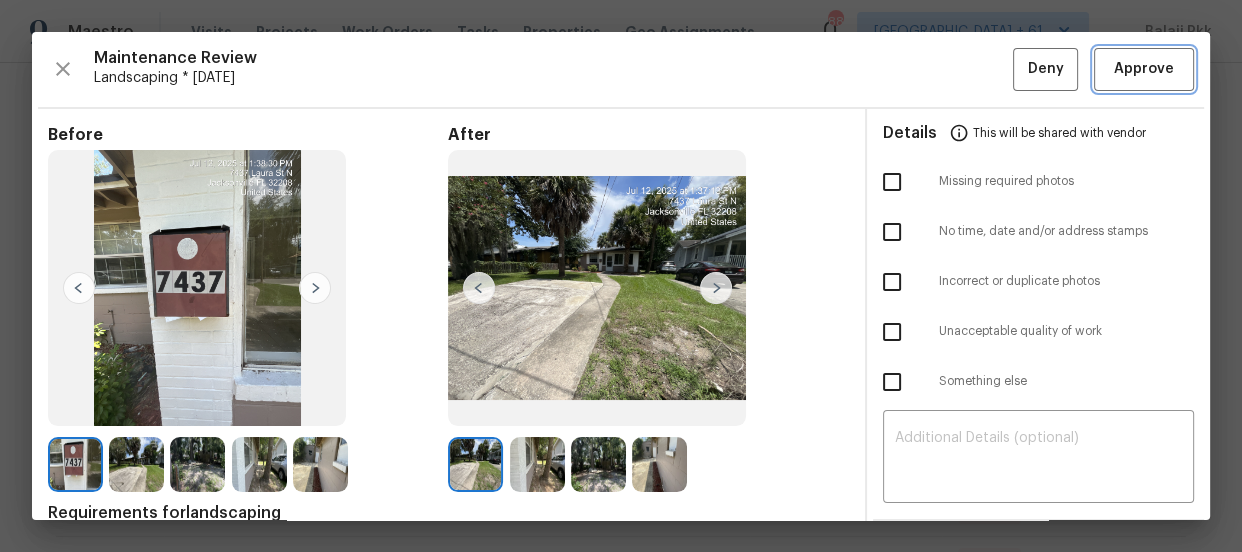 click on "Approve" at bounding box center [1144, 69] 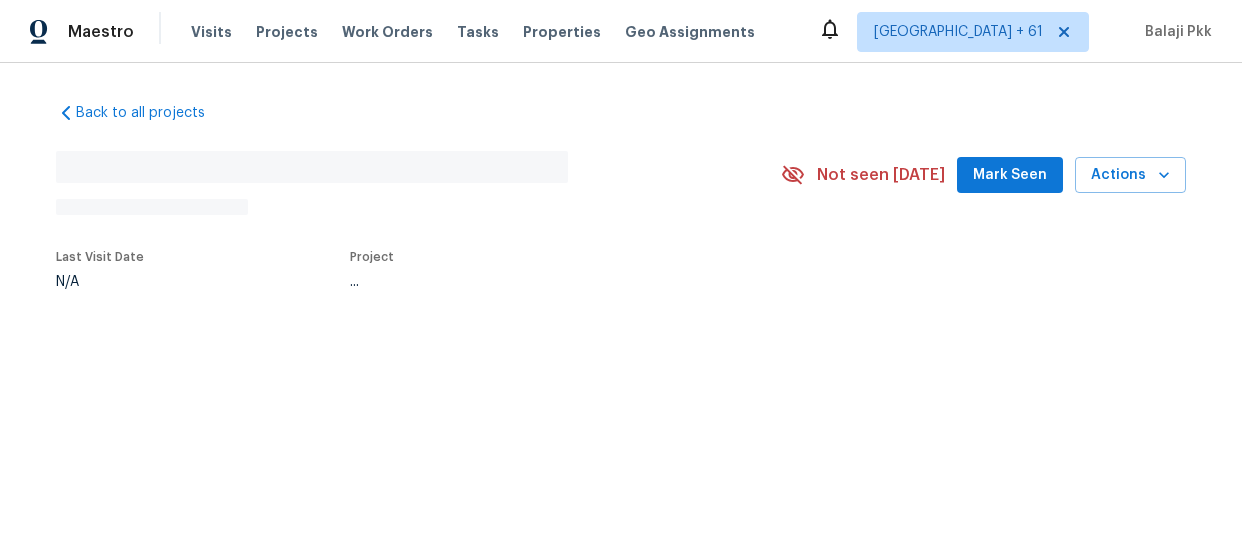 scroll, scrollTop: 0, scrollLeft: 0, axis: both 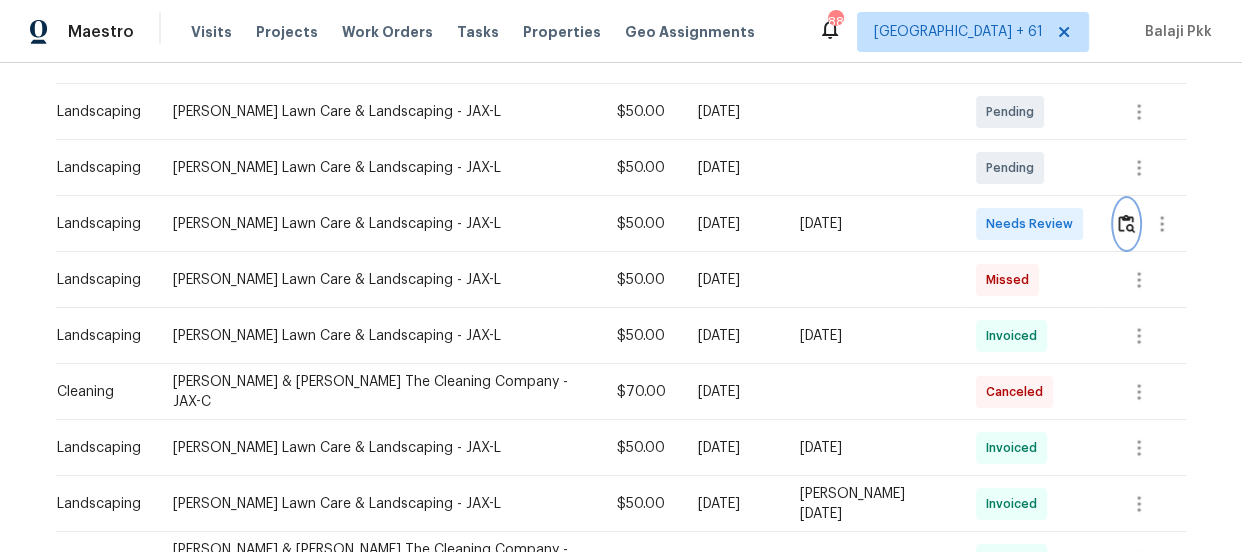 click at bounding box center [1126, 224] 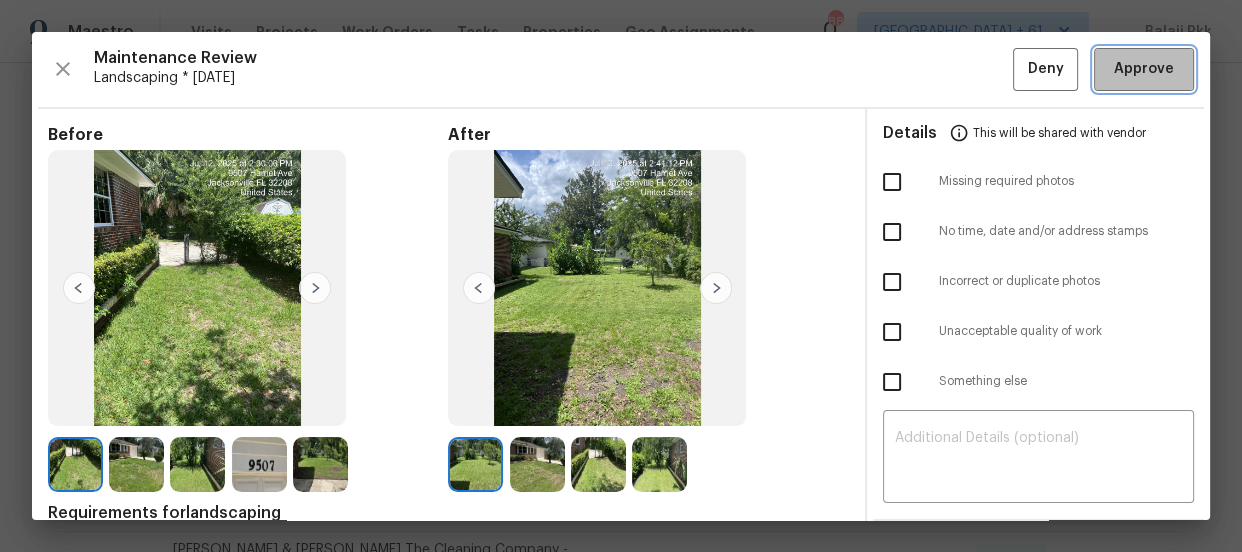 click on "Approve" at bounding box center [1144, 69] 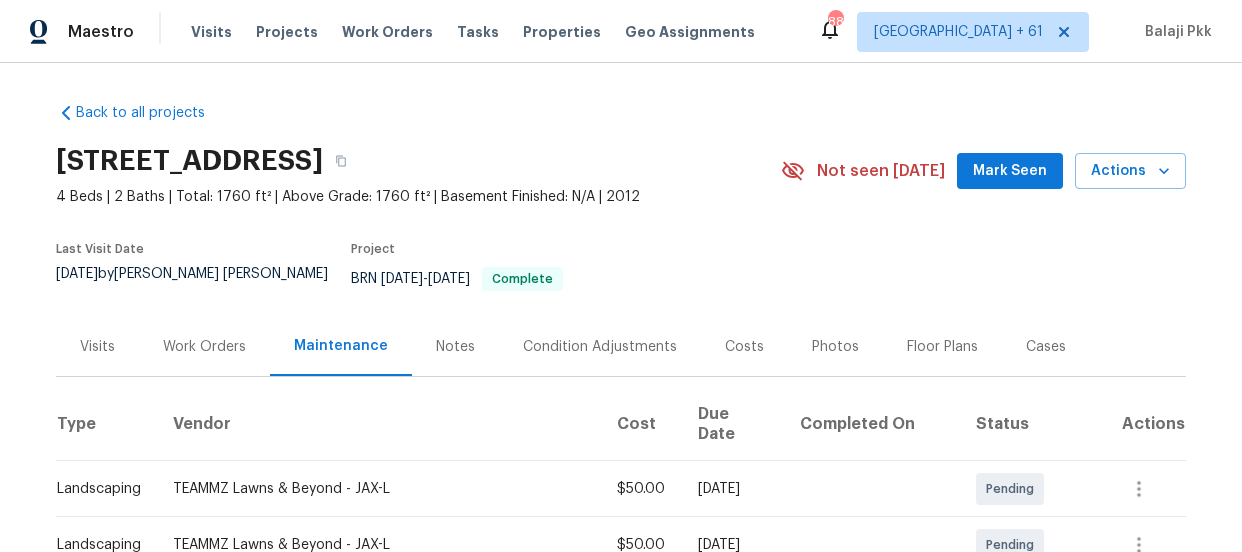 scroll, scrollTop: 0, scrollLeft: 0, axis: both 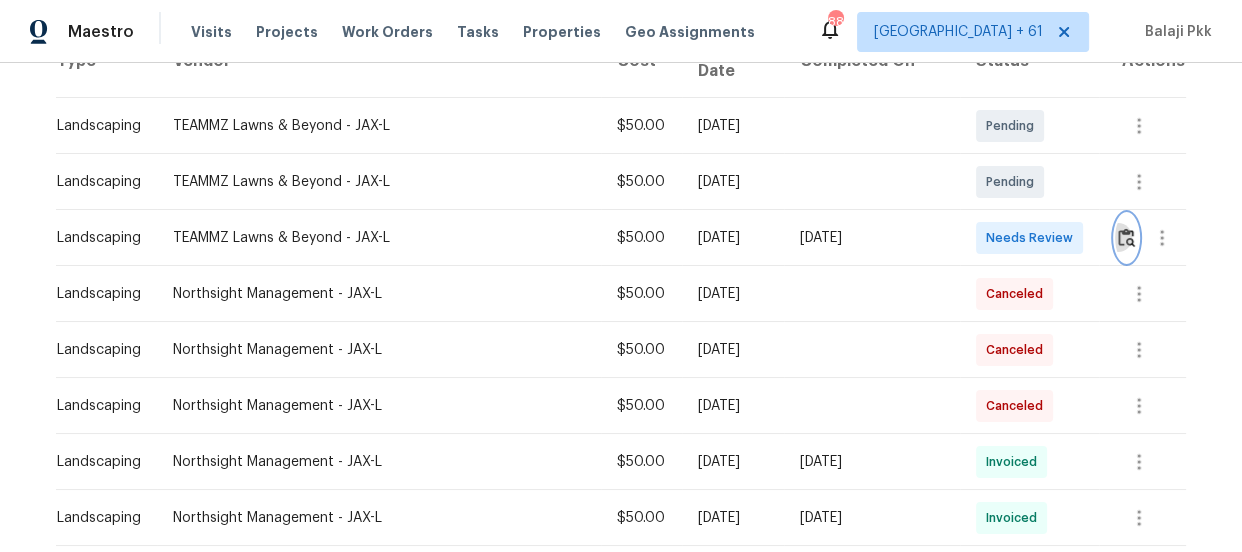 click at bounding box center [1126, 238] 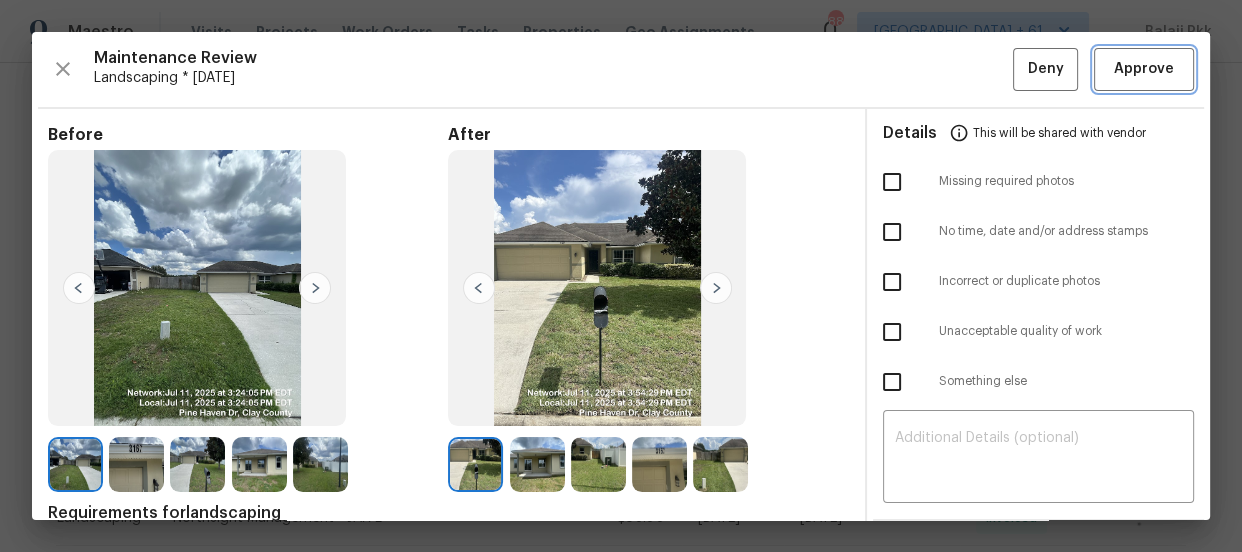 click on "Approve" at bounding box center [1144, 69] 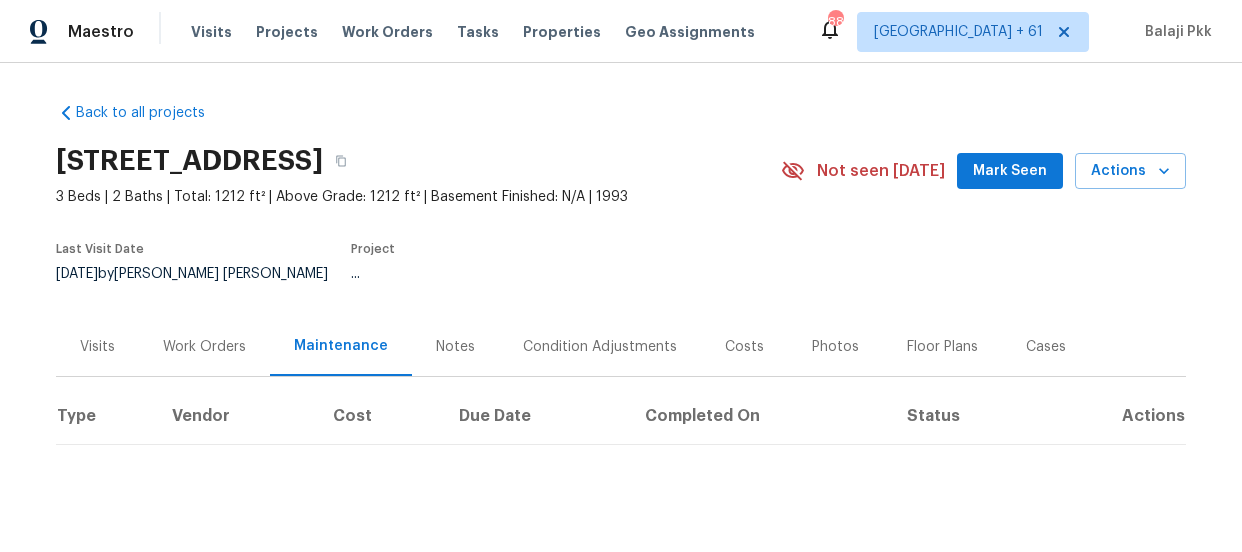 scroll, scrollTop: 0, scrollLeft: 0, axis: both 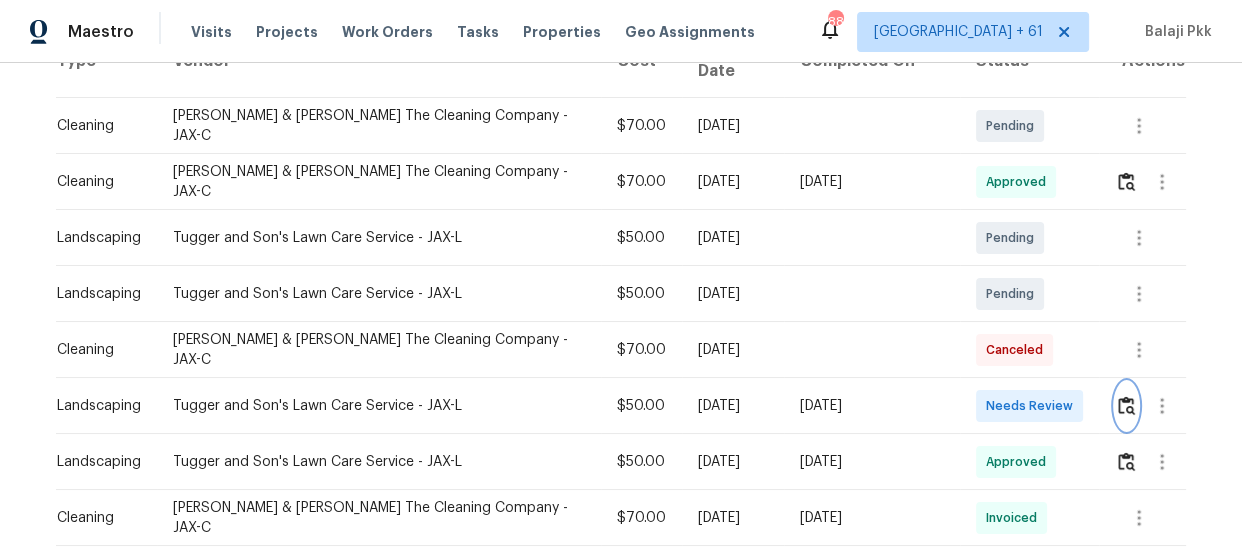 click at bounding box center [1126, 405] 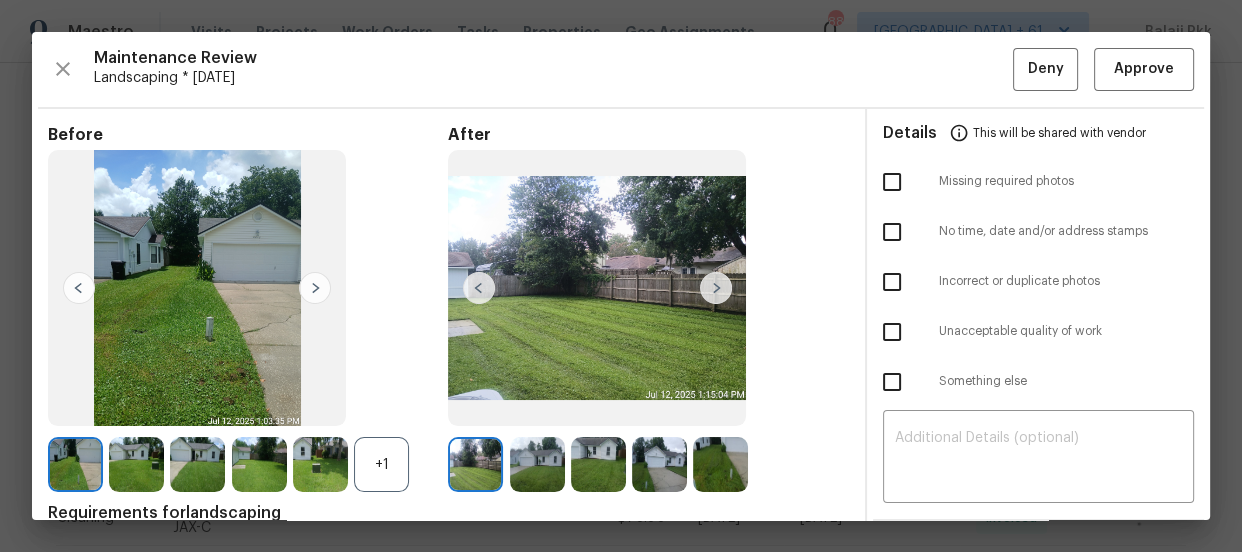 click on "+1" at bounding box center [381, 464] 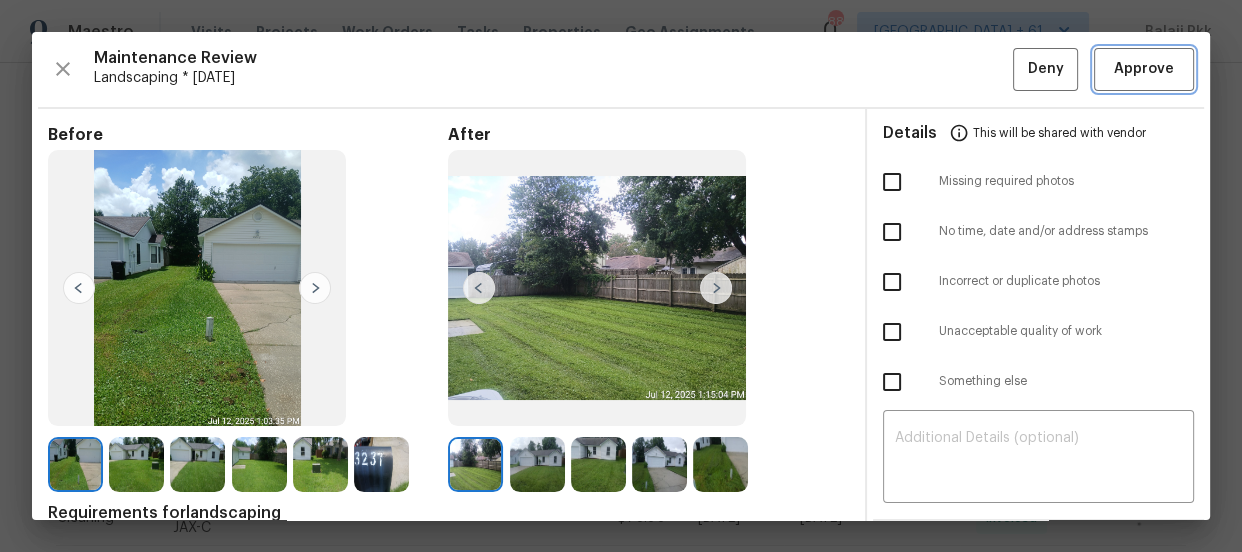 click on "Approve" at bounding box center [1144, 69] 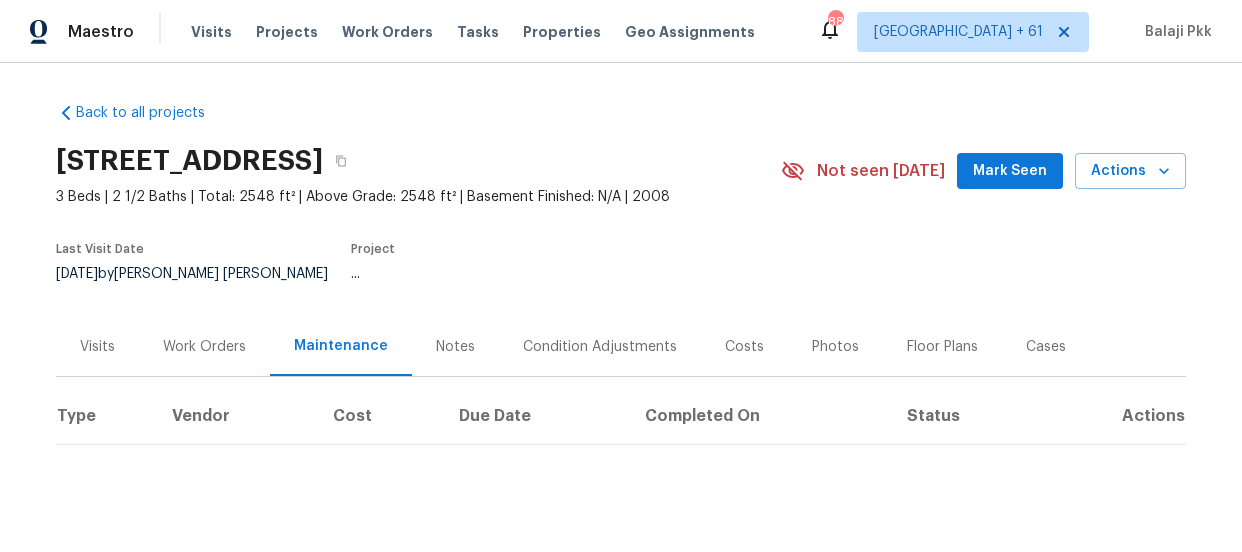 scroll, scrollTop: 0, scrollLeft: 0, axis: both 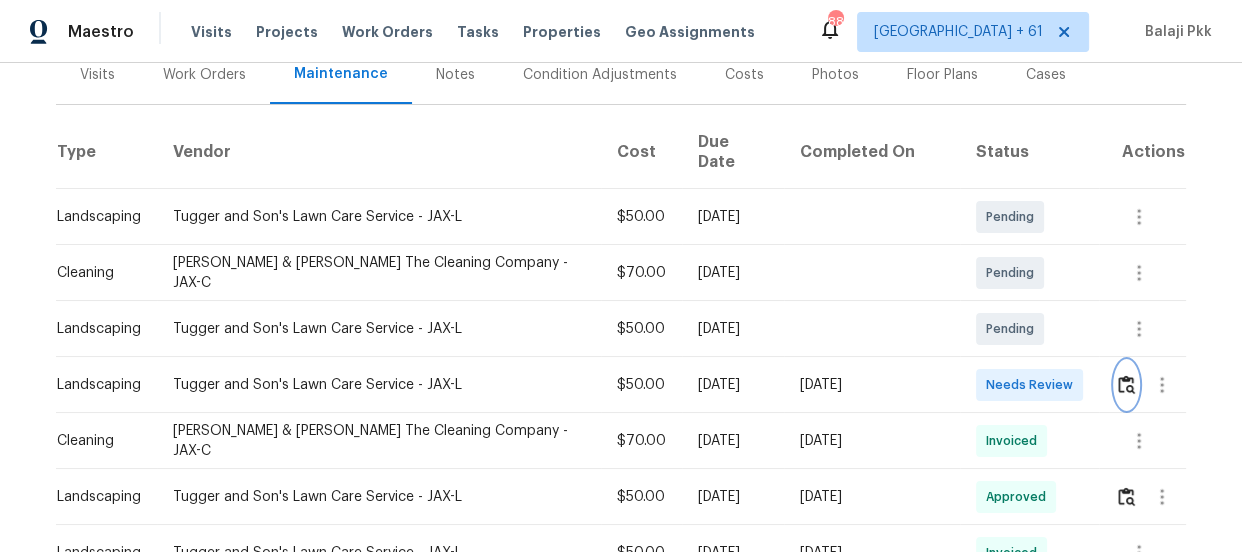 click at bounding box center [1126, 384] 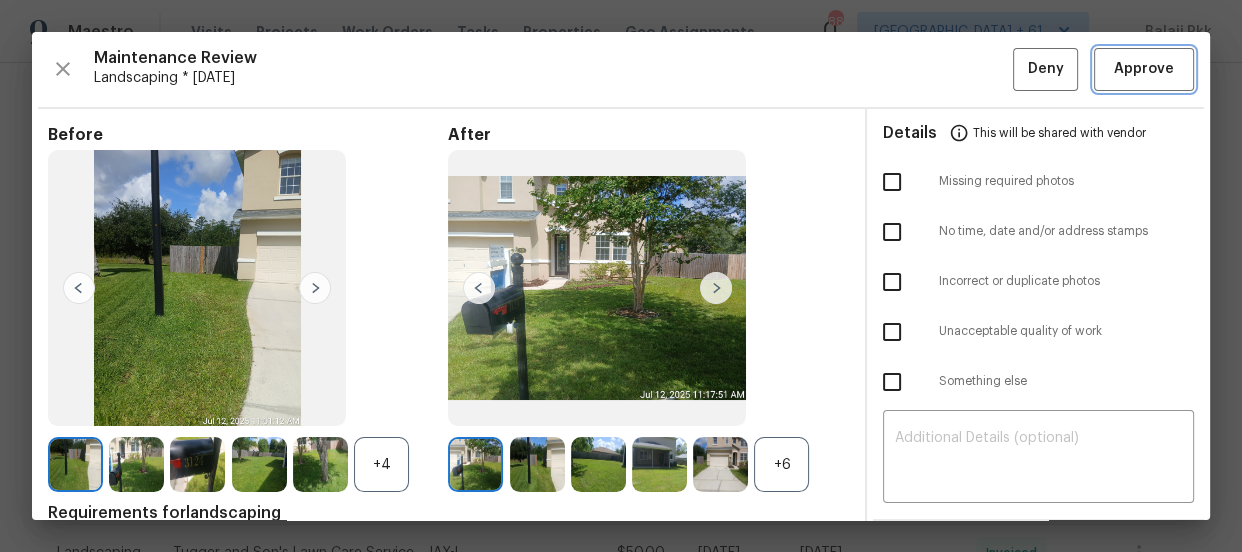 click on "Approve" at bounding box center (1144, 69) 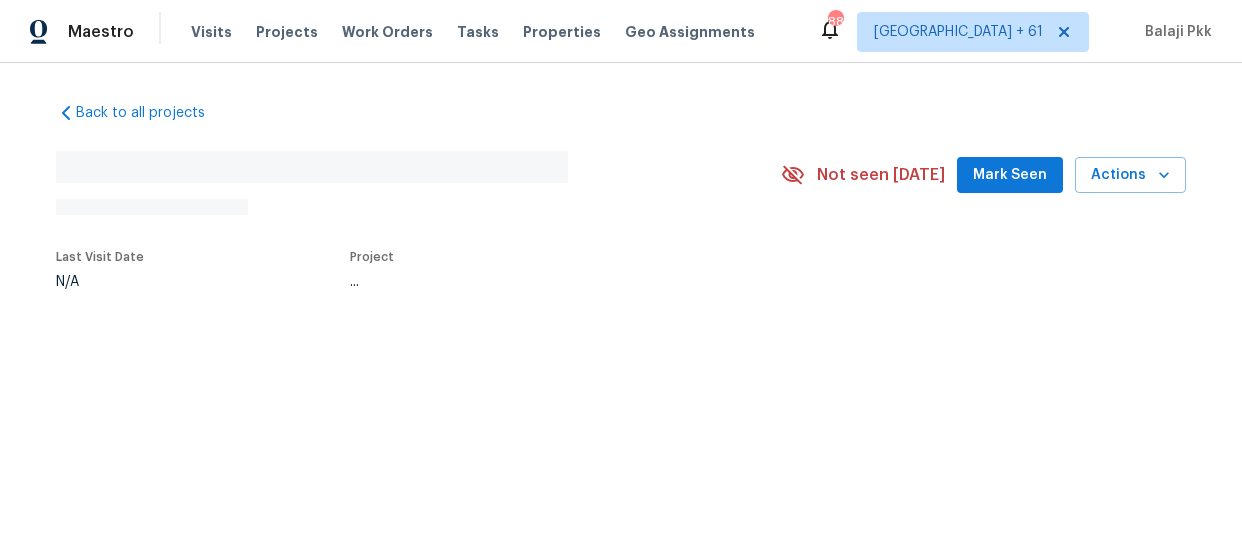 scroll, scrollTop: 0, scrollLeft: 0, axis: both 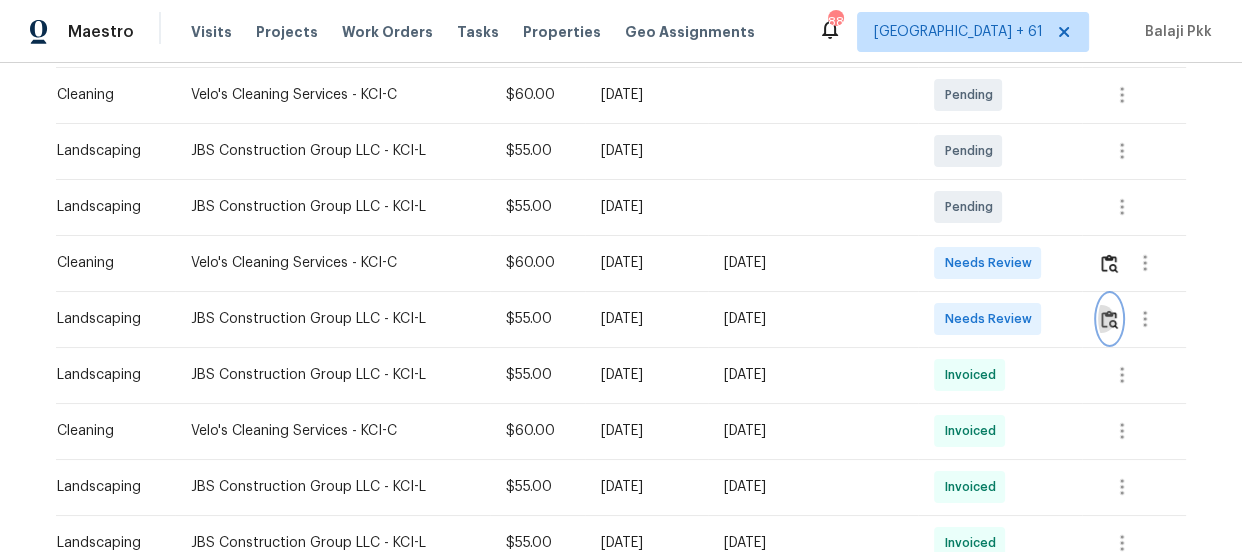 click at bounding box center [1109, 319] 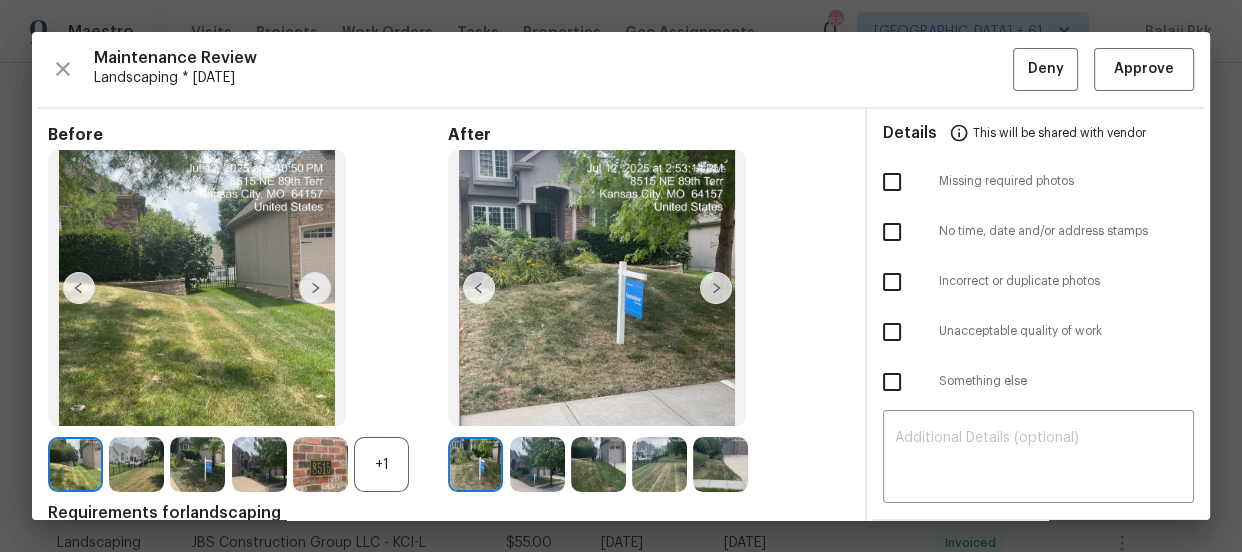 click on "+1" at bounding box center (381, 464) 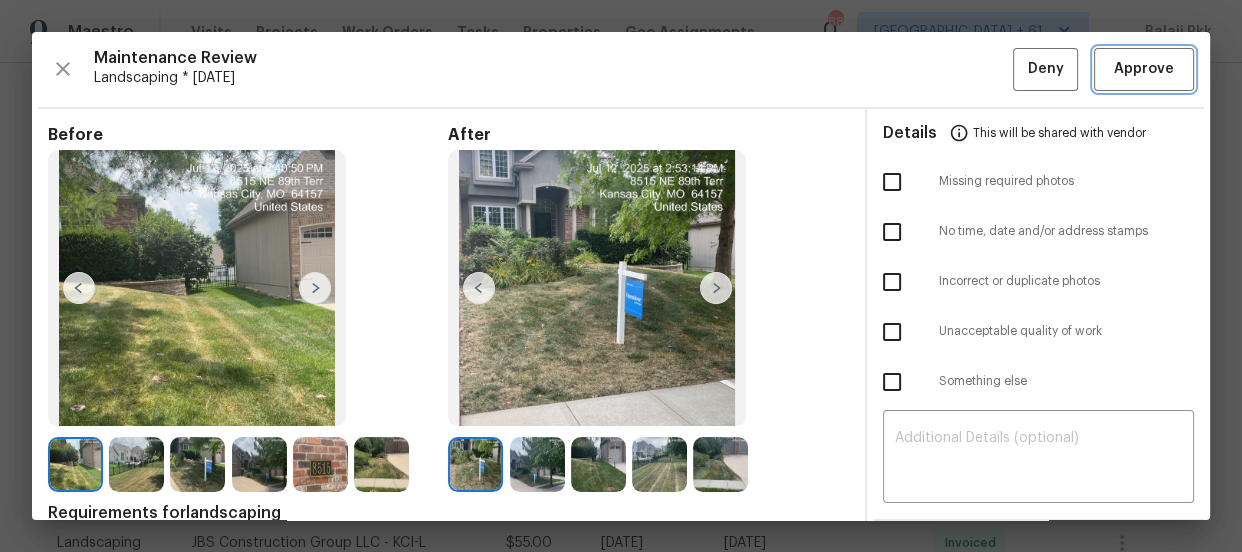 click on "Approve" at bounding box center [1144, 69] 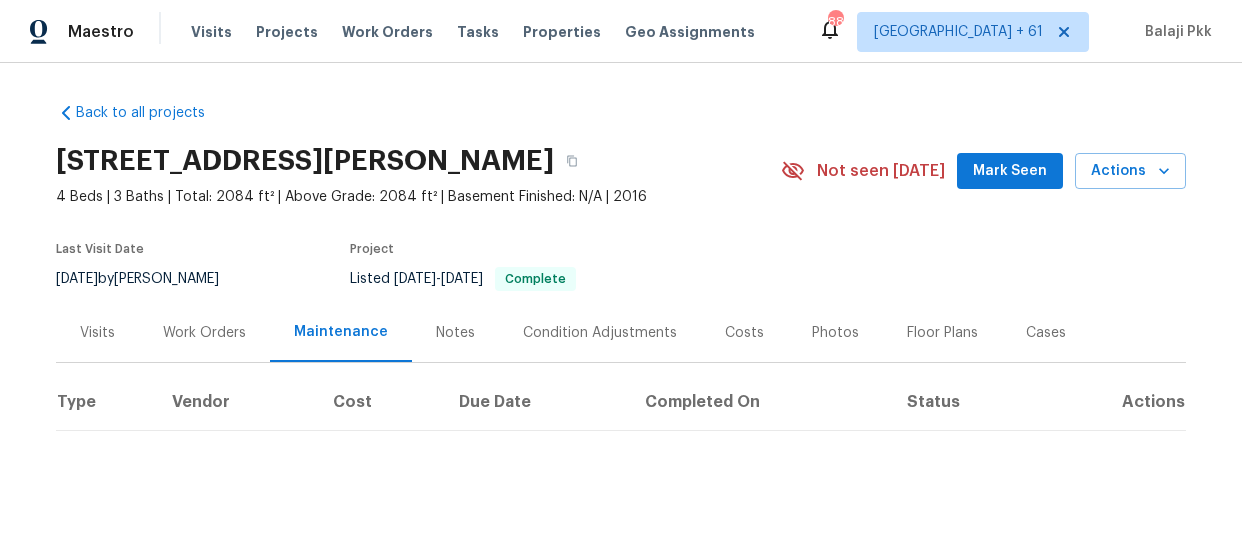 scroll, scrollTop: 0, scrollLeft: 0, axis: both 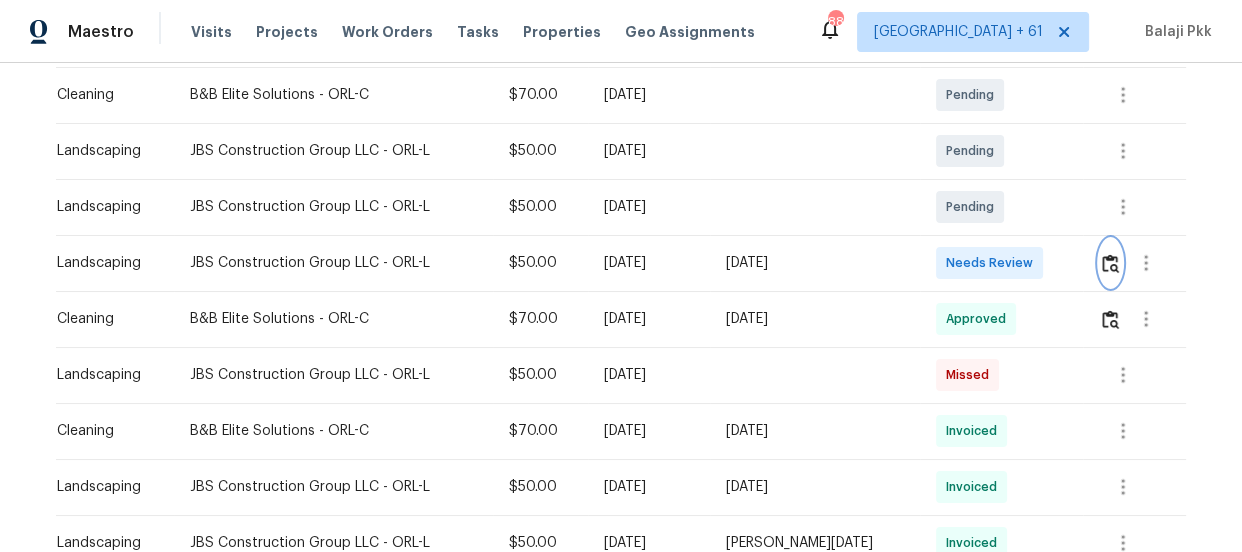 click at bounding box center (1110, 263) 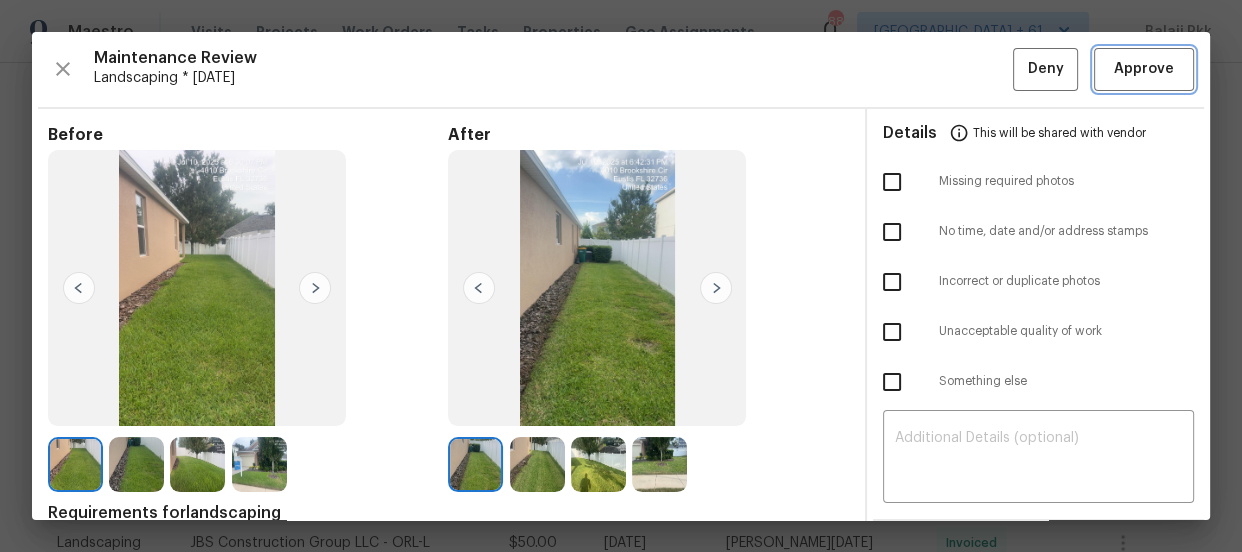 click on "Approve" at bounding box center [1144, 69] 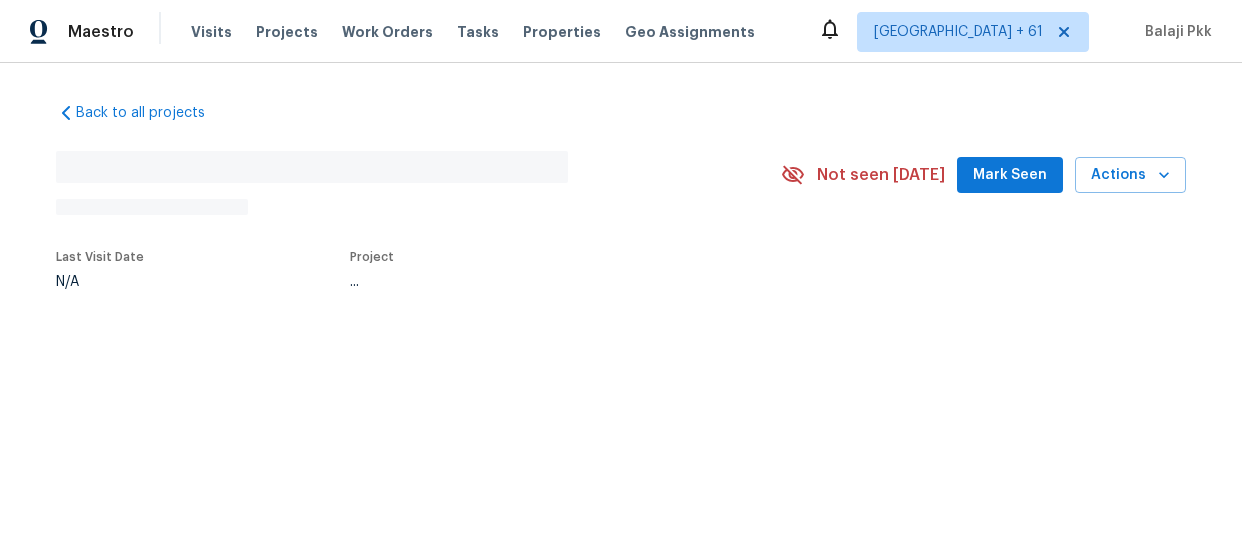 scroll, scrollTop: 0, scrollLeft: 0, axis: both 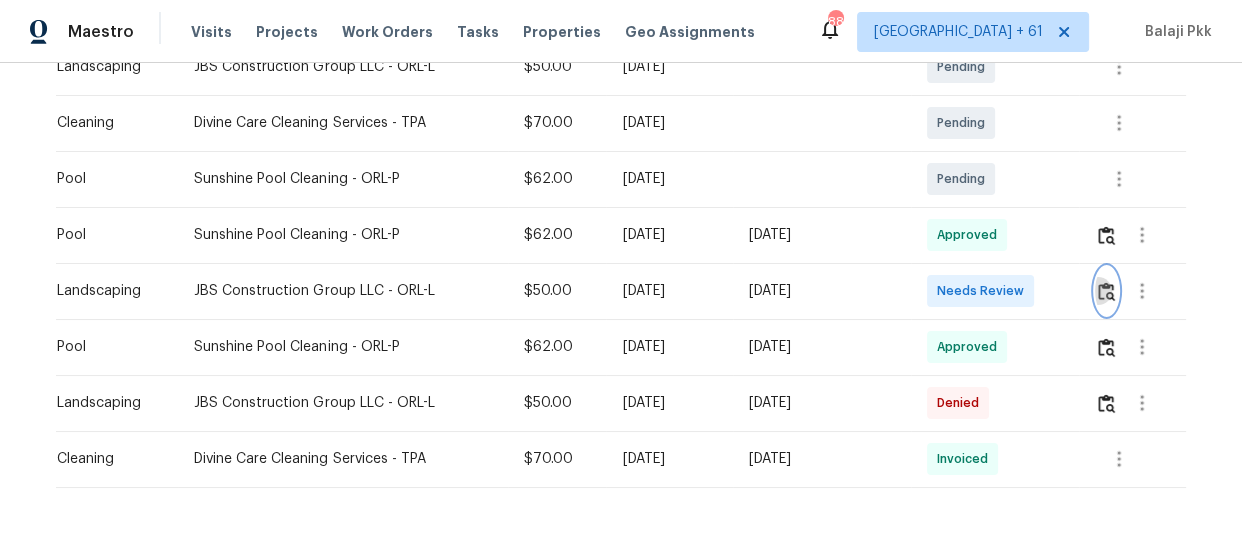 click at bounding box center (1106, 291) 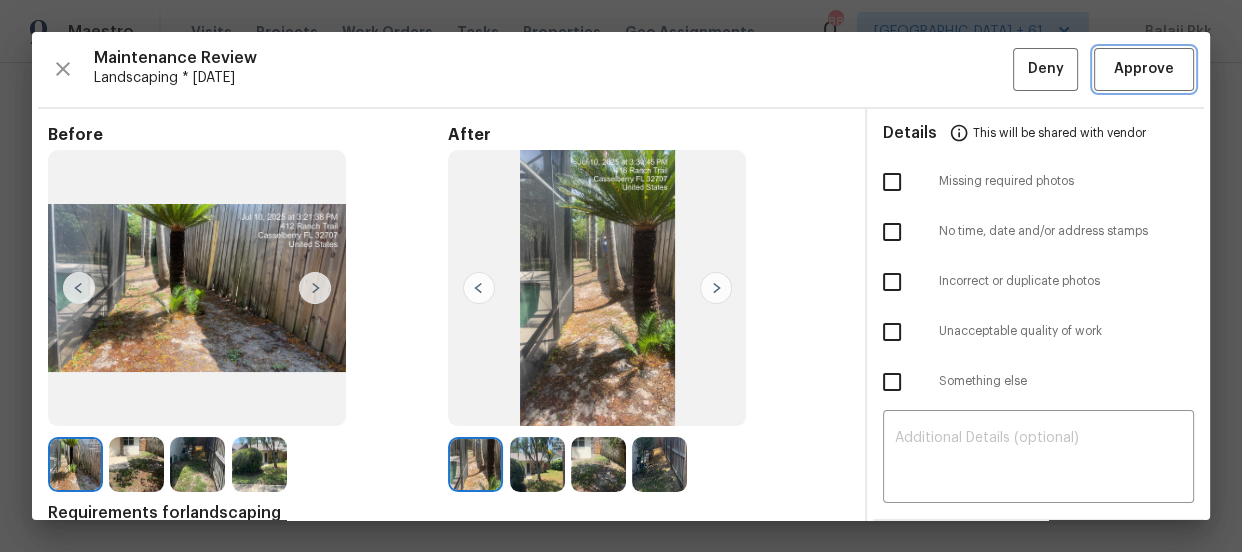click on "Approve" at bounding box center (1144, 69) 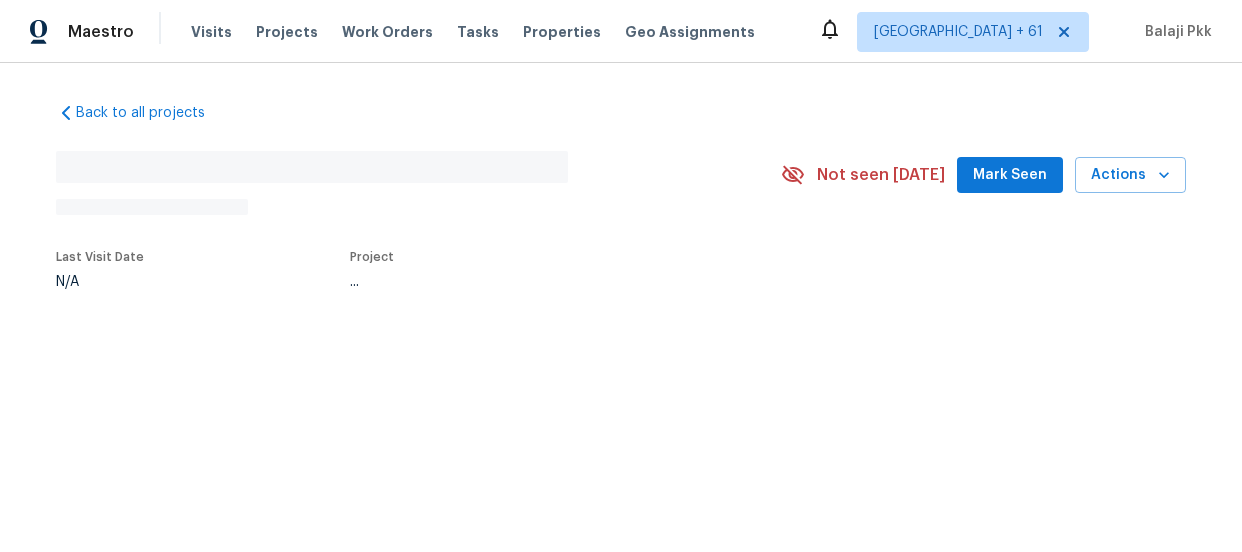 scroll, scrollTop: 0, scrollLeft: 0, axis: both 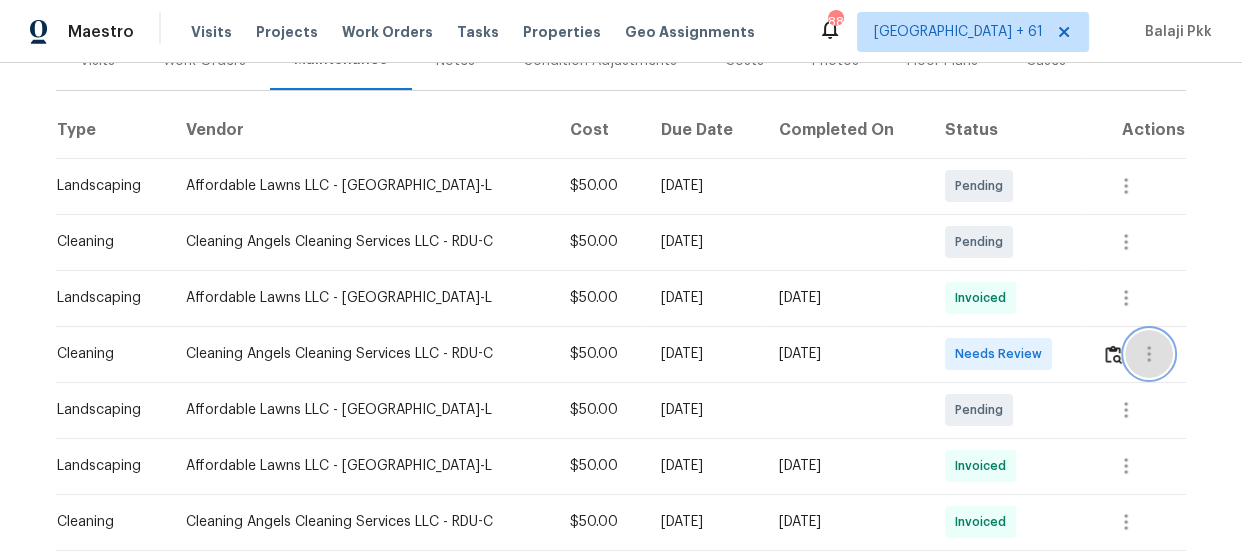 click at bounding box center [1149, 354] 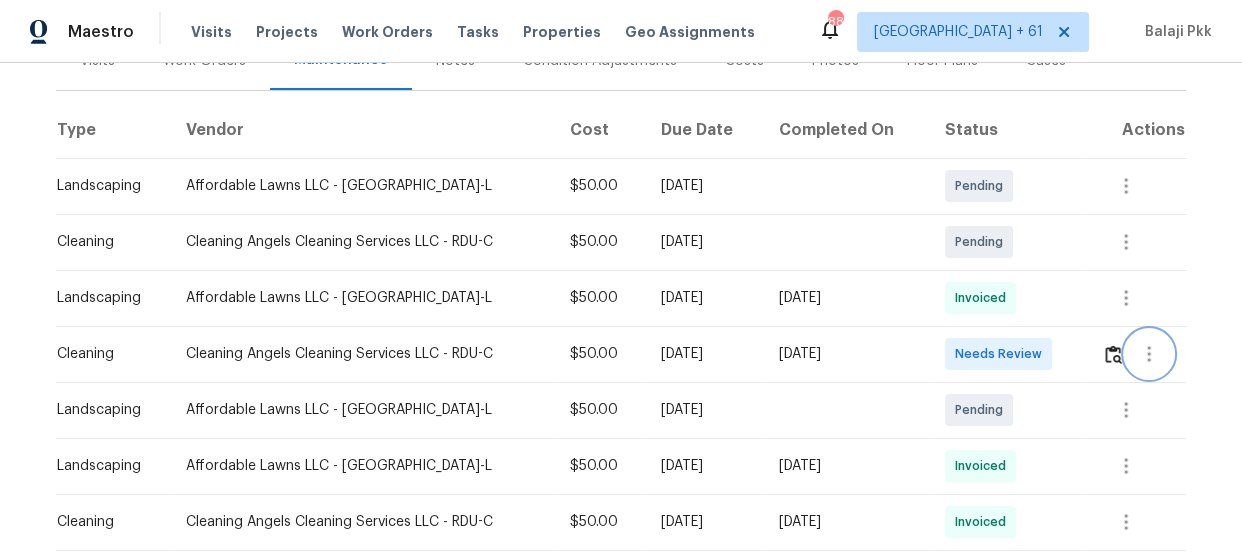 scroll, scrollTop: 0, scrollLeft: 0, axis: both 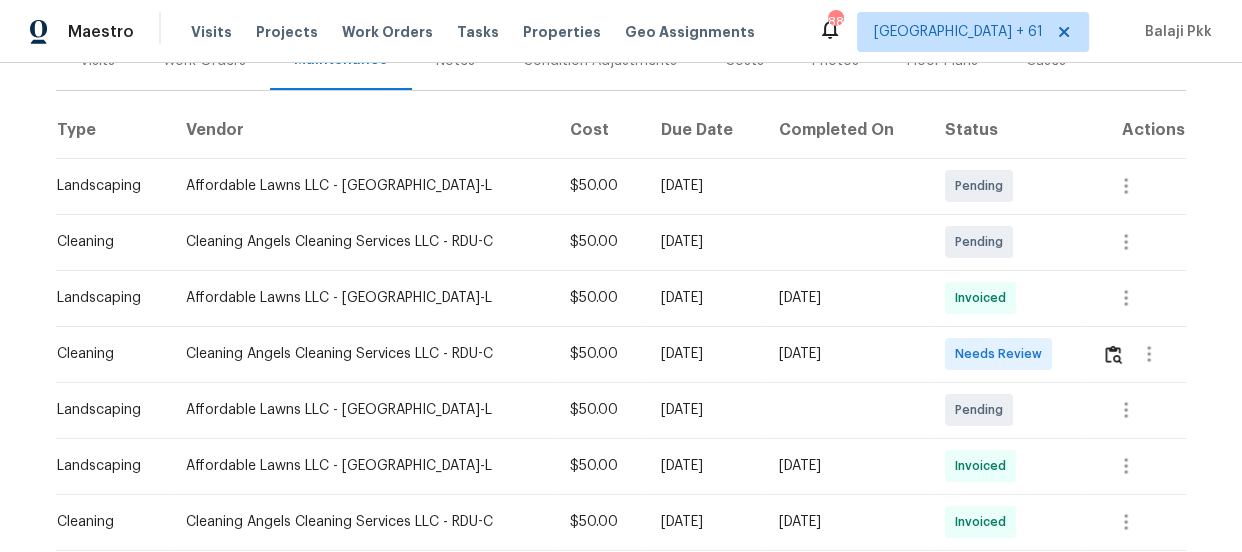 click at bounding box center [1136, 354] 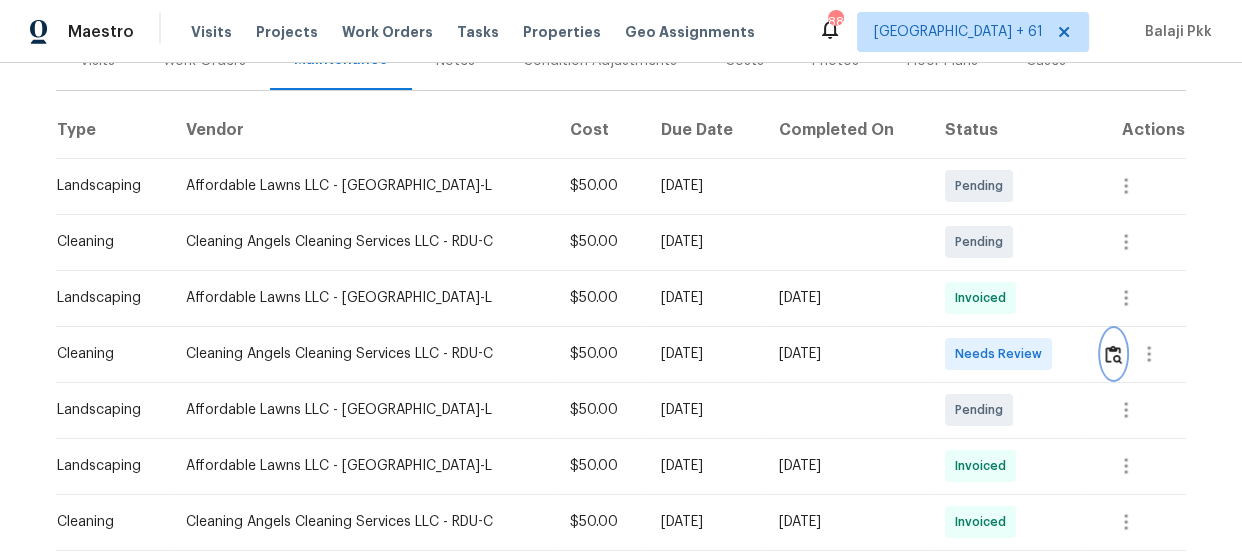 click at bounding box center [1113, 354] 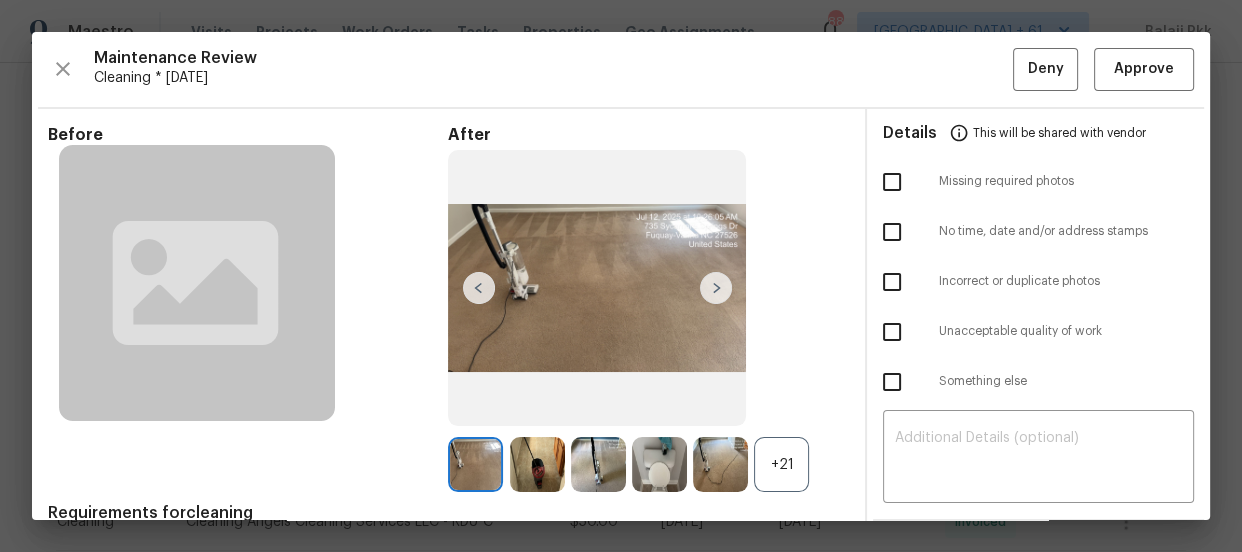 click on "+21" at bounding box center (781, 464) 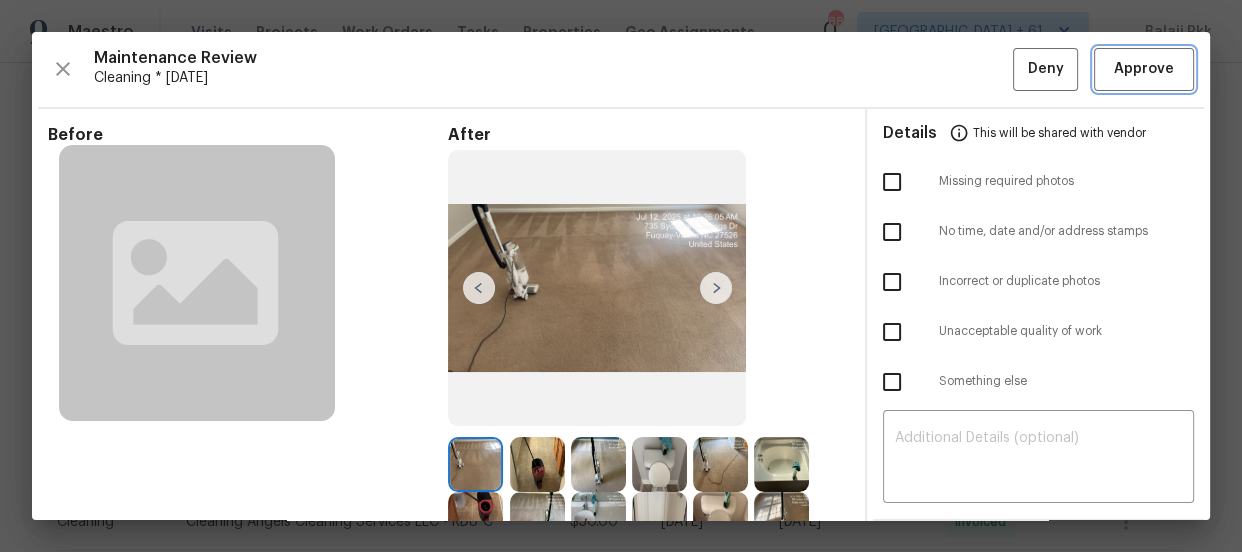 click on "Approve" at bounding box center [1144, 69] 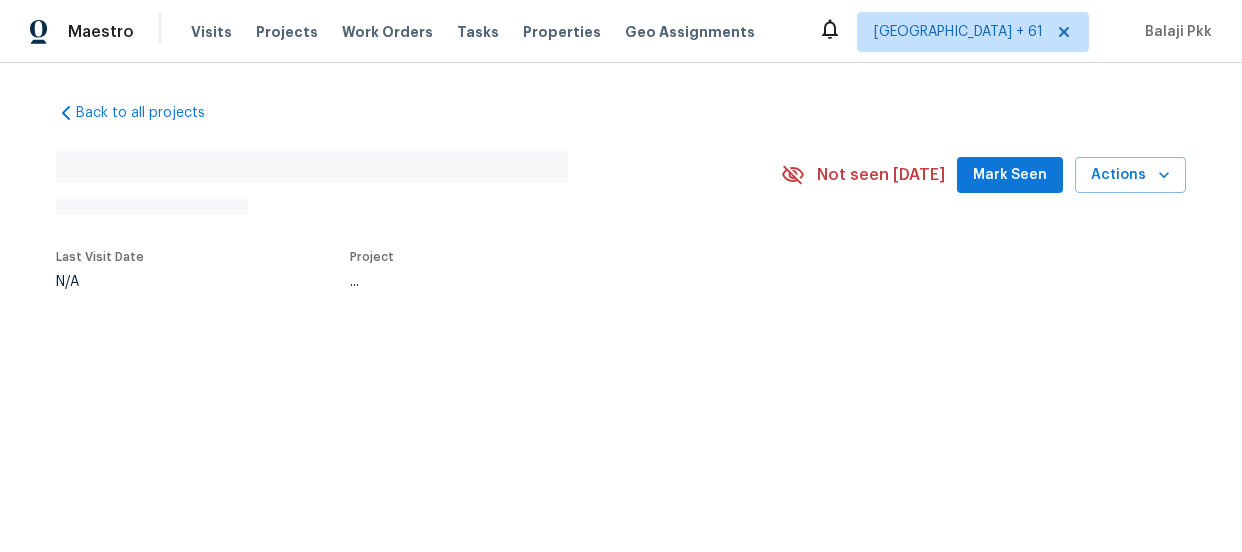 scroll, scrollTop: 0, scrollLeft: 0, axis: both 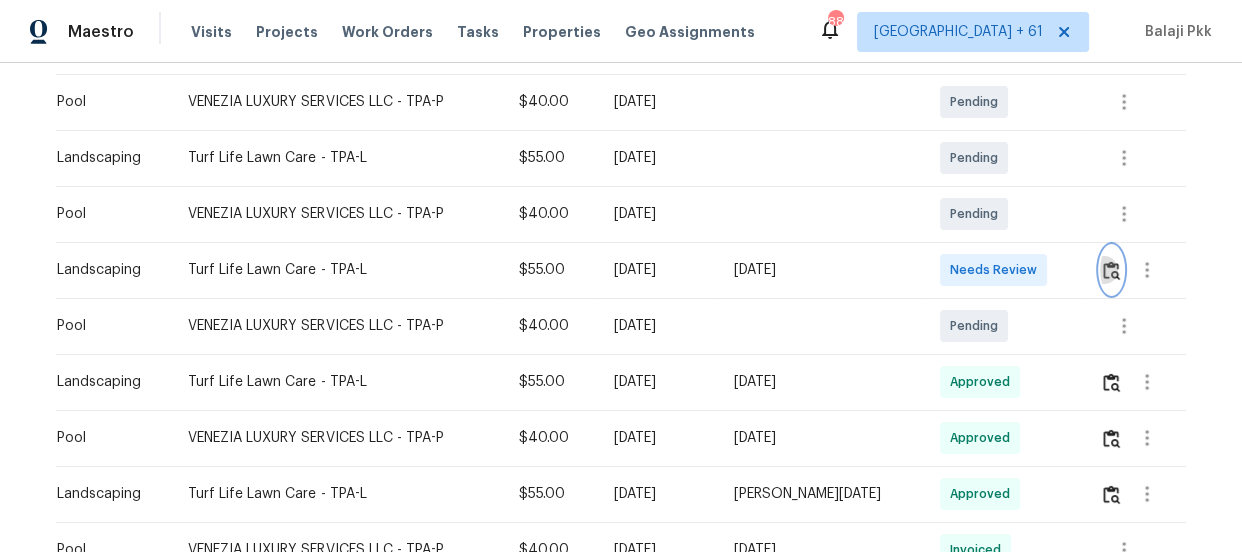click at bounding box center (1111, 270) 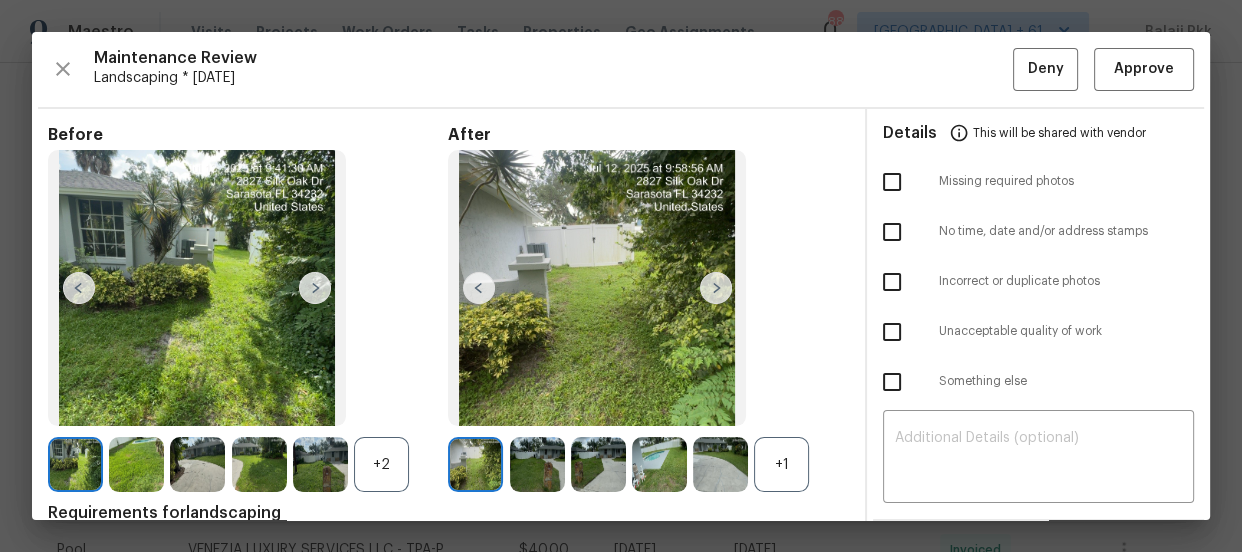 click on "+1" at bounding box center [781, 464] 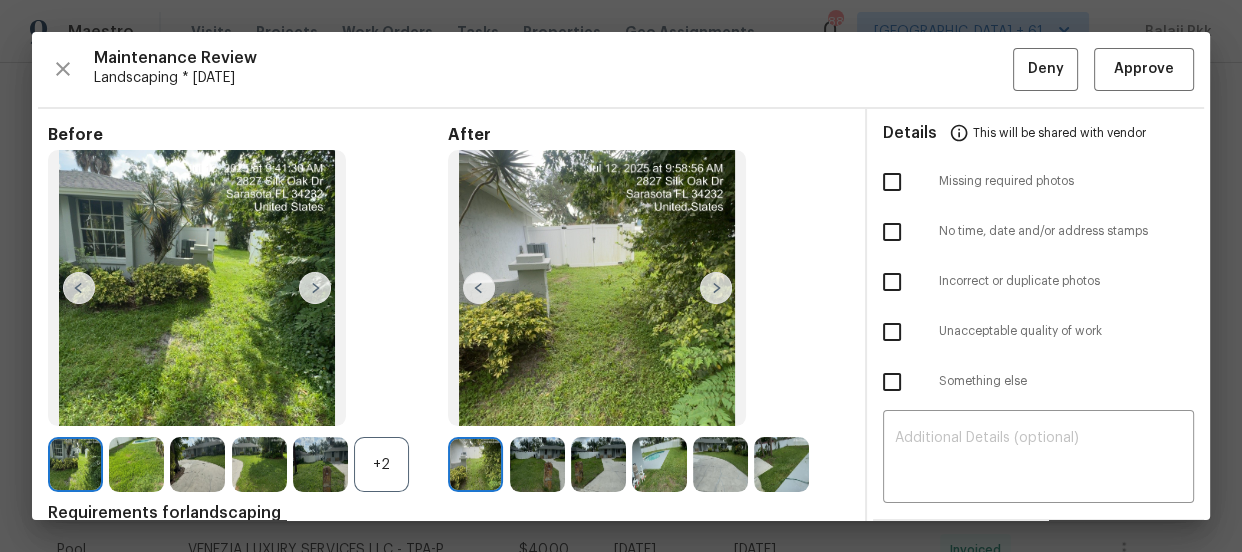 click on "+2" at bounding box center (381, 464) 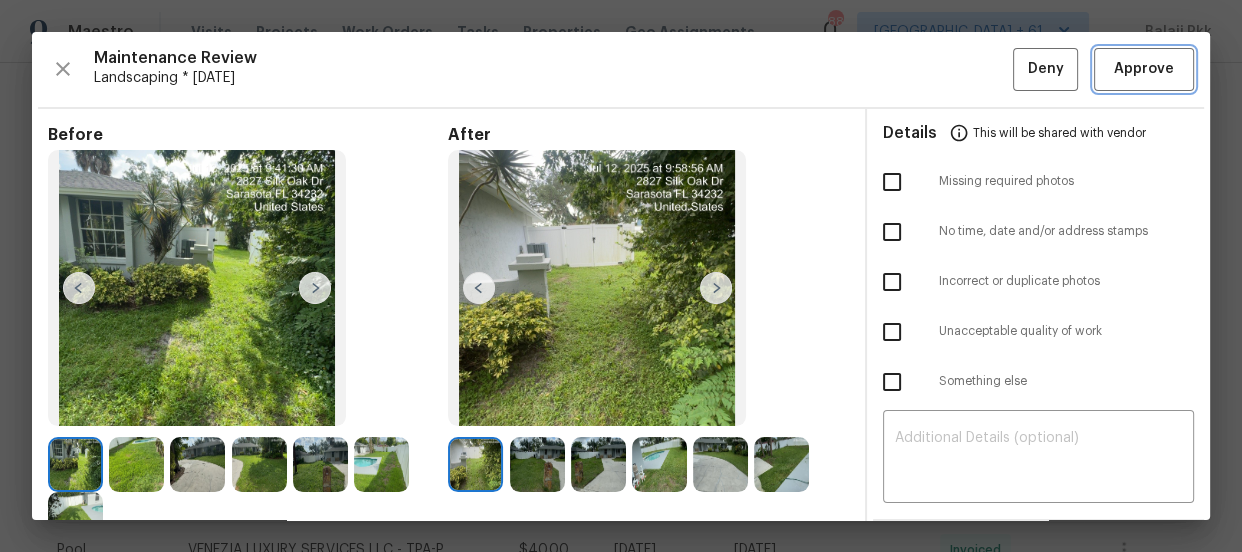 click on "Approve" at bounding box center (1144, 69) 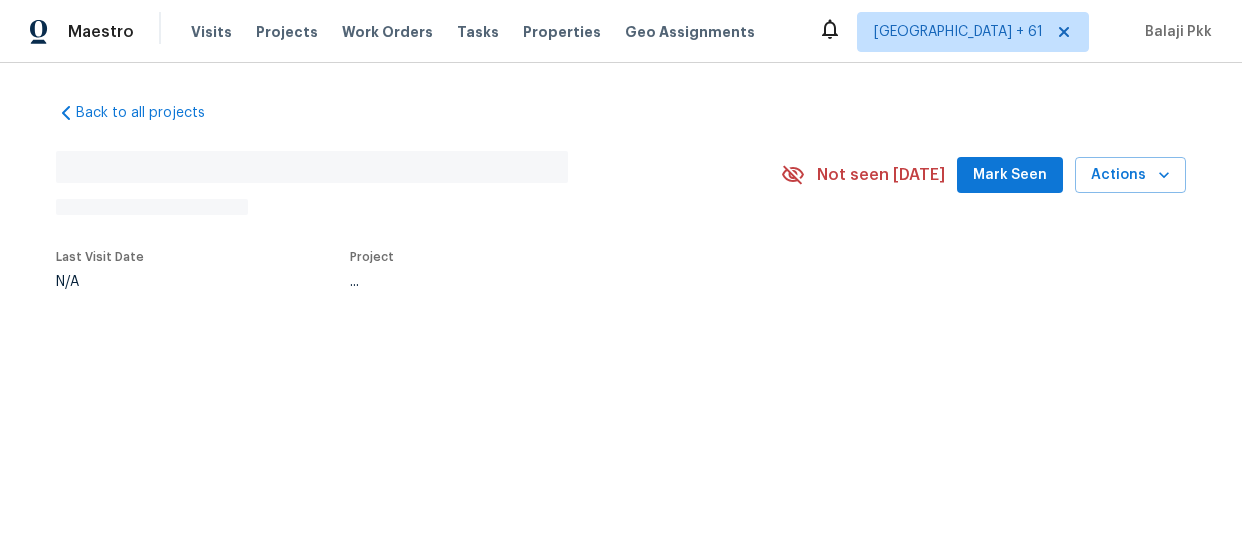 scroll, scrollTop: 0, scrollLeft: 0, axis: both 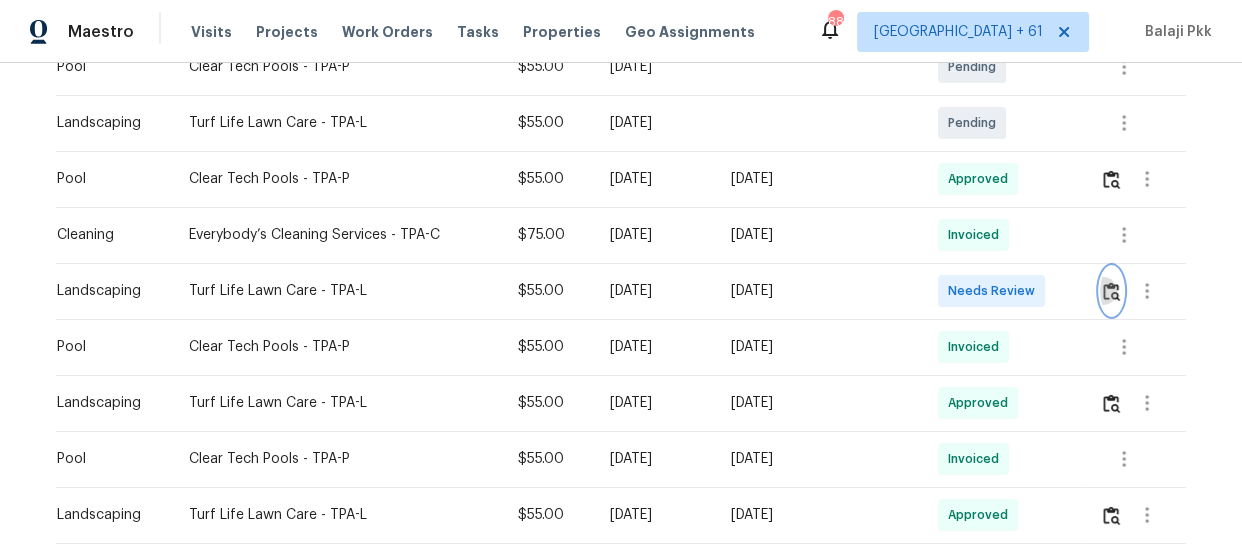 click at bounding box center (1111, 291) 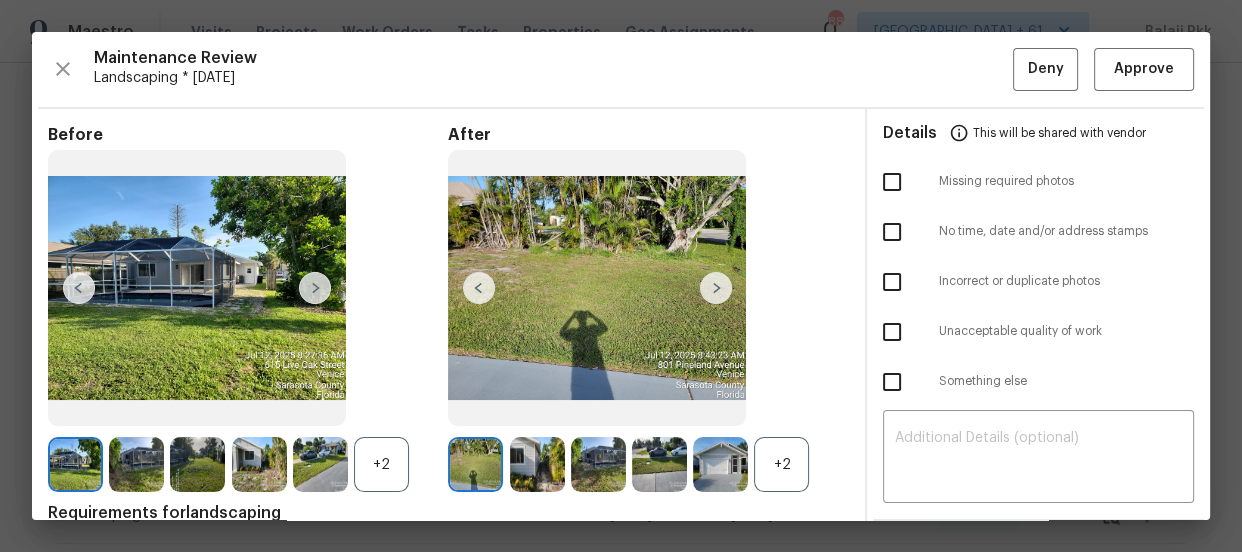 click on "+2" at bounding box center (781, 464) 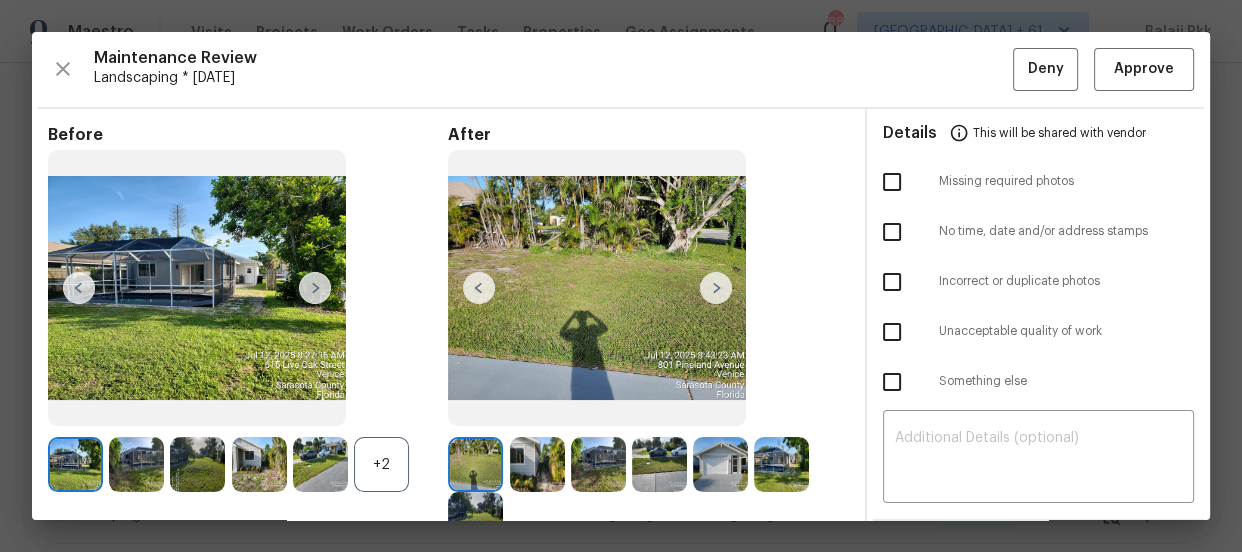 click on "+2" at bounding box center [381, 464] 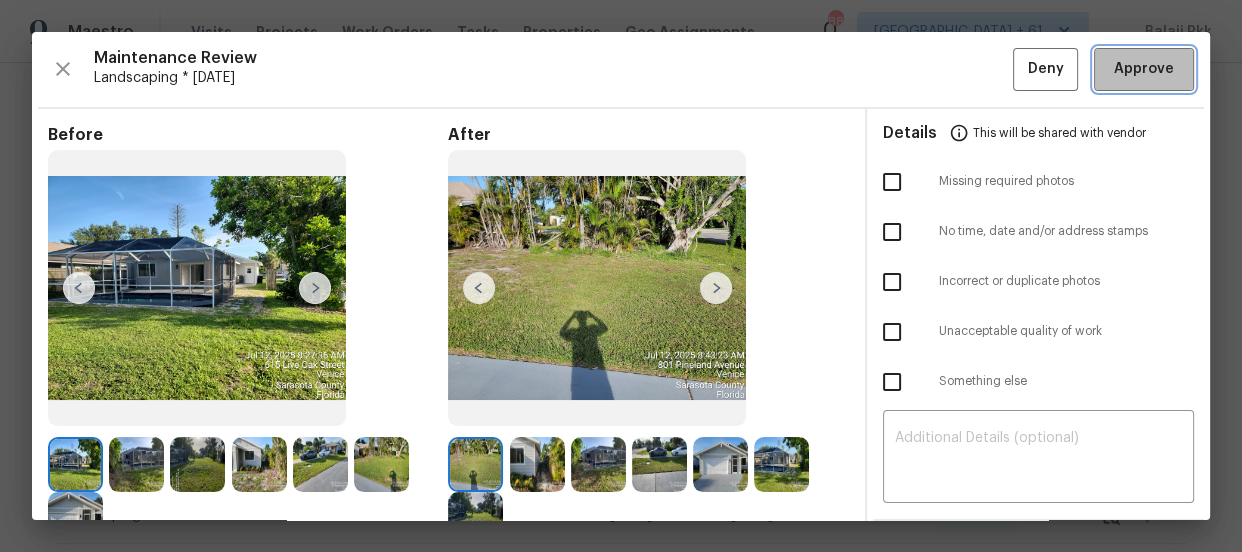 click on "Approve" at bounding box center [1144, 69] 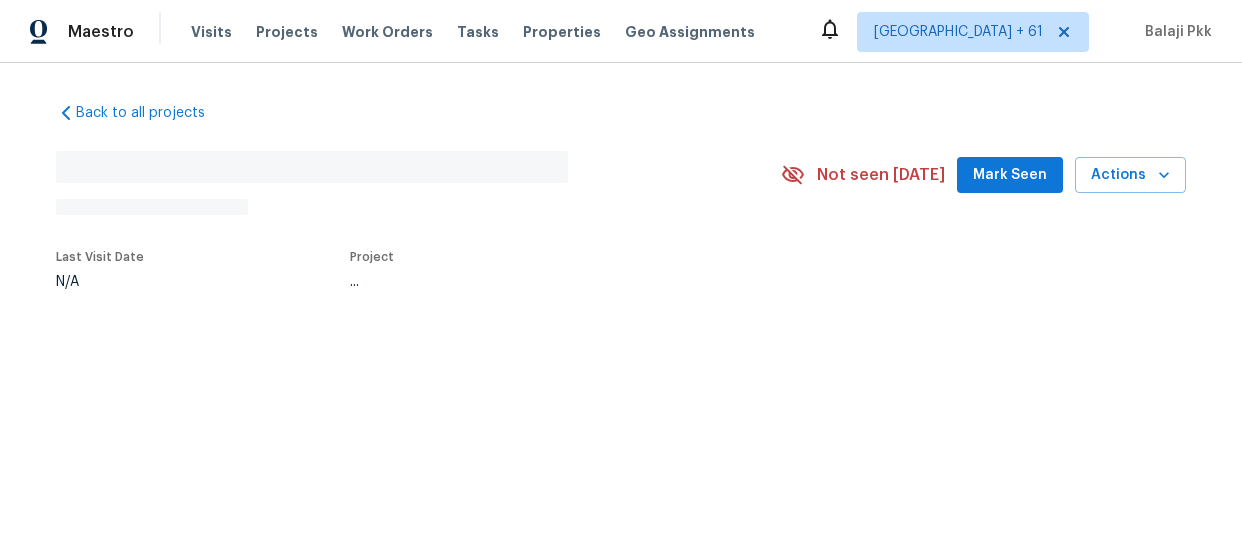 scroll, scrollTop: 0, scrollLeft: 0, axis: both 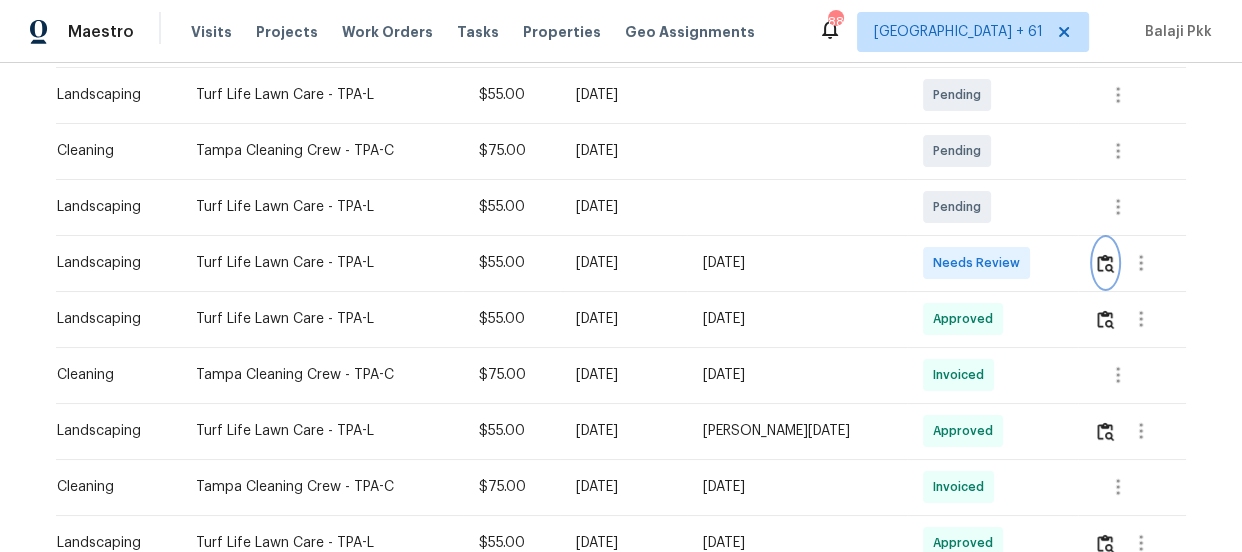 click at bounding box center (1105, 263) 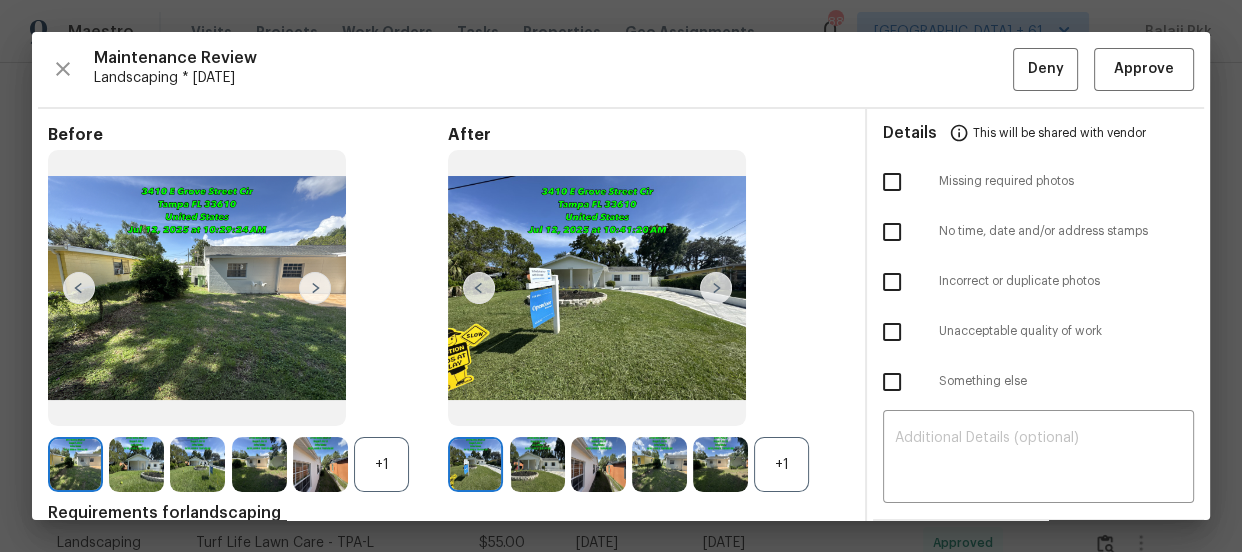scroll, scrollTop: 0, scrollLeft: 0, axis: both 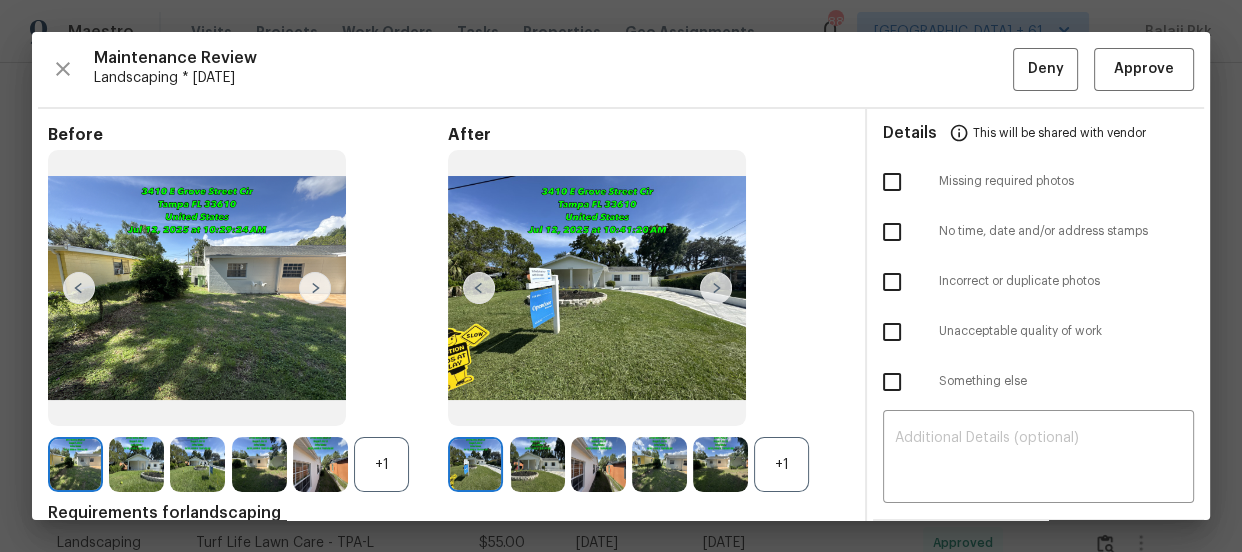 click on "+1" at bounding box center [781, 464] 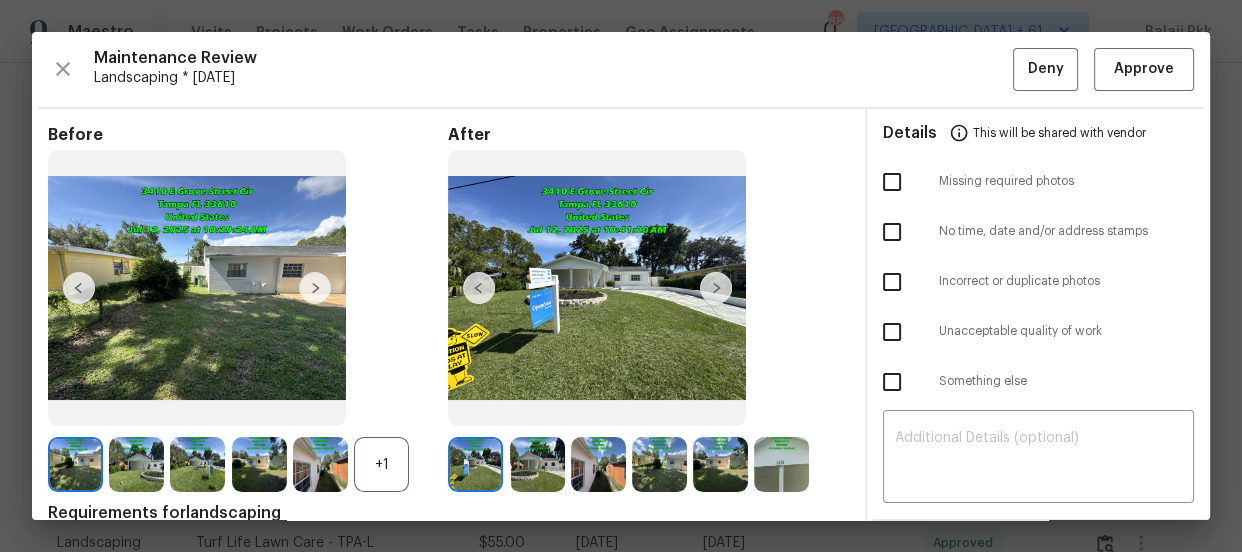 click on "+1" at bounding box center [381, 464] 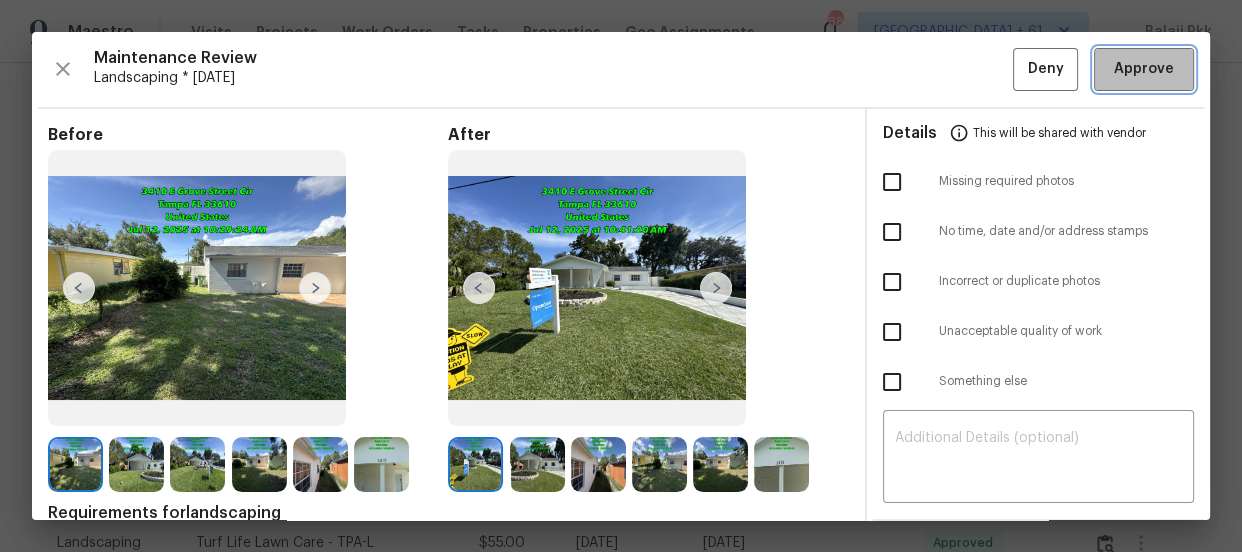 click on "Approve" at bounding box center (1144, 69) 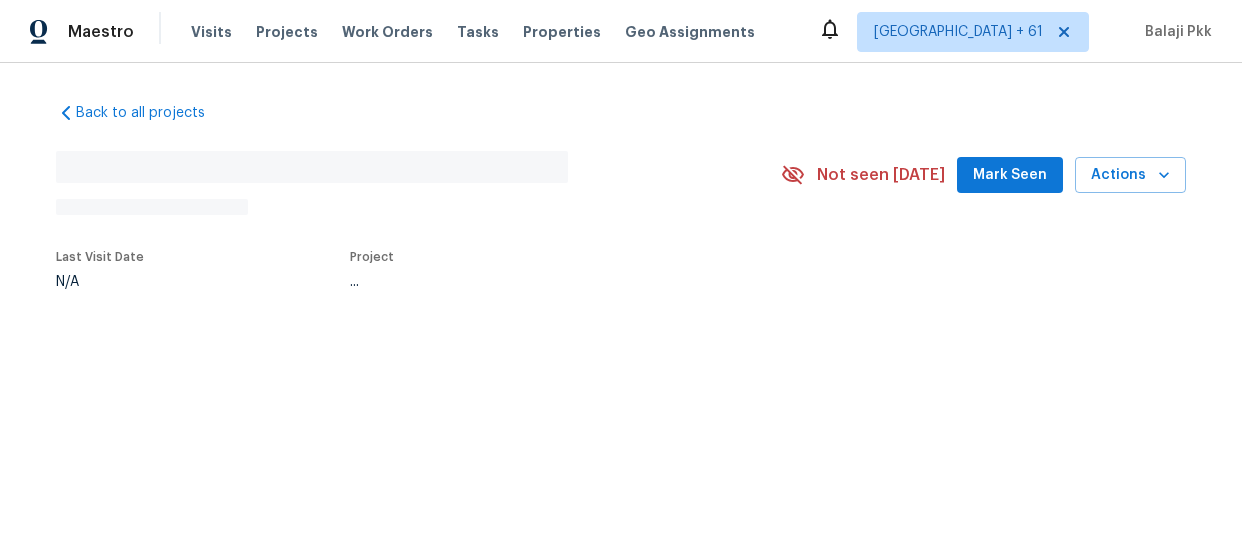 scroll, scrollTop: 0, scrollLeft: 0, axis: both 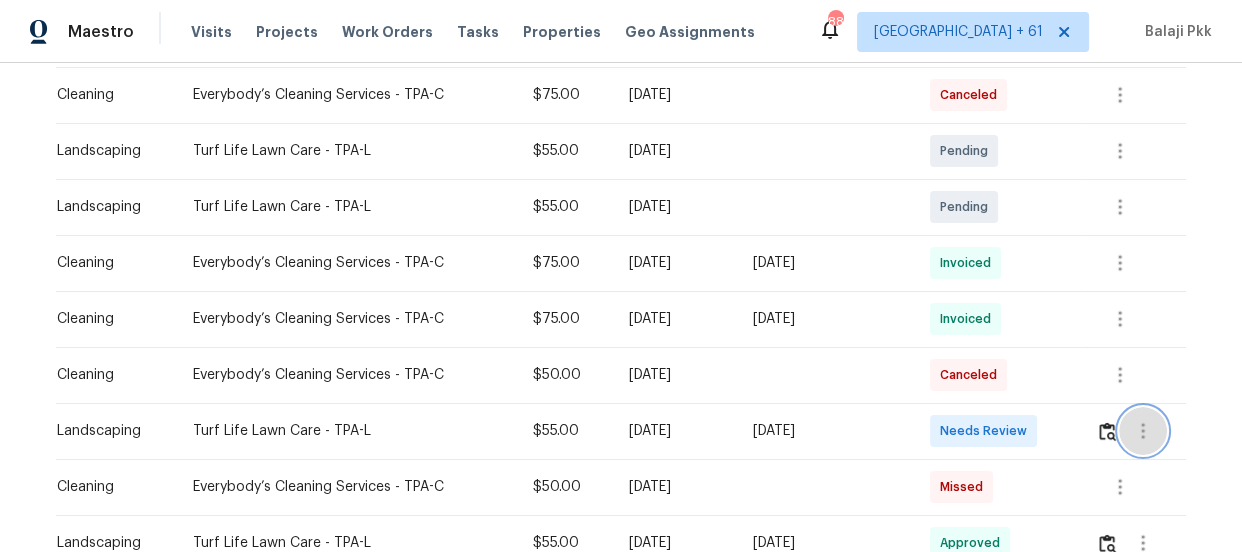 click at bounding box center (1143, 431) 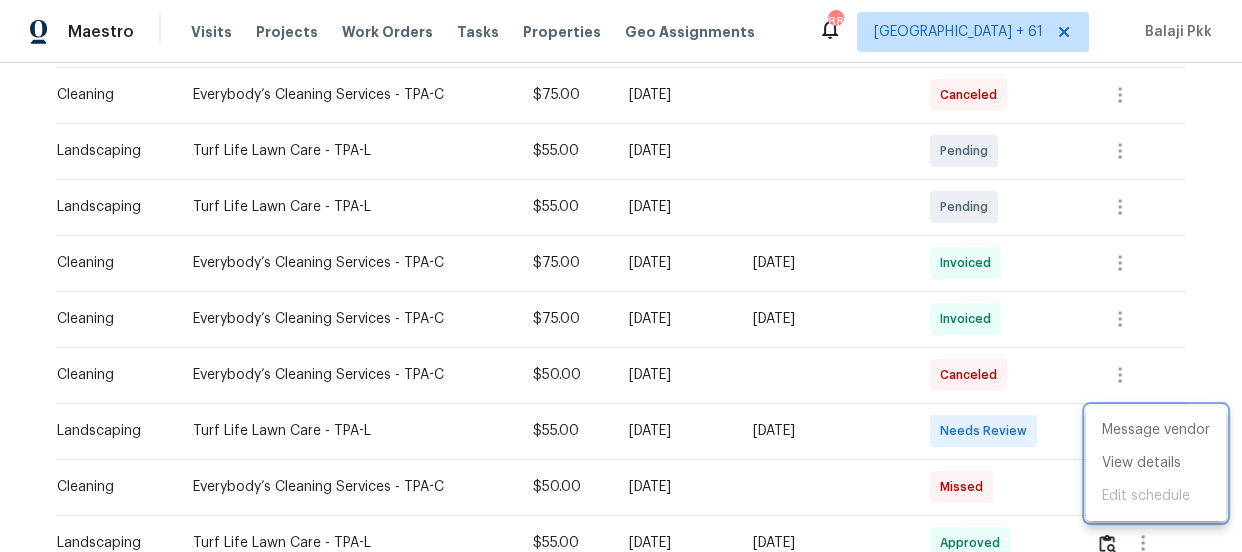 scroll, scrollTop: 0, scrollLeft: 0, axis: both 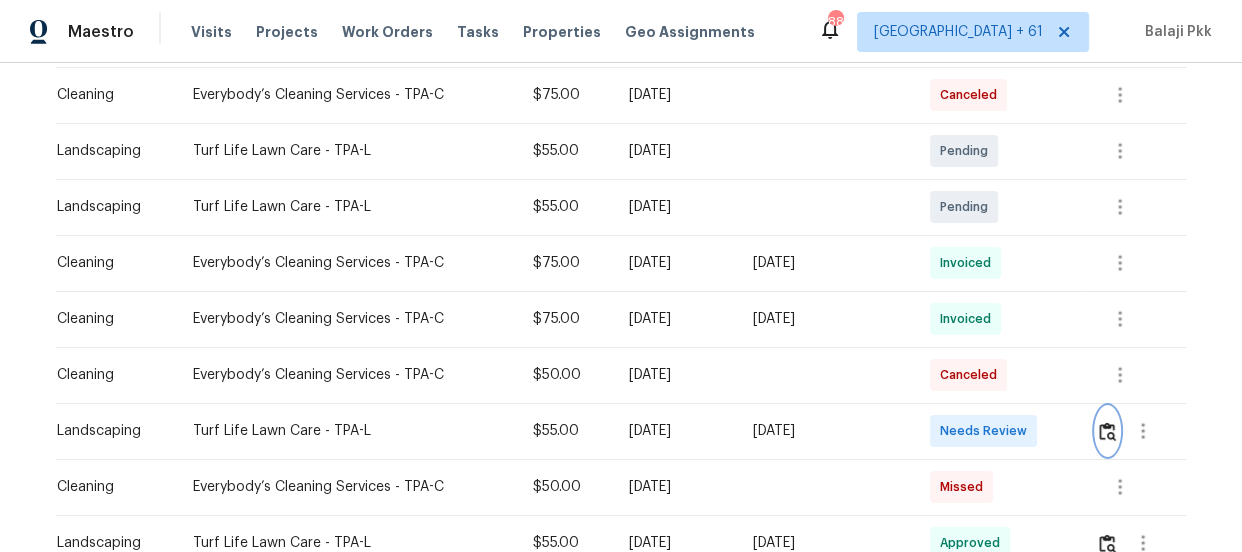 click at bounding box center (1107, 431) 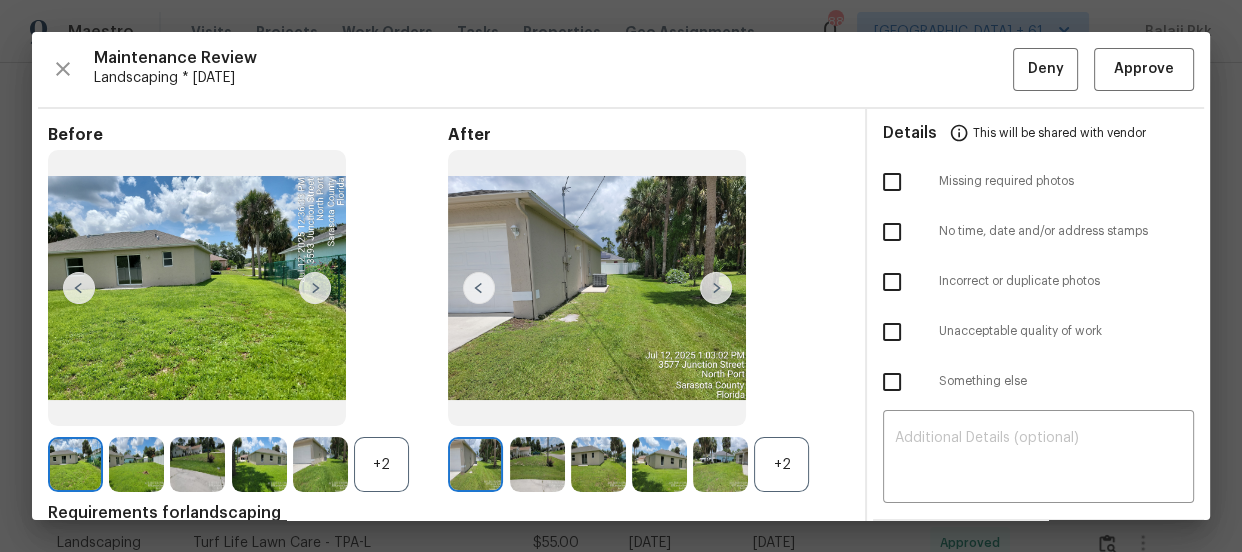 click on "+2" at bounding box center (781, 464) 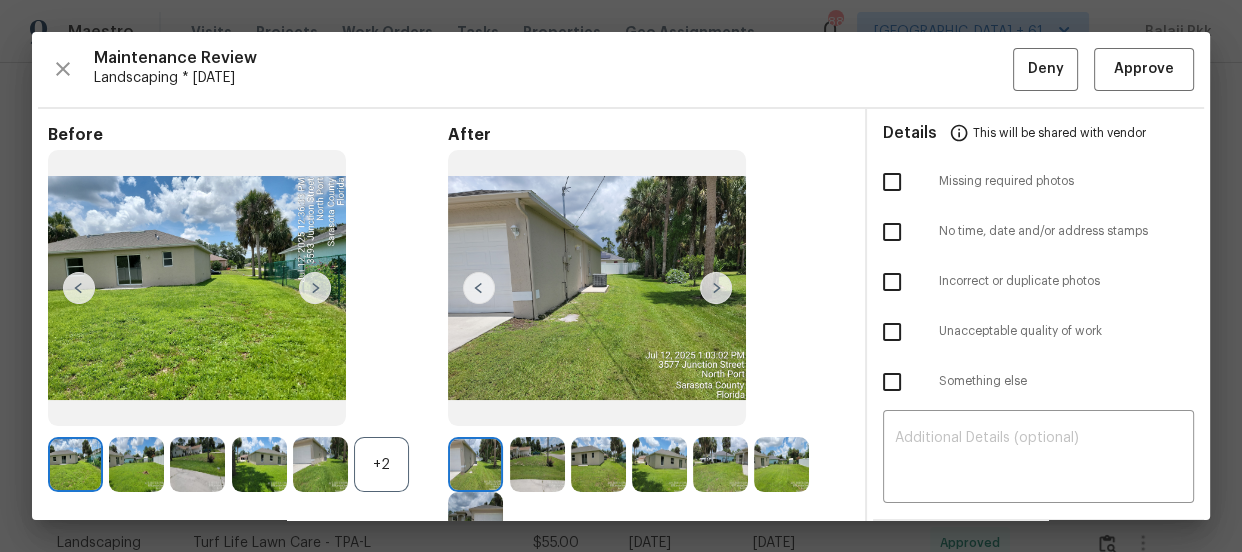 click on "+2" at bounding box center (381, 464) 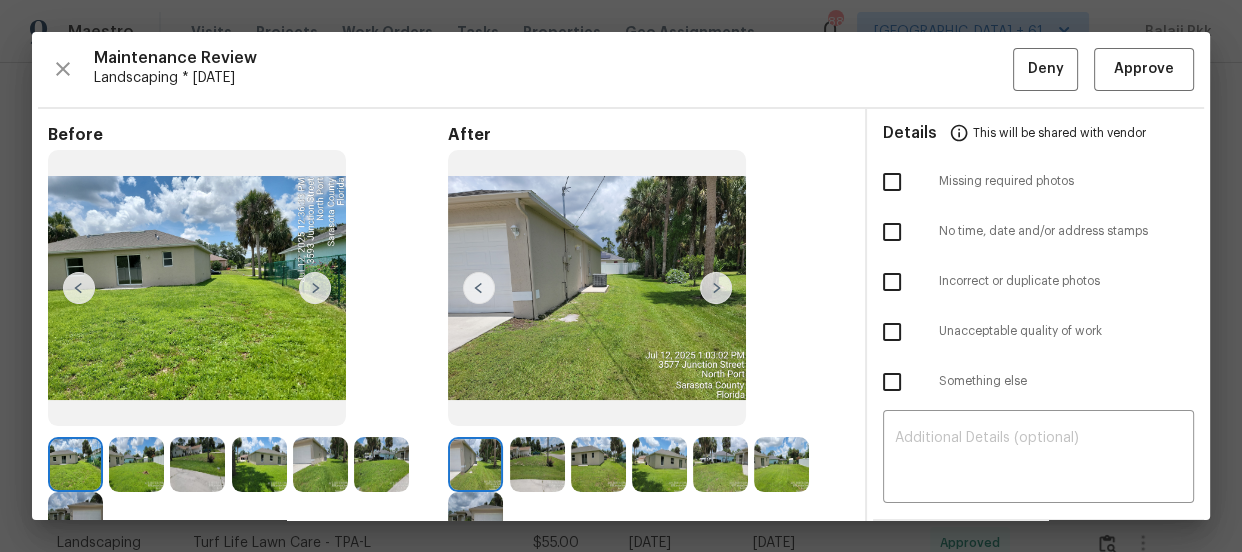 click at bounding box center [716, 288] 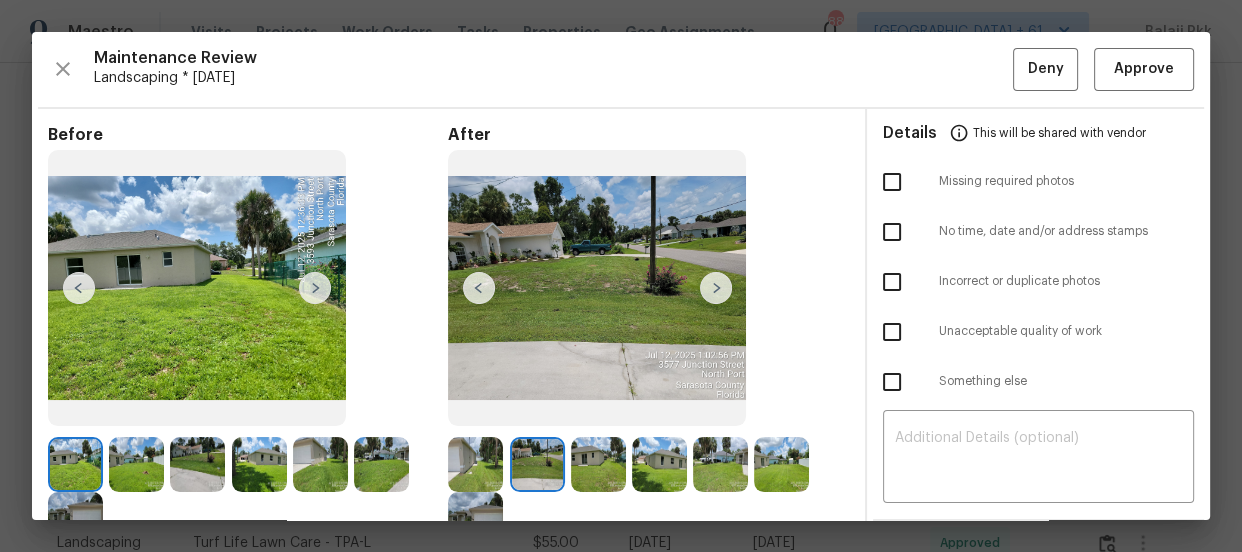 click at bounding box center (479, 288) 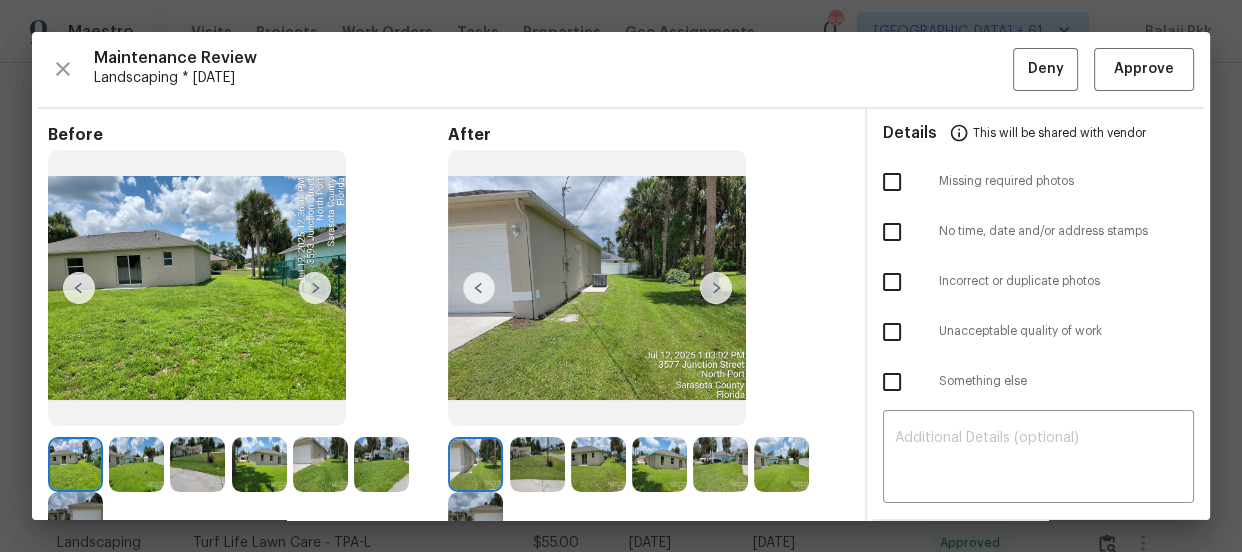 click at bounding box center (716, 288) 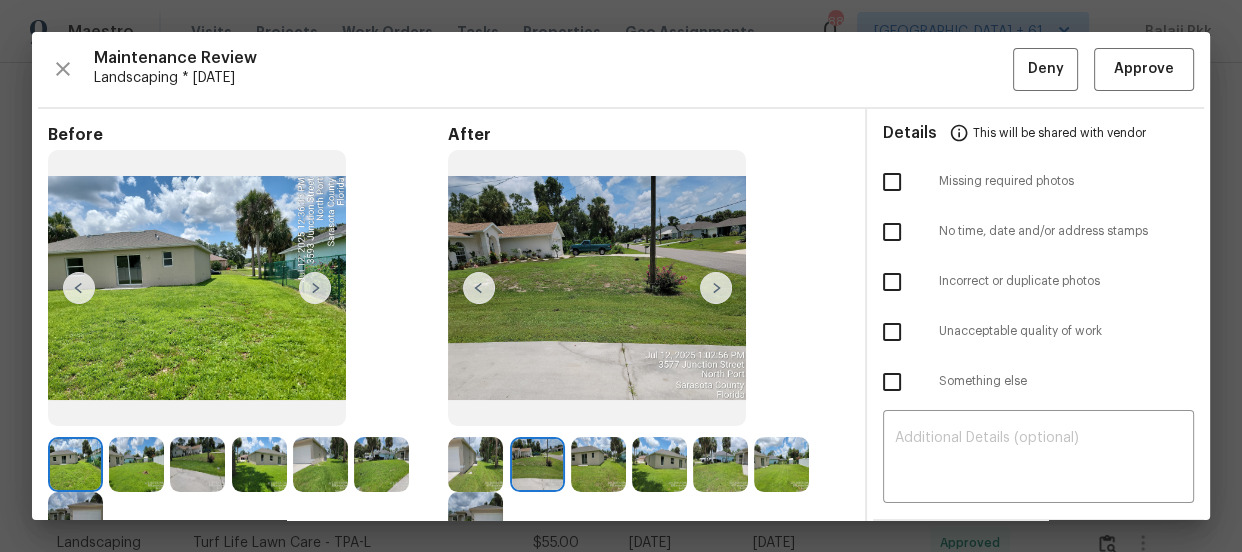 click at bounding box center [479, 288] 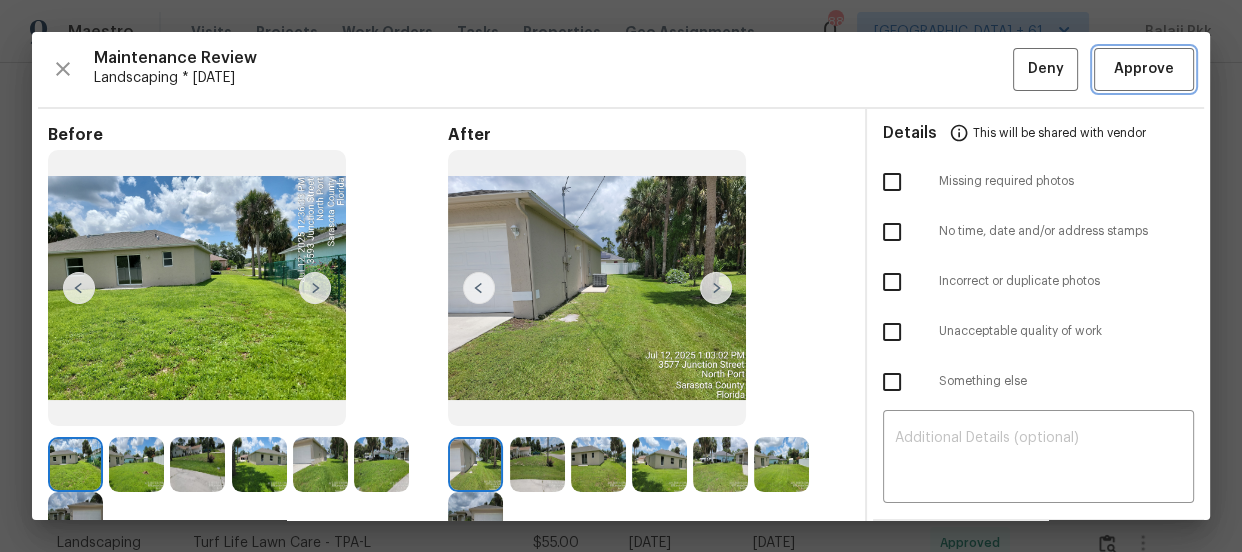 click on "Approve" at bounding box center (1144, 69) 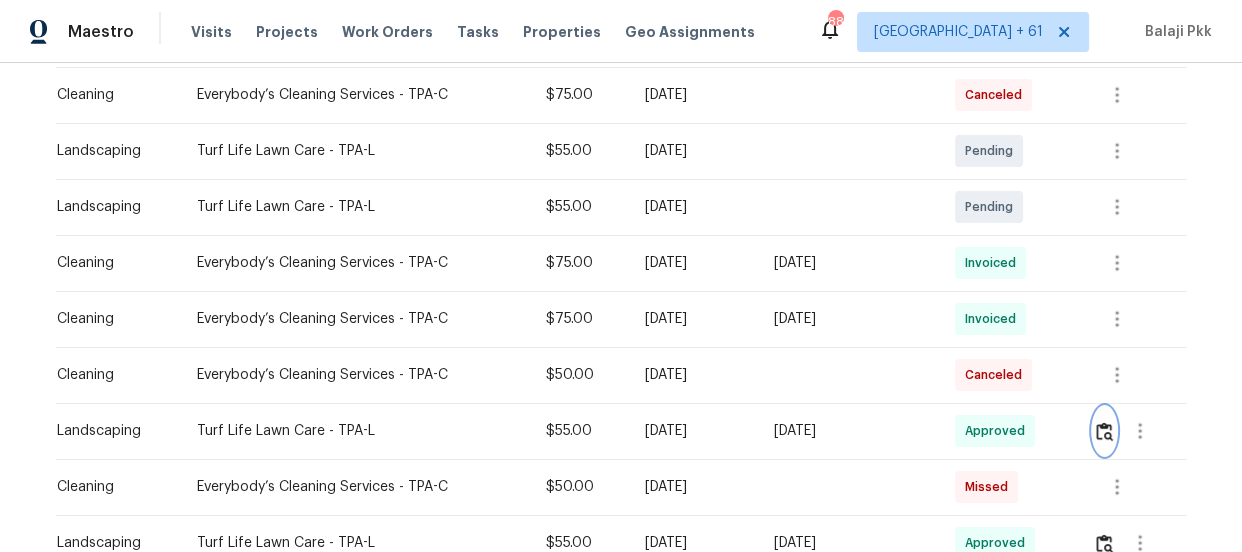 click at bounding box center [1104, 431] 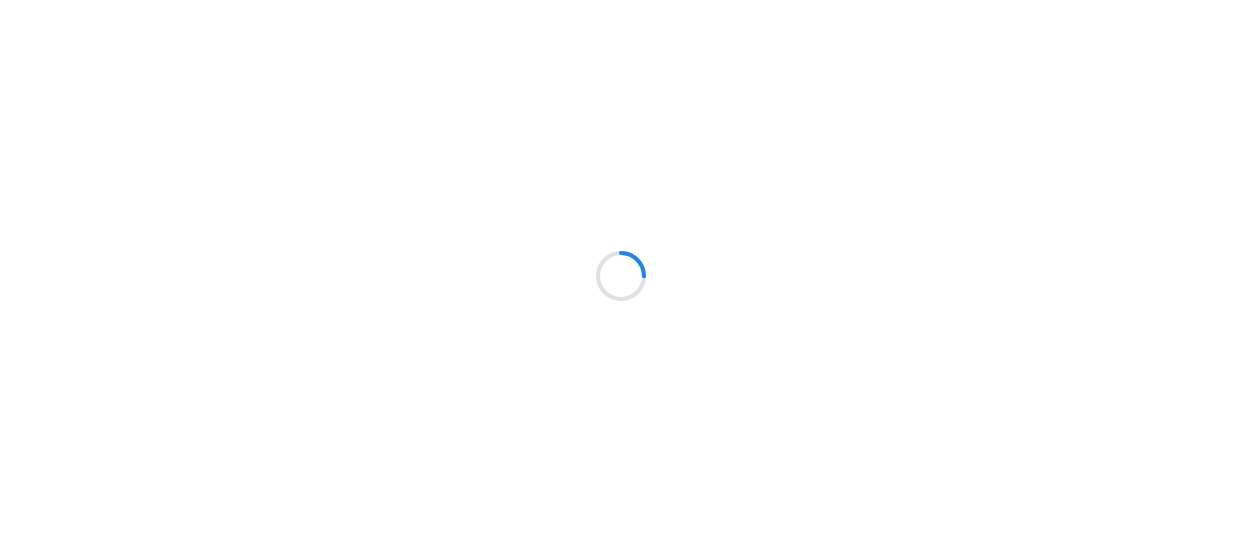 scroll, scrollTop: 0, scrollLeft: 0, axis: both 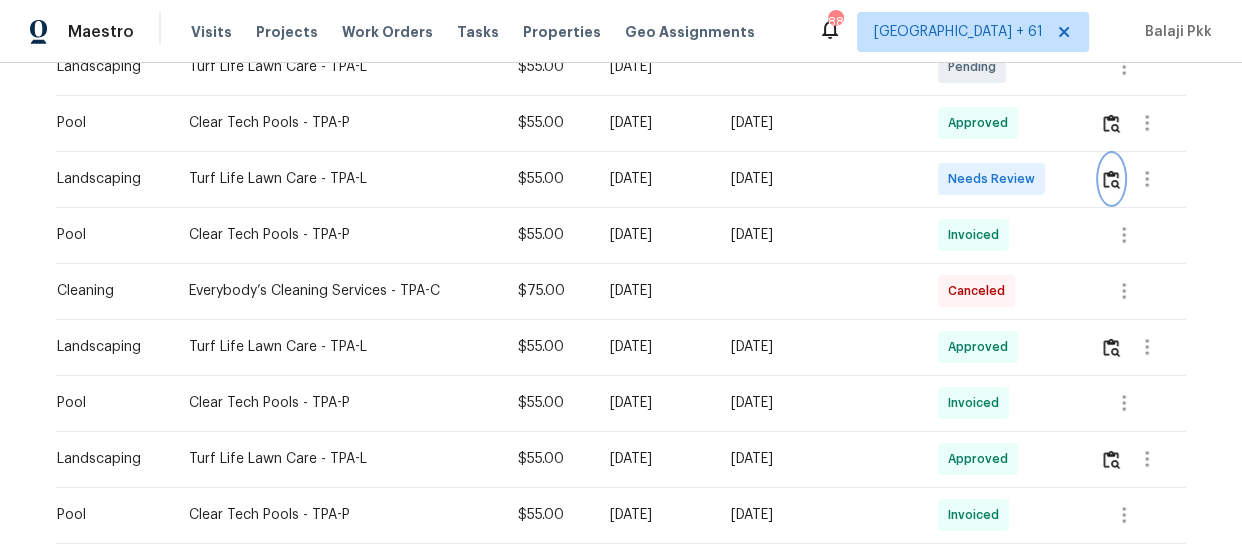 click at bounding box center [1111, 179] 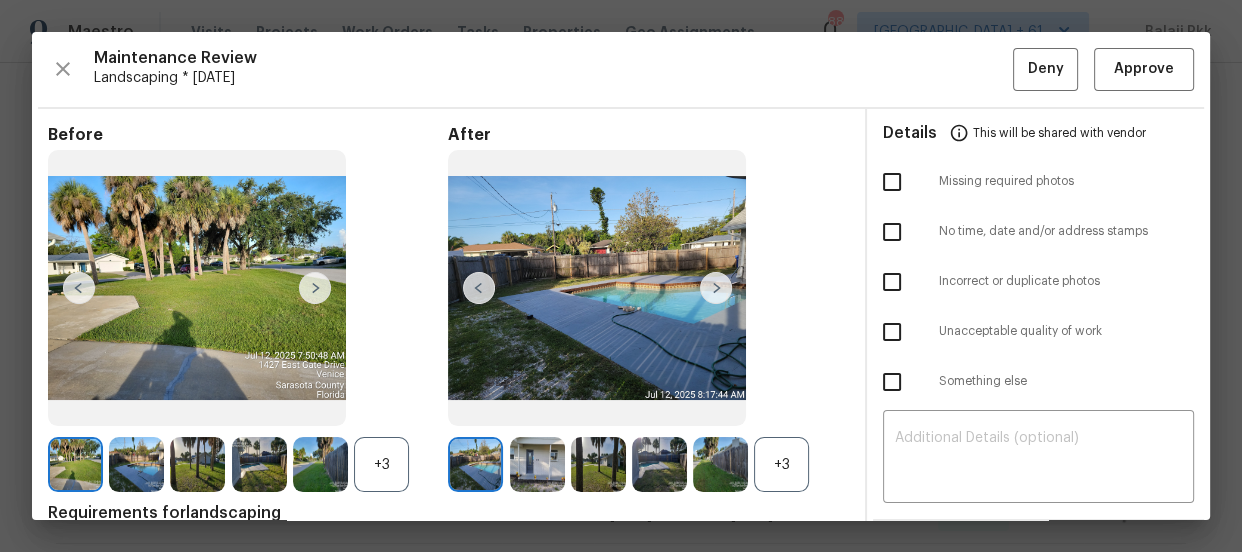 click on "+3" at bounding box center [648, 464] 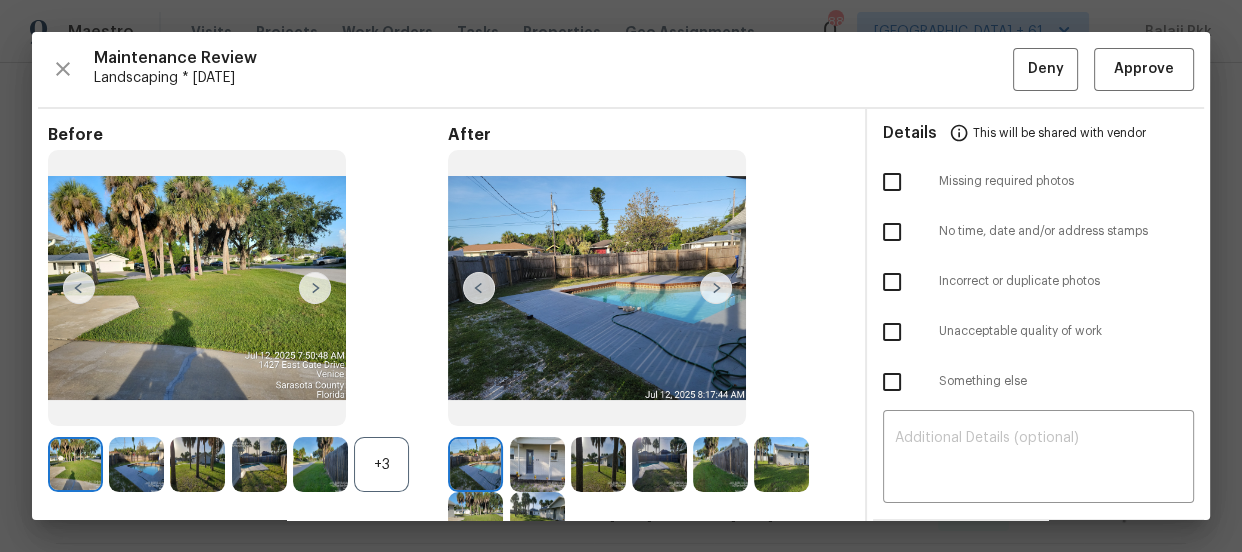 click on "+3" at bounding box center [381, 464] 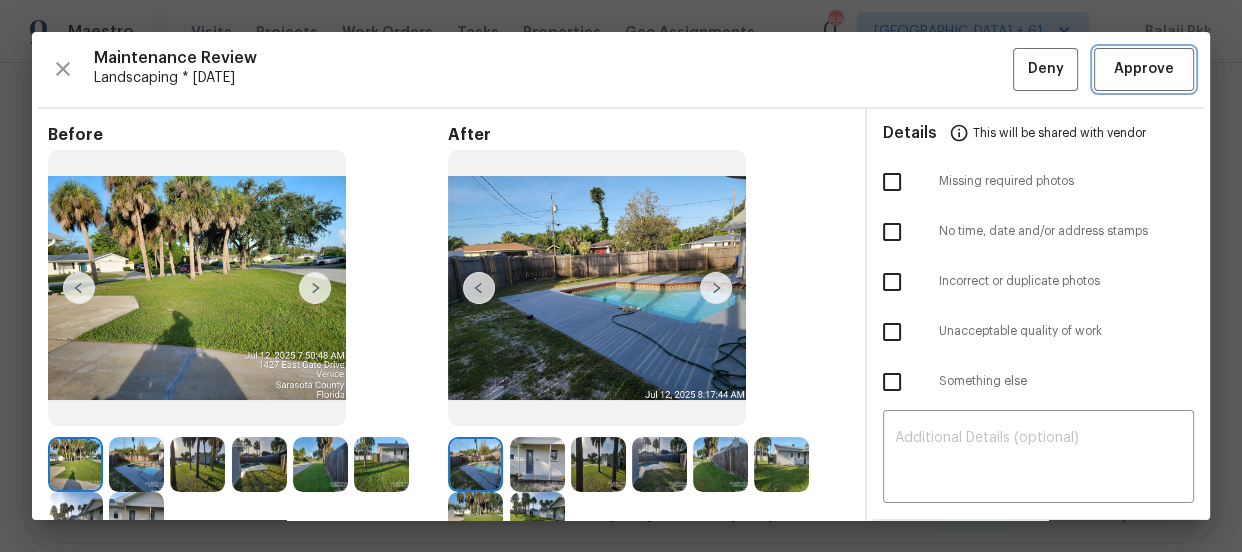 click on "Approve" at bounding box center [1144, 69] 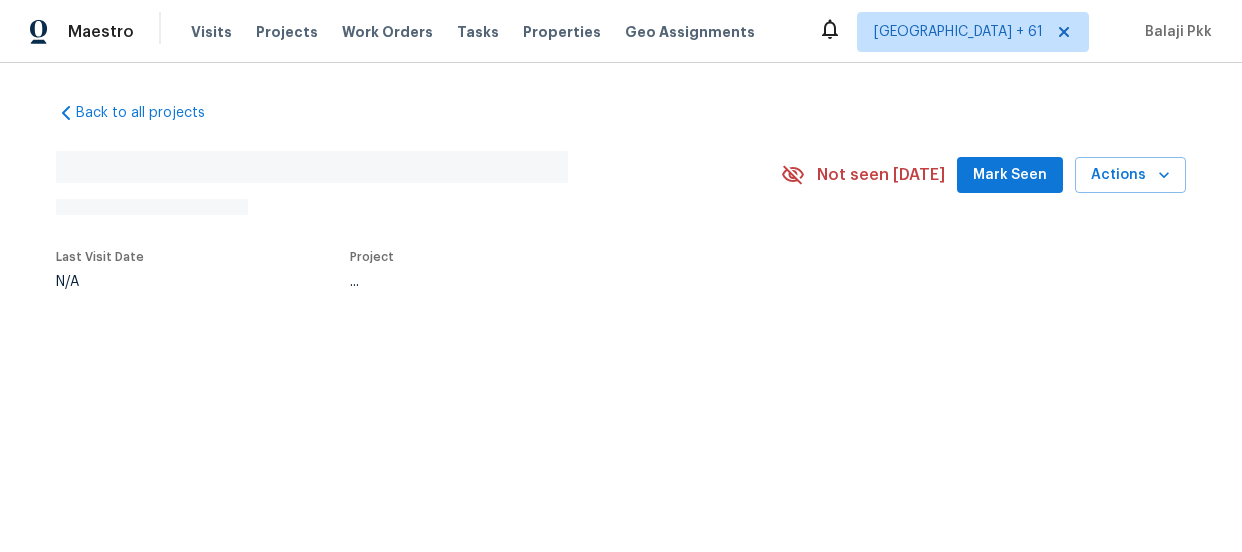scroll, scrollTop: 0, scrollLeft: 0, axis: both 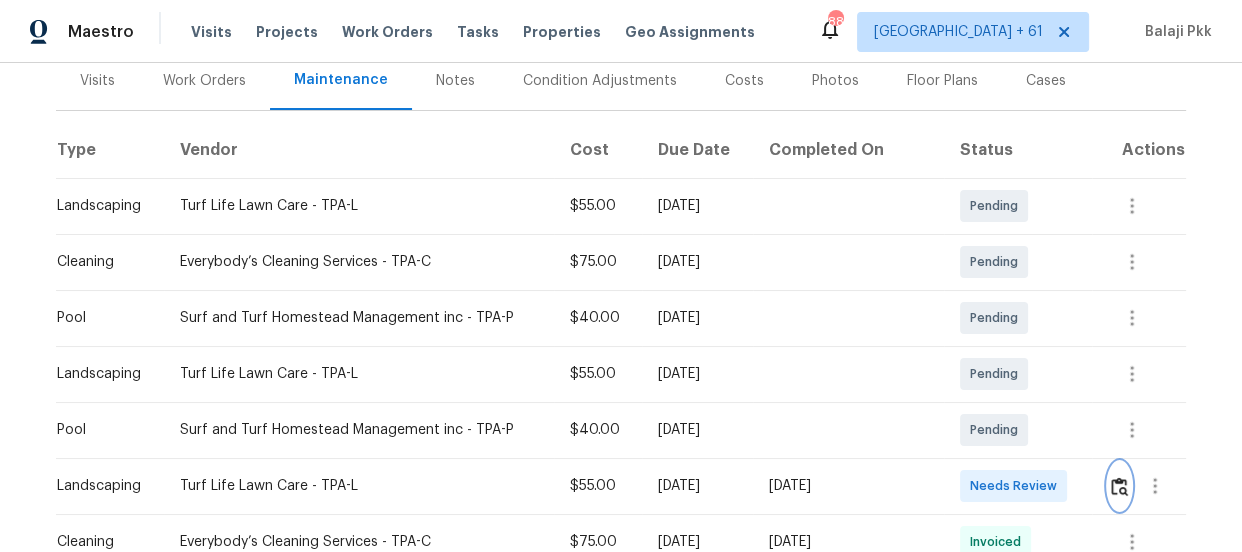click at bounding box center (1119, 486) 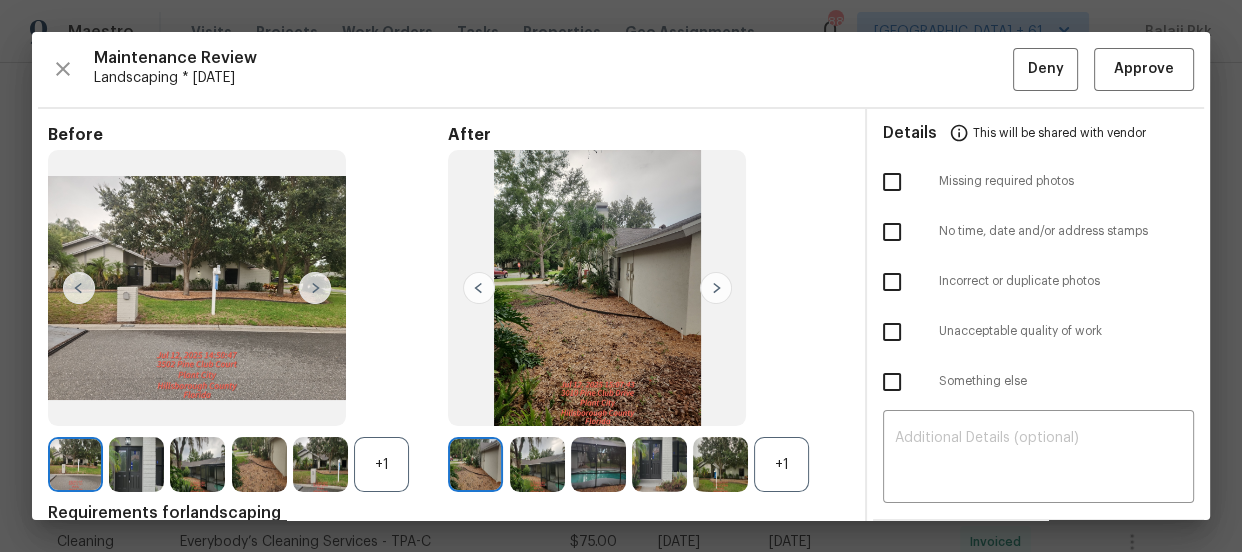 click on "+1" at bounding box center [781, 464] 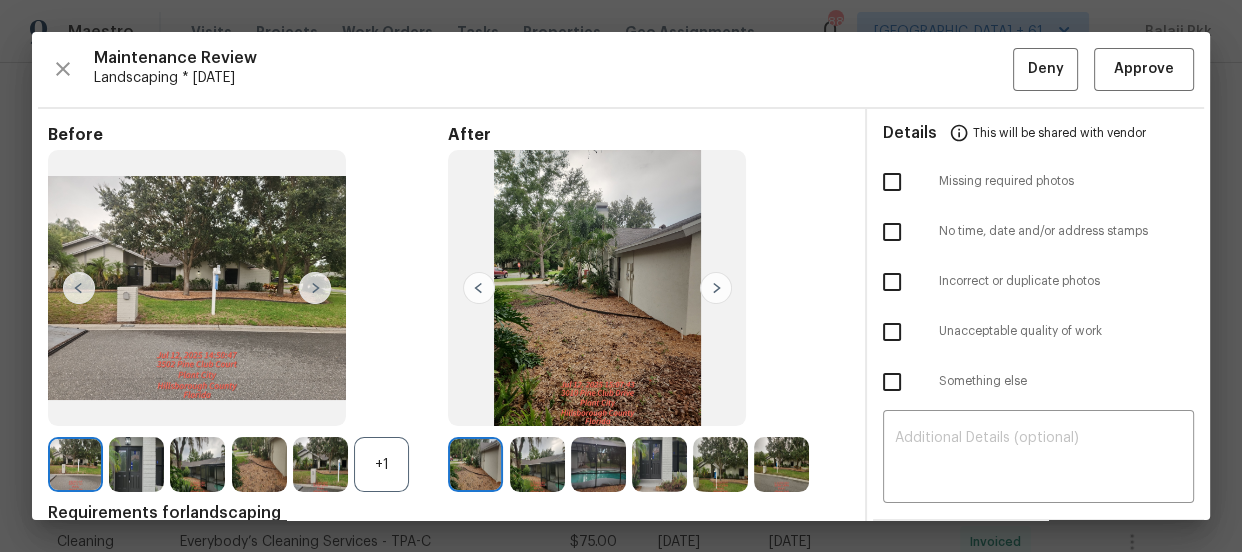 click on "+1" at bounding box center [381, 464] 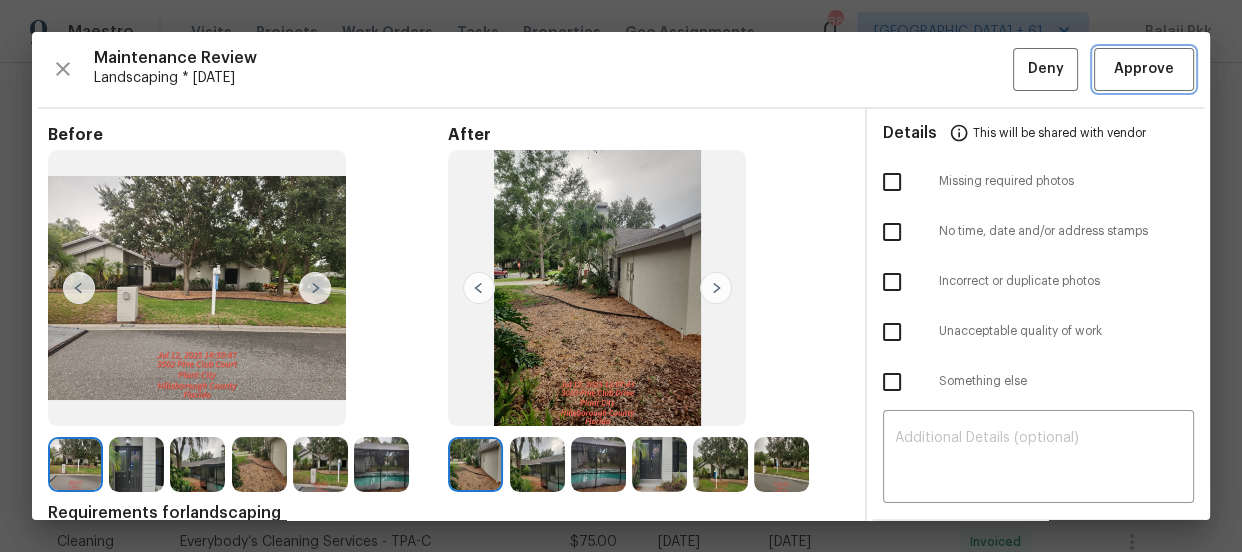 click on "Approve" at bounding box center (1144, 69) 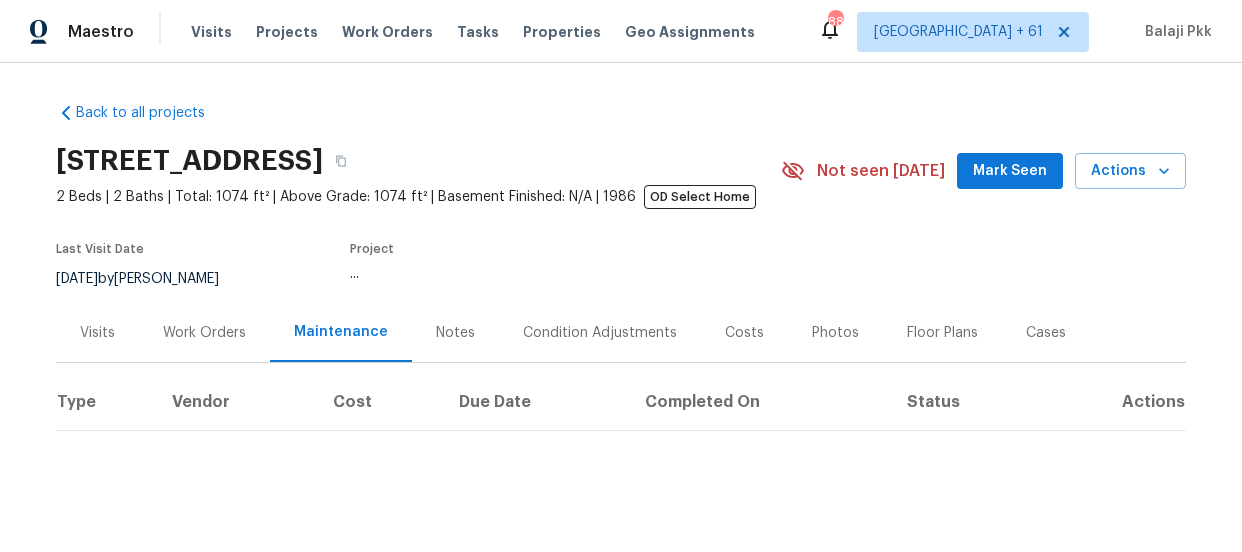 scroll, scrollTop: 0, scrollLeft: 0, axis: both 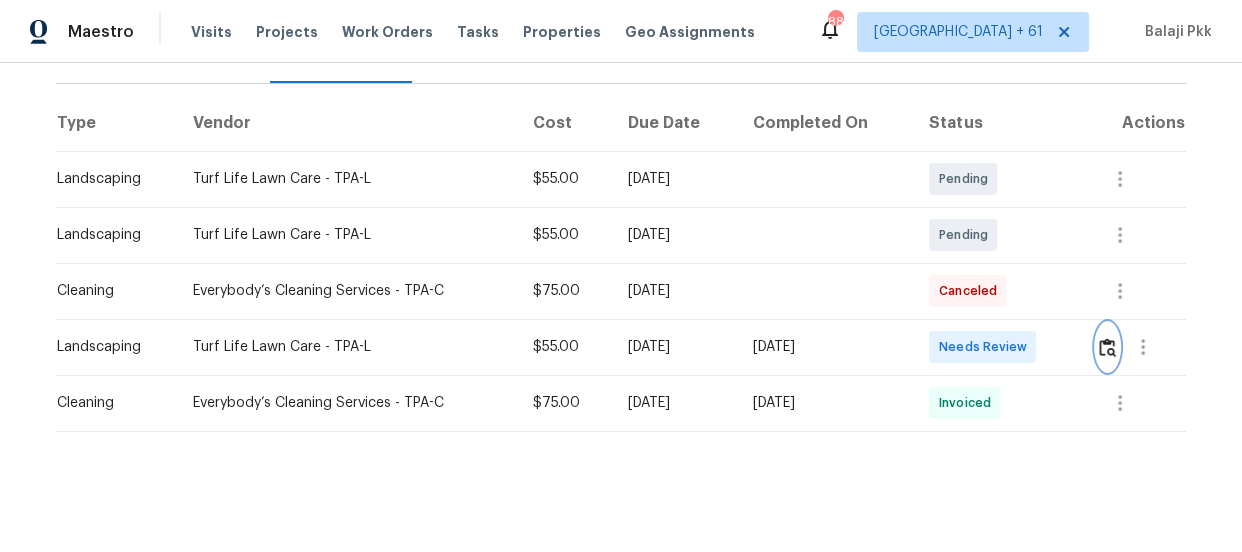 click at bounding box center [1107, 347] 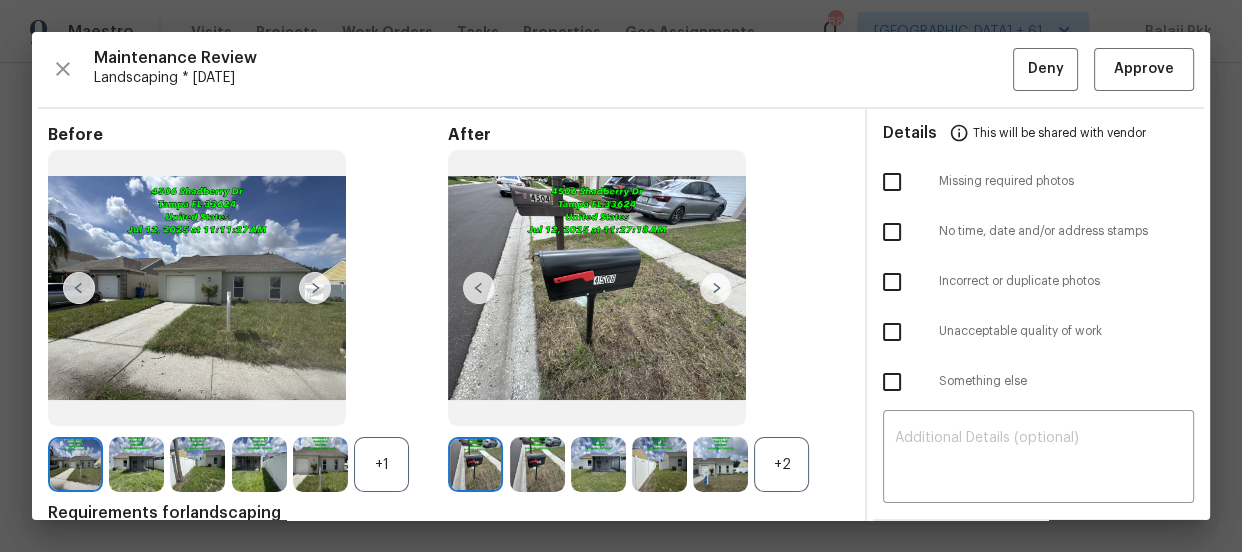 click on "+2" at bounding box center (781, 464) 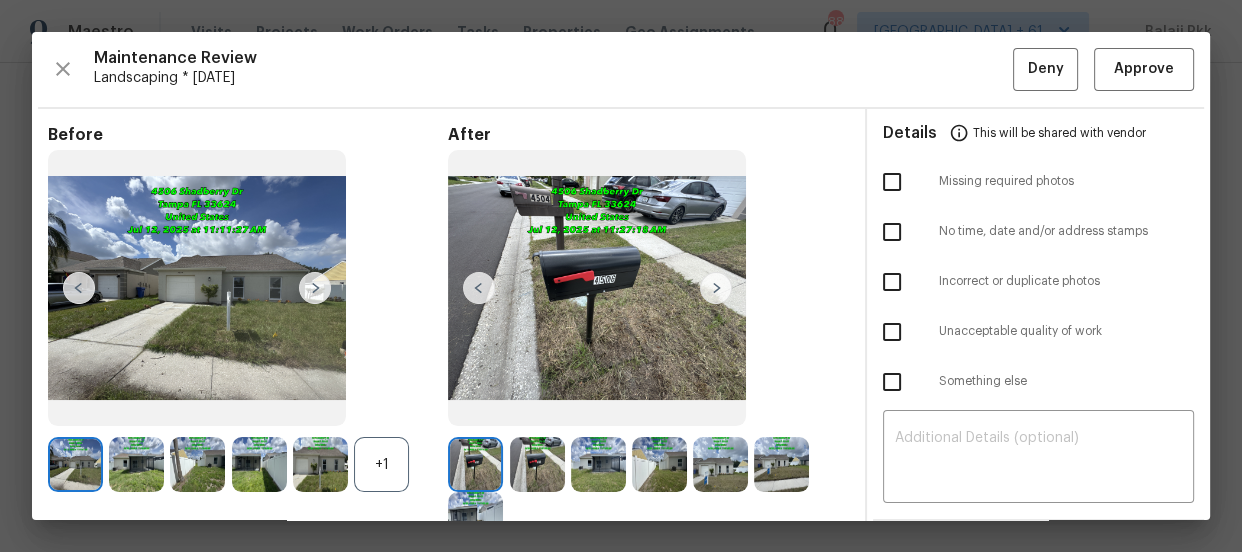 click on "+1" at bounding box center [381, 464] 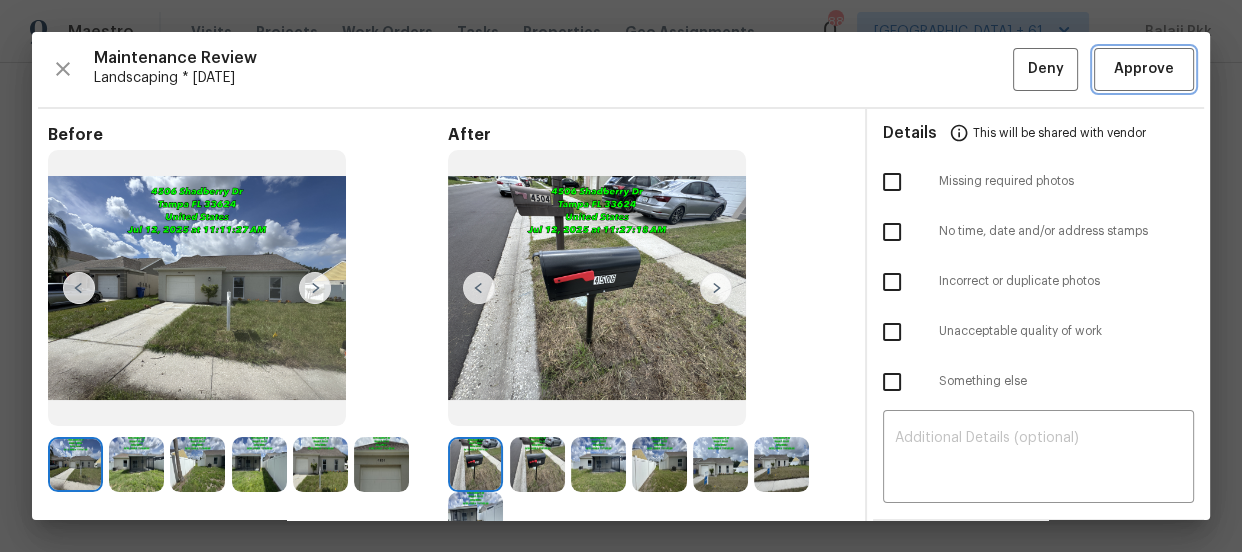 click on "Approve" at bounding box center (1144, 69) 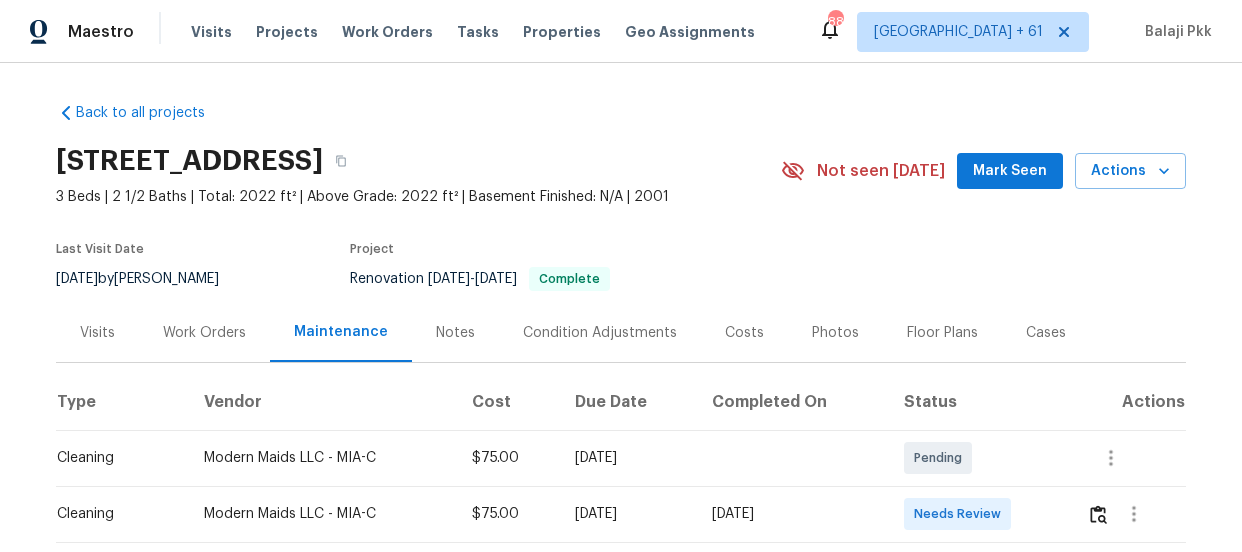 scroll, scrollTop: 0, scrollLeft: 0, axis: both 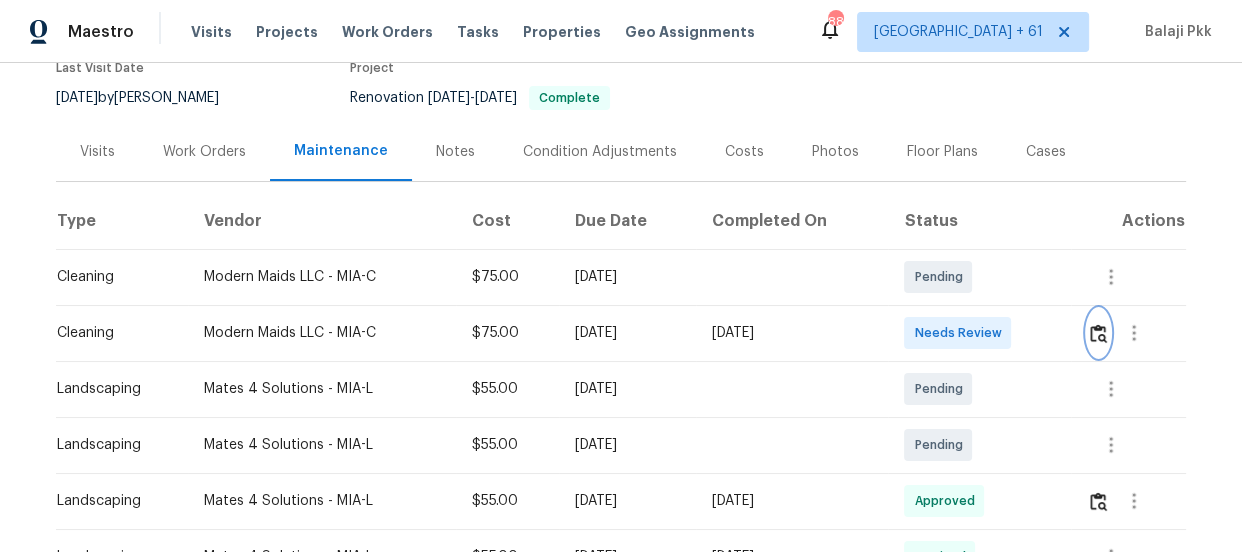 click at bounding box center (1098, 333) 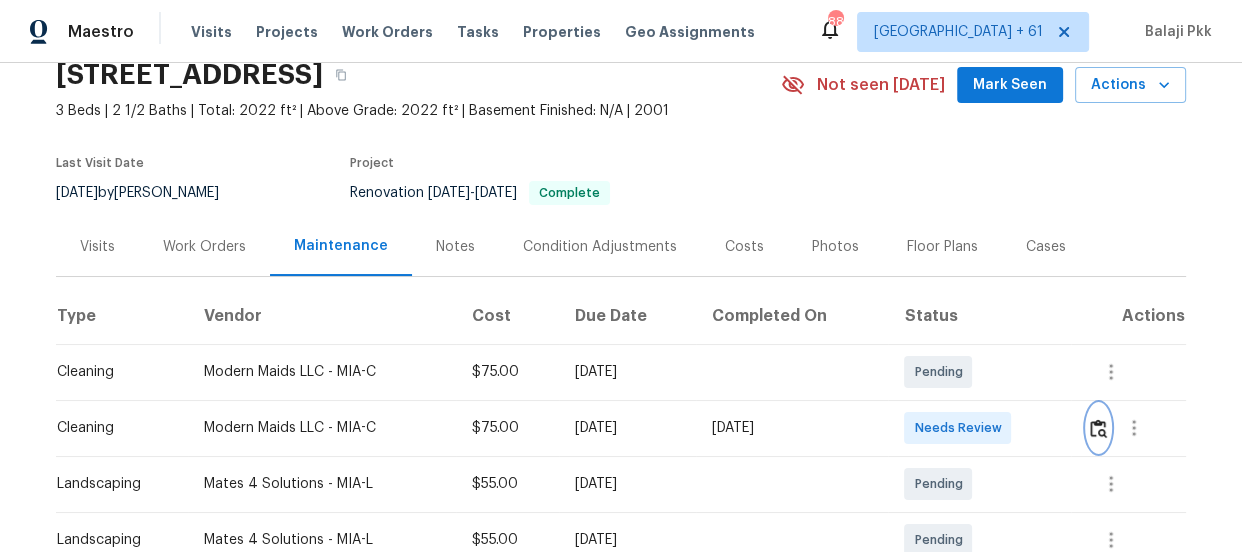 scroll, scrollTop: 0, scrollLeft: 0, axis: both 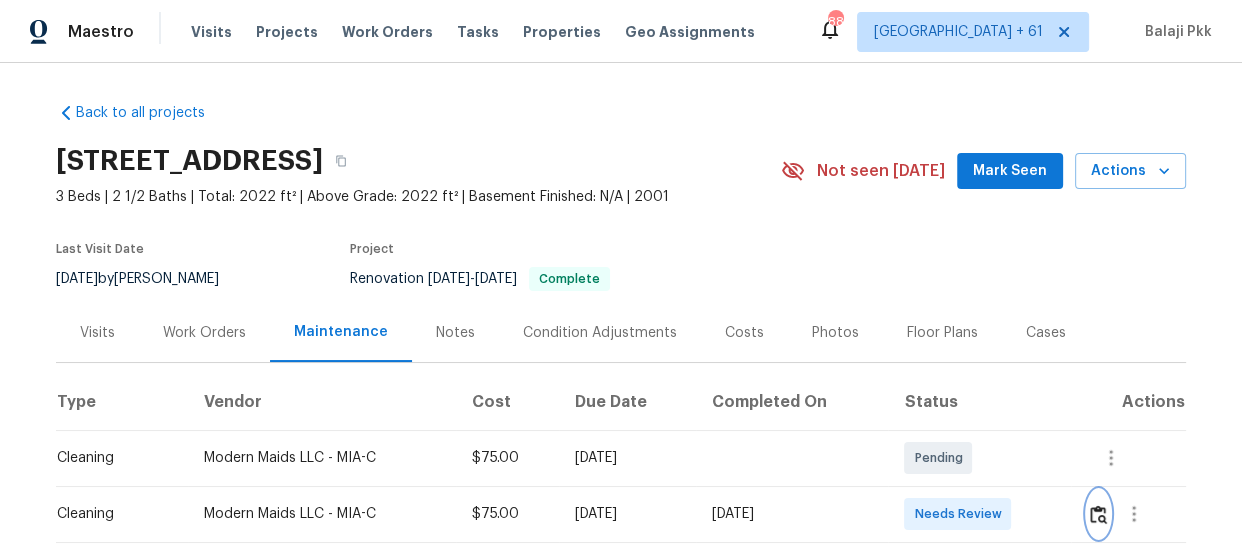 click at bounding box center (1098, 514) 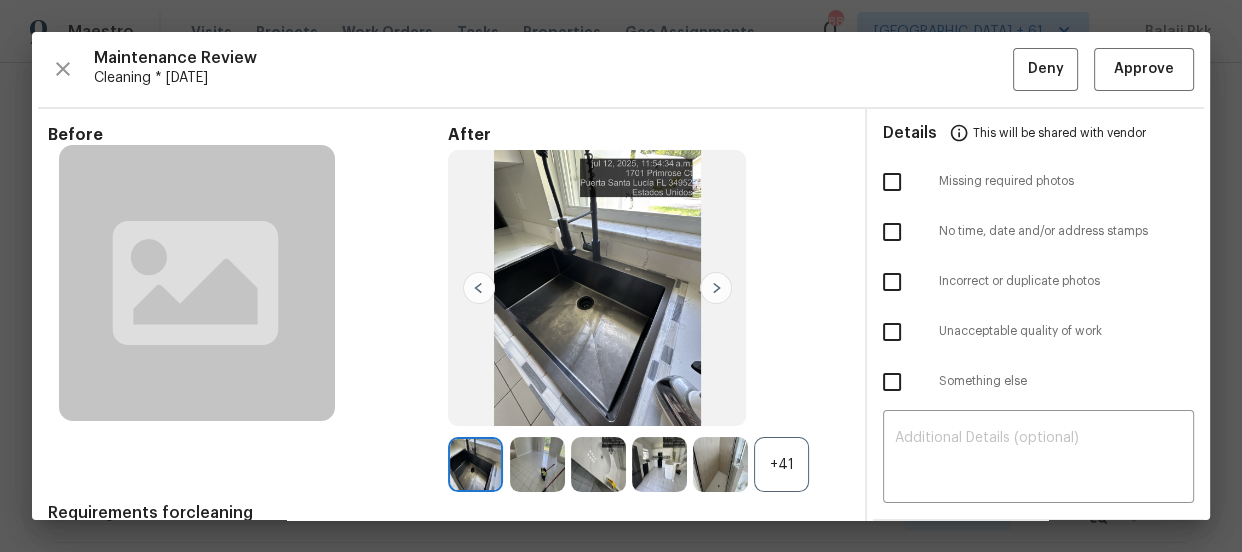 click on "+41" at bounding box center [781, 464] 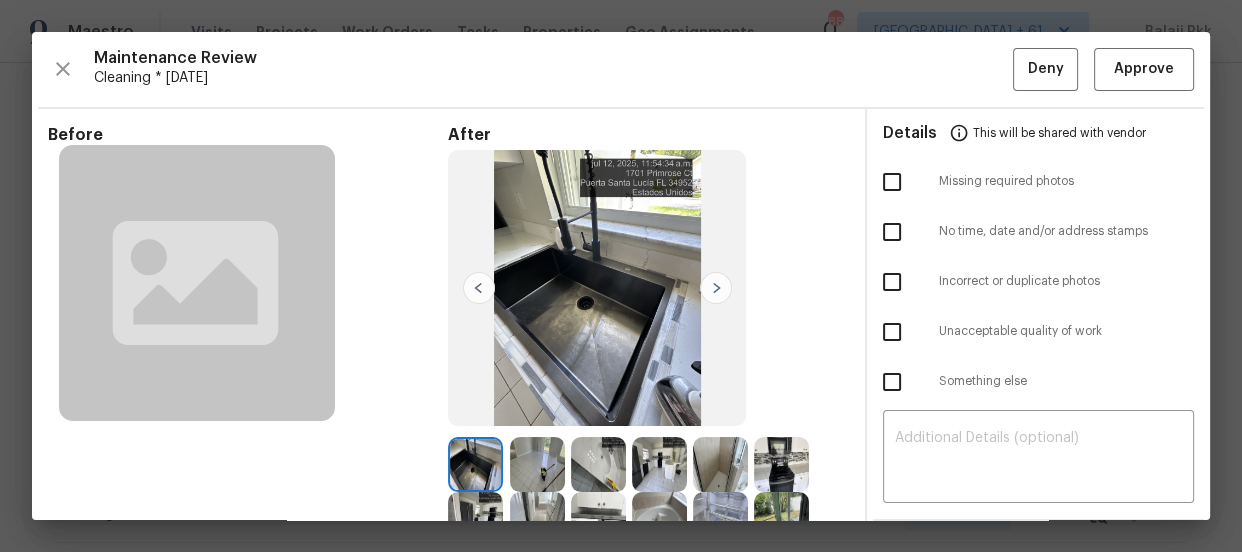 click at bounding box center (892, 182) 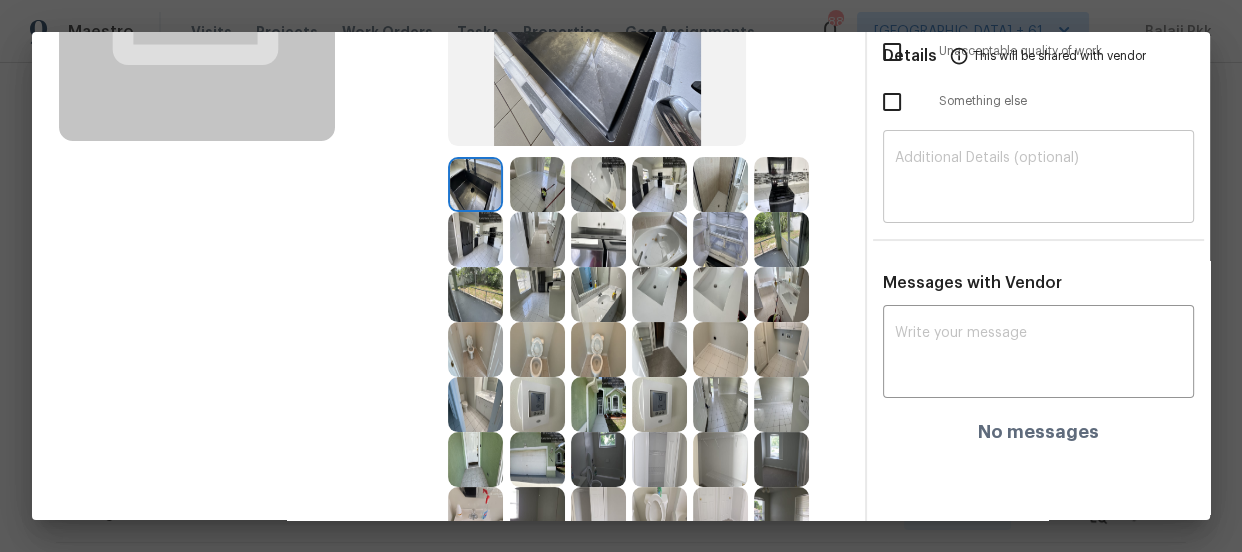 scroll, scrollTop: 272, scrollLeft: 0, axis: vertical 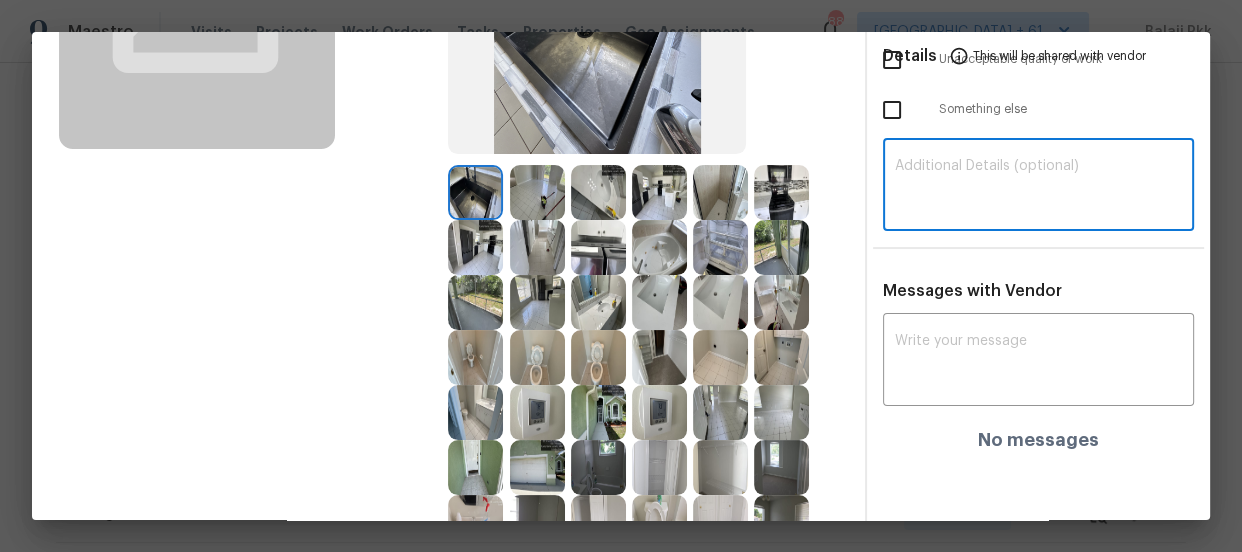 click at bounding box center (1038, 187) 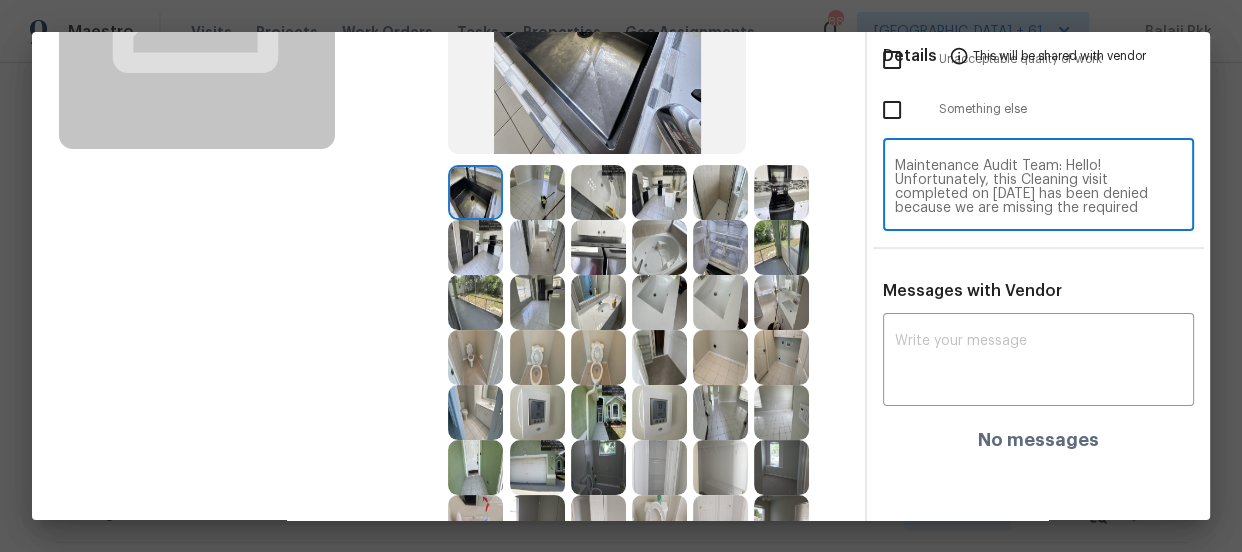 scroll, scrollTop: 210, scrollLeft: 0, axis: vertical 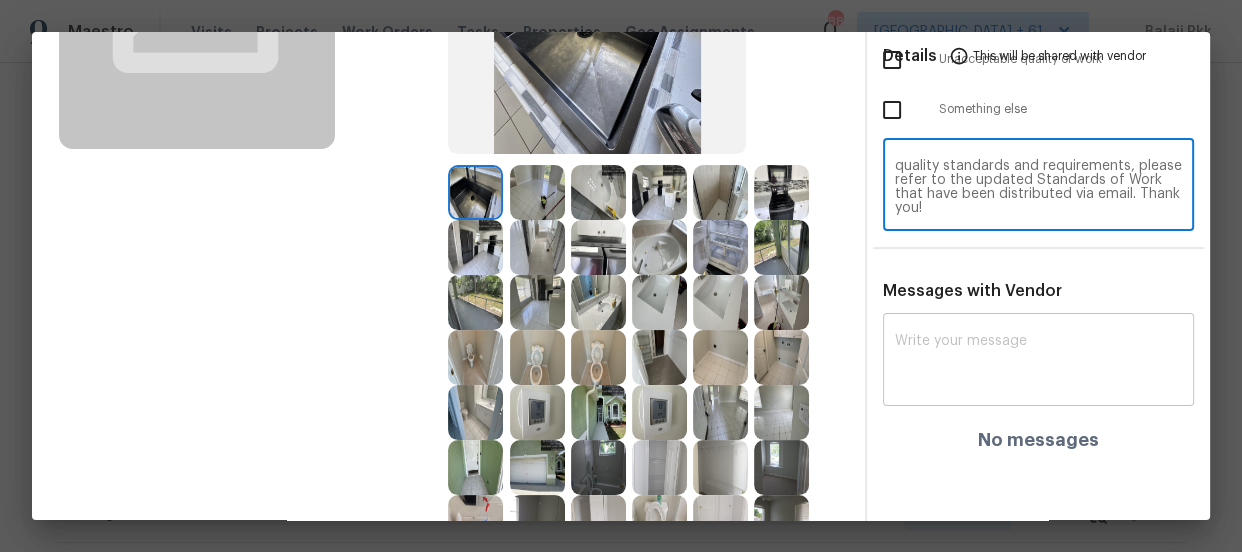 type on "Maintenance Audit Team: Hello! Unfortunately, this Cleaning visit completed on 07/12/2025 has been denied because we are missing the required photos for approval. For approval, please upload one opened toilet lid and one bathtub photos only if the missing photos were taken on the same day the visit was completed. If those photos are available, they must be uploaded within 48 hours of the original visit date. If the required photos were not taken on the day of the visit, the denial will remain in place. If you or your team need a refresher on the quality standards and requirements, please refer to the updated Standards of Work that have been distributed via email. Thank you!" 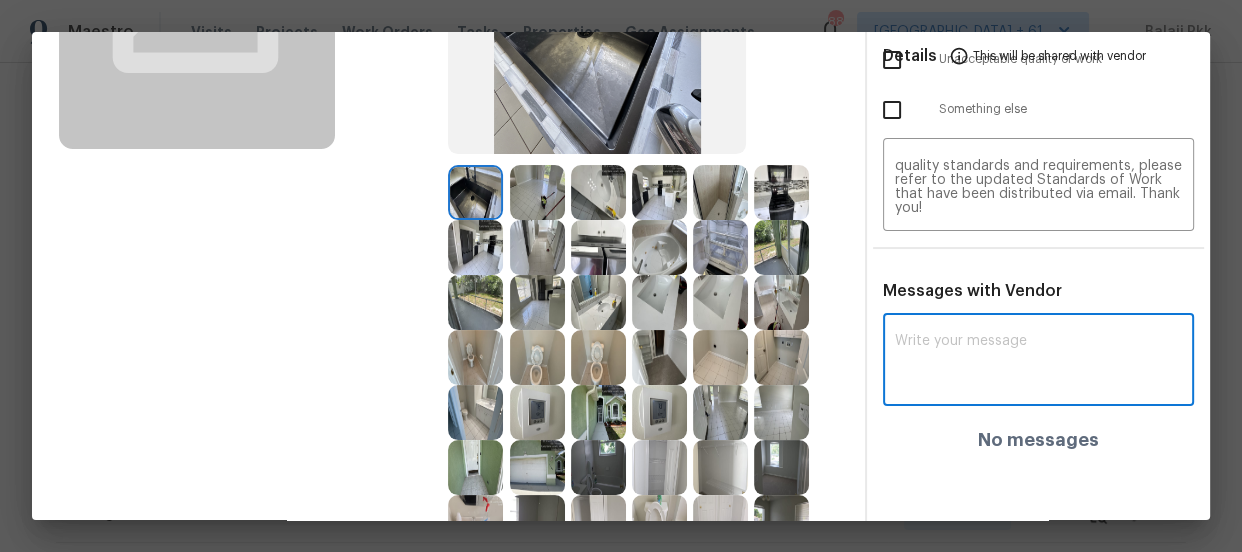paste on "Maintenance Audit Team: Hello! Unfortunately, this Cleaning visit completed on 07/12/2025 has been denied because we are missing the required photos for approval. For approval, please upload one opened toilet lid and one bathtub photos only if the missing photos were taken on the same day the visit was completed. If those photos are available, they must be uploaded within 48 hours of the original visit date. If the required photos were not taken on the day of the visit, the denial will remain in place. If you or your team need a refresher on the quality standards and requirements, please refer to the updated Standards of Work that have been distributed via email. Thank you!" 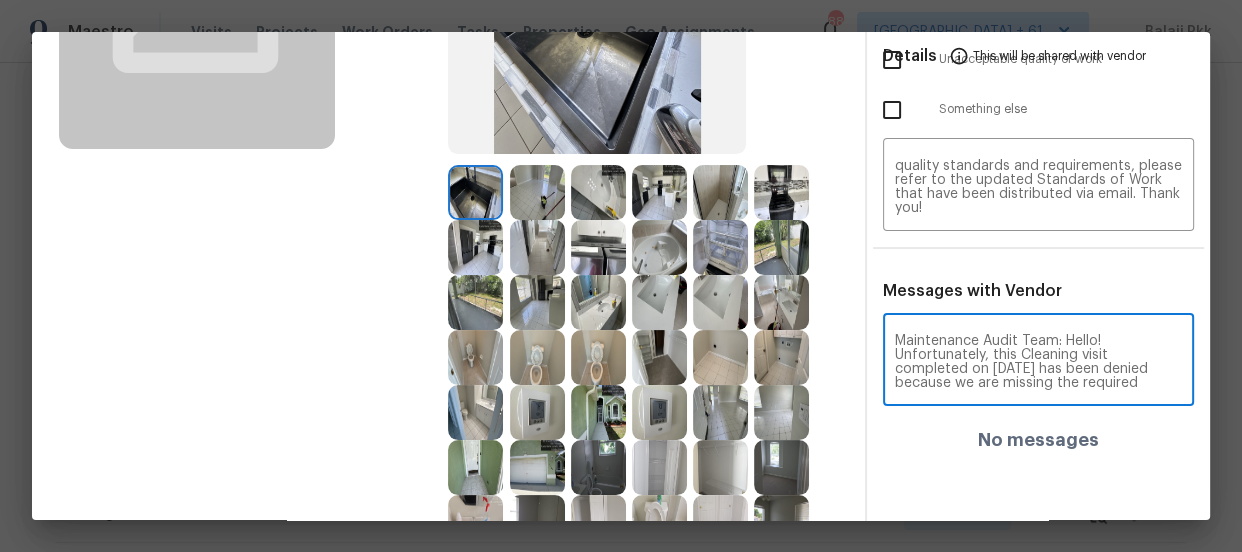 scroll, scrollTop: 294, scrollLeft: 0, axis: vertical 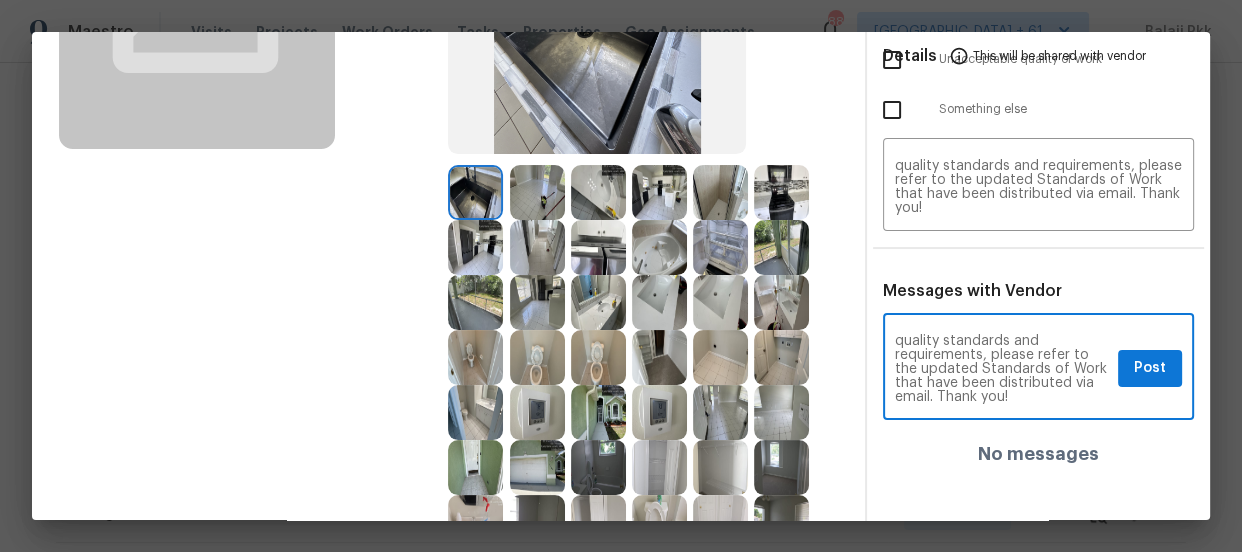 type on "Maintenance Audit Team: Hello! Unfortunately, this Cleaning visit completed on 07/12/2025 has been denied because we are missing the required photos for approval. For approval, please upload one opened toilet lid and one bathtub photos only if the missing photos were taken on the same day the visit was completed. If those photos are available, they must be uploaded within 48 hours of the original visit date. If the required photos were not taken on the day of the visit, the denial will remain in place. If you or your team need a refresher on the quality standards and requirements, please refer to the updated Standards of Work that have been distributed via email. Thank you!" 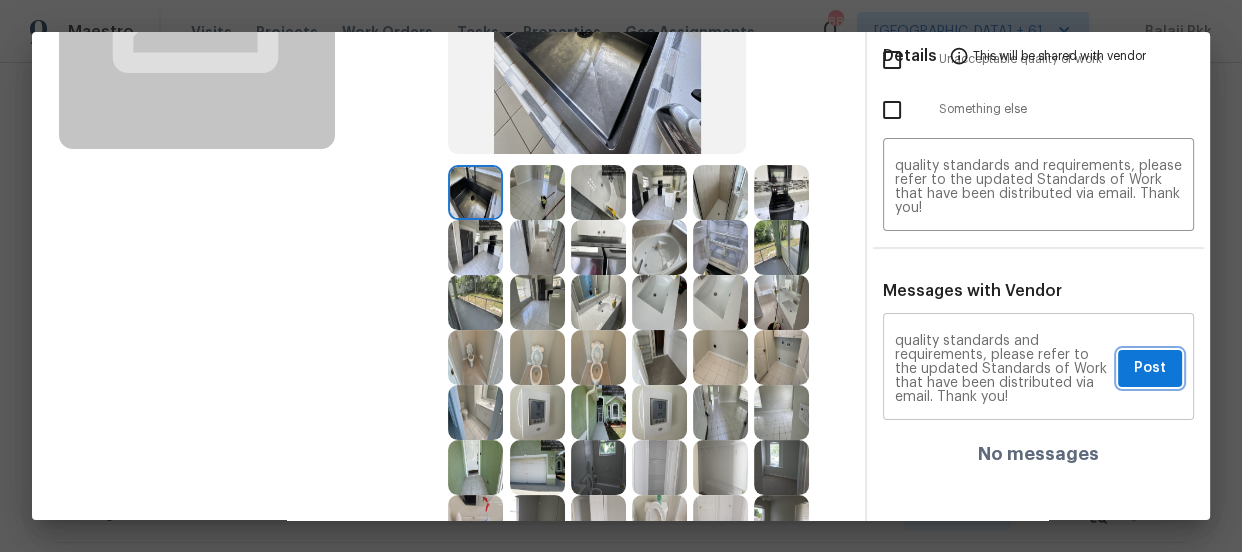 click on "Post" at bounding box center (1150, 368) 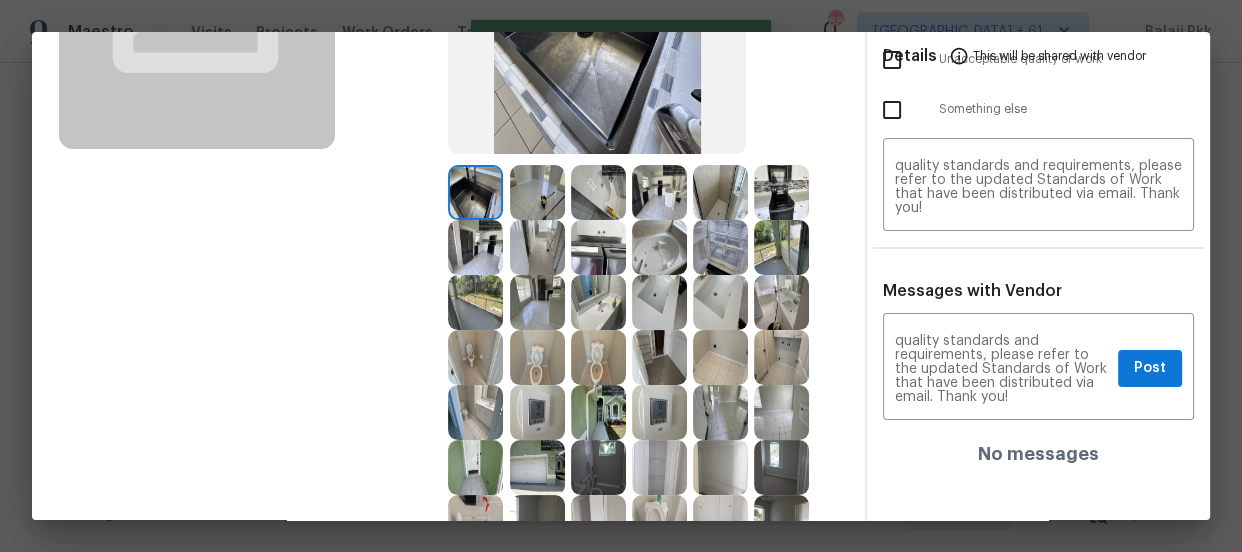 type 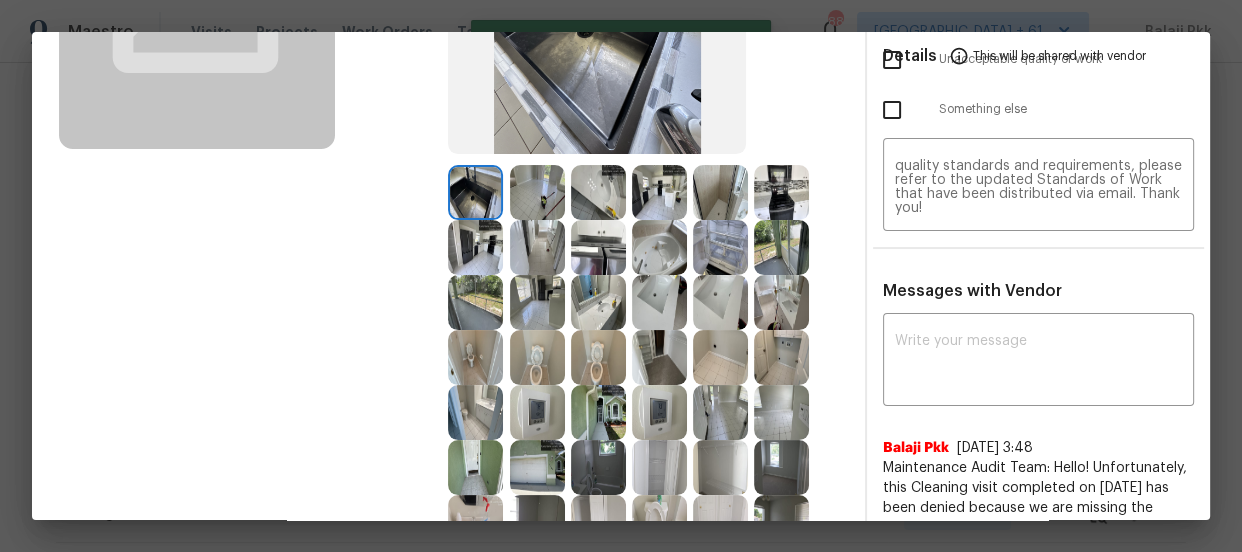 scroll, scrollTop: 0, scrollLeft: 0, axis: both 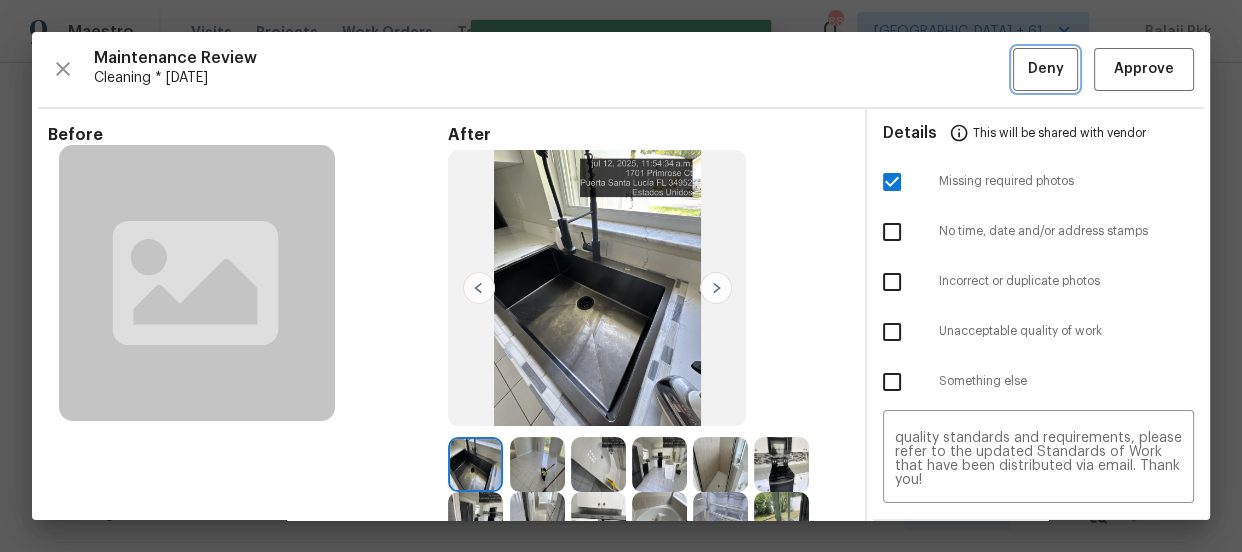 click on "Deny" at bounding box center [1046, 69] 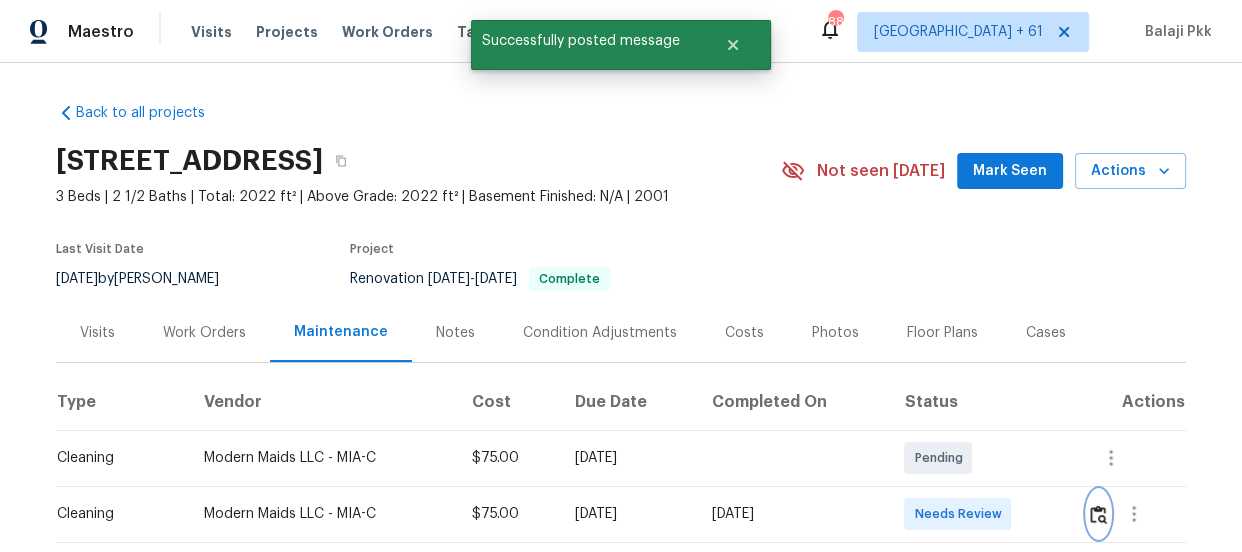 scroll, scrollTop: 1, scrollLeft: 0, axis: vertical 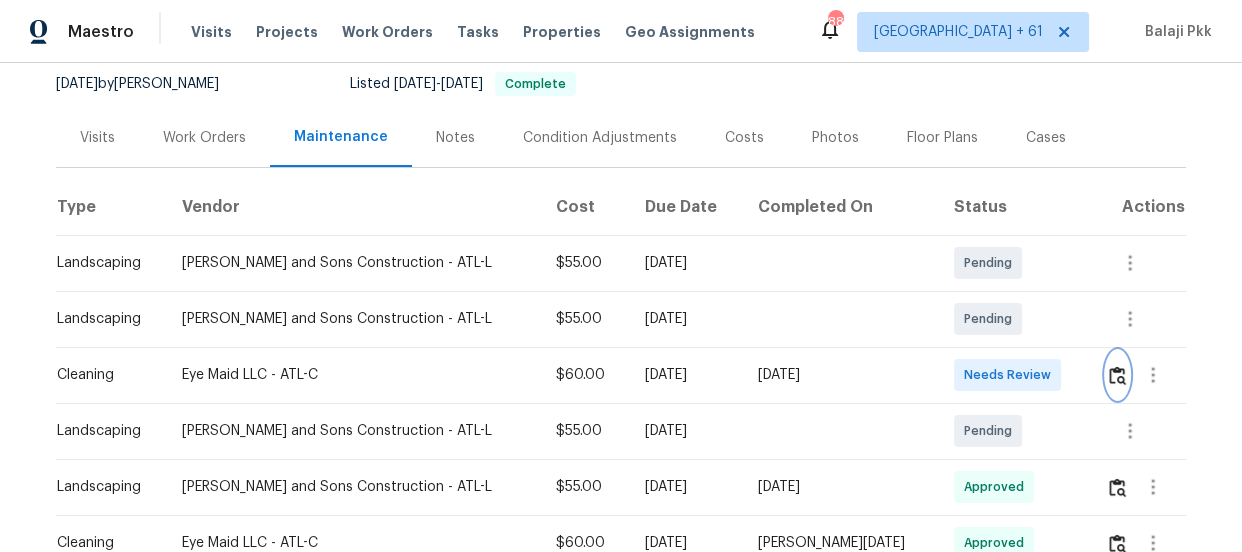 click at bounding box center [1117, 375] 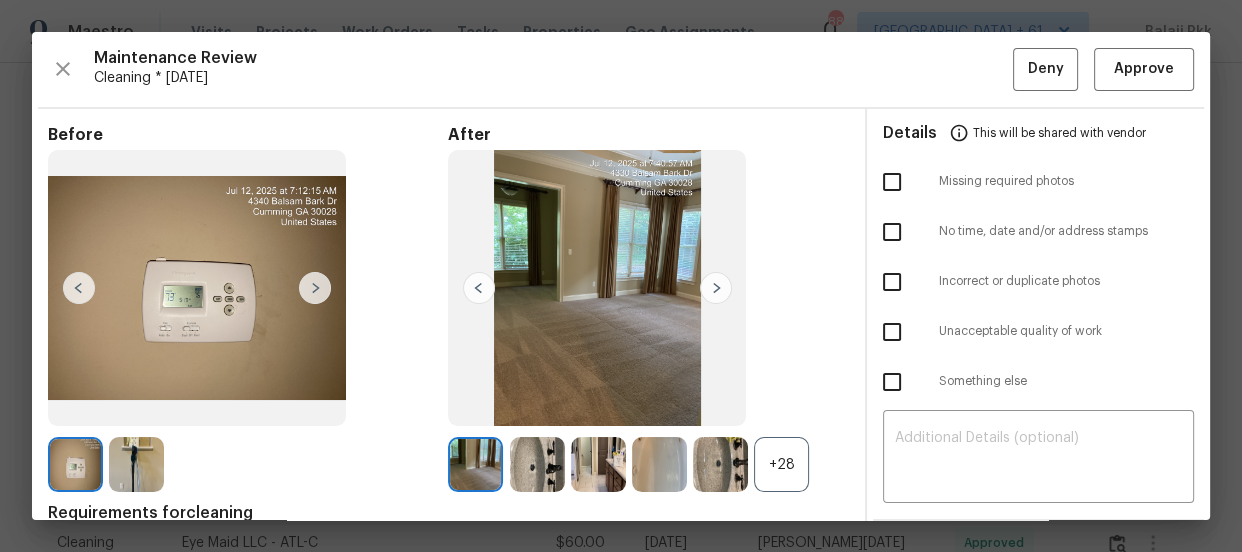 click on "+28" at bounding box center [781, 464] 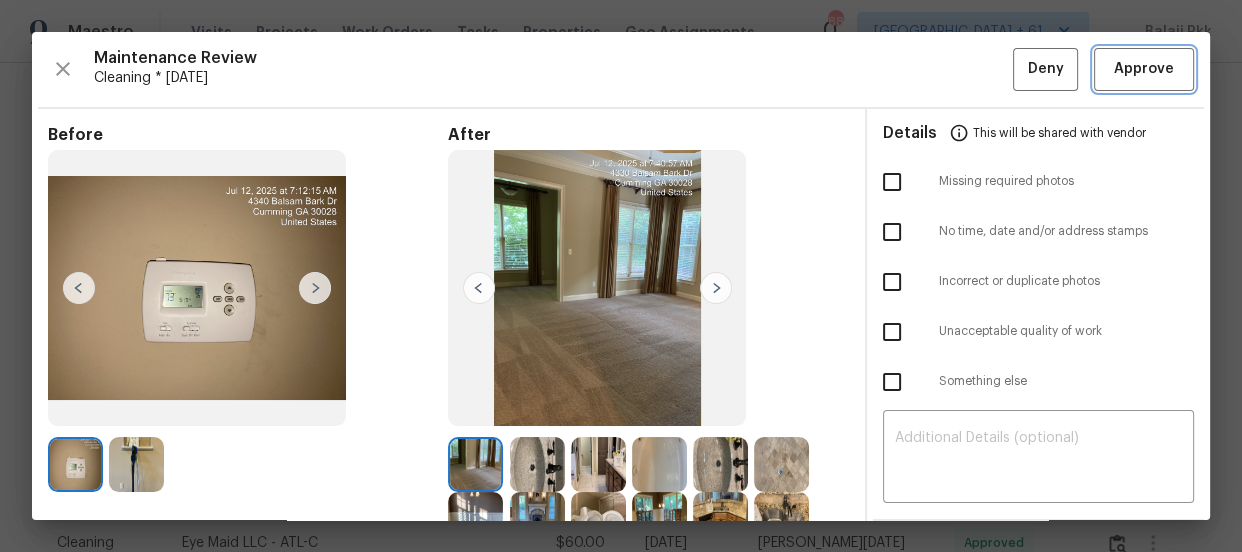 click on "Approve" at bounding box center [1144, 69] 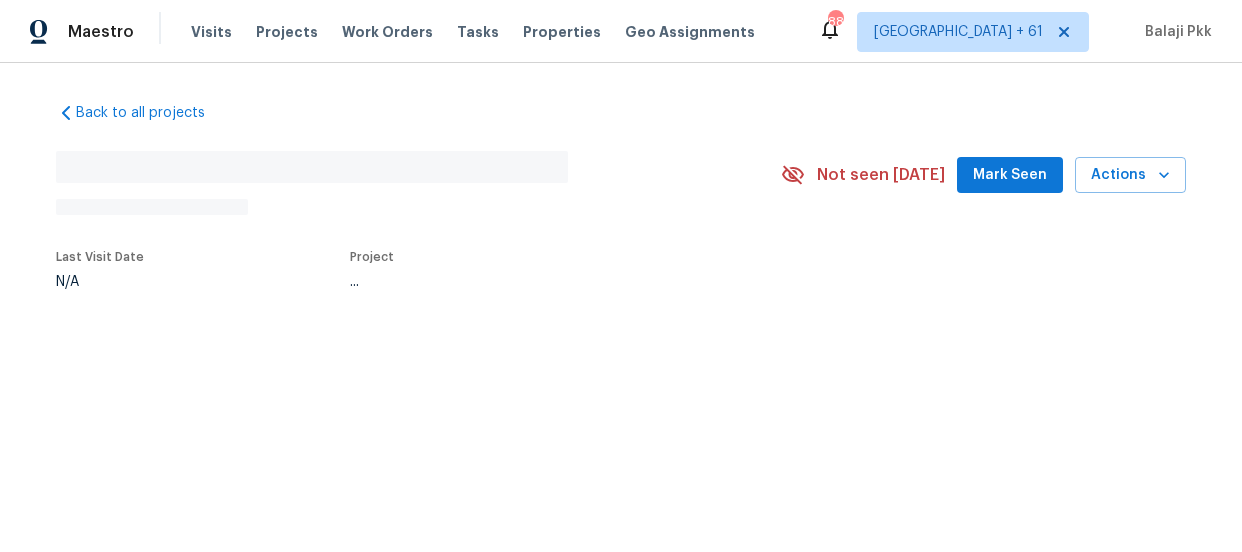 scroll, scrollTop: 0, scrollLeft: 0, axis: both 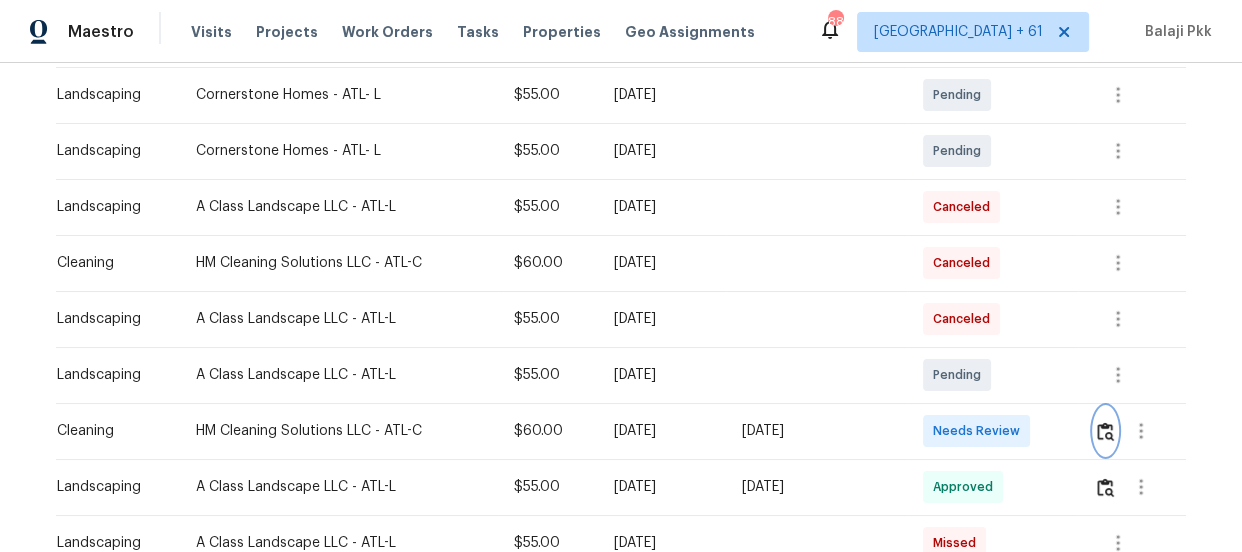 click at bounding box center (1105, 431) 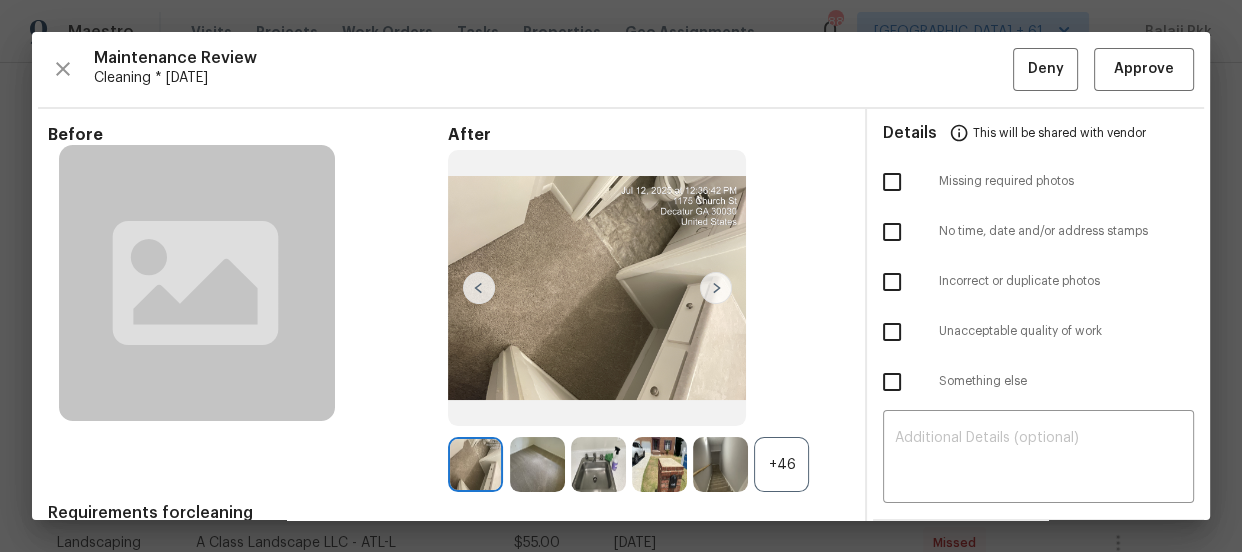 click on "+46" at bounding box center (781, 464) 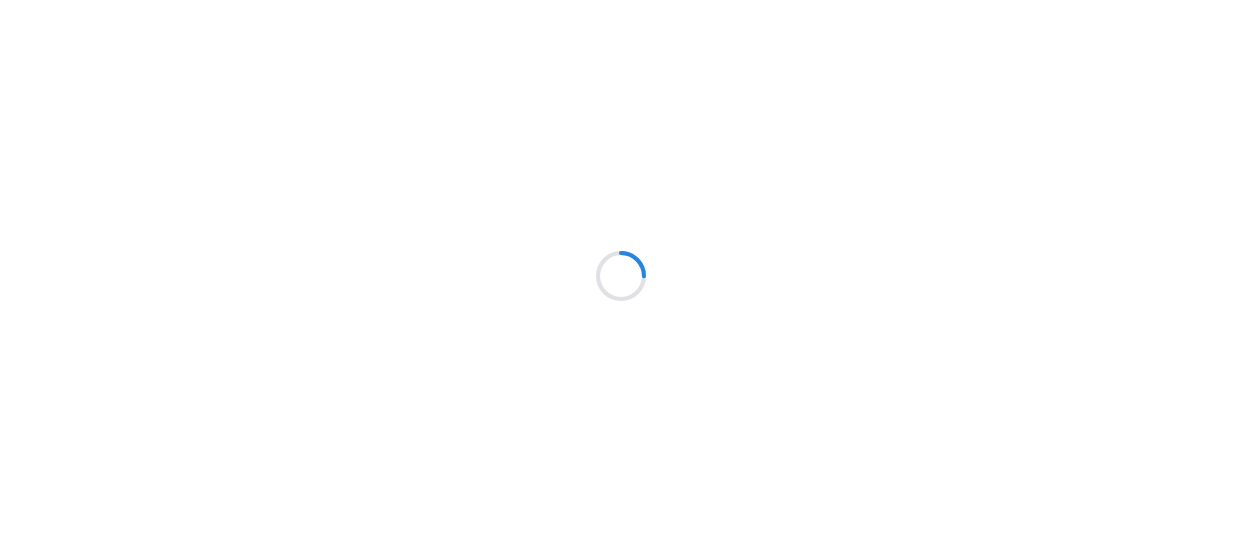 scroll, scrollTop: 0, scrollLeft: 0, axis: both 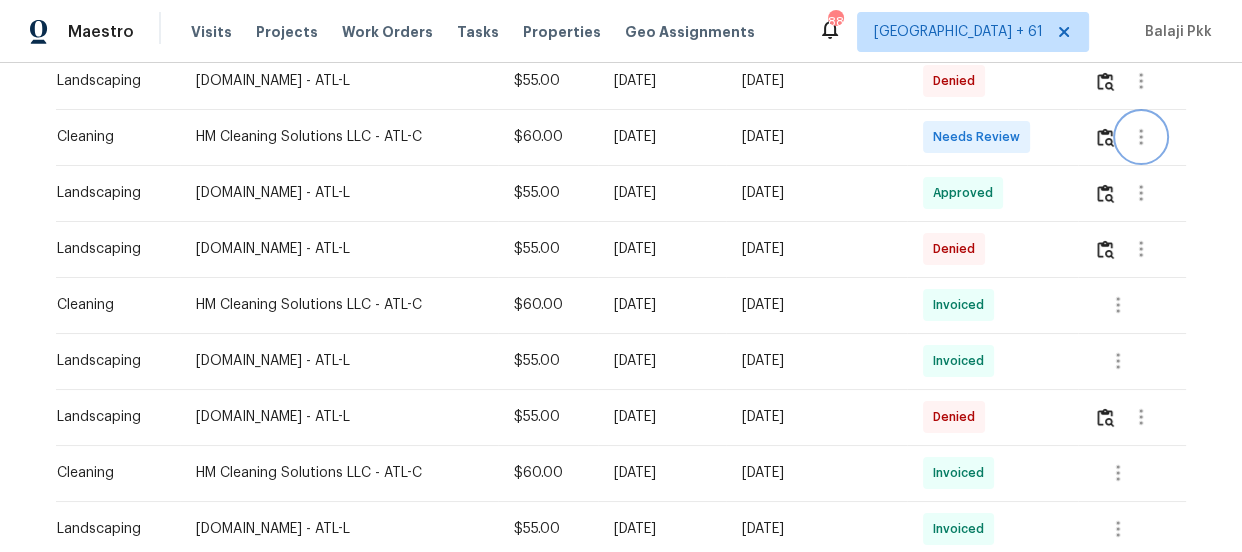 click at bounding box center [1139, 137] 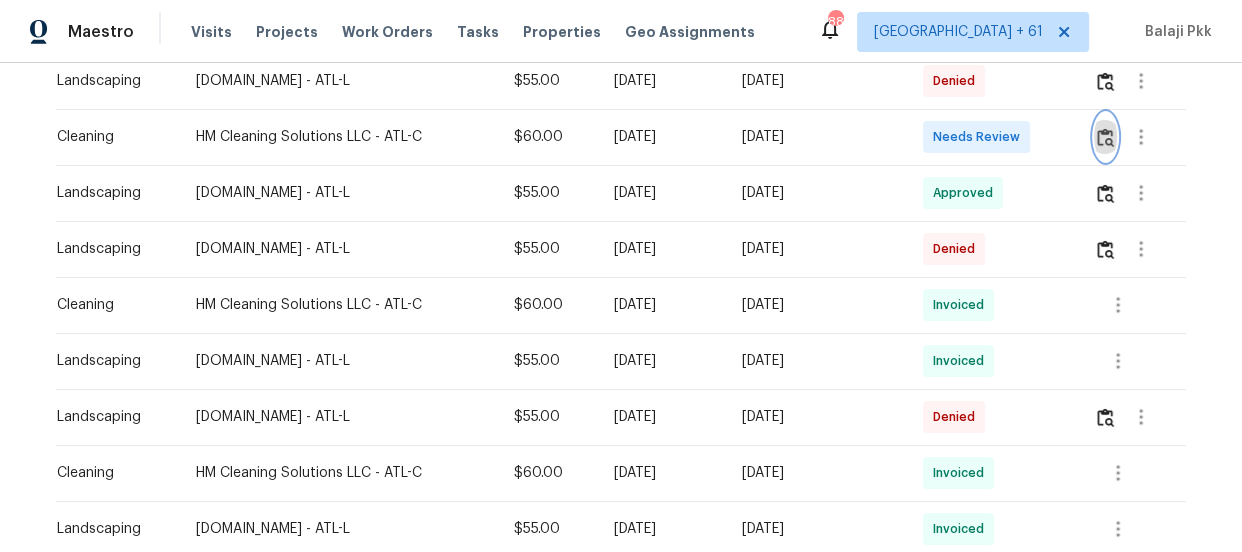 click at bounding box center (1105, 137) 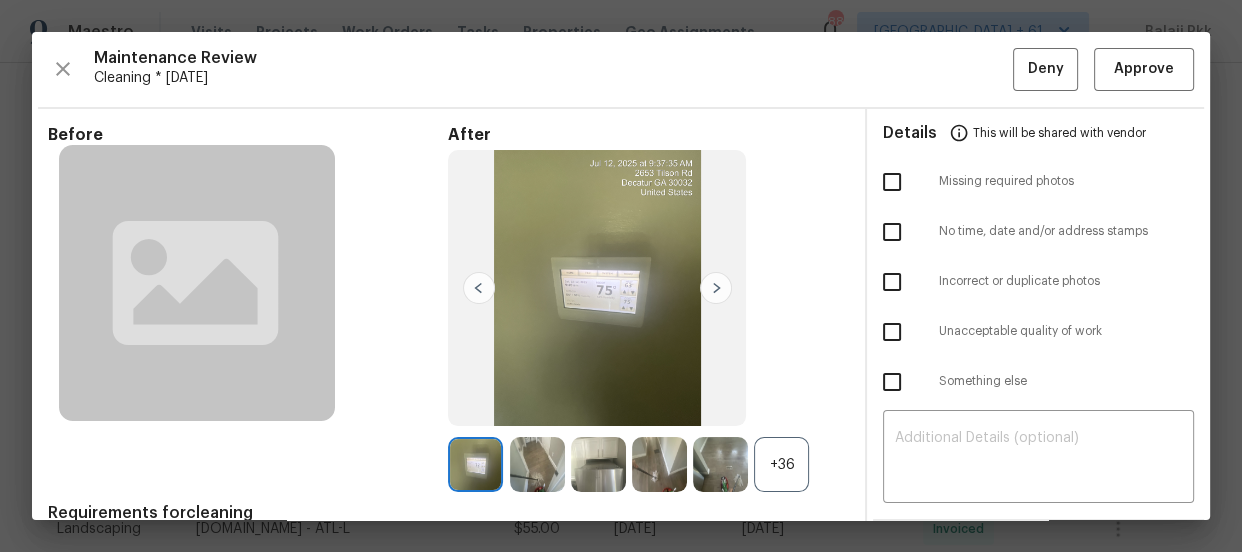 click on "+36" at bounding box center [781, 464] 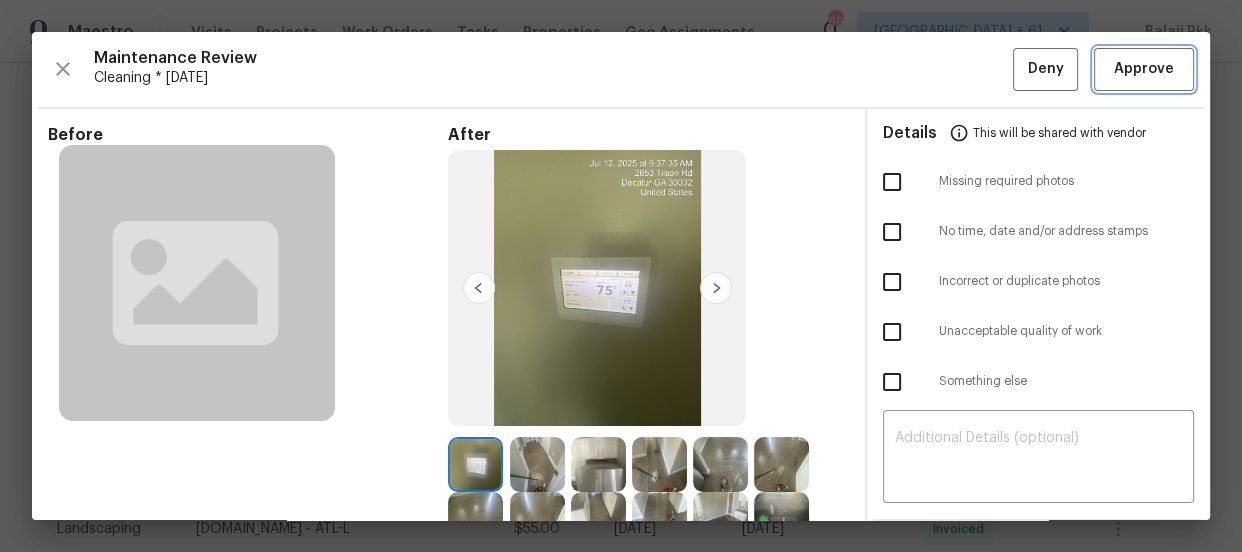 click on "Approve" at bounding box center (1144, 69) 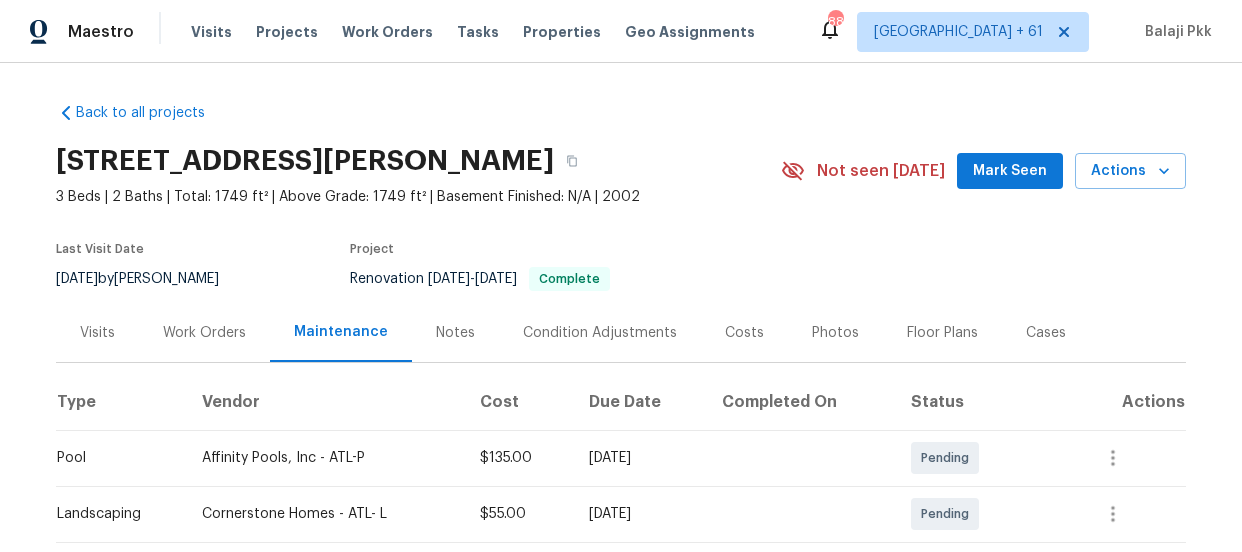 scroll, scrollTop: 0, scrollLeft: 0, axis: both 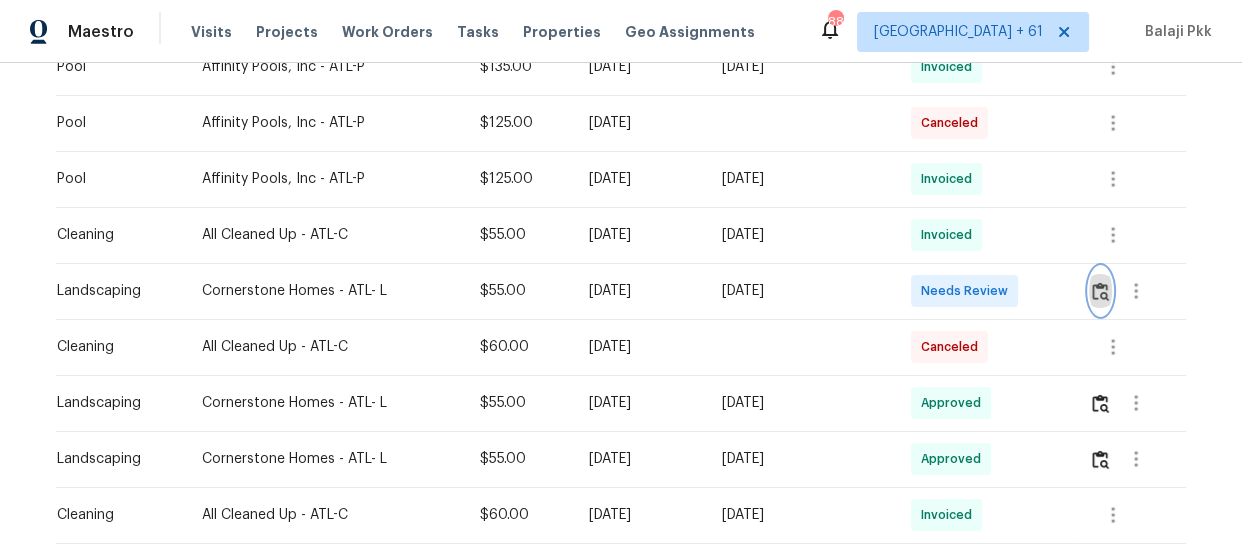click at bounding box center [1100, 291] 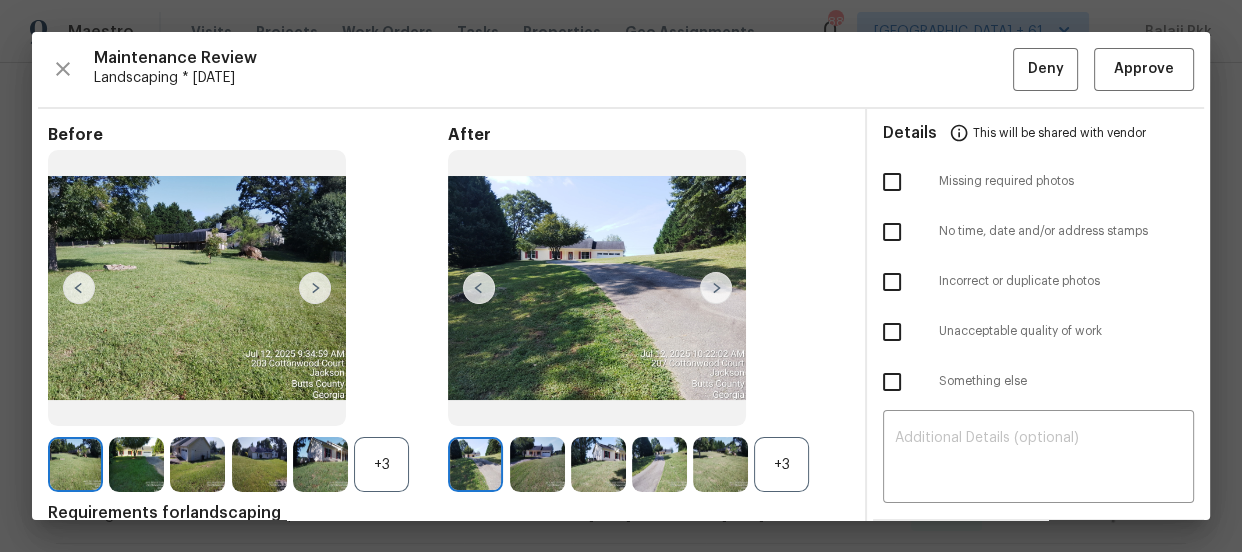click on "+3" at bounding box center (781, 464) 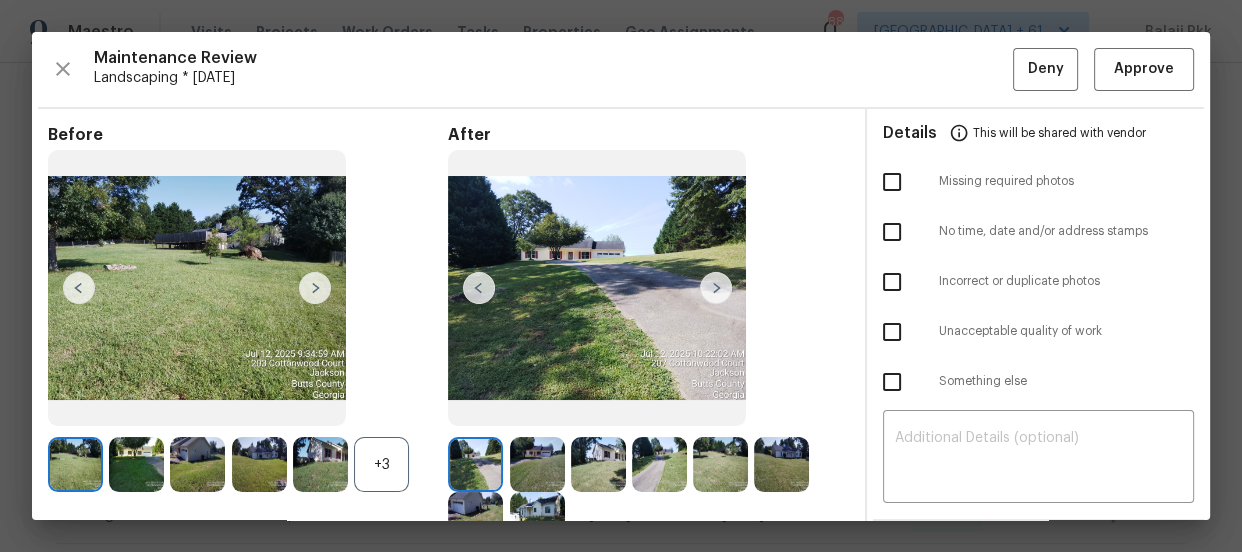 click on "+3" at bounding box center (381, 464) 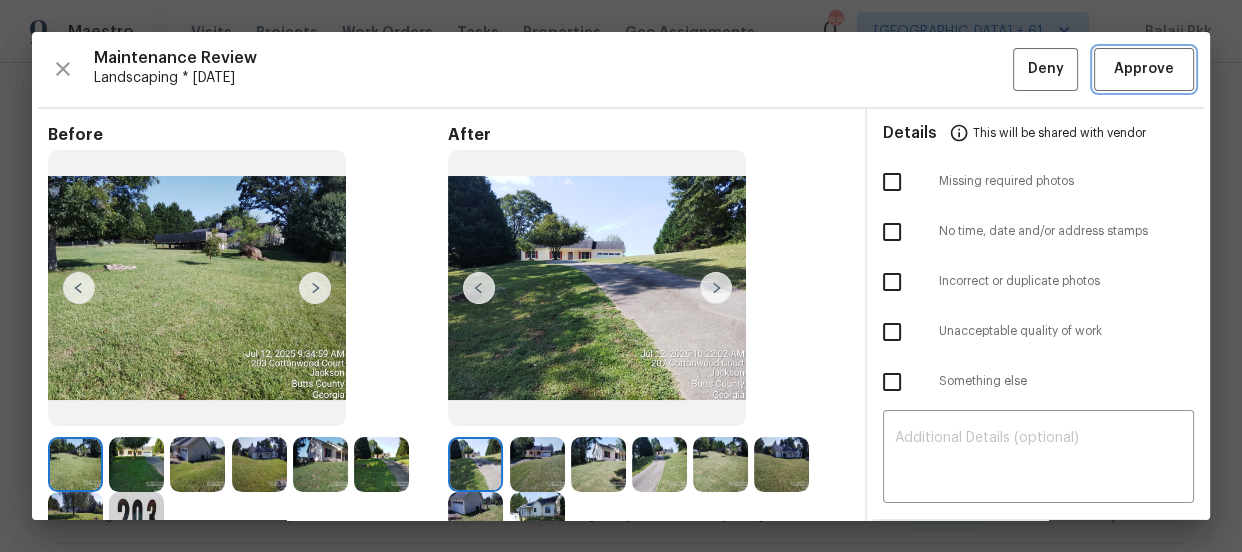 click on "Approve" at bounding box center (1144, 69) 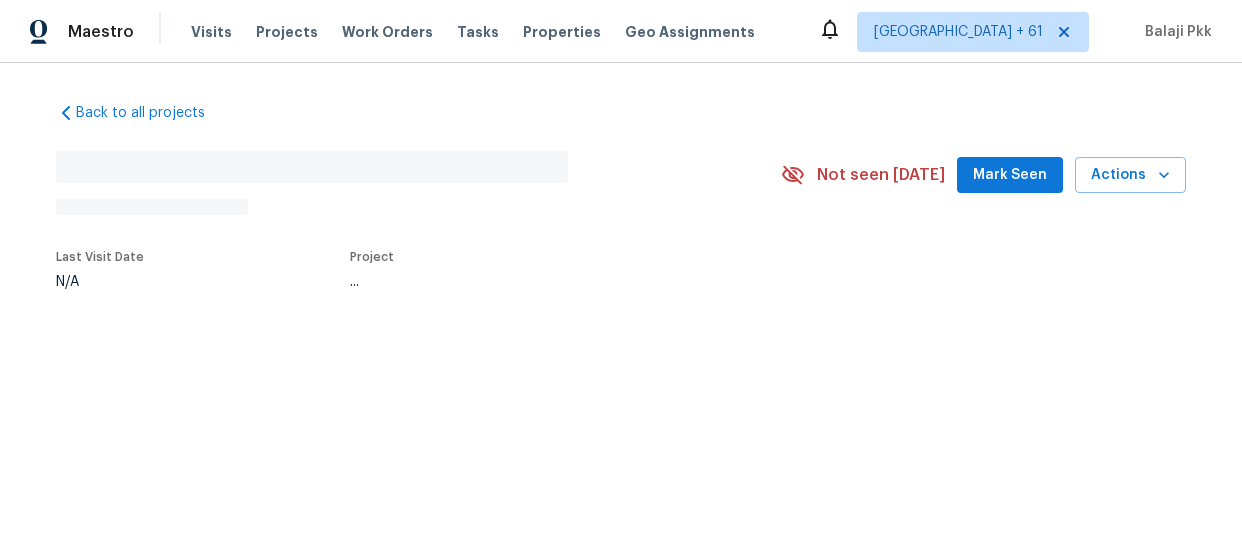 scroll, scrollTop: 0, scrollLeft: 0, axis: both 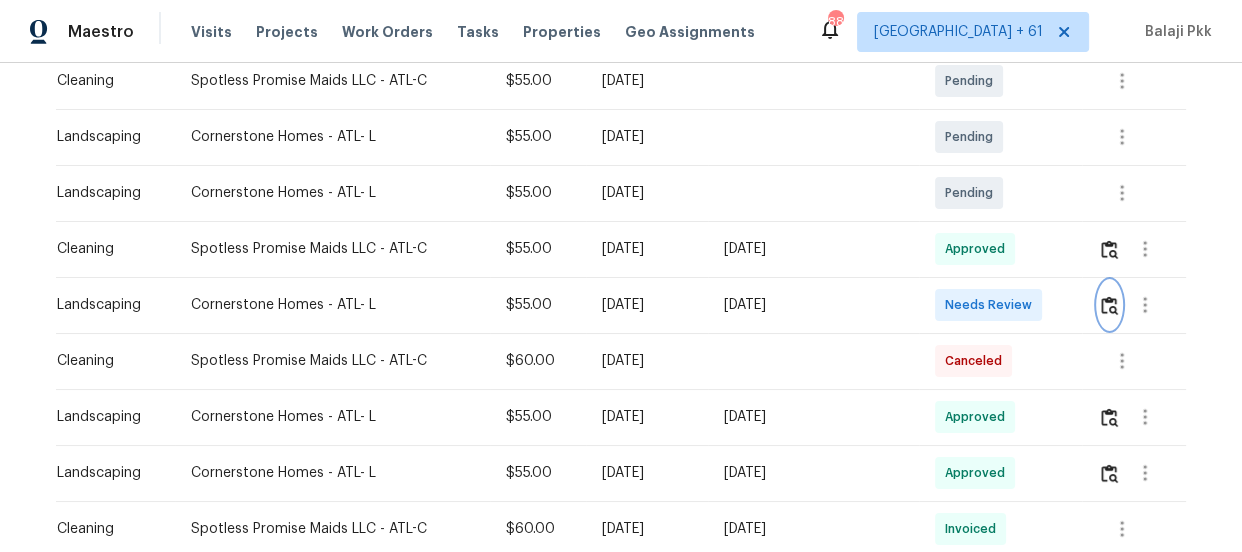 click at bounding box center (1109, 305) 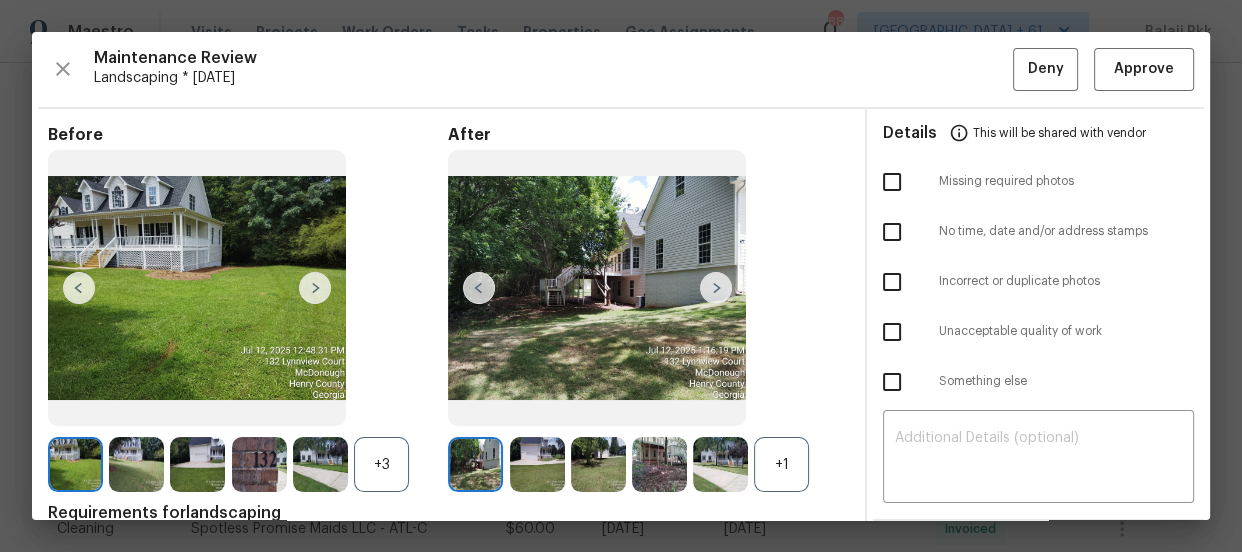 click on "+1" at bounding box center (781, 464) 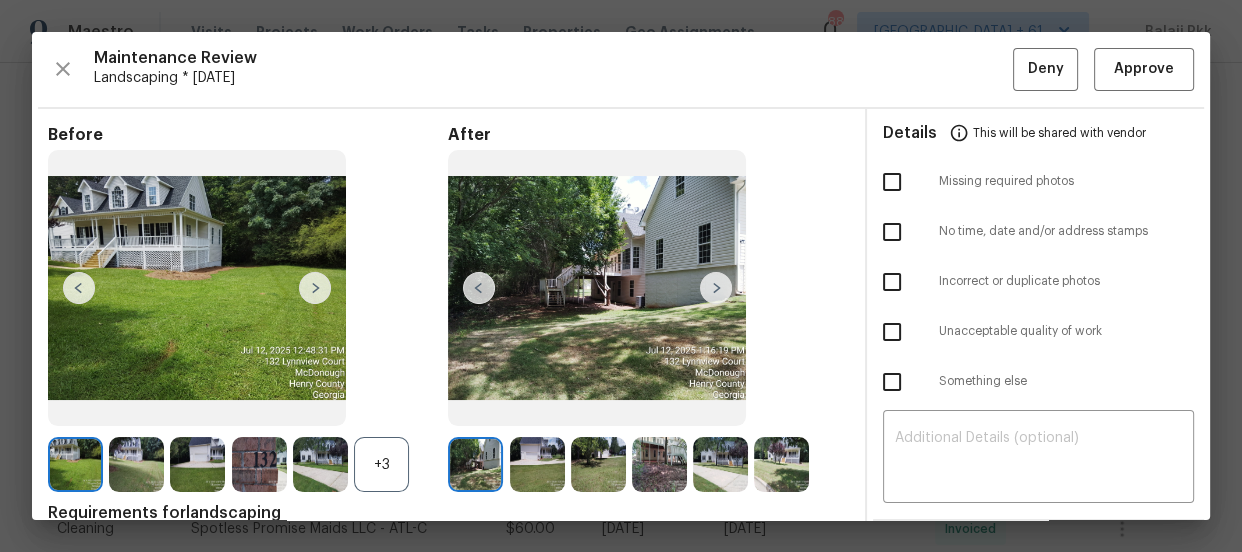 click on "+3" at bounding box center [381, 464] 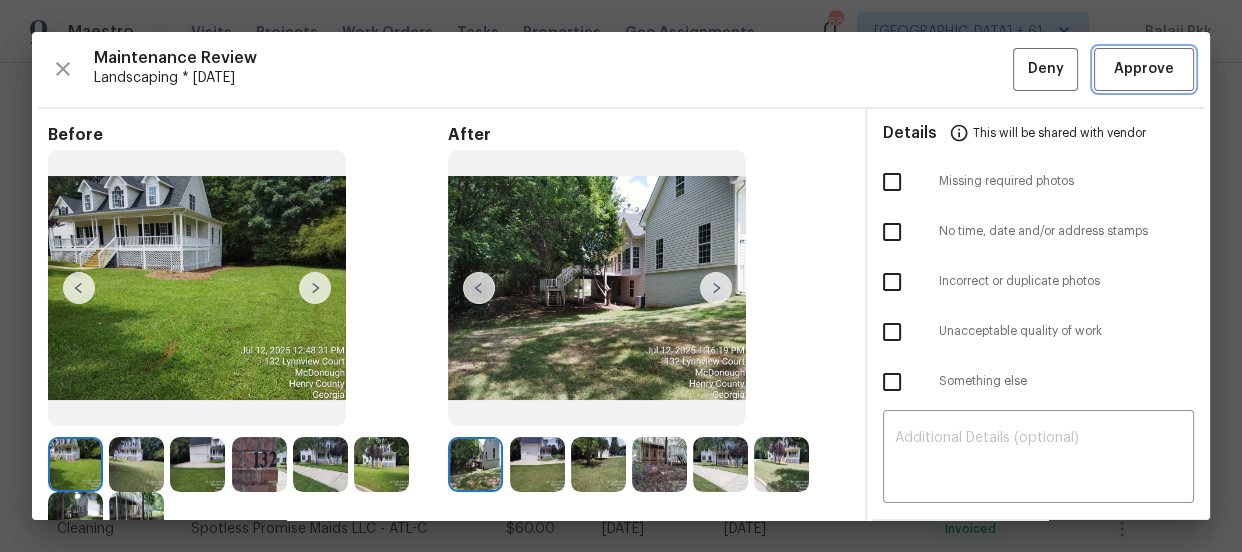 click on "Approve" at bounding box center [1144, 69] 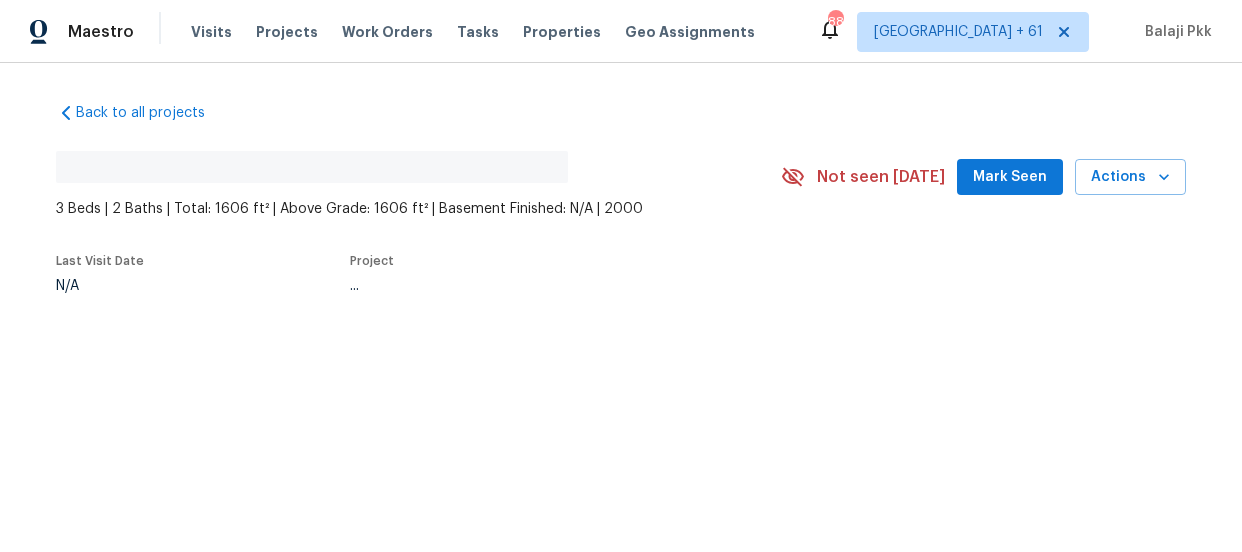 scroll, scrollTop: 0, scrollLeft: 0, axis: both 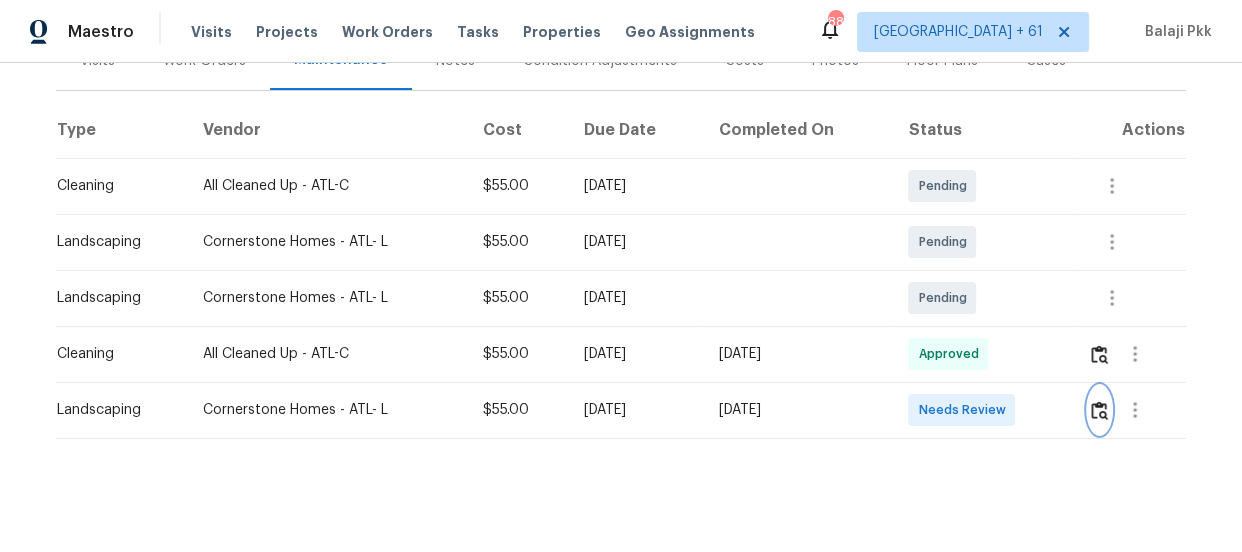 click at bounding box center (1099, 410) 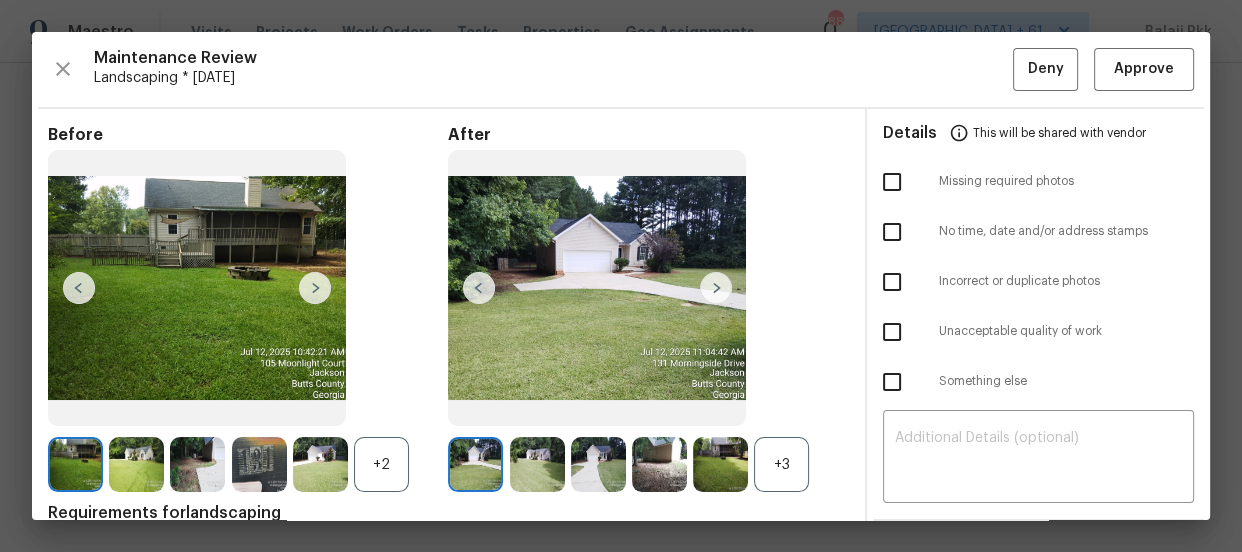 click on "+3" at bounding box center [781, 464] 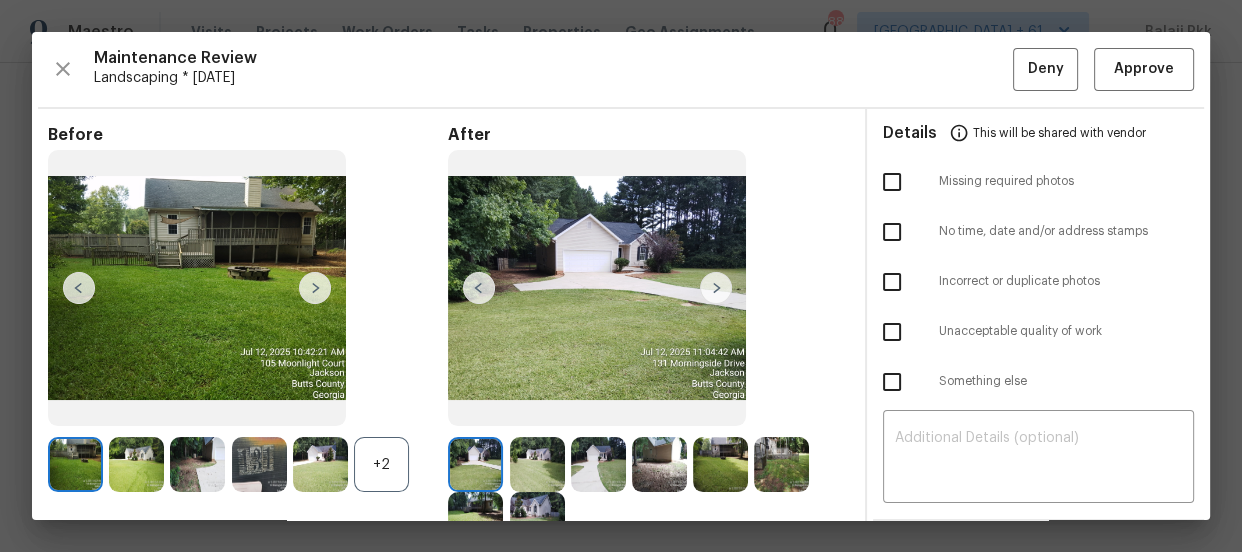 click on "+2" at bounding box center (381, 464) 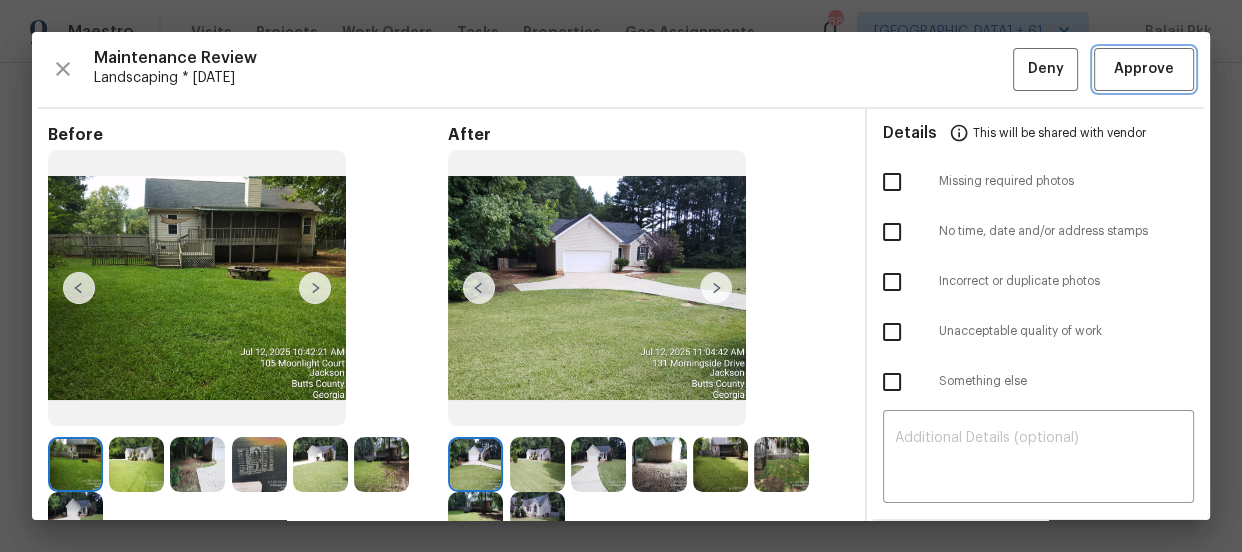 click on "Approve" at bounding box center (1144, 69) 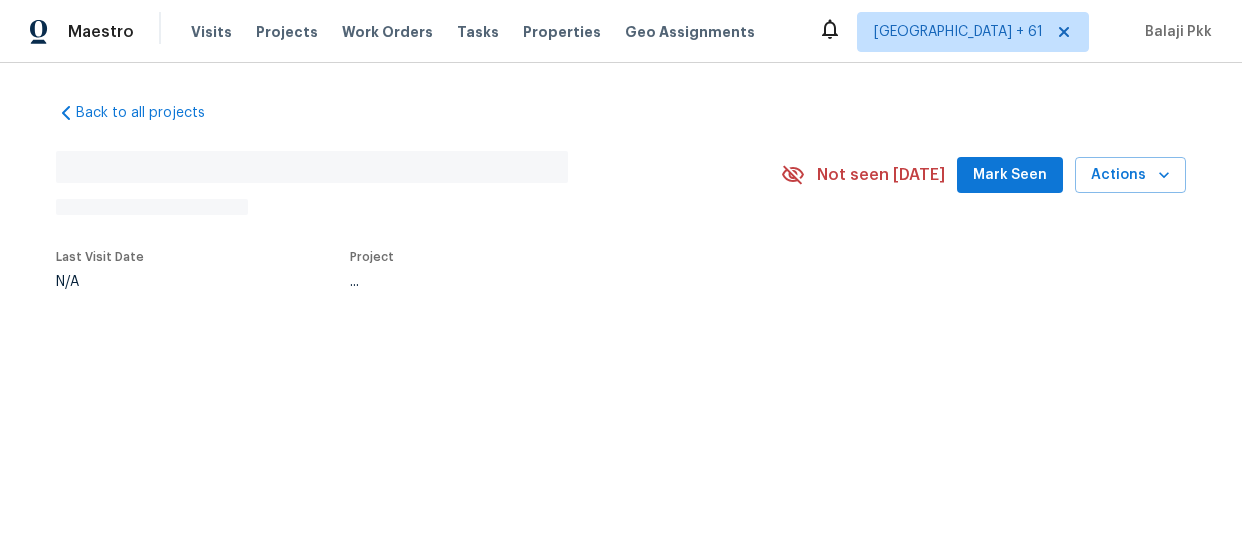 scroll, scrollTop: 0, scrollLeft: 0, axis: both 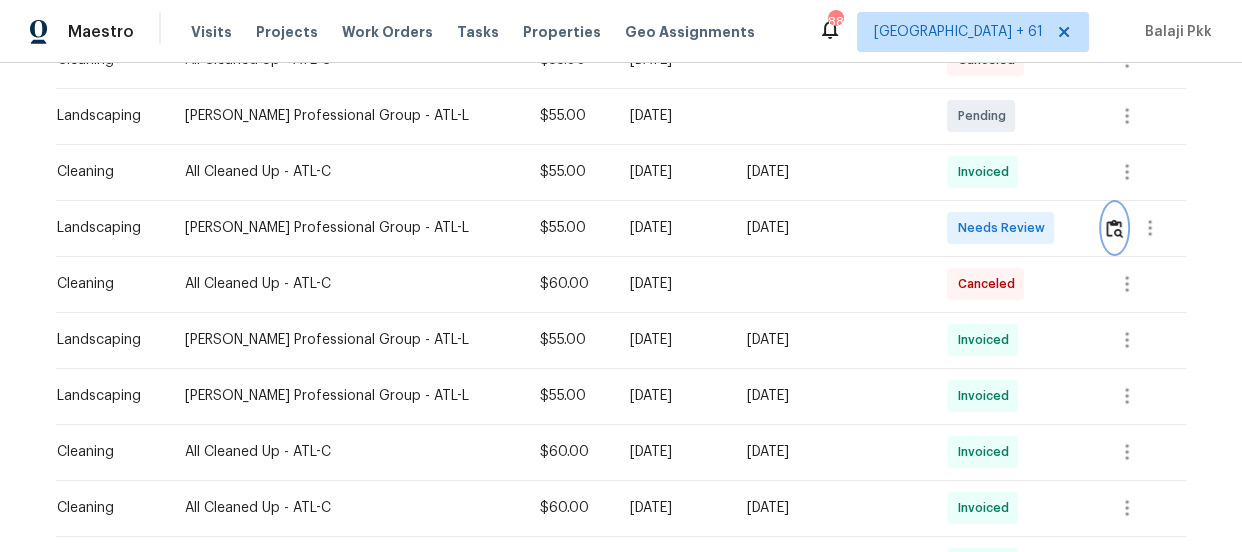 click at bounding box center (1114, 228) 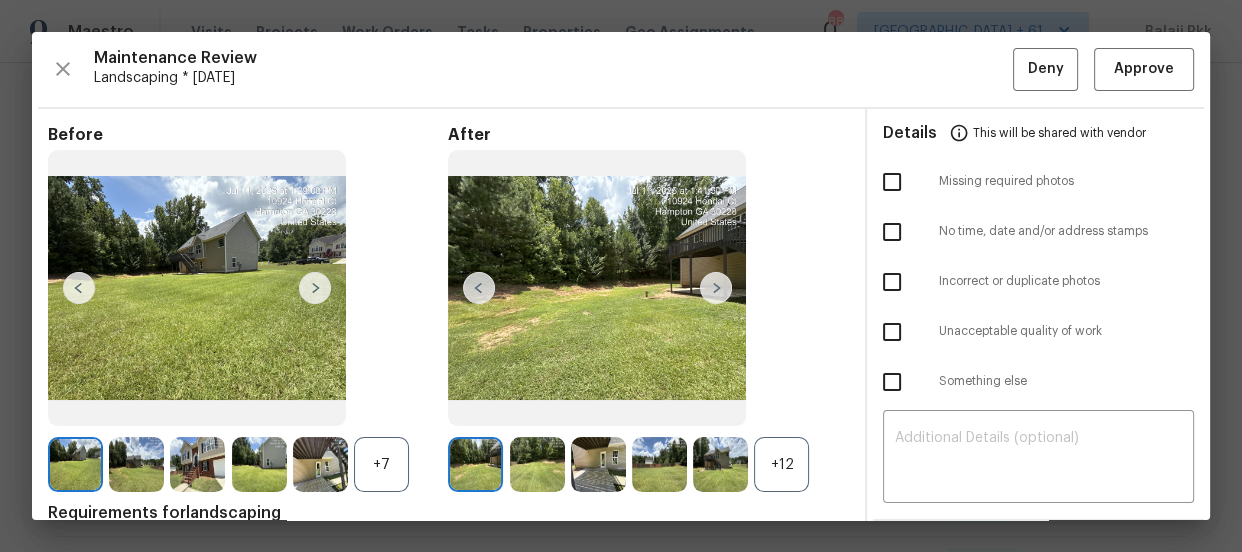 click on "+12" at bounding box center [781, 464] 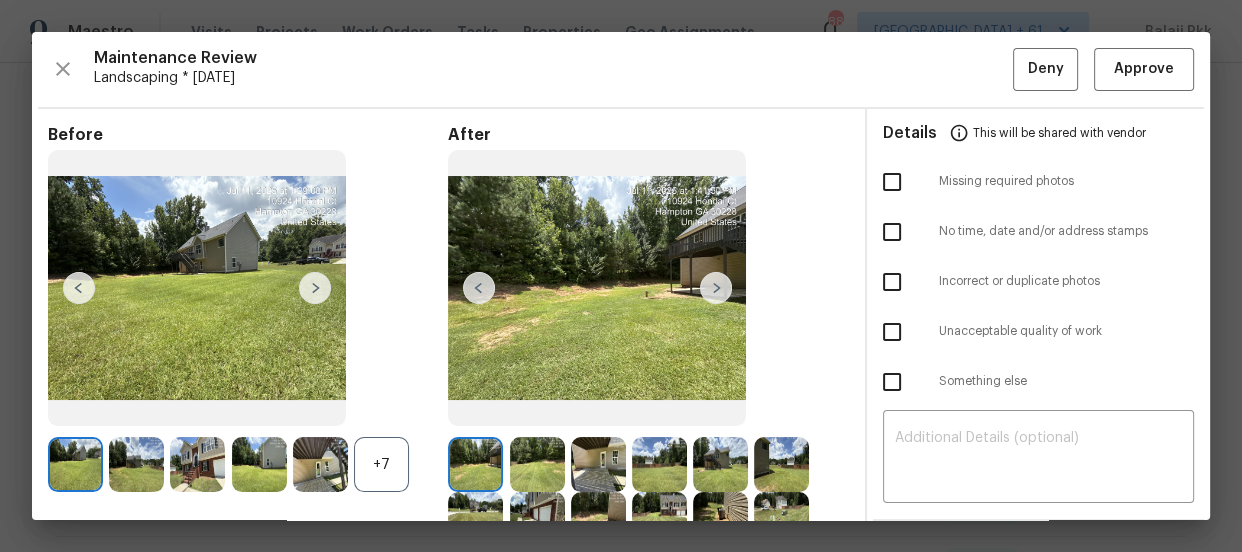 click on "+7" at bounding box center (381, 464) 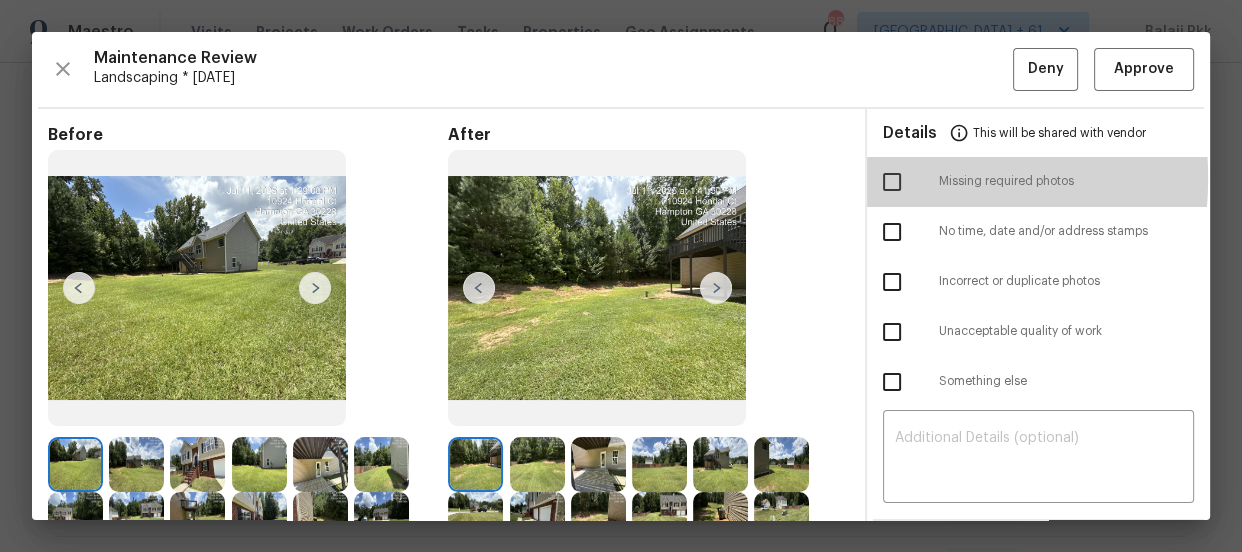 click at bounding box center (892, 182) 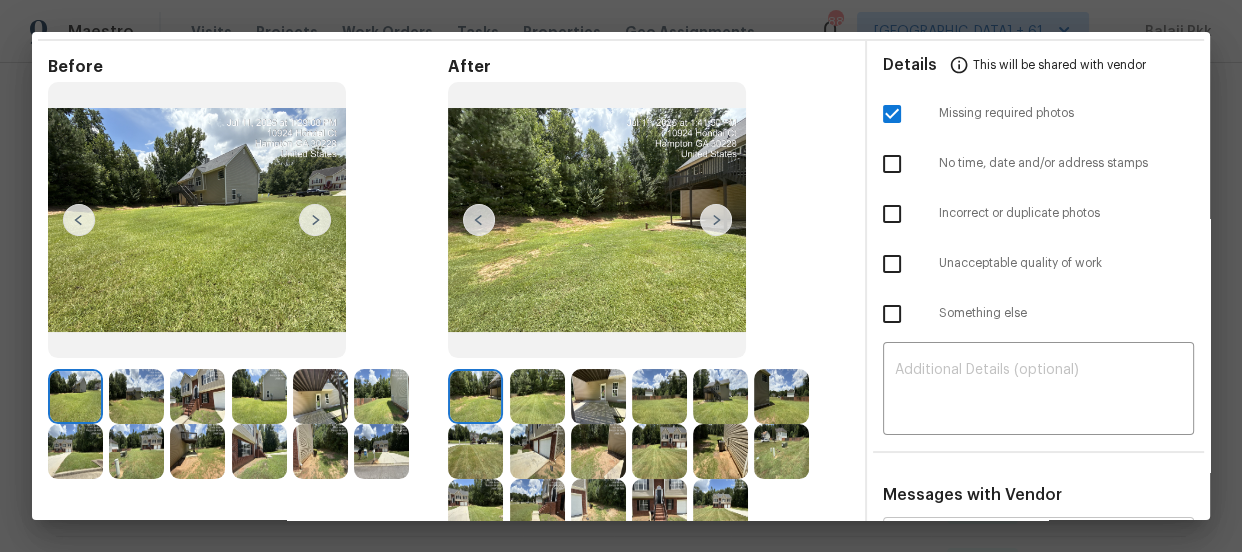 scroll, scrollTop: 363, scrollLeft: 0, axis: vertical 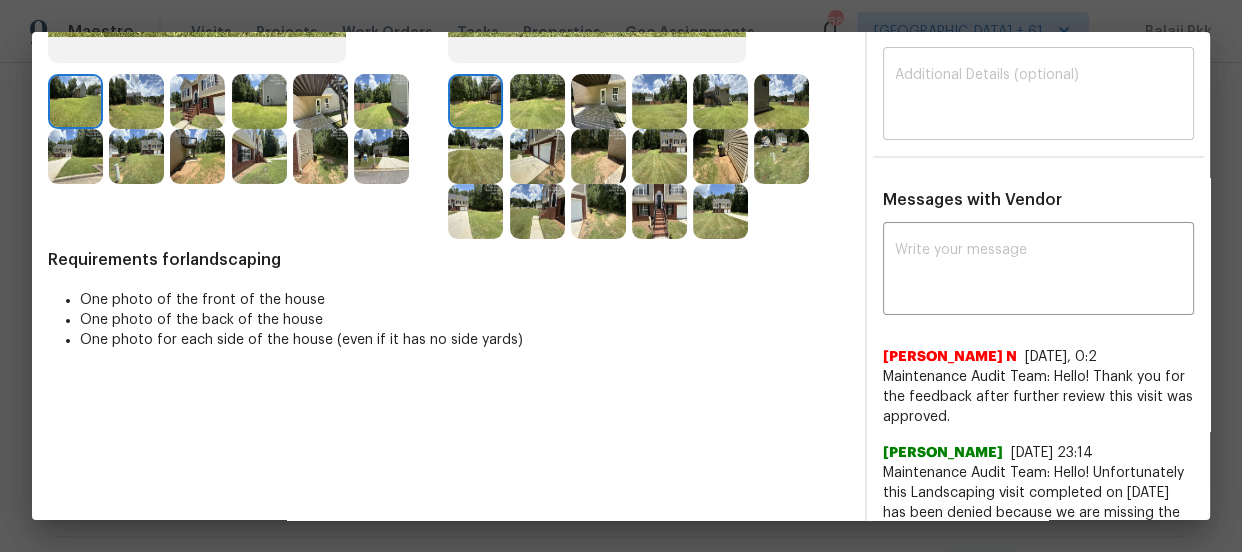click at bounding box center [1038, 96] 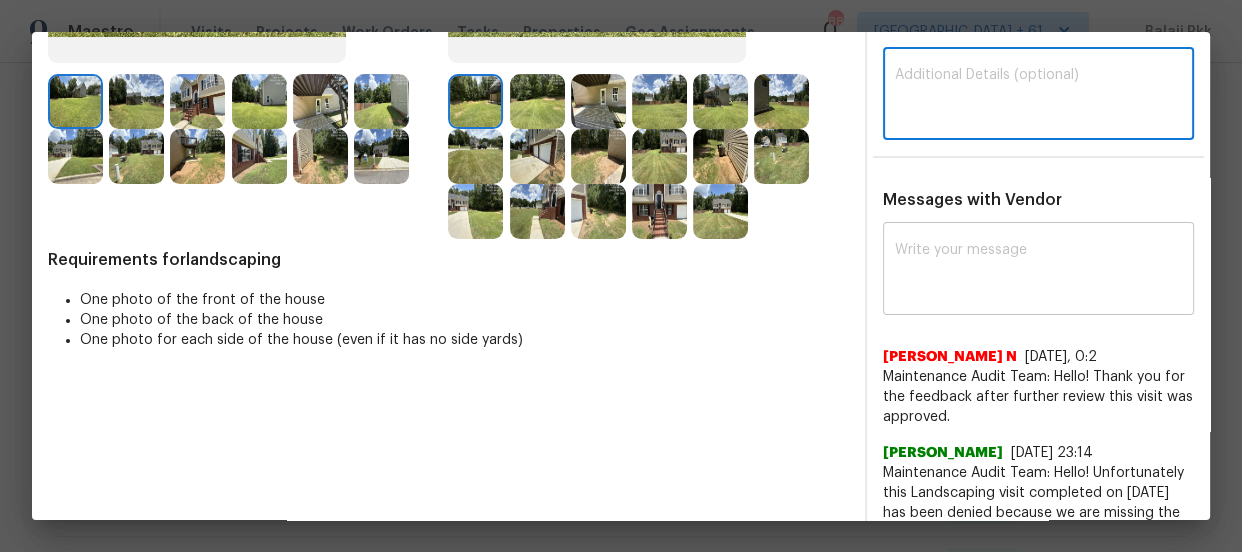 paste on "Maintenance Audit Team: Hello! Unfortunately, this Landscaping visit completed on [DATE] has been denied because we are missing the required photos for approval. For approval, please upload the address sign photo only if the missing photos were taken on the same day the visit was completed. If those photos are available, they must be uploaded within 48 hours of the original visit date. If the required photos were not taken on the day of the visit, the denial will remain in place. If you or your team need a refresher on the quality standards and requirements, please refer to the updated Standards of Work that have been distributed via email. Thank you!" 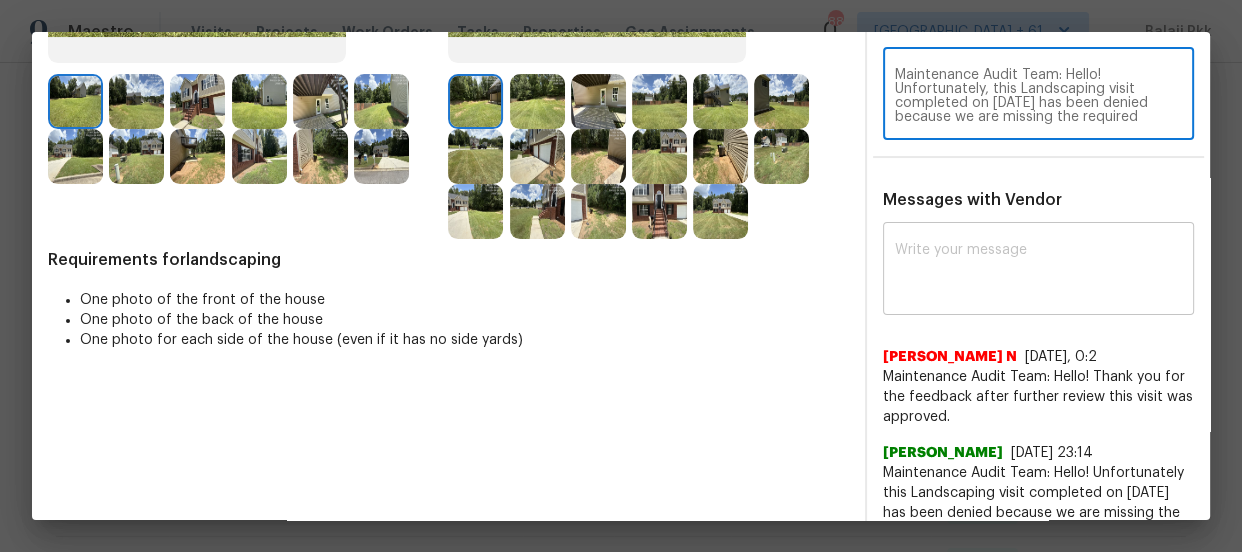 scroll, scrollTop: 195, scrollLeft: 0, axis: vertical 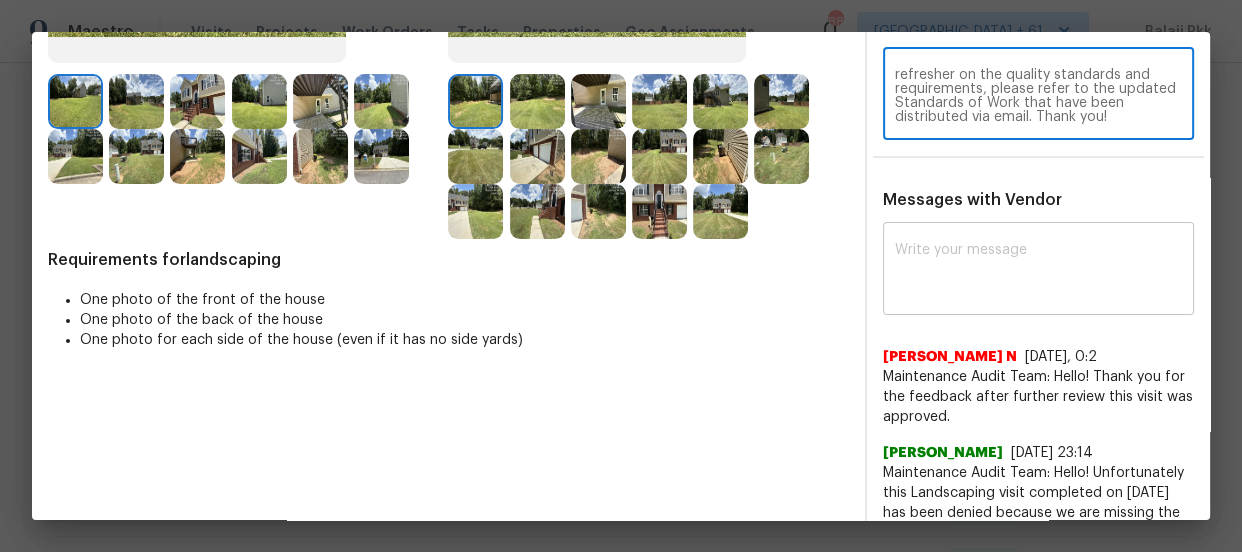 type on "Maintenance Audit Team: Hello! Unfortunately, this Landscaping visit completed on 07/12/2025 has been denied because we are missing the required photos for approval. For approval, please upload the address sign photo only if the missing photos were taken on the same day the visit was completed. If those photos are available, they must be uploaded within 48 hours of the original visit date. If the required photos were not taken on the day of the visit, the denial will remain in place. If you or your team need a refresher on the quality standards and requirements, please refer to the updated Standards of Work that have been distributed via email. Thank you!" 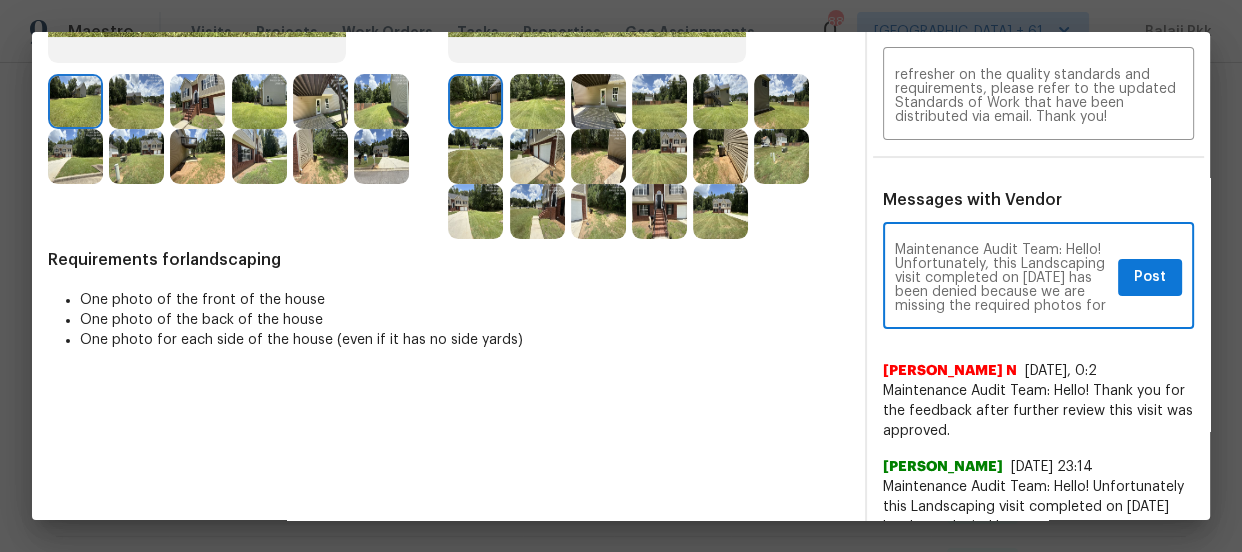 scroll, scrollTop: 294, scrollLeft: 0, axis: vertical 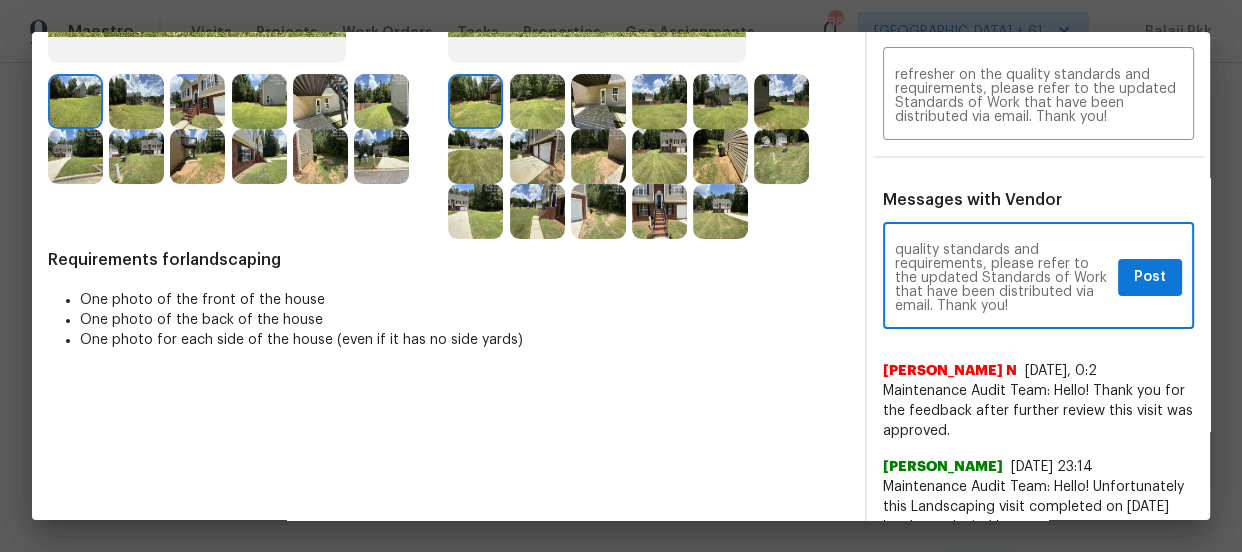 type on "Maintenance Audit Team: Hello! Unfortunately, this Landscaping visit completed on 07/12/2025 has been denied because we are missing the required photos for approval. For approval, please upload the address sign photo only if the missing photos were taken on the same day the visit was completed. If those photos are available, they must be uploaded within 48 hours of the original visit date. If the required photos were not taken on the day of the visit, the denial will remain in place. If you or your team need a refresher on the quality standards and requirements, please refer to the updated Standards of Work that have been distributed via email. Thank you!" 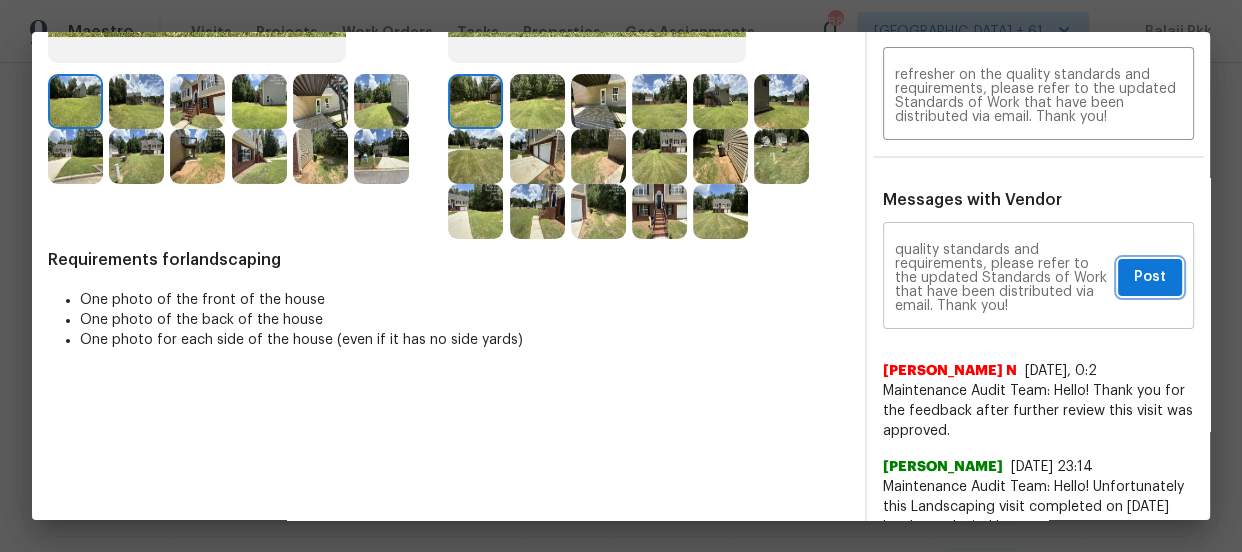 click on "Post" at bounding box center (1150, 277) 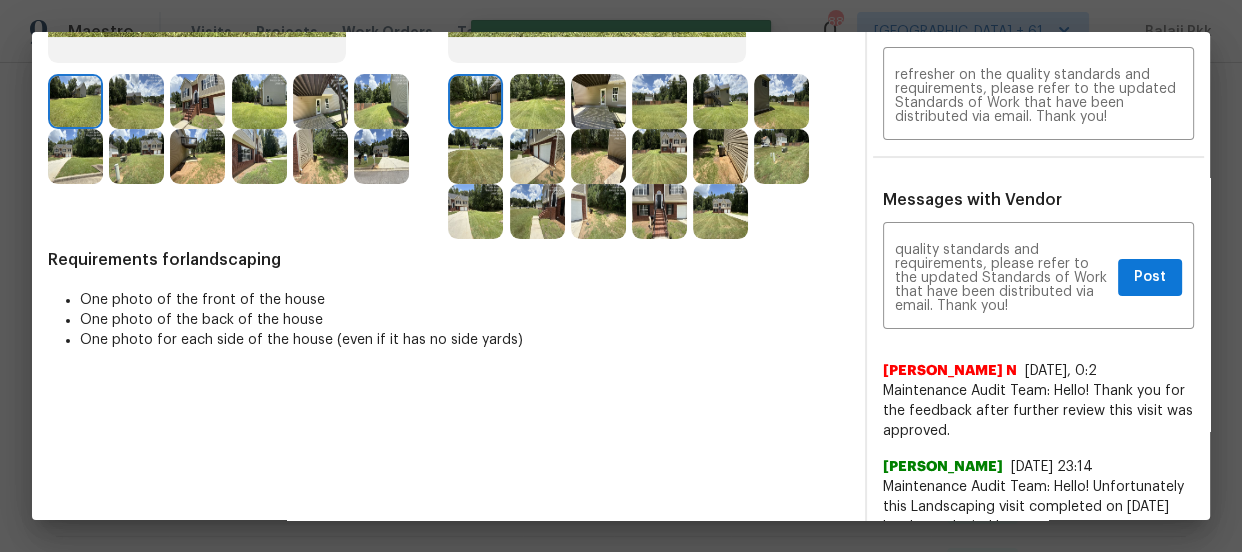 type 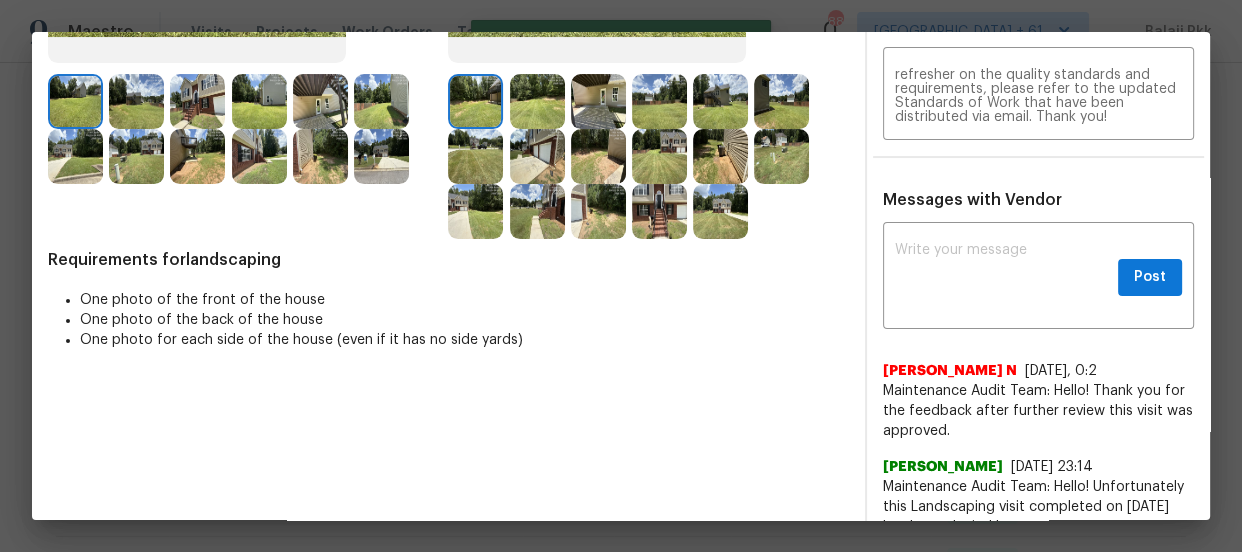 scroll, scrollTop: 0, scrollLeft: 0, axis: both 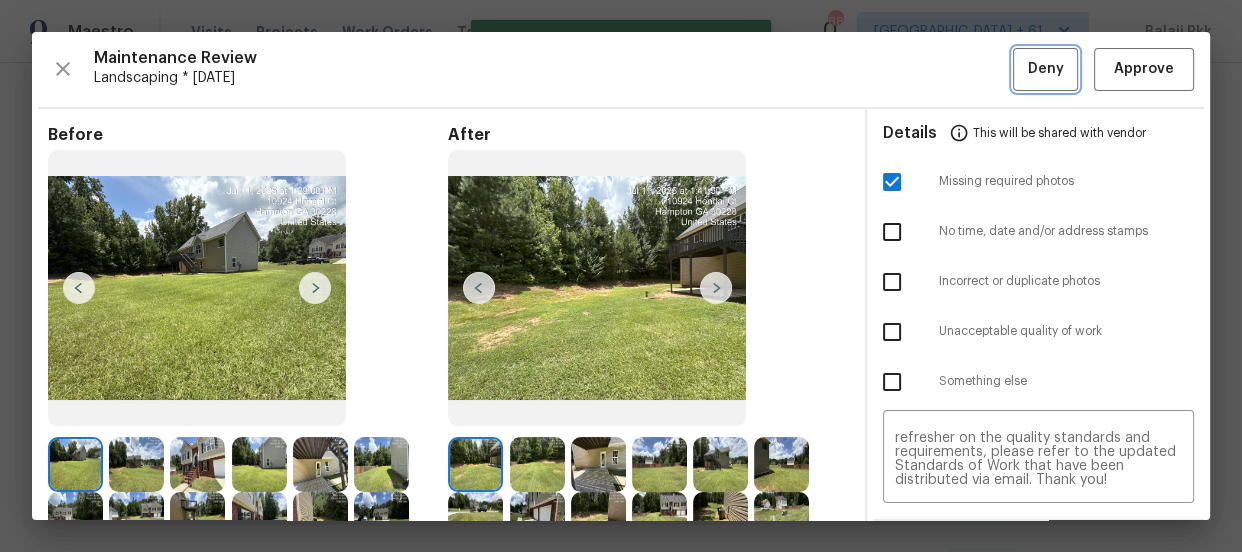click on "Deny" at bounding box center [1046, 69] 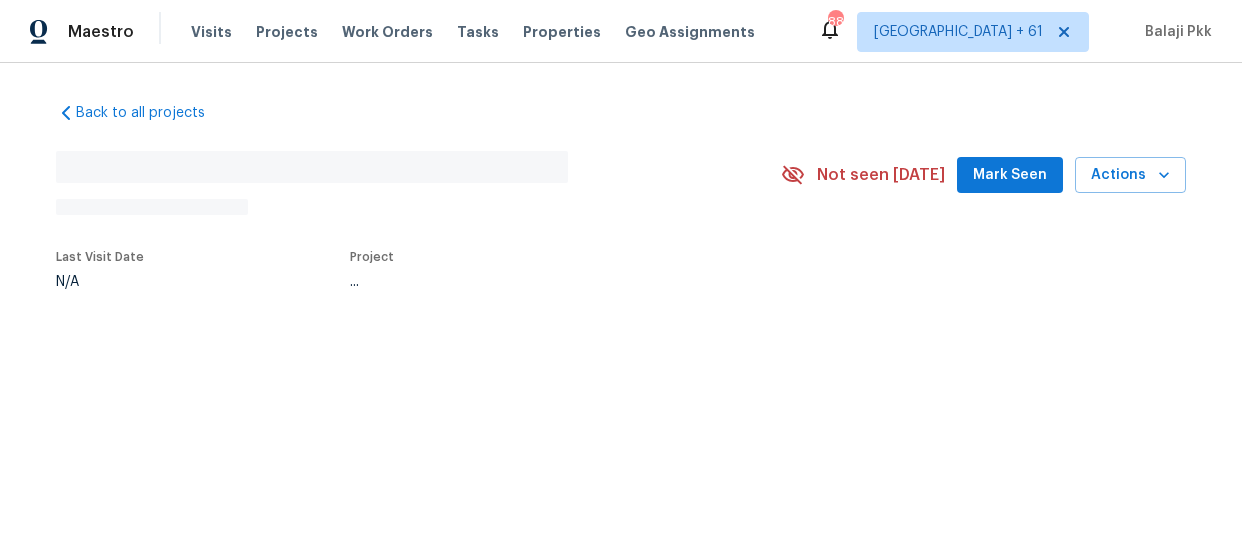 scroll, scrollTop: 0, scrollLeft: 0, axis: both 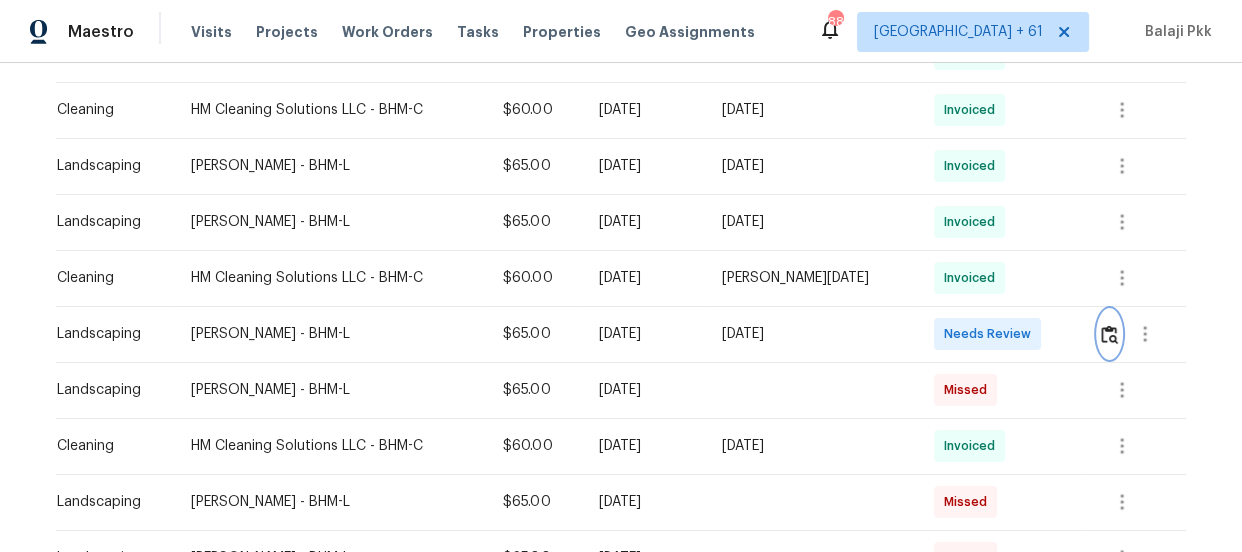 click at bounding box center [1109, 334] 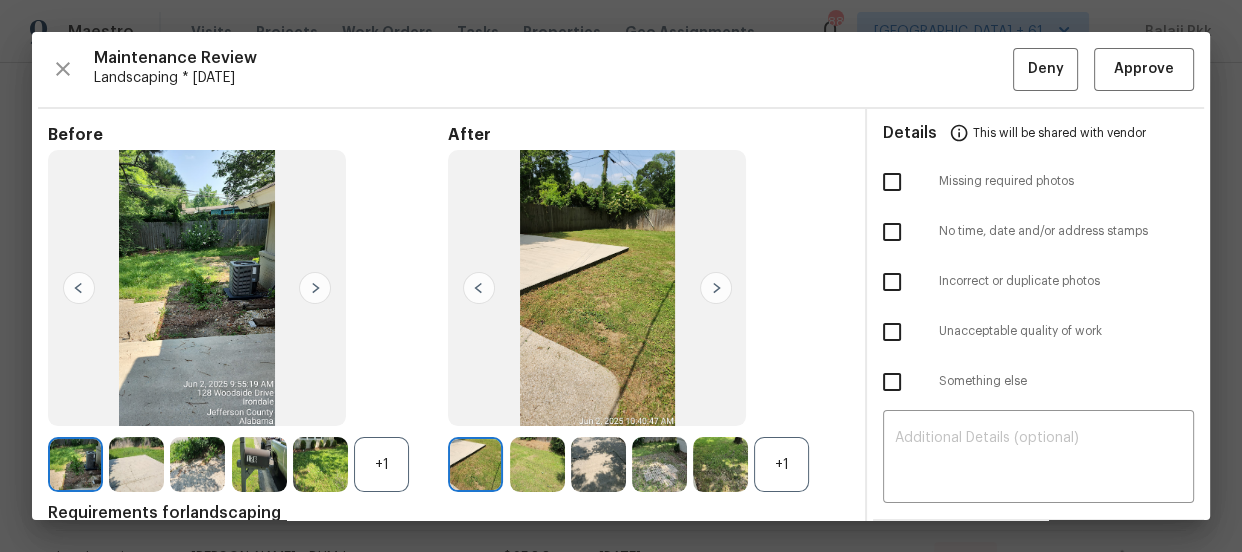 click on "+1" at bounding box center (781, 464) 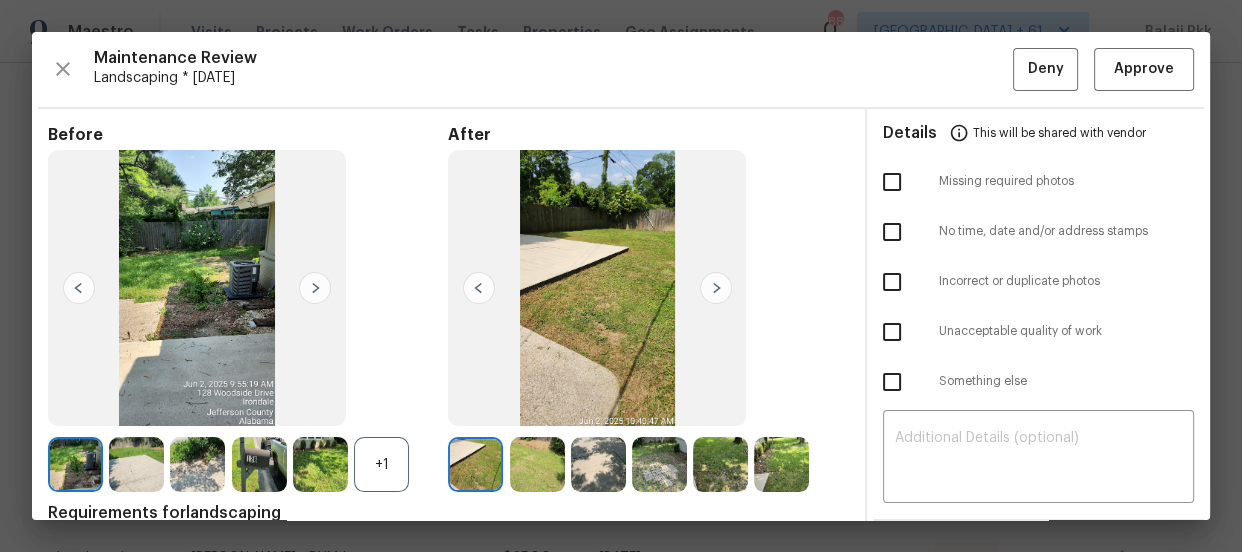 click on "+1" at bounding box center [381, 464] 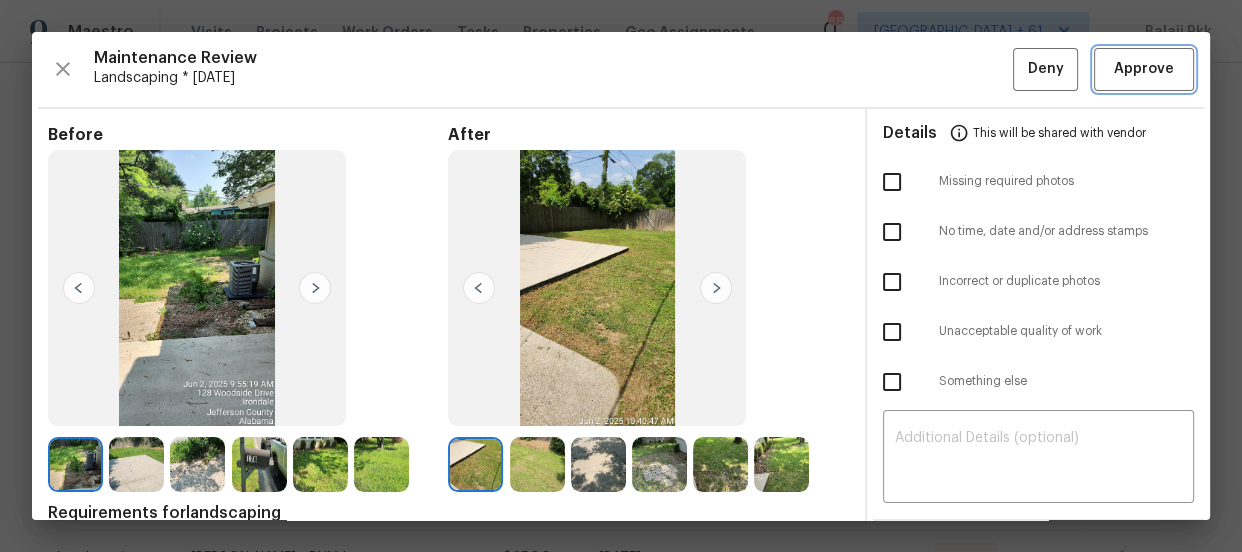 click on "Approve" at bounding box center (1144, 69) 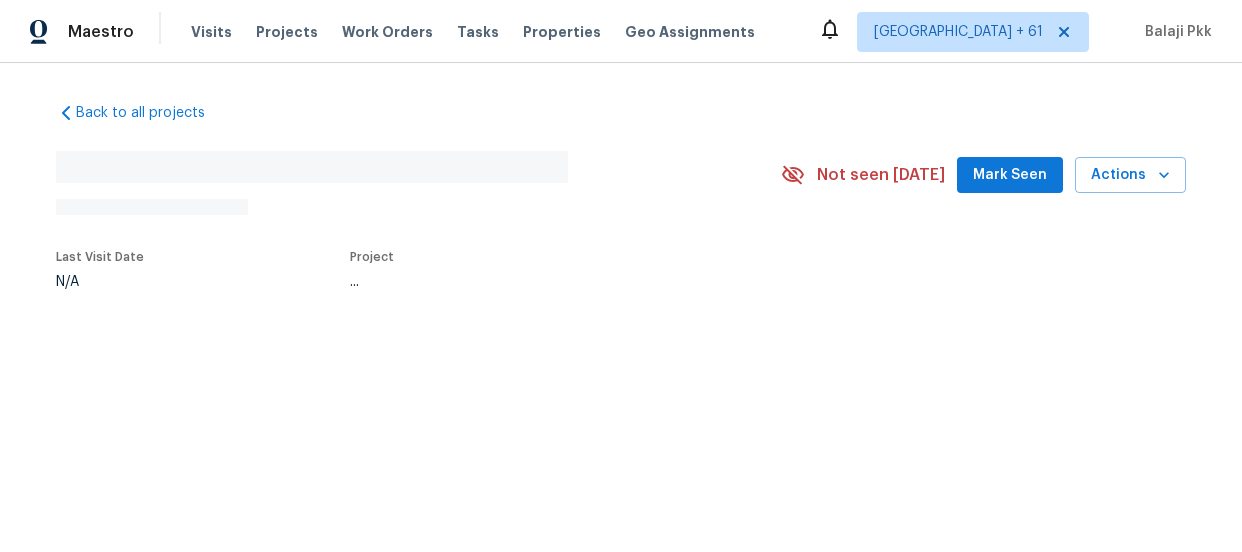 scroll, scrollTop: 0, scrollLeft: 0, axis: both 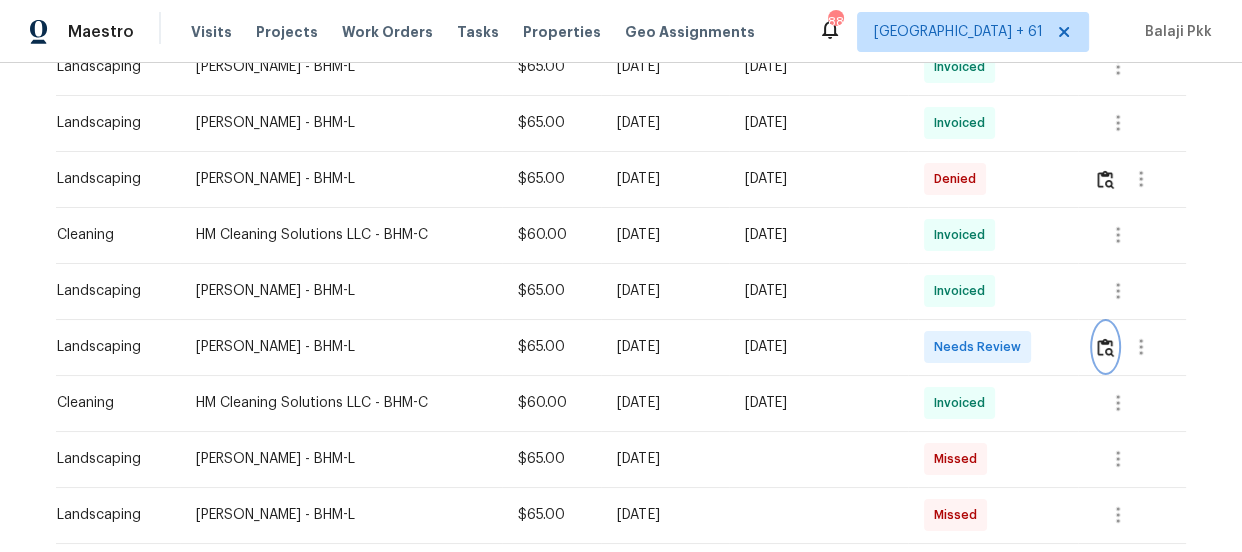 click at bounding box center [1105, 347] 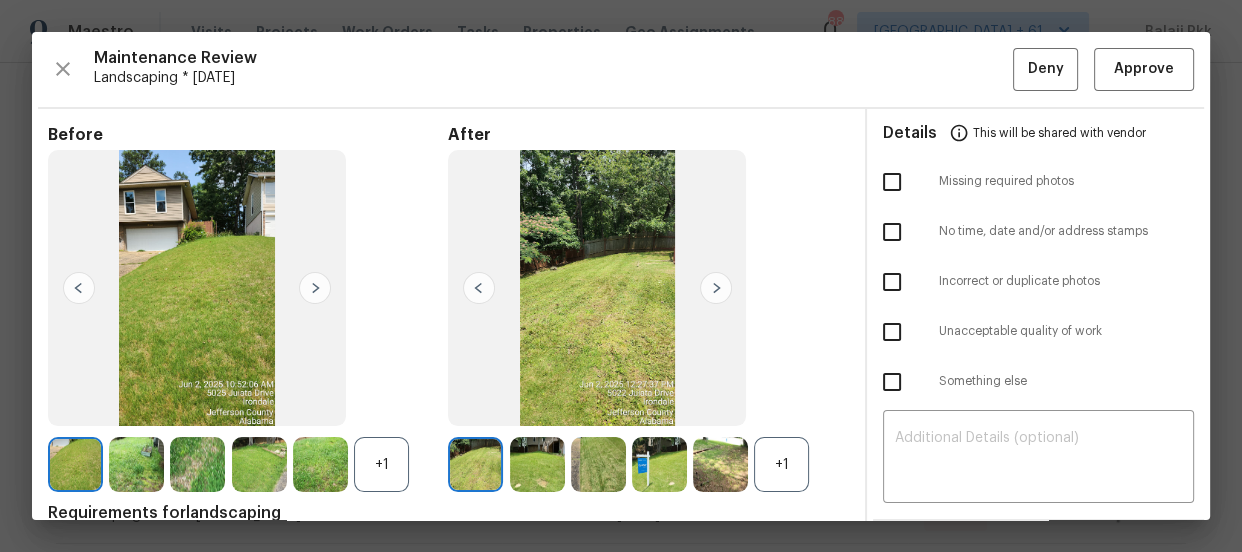 click on "+1" at bounding box center (781, 464) 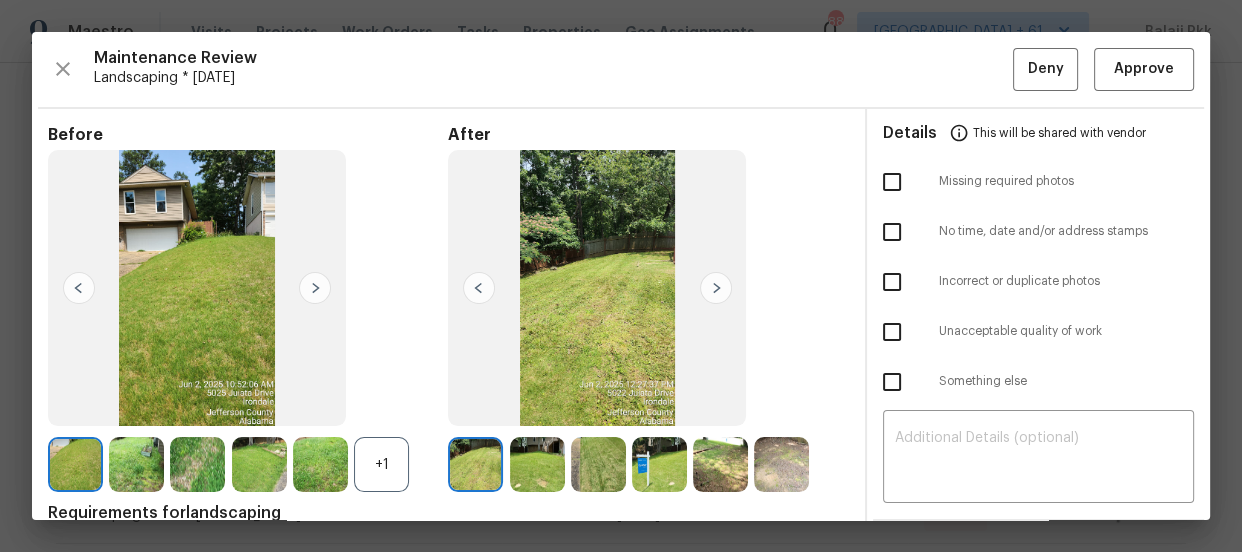 drag, startPoint x: 393, startPoint y: 455, endPoint x: 392, endPoint y: 414, distance: 41.01219 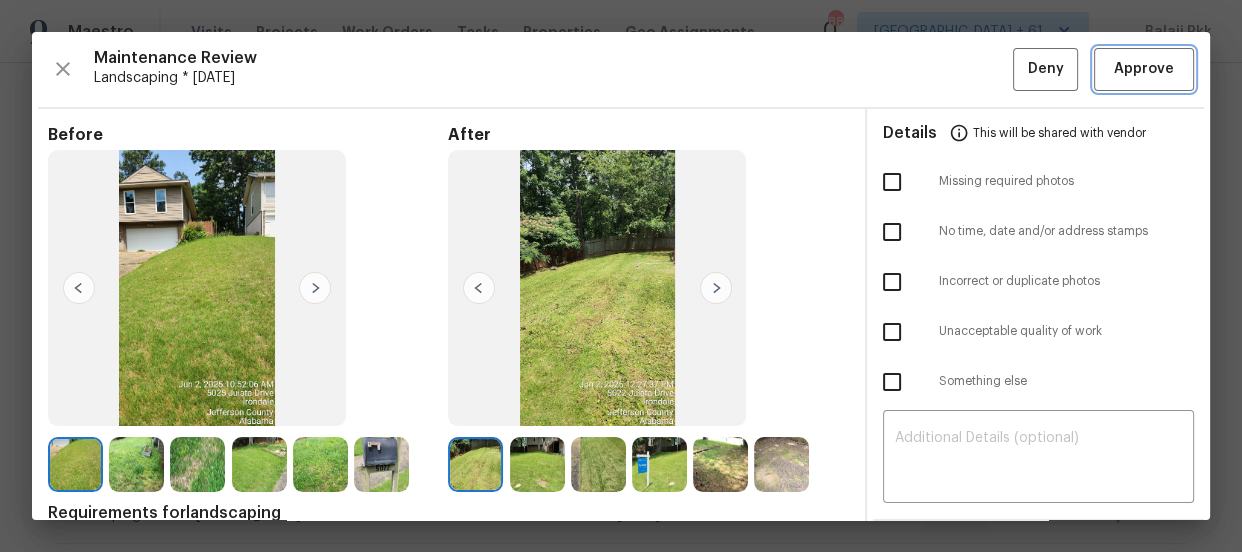 click on "Approve" at bounding box center [1144, 69] 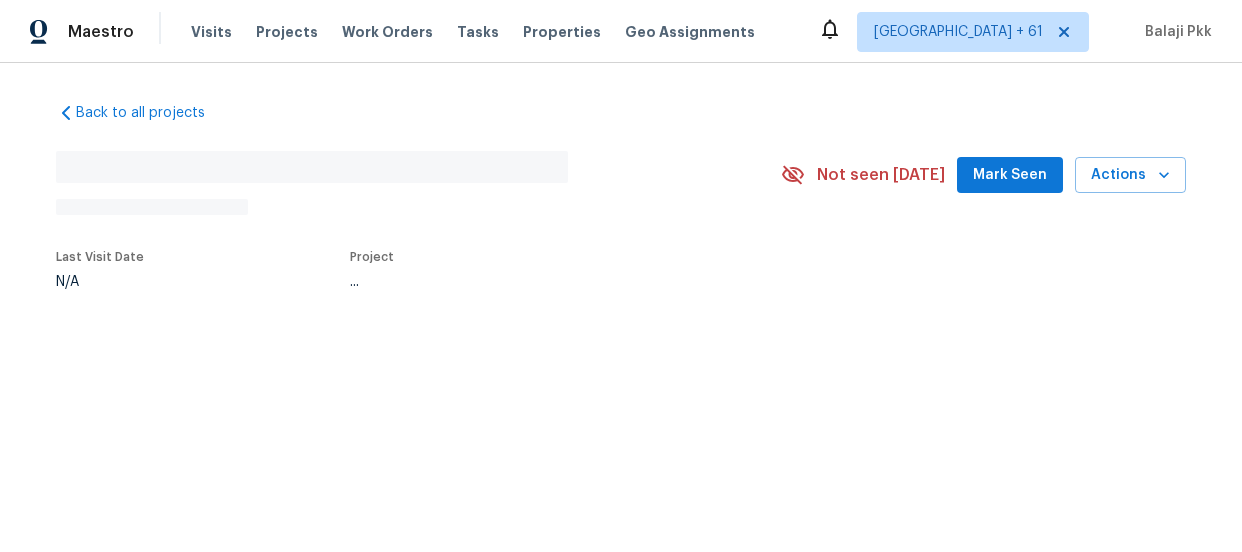 scroll, scrollTop: 0, scrollLeft: 0, axis: both 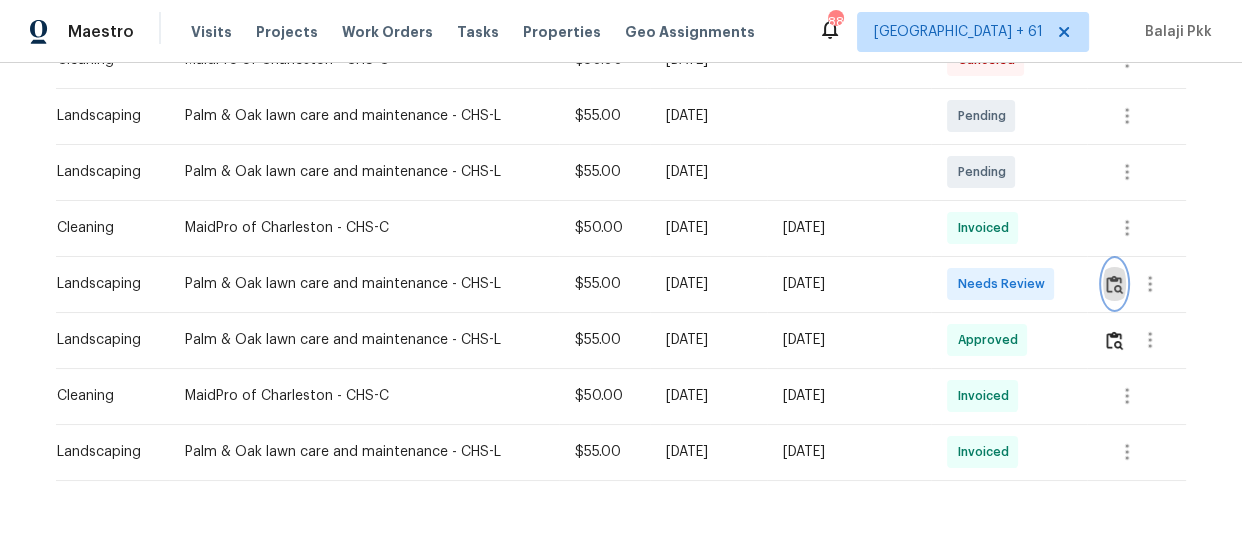 click at bounding box center (1114, 284) 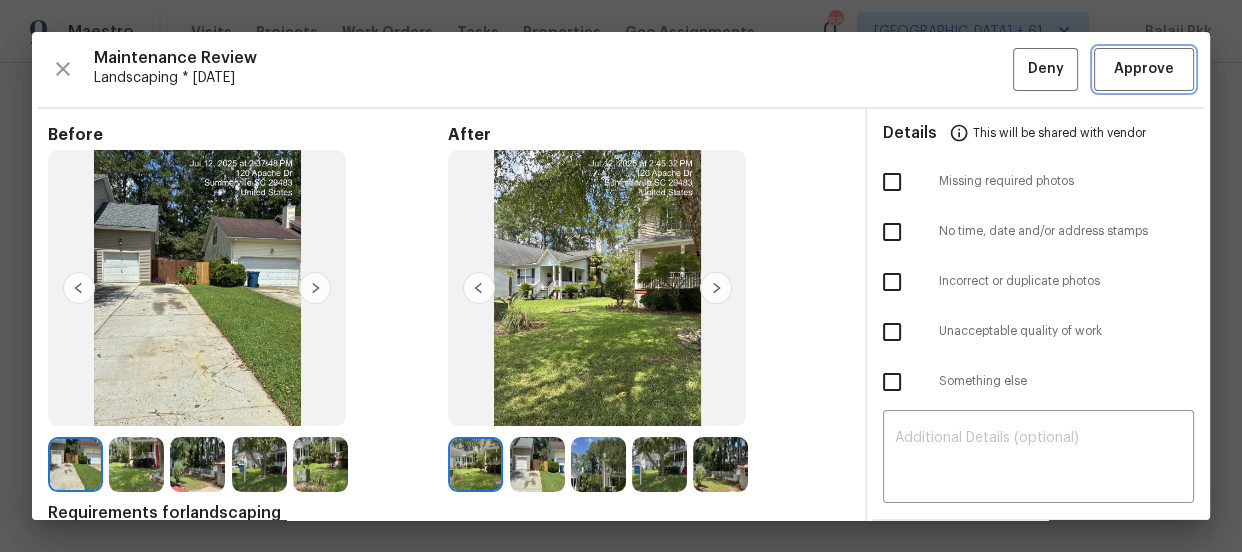 click on "Approve" at bounding box center (1144, 69) 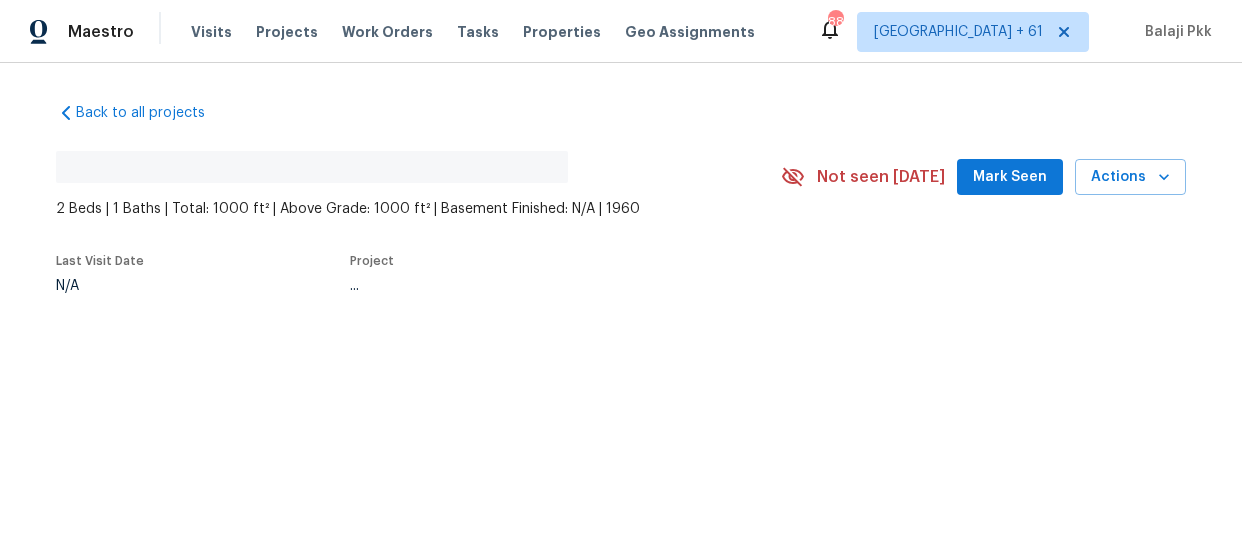 scroll, scrollTop: 0, scrollLeft: 0, axis: both 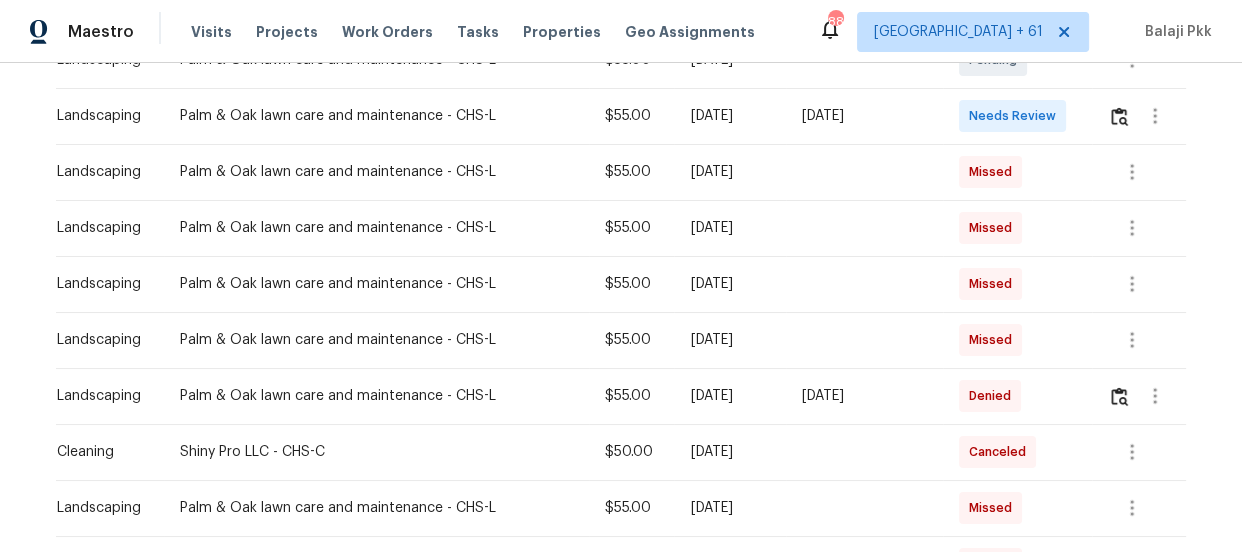 click at bounding box center [1146, 116] 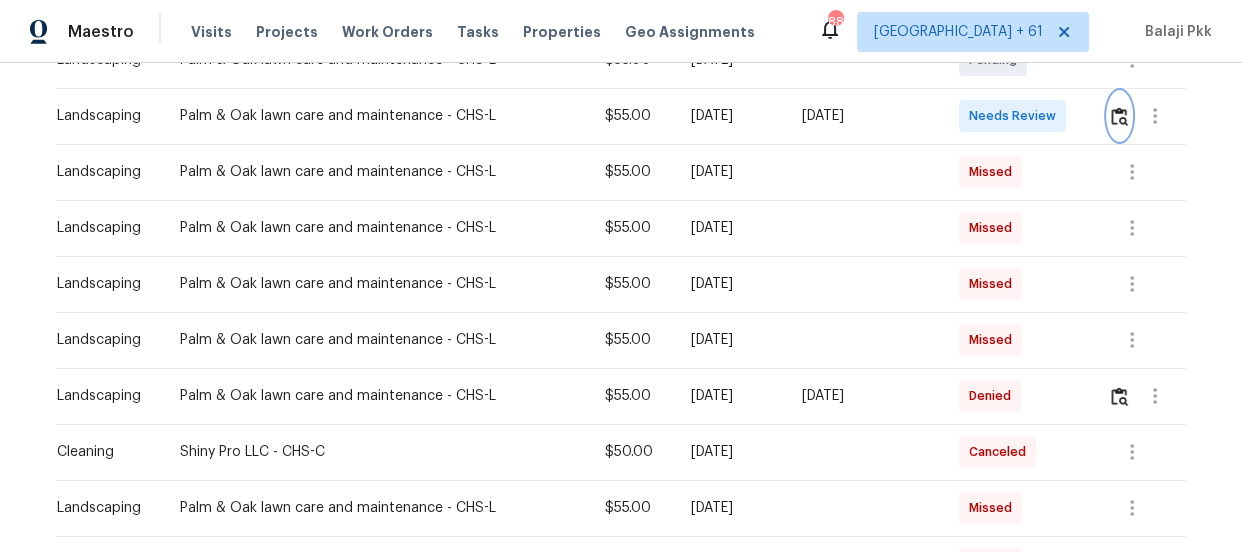 click at bounding box center [1119, 116] 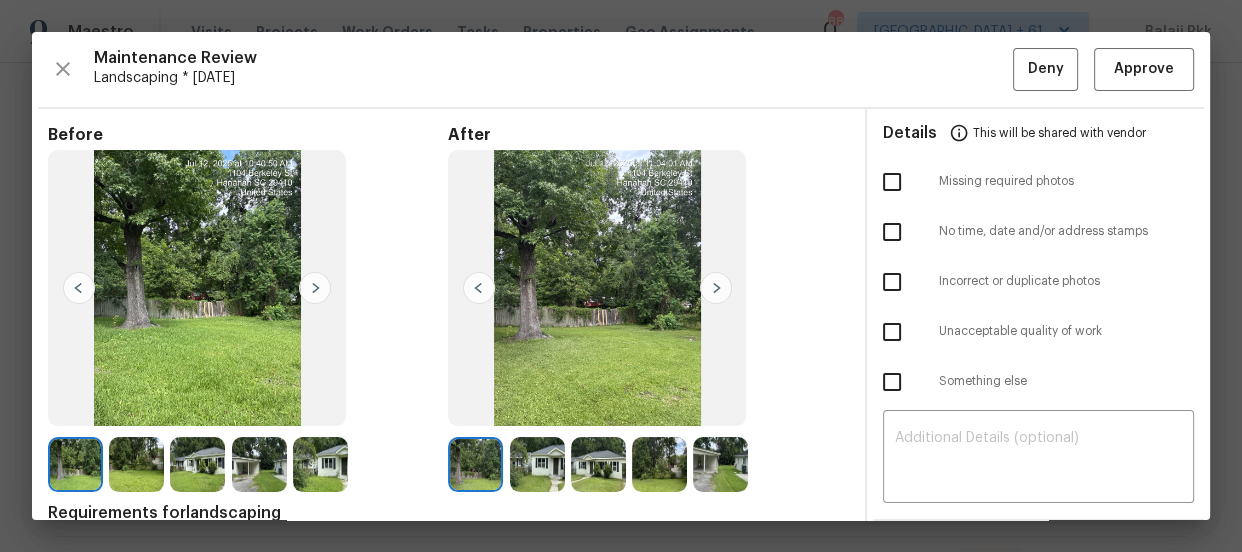 click at bounding box center (892, 182) 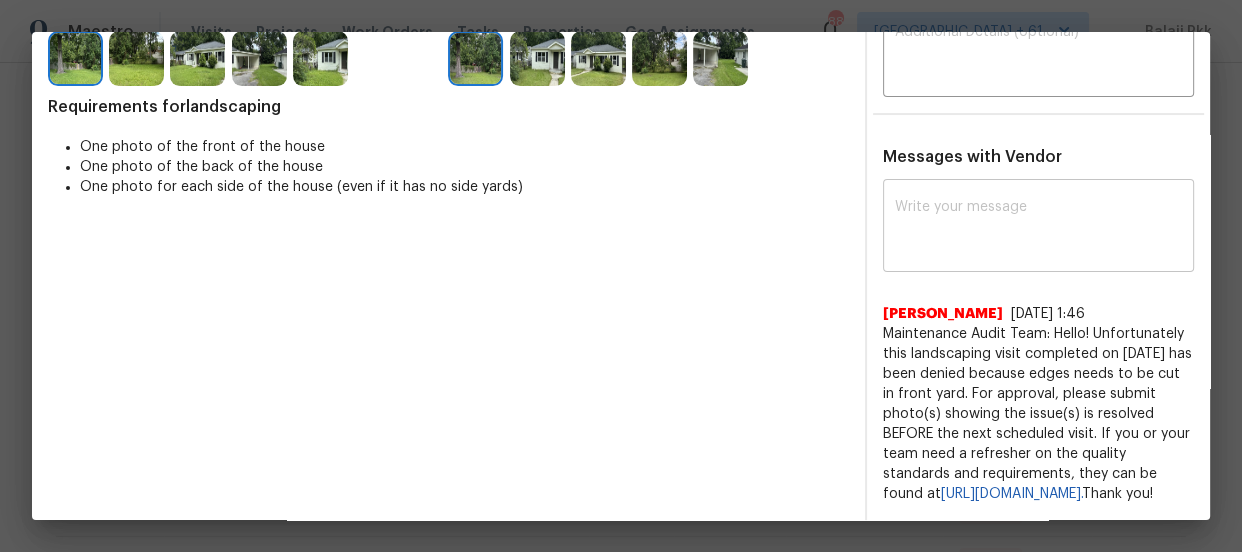 scroll, scrollTop: 352, scrollLeft: 0, axis: vertical 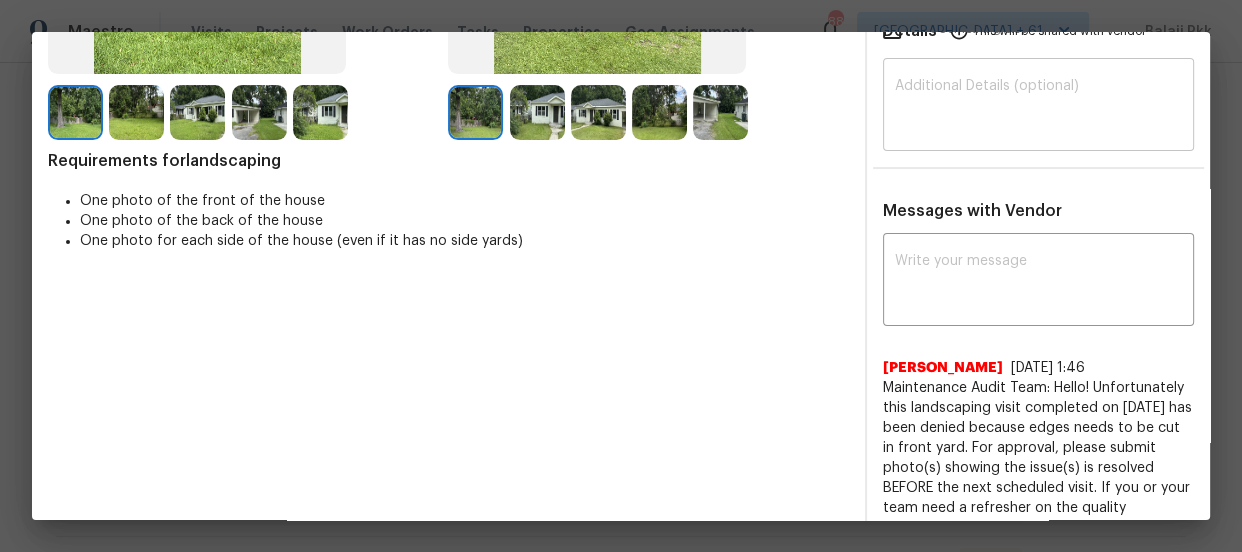 click at bounding box center [1038, 107] 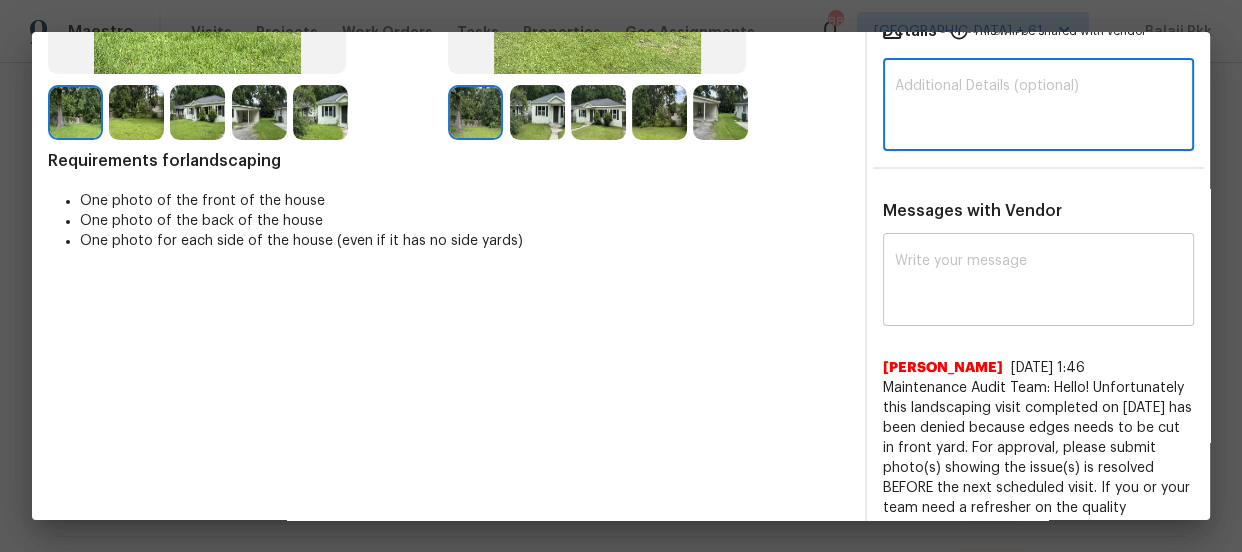 paste on "Maintenance Audit Team: Hello! Unfortunately, this Landscaping visit completed on 07/12/2025 has been denied because we are missing the required photos for approval. For approval, please upload the address sign photo only if the missing photos were taken on the same day the visit was completed. If those photos are available, they must be uploaded within 48 hours of the original visit date. If the required photos were not taken on the day of the visit, the denial will remain in place. If you or your team need a refresher on the quality standards and requirements, please refer to the updated Standards of Work that have been distributed via email. Thank you!" 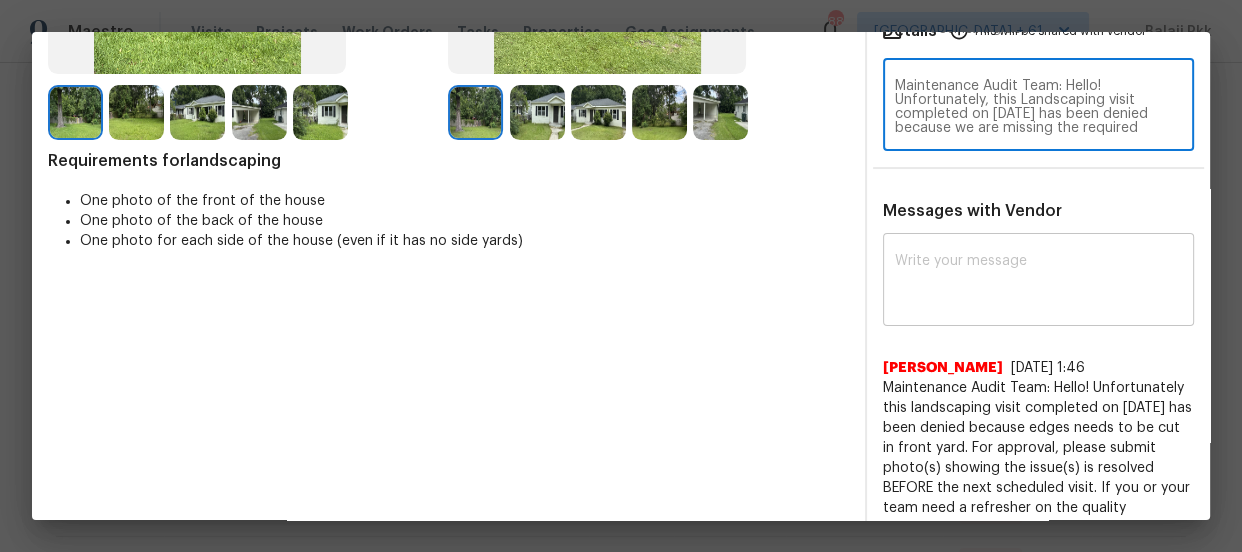 scroll, scrollTop: 195, scrollLeft: 0, axis: vertical 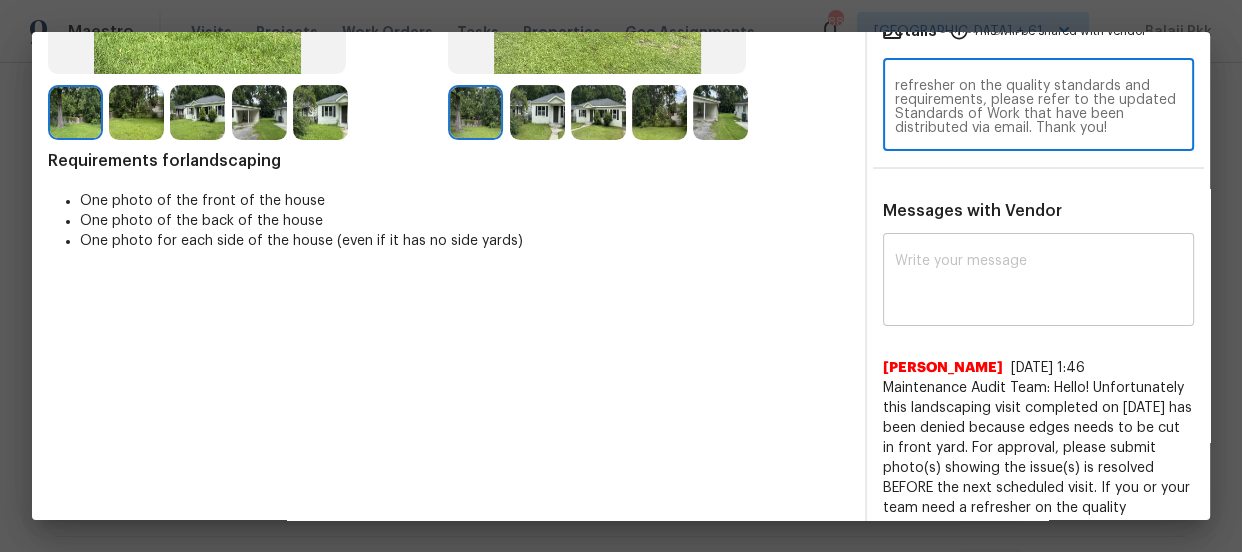 type on "Maintenance Audit Team: Hello! Unfortunately, this Landscaping visit completed on 07/12/2025 has been denied because we are missing the required photos for approval. For approval, please upload the address sign photo only if the missing photos were taken on the same day the visit was completed. If those photos are available, they must be uploaded within 48 hours of the original visit date. If the required photos were not taken on the day of the visit, the denial will remain in place. If you or your team need a refresher on the quality standards and requirements, please refer to the updated Standards of Work that have been distributed via email. Thank you!" 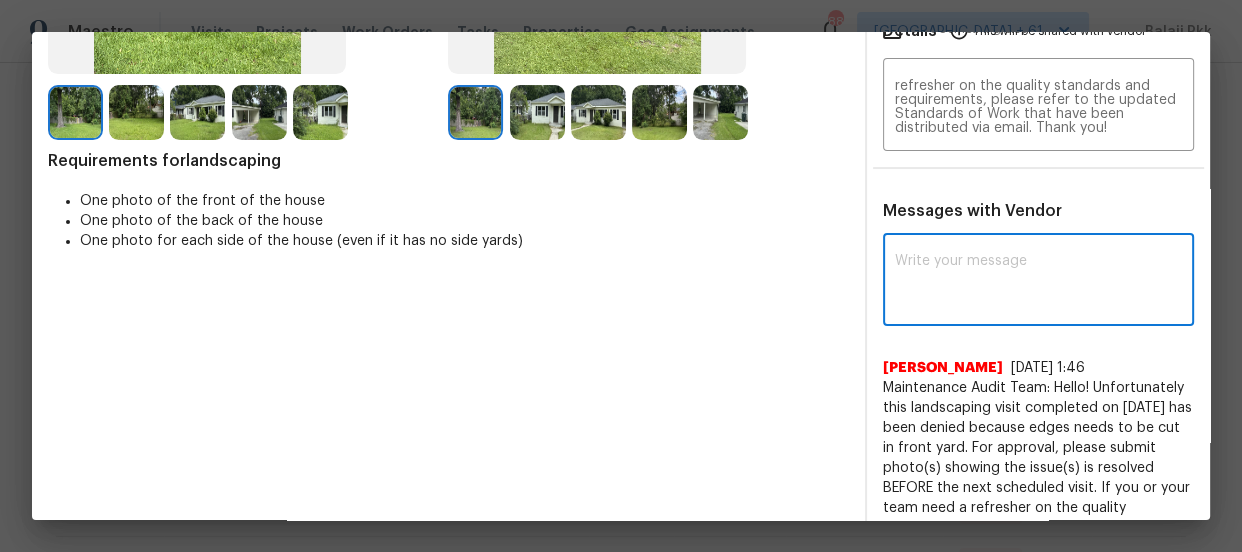 paste on "Maintenance Audit Team: Hello! Unfortunately, this Landscaping visit completed on 07/12/2025 has been denied because we are missing the required photos for approval. For approval, please upload the address sign photo only if the missing photos were taken on the same day the visit was completed. If those photos are available, they must be uploaded within 48 hours of the original visit date. If the required photos were not taken on the day of the visit, the denial will remain in place. If you or your team need a refresher on the quality standards and requirements, please refer to the updated Standards of Work that have been distributed via email. Thank you!" 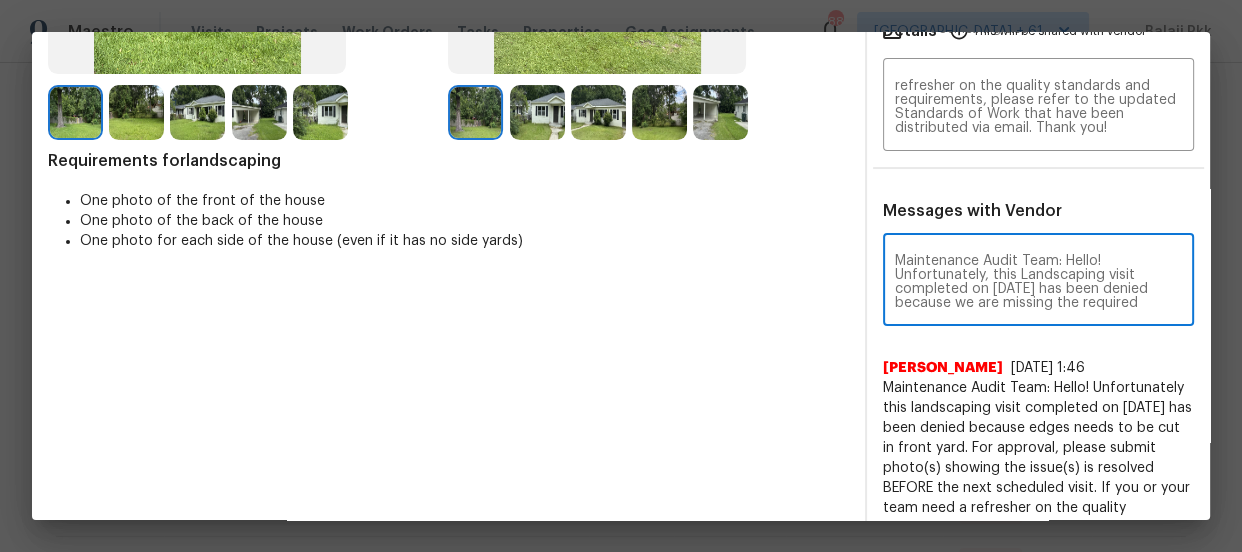 scroll, scrollTop: 294, scrollLeft: 0, axis: vertical 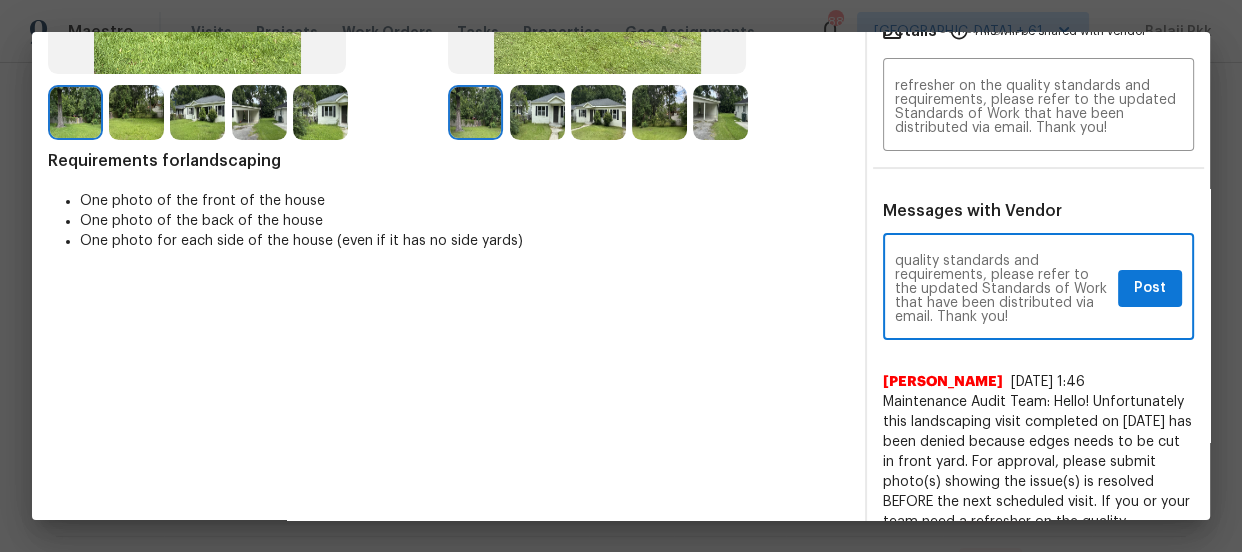 type on "Maintenance Audit Team: Hello! Unfortunately, this Landscaping visit completed on 07/12/2025 has been denied because we are missing the required photos for approval. For approval, please upload the address sign photo only if the missing photos were taken on the same day the visit was completed. If those photos are available, they must be uploaded within 48 hours of the original visit date. If the required photos were not taken on the day of the visit, the denial will remain in place. If you or your team need a refresher on the quality standards and requirements, please refer to the updated Standards of Work that have been distributed via email. Thank you!" 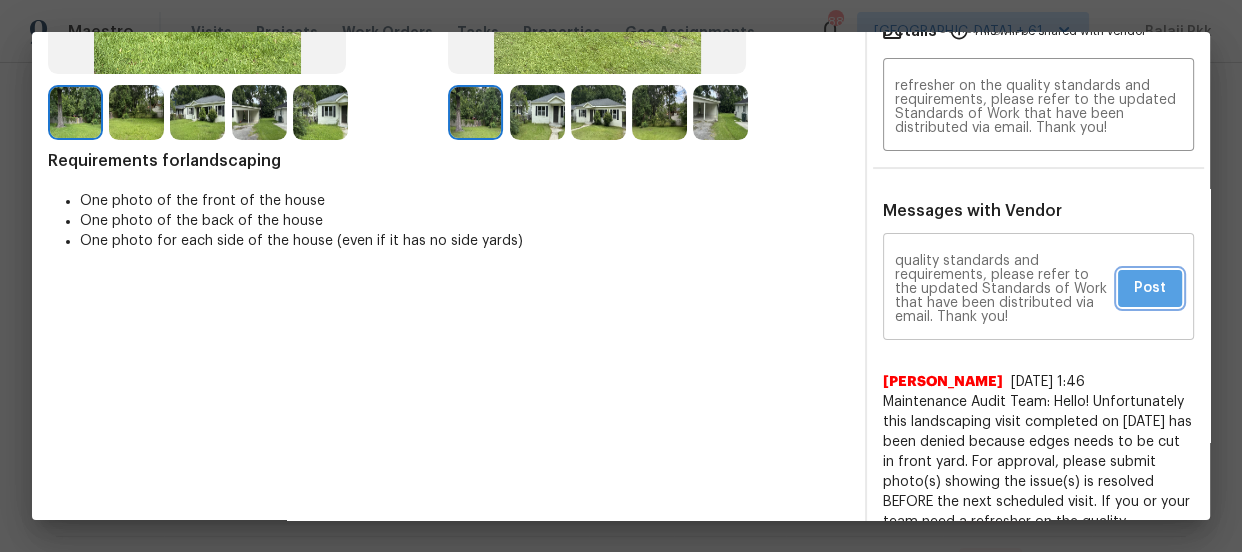 click on "Post" at bounding box center (1150, 288) 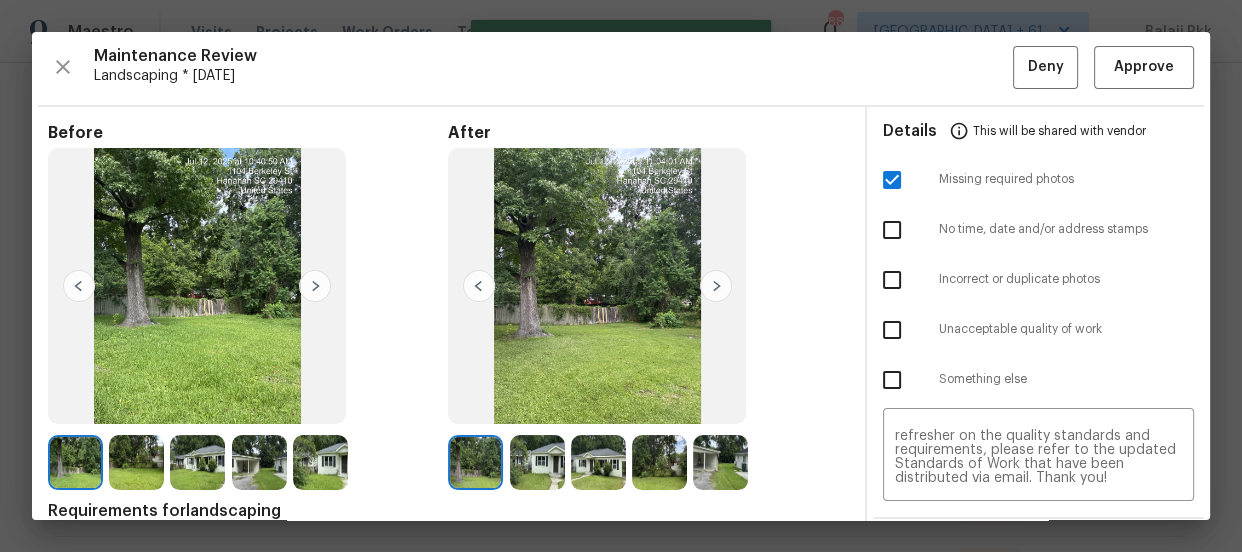 scroll, scrollTop: 0, scrollLeft: 0, axis: both 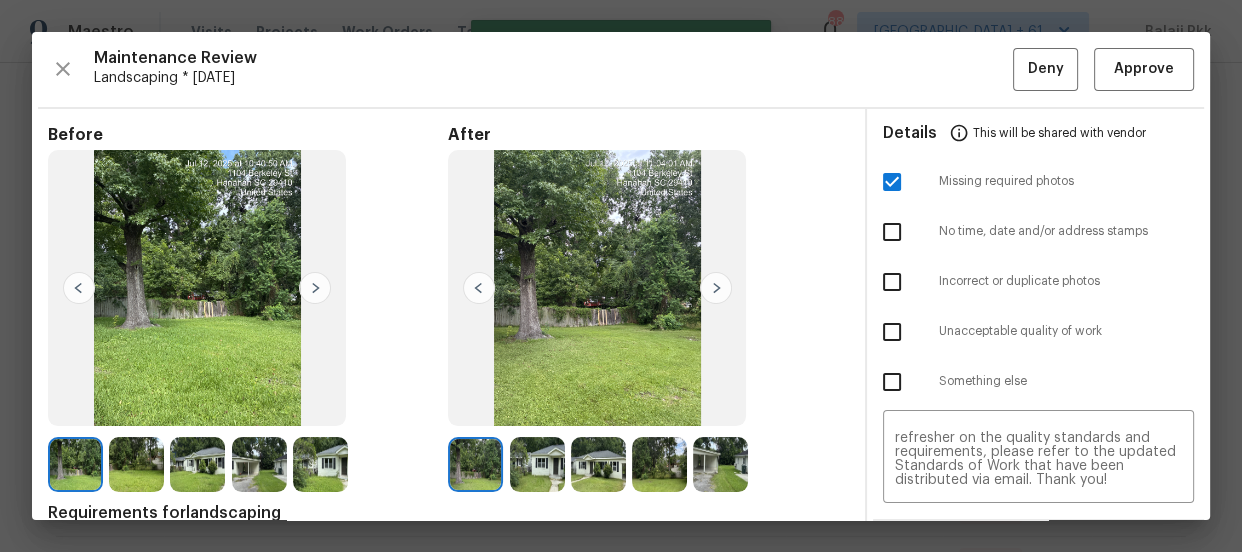 type 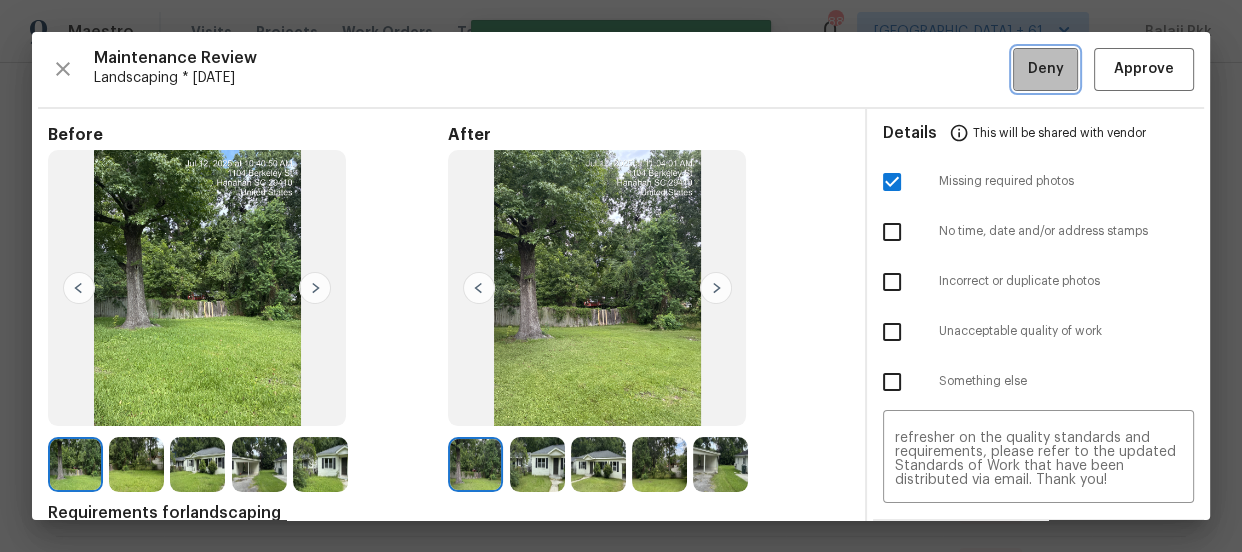 click on "Deny" at bounding box center (1046, 69) 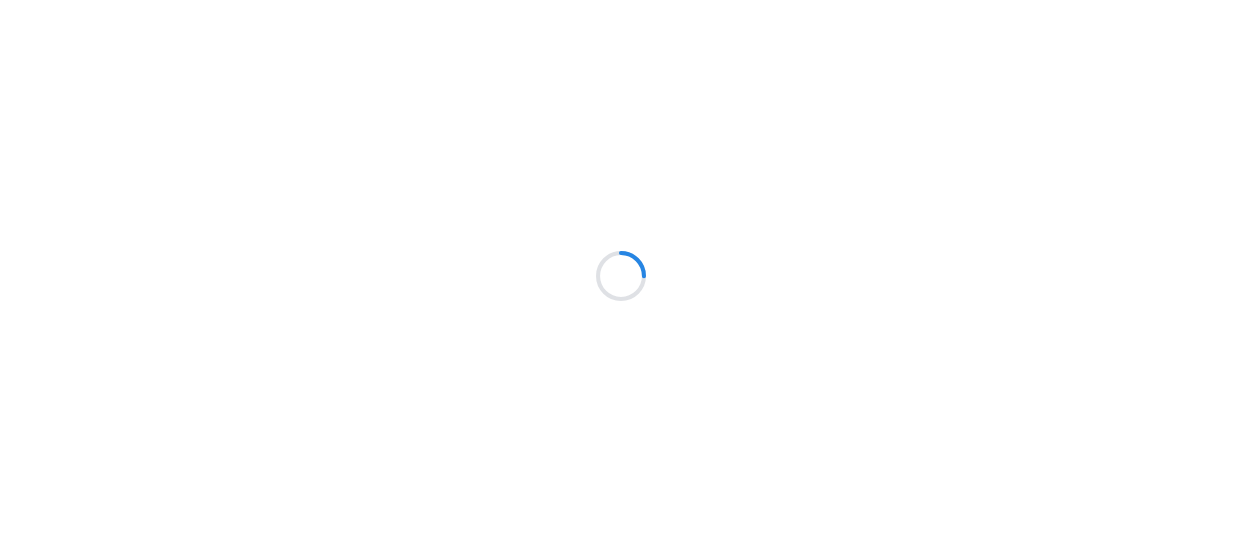scroll, scrollTop: 0, scrollLeft: 0, axis: both 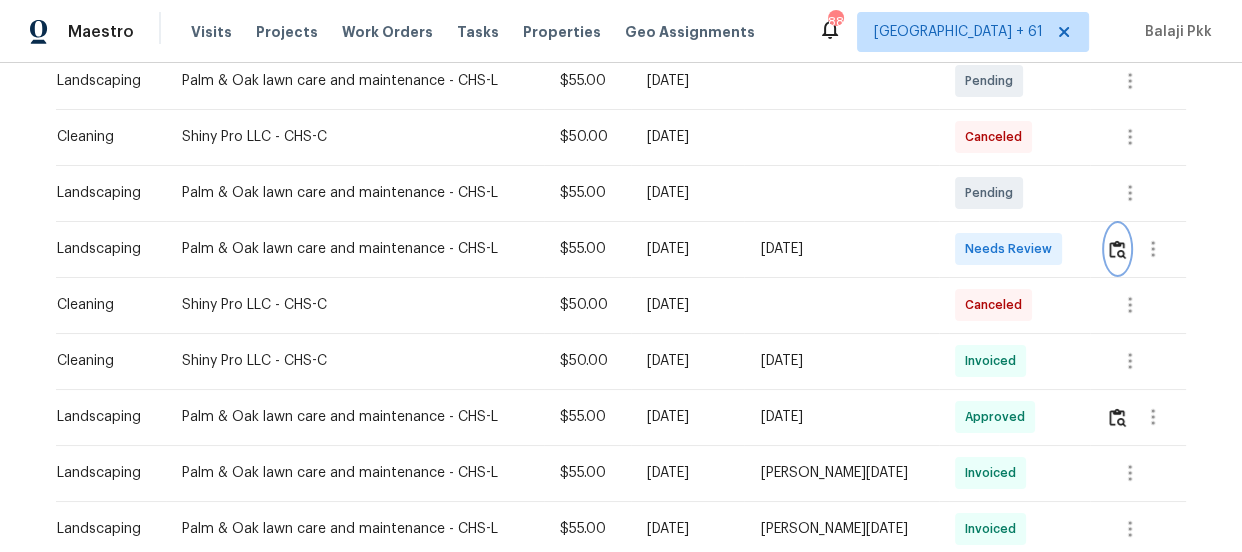 click at bounding box center [1117, 249] 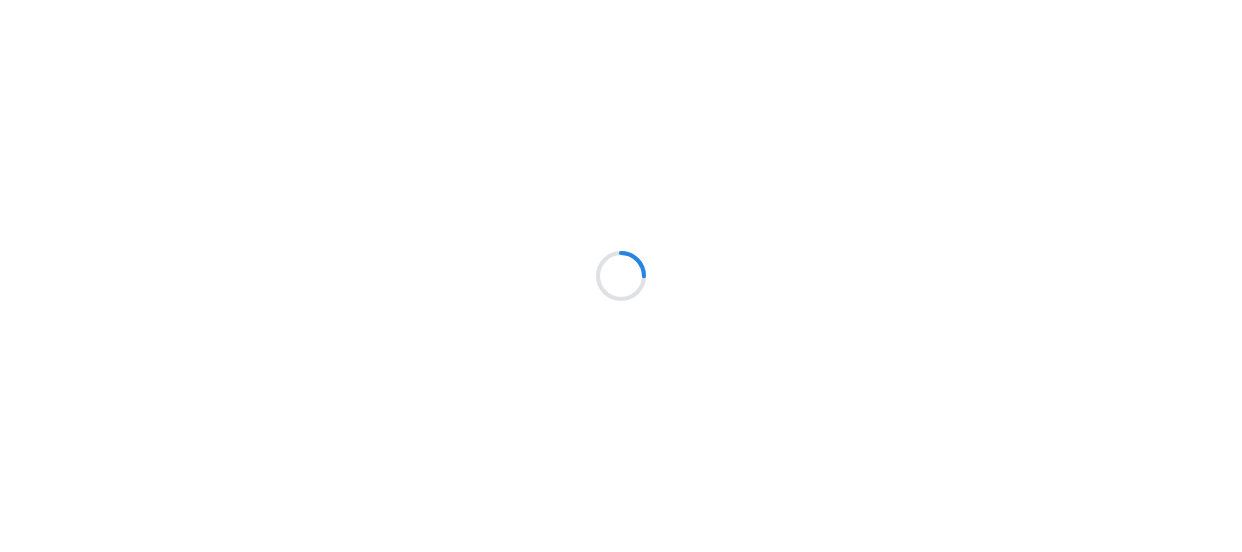 scroll, scrollTop: 0, scrollLeft: 0, axis: both 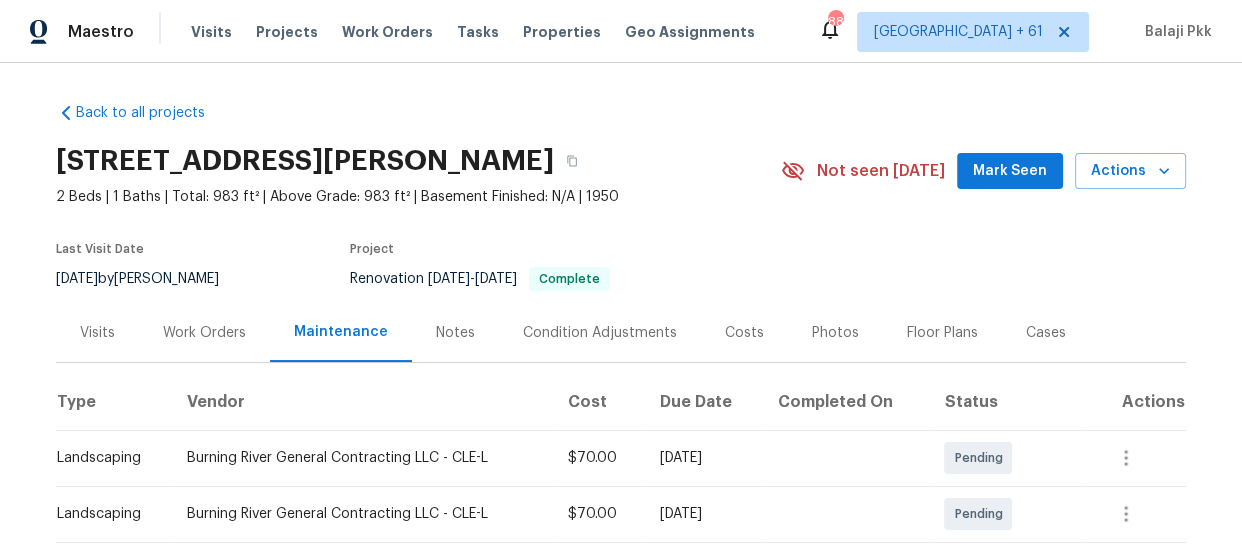 click on "1202 Clifton Ave, Akron, OH 44310 2 Beds | 1 Baths | Total: 983 ft² | Above Grade: 983 ft² | Basement Finished: N/A | 1950 Not seen today Mark Seen Actions Last Visit Date 7/9/2025  by  Rebecca McMillen   Project Renovation   6/23/2025  -  7/8/2025 Complete" at bounding box center [621, 219] 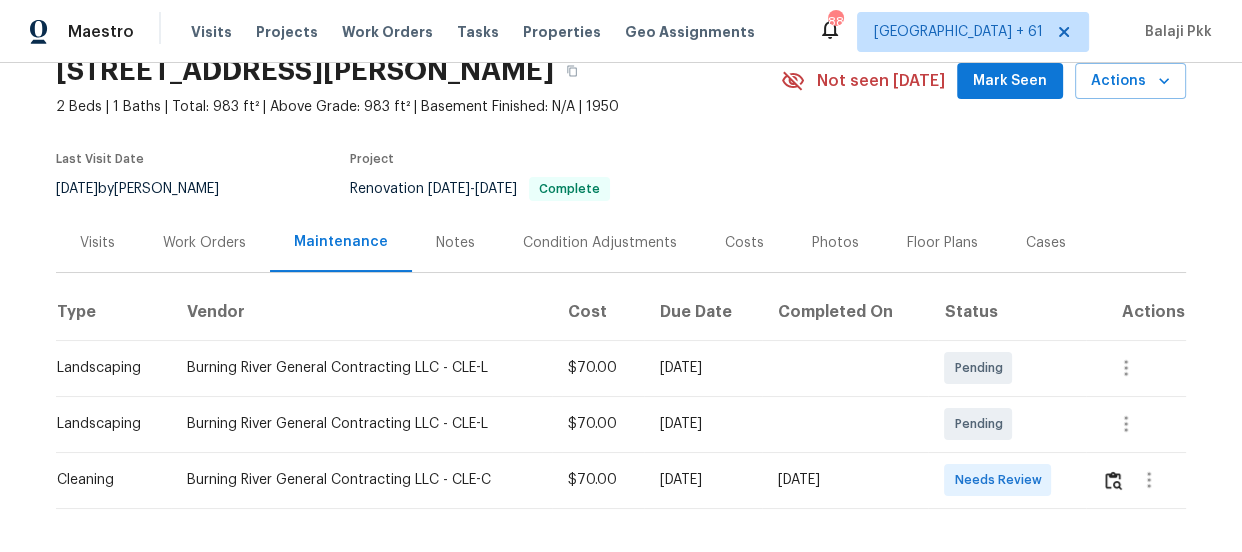 scroll, scrollTop: 181, scrollLeft: 0, axis: vertical 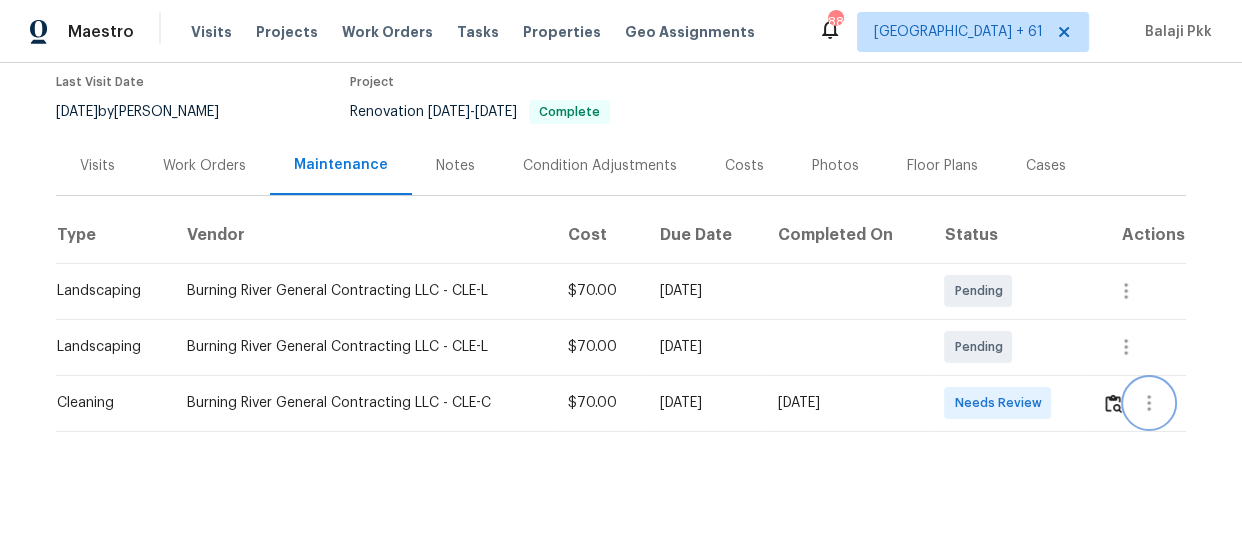 click at bounding box center [1143, 403] 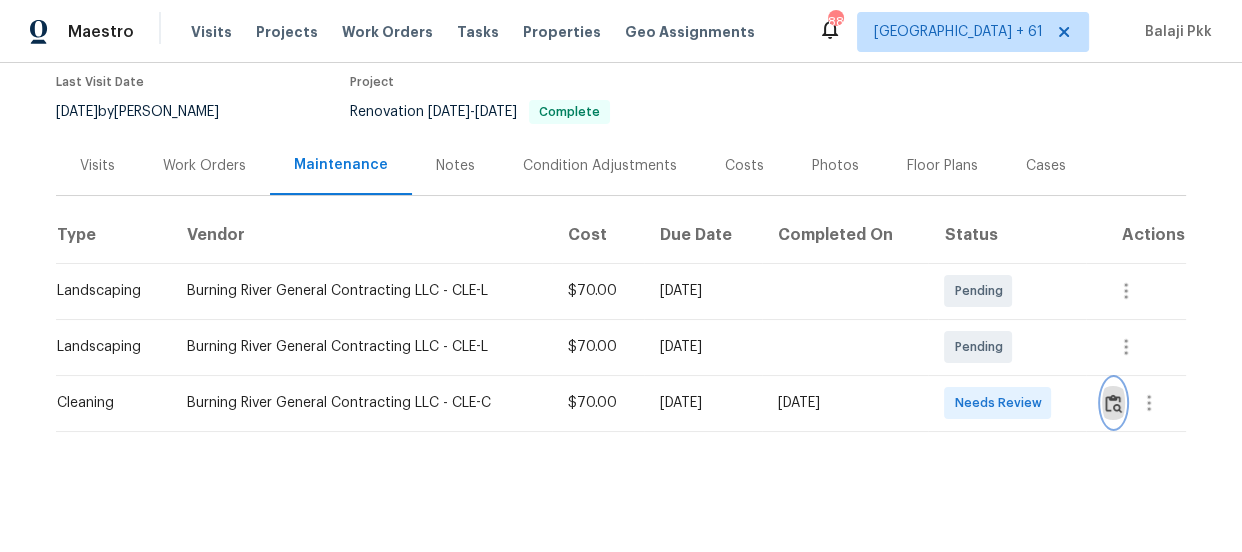 click at bounding box center (1113, 403) 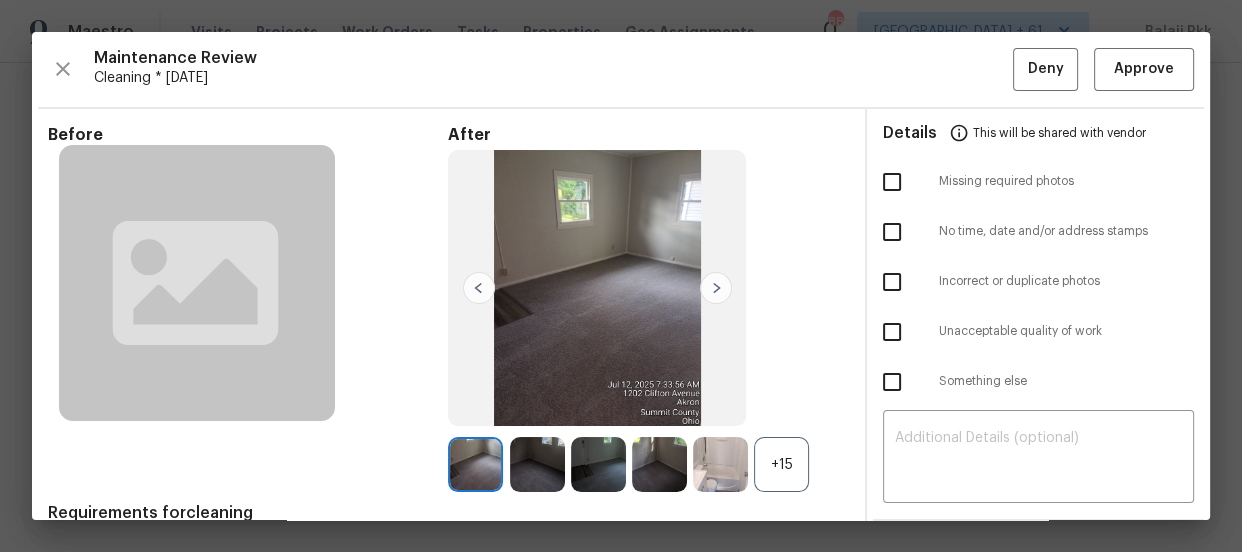 click on "+15" at bounding box center [781, 464] 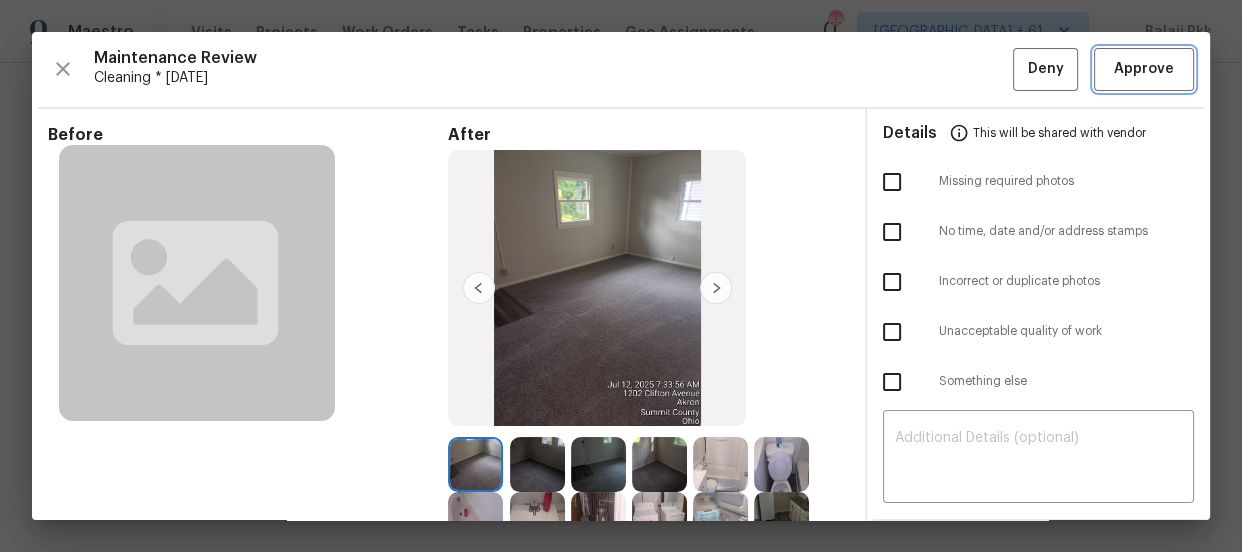 click on "Approve" at bounding box center [1144, 69] 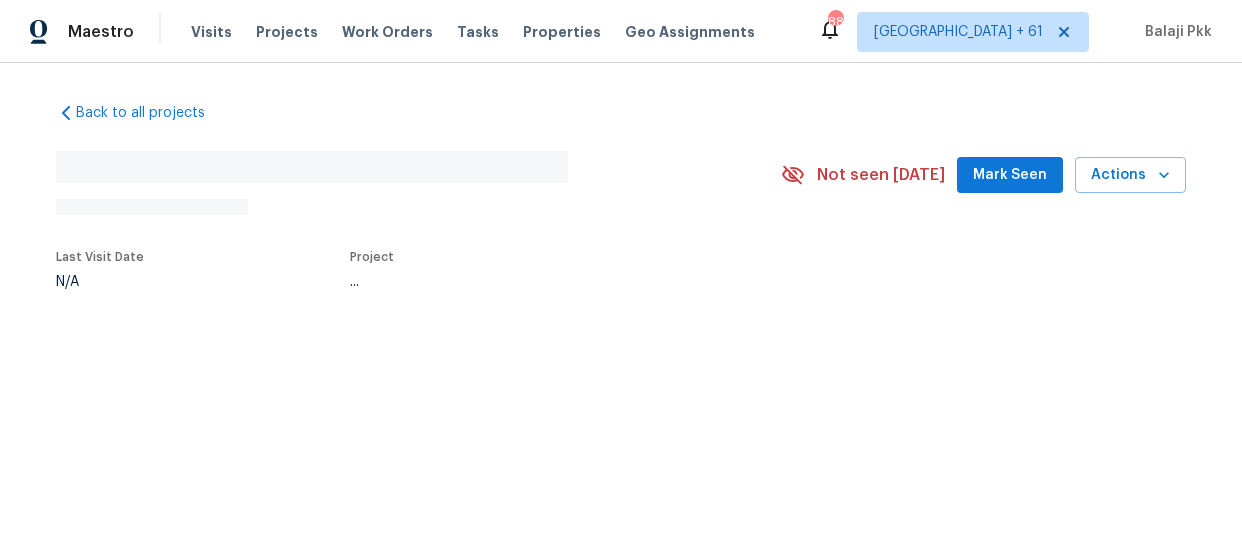 scroll, scrollTop: 0, scrollLeft: 0, axis: both 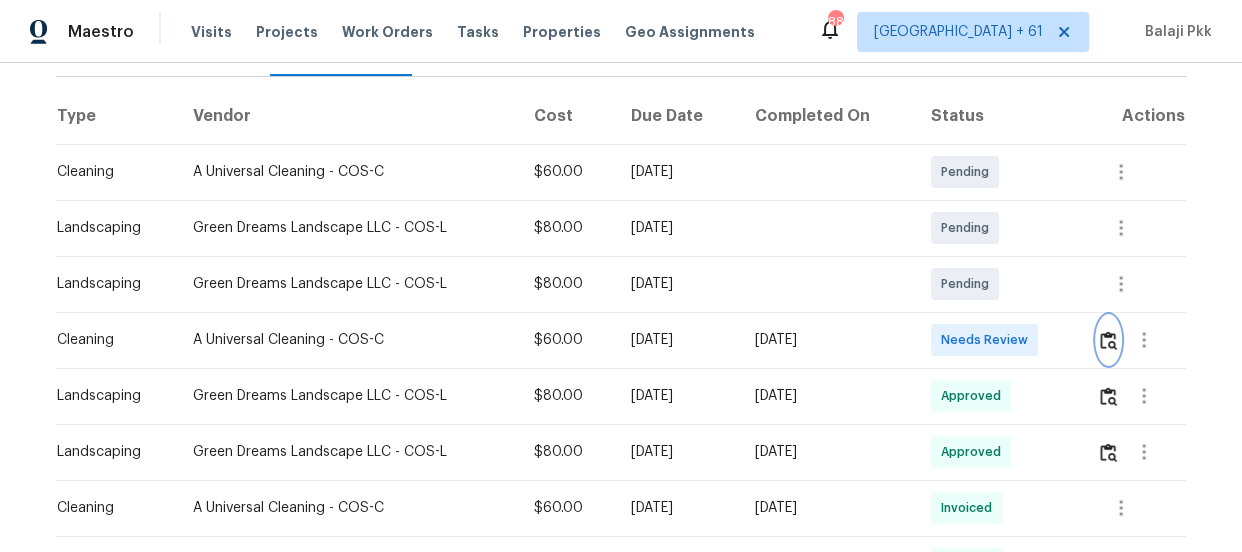 click at bounding box center (1108, 340) 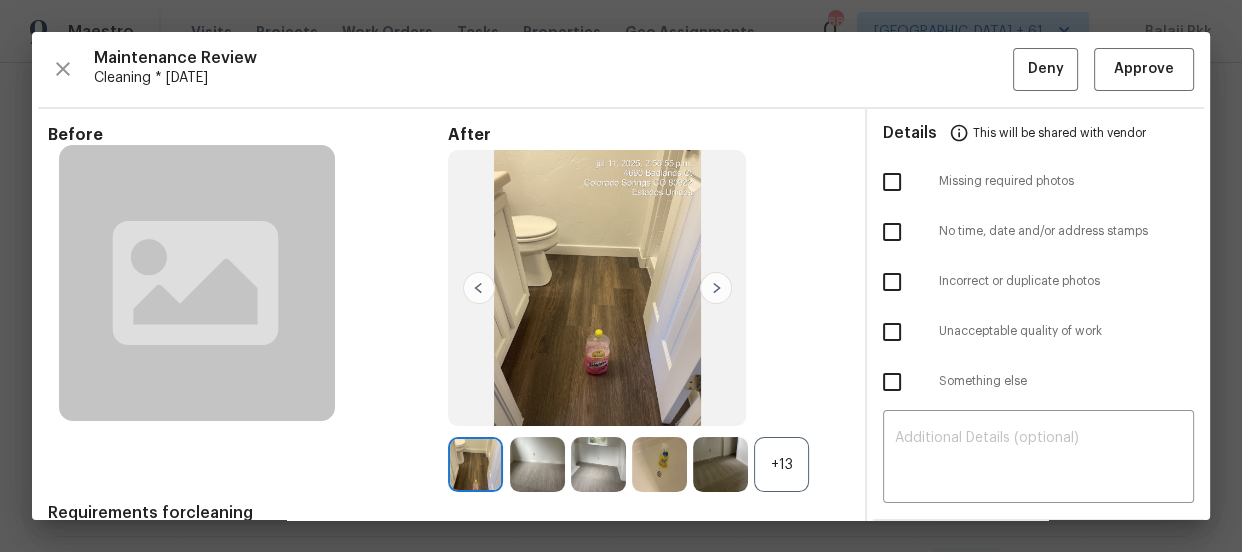 click on "+13" at bounding box center [781, 464] 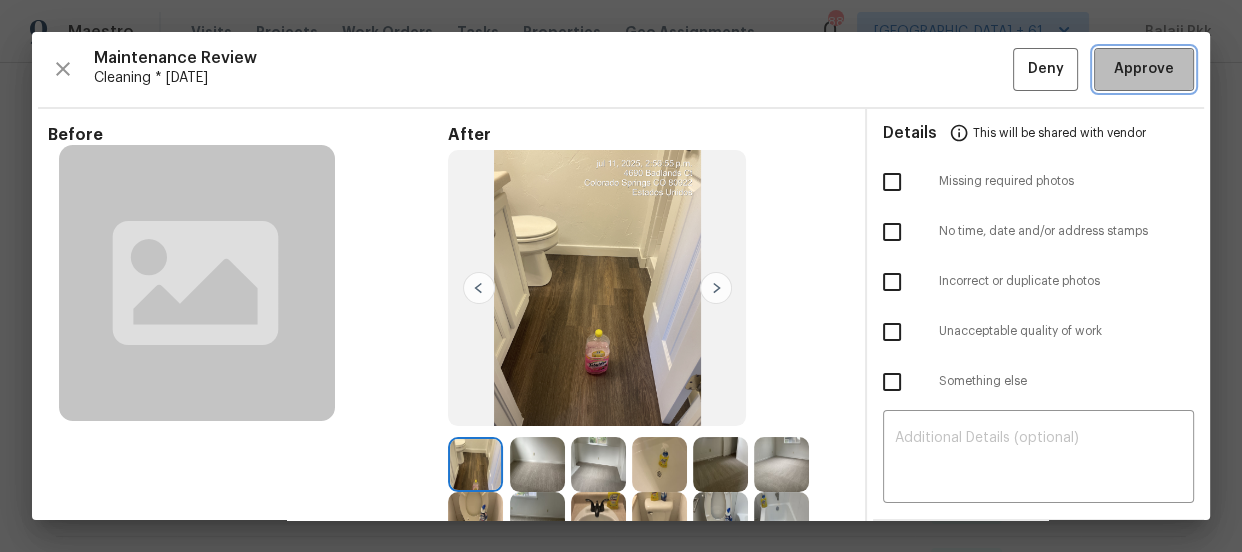 click on "Approve" at bounding box center (1144, 69) 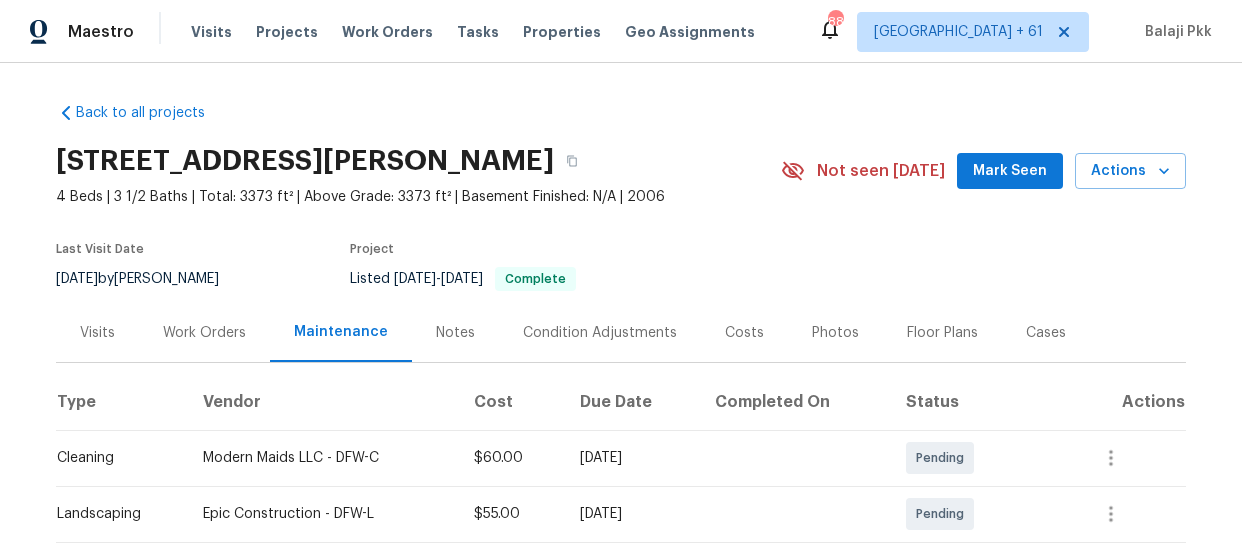 scroll, scrollTop: 0, scrollLeft: 0, axis: both 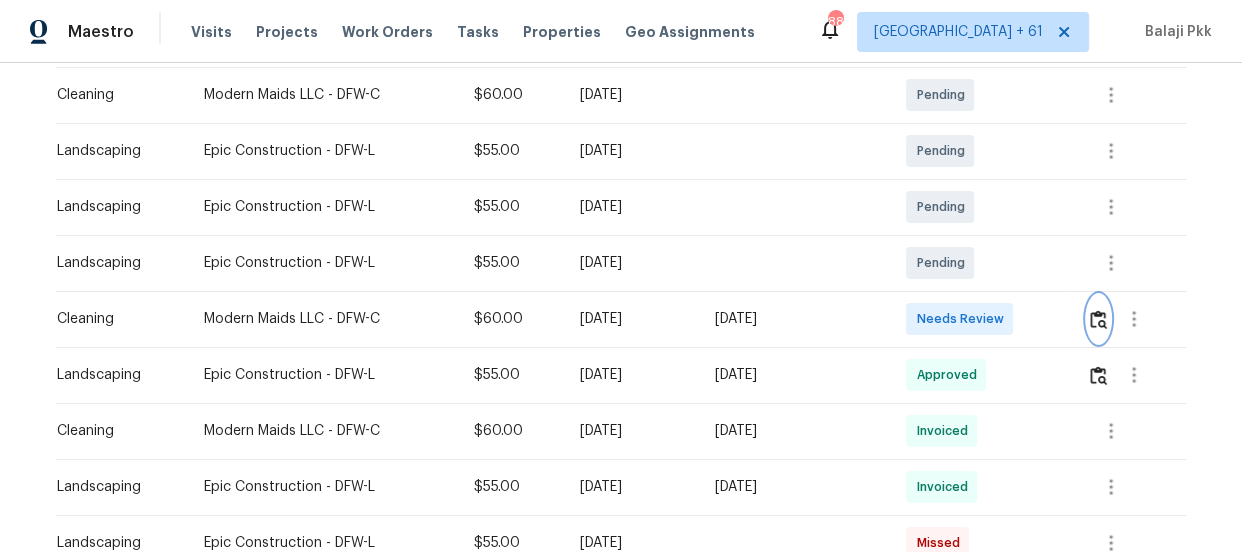 click at bounding box center (1098, 319) 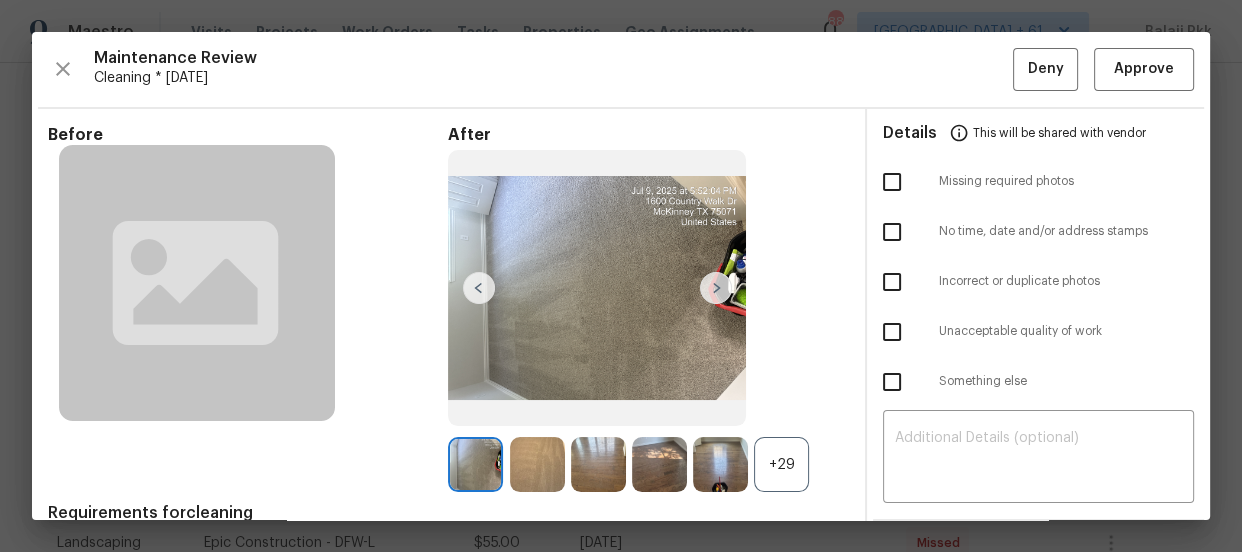 click on "+29" at bounding box center [781, 464] 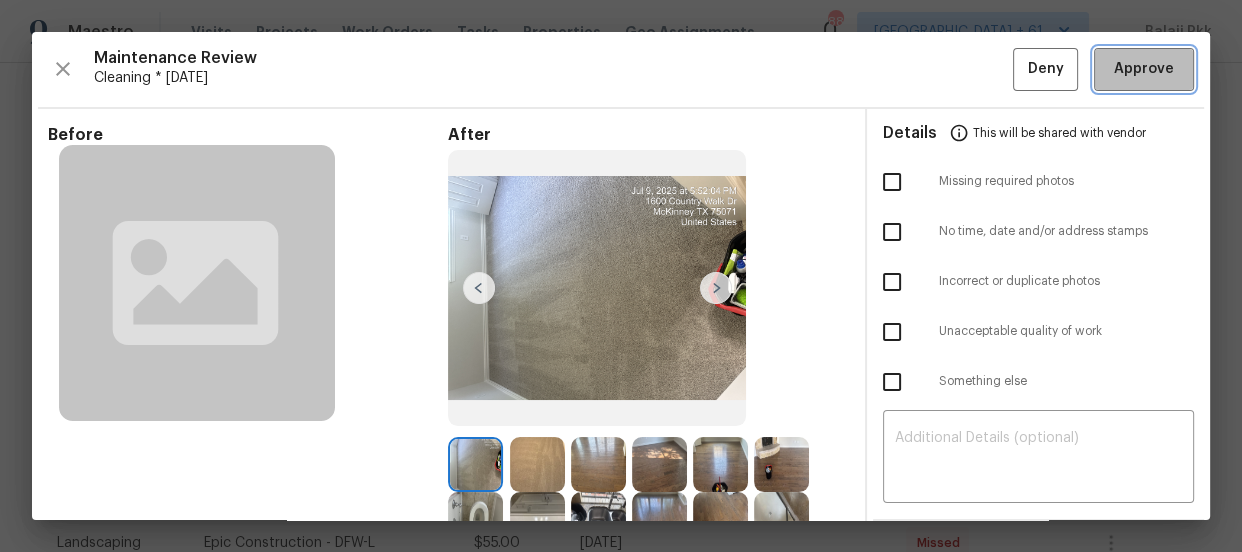 click on "Approve" at bounding box center (1144, 69) 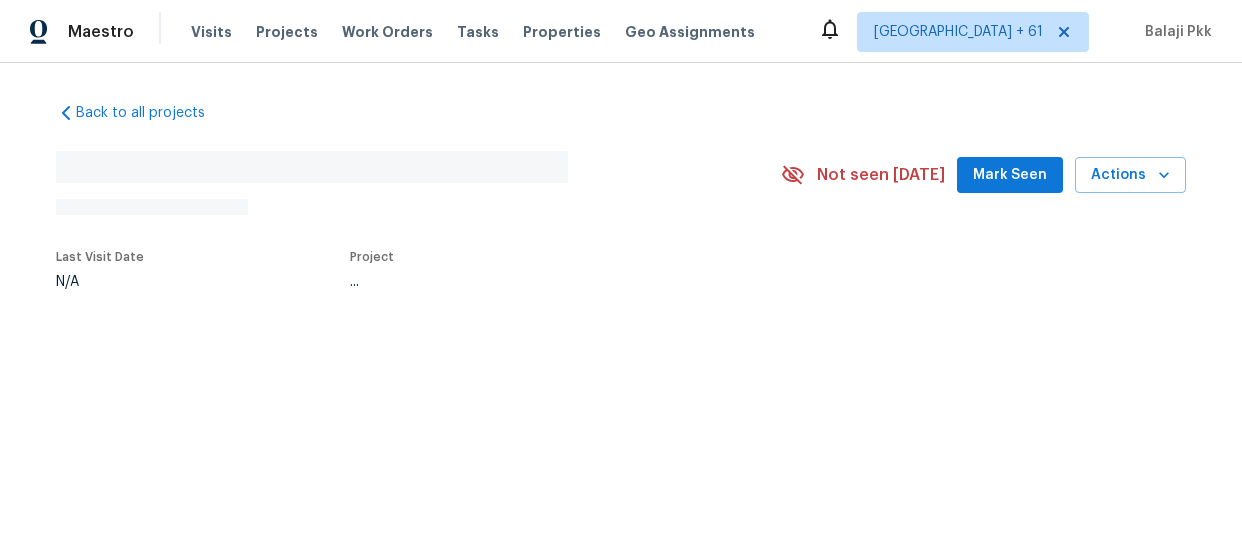 scroll, scrollTop: 0, scrollLeft: 0, axis: both 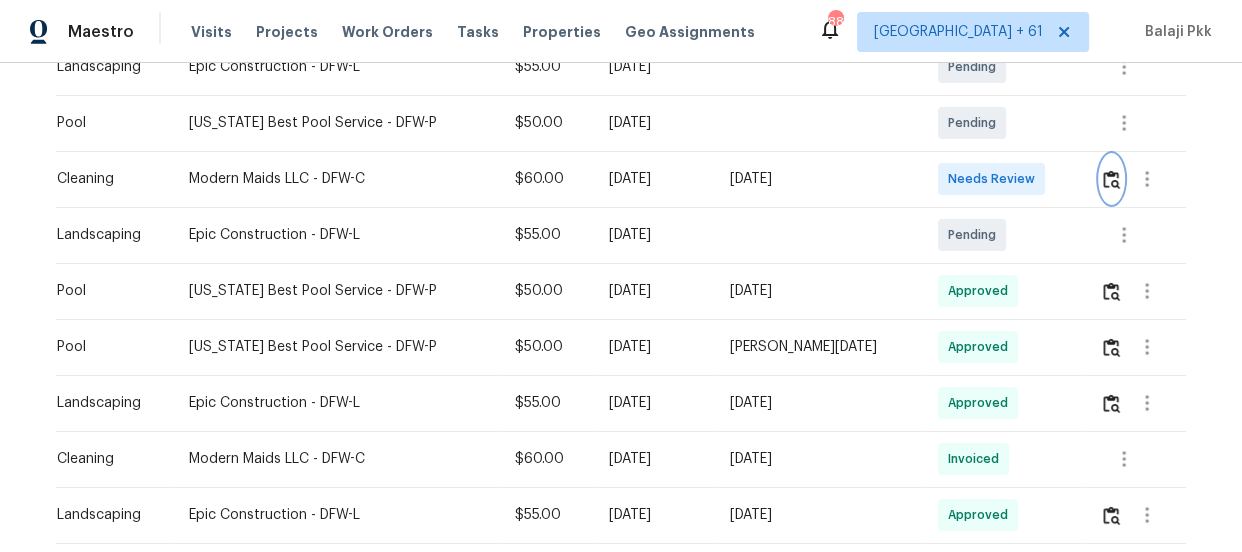 click at bounding box center (1111, 179) 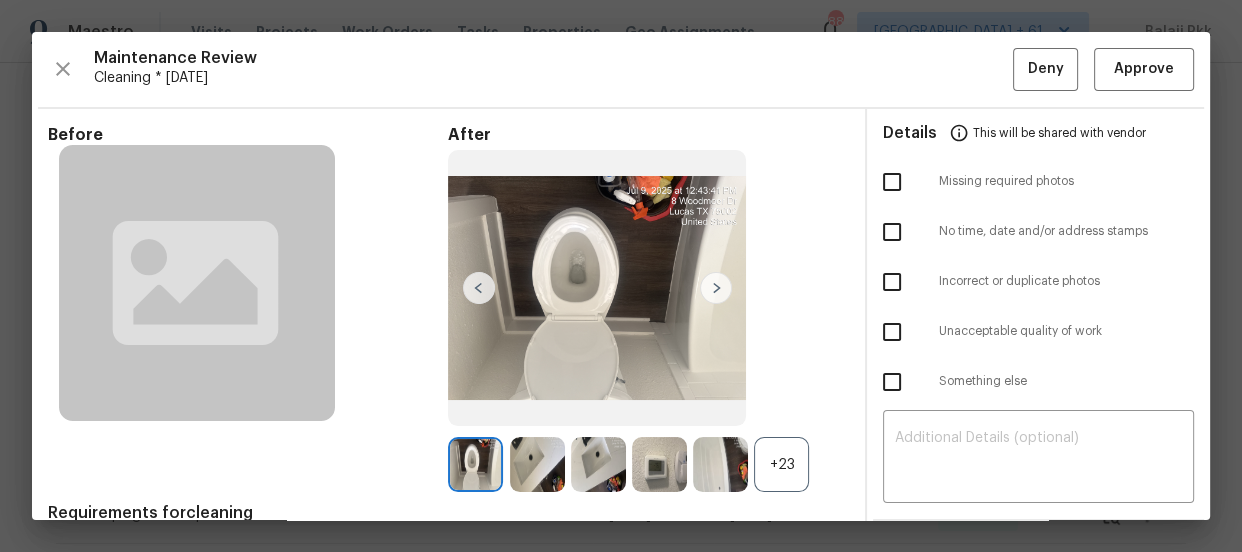 click on "+23" at bounding box center (781, 464) 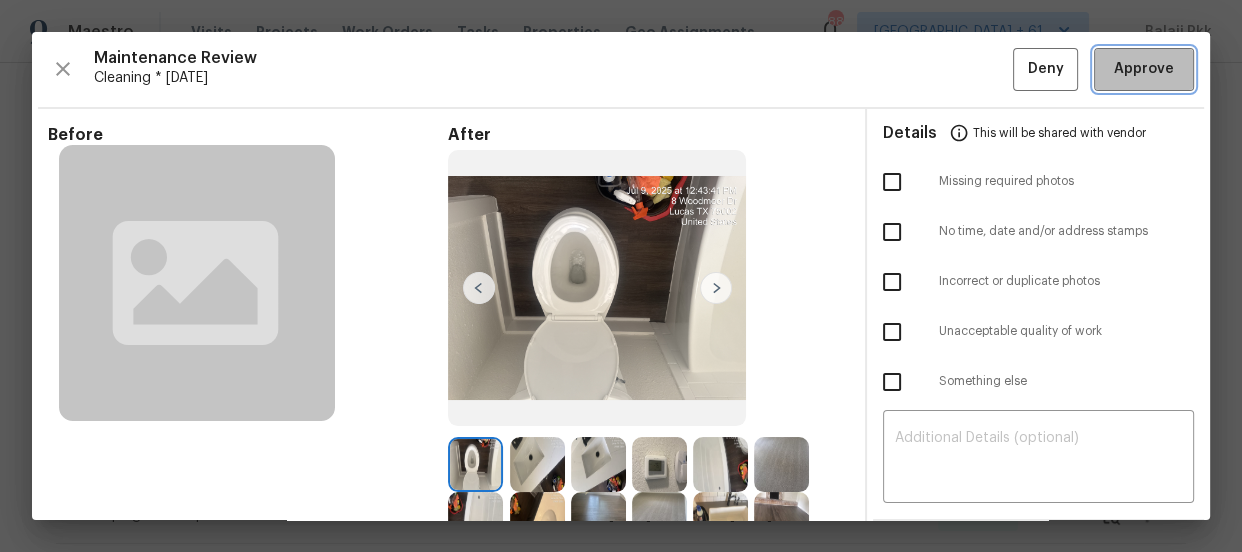 click on "Approve" at bounding box center (1144, 69) 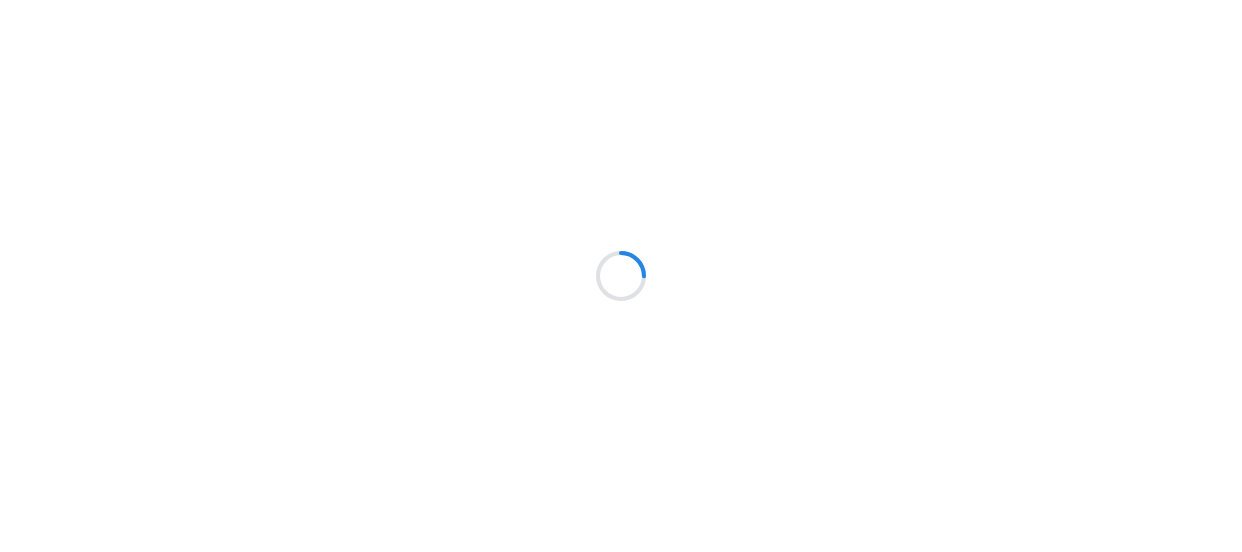 scroll, scrollTop: 0, scrollLeft: 0, axis: both 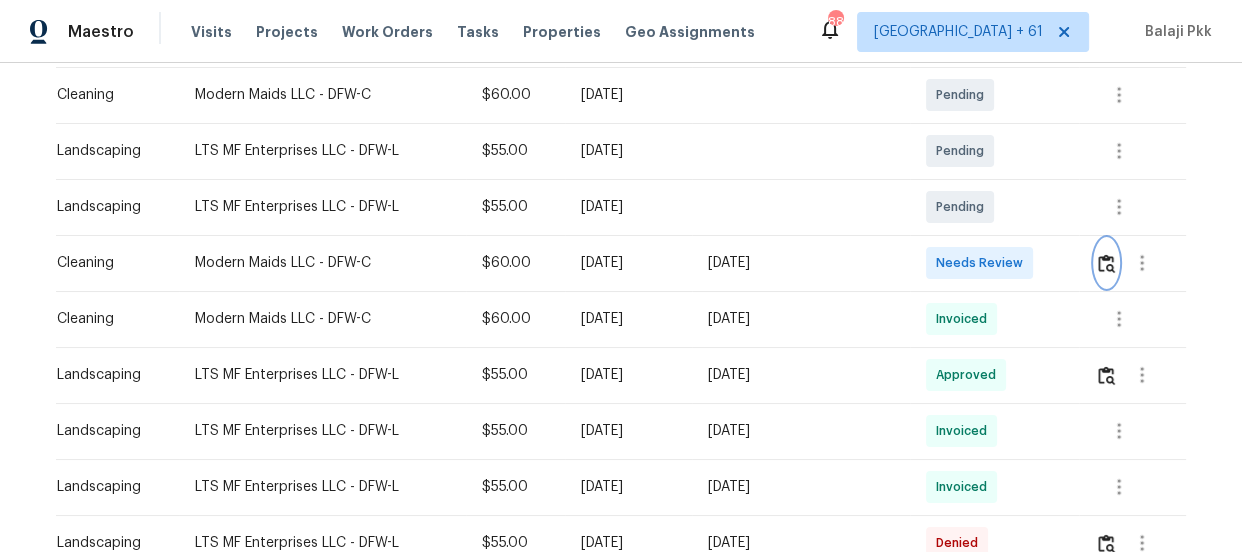 click at bounding box center (1106, 263) 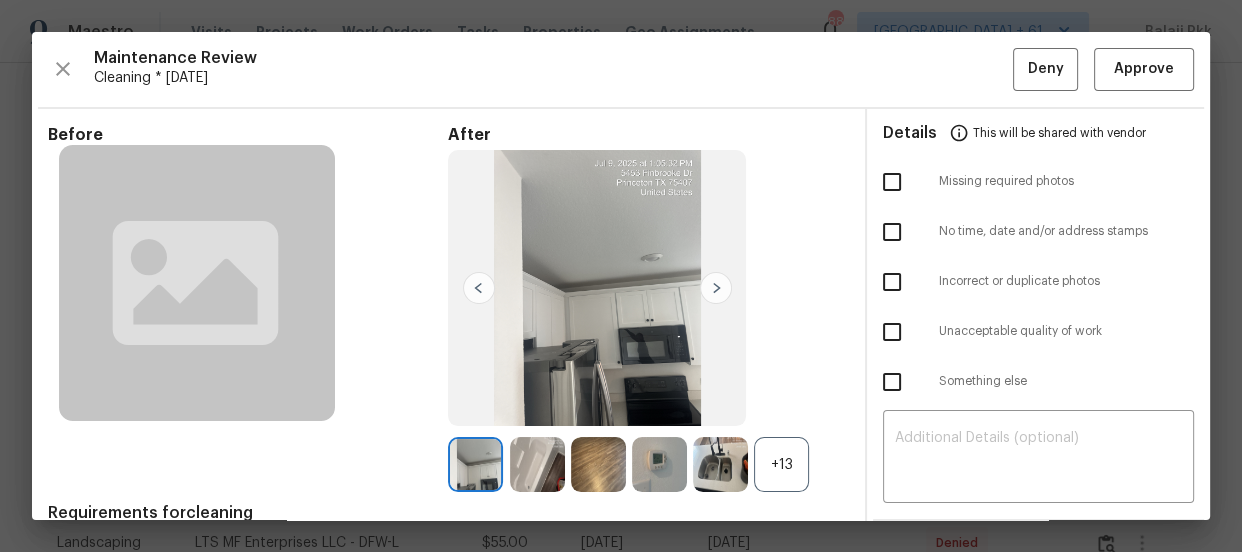 click on "+13" at bounding box center (781, 464) 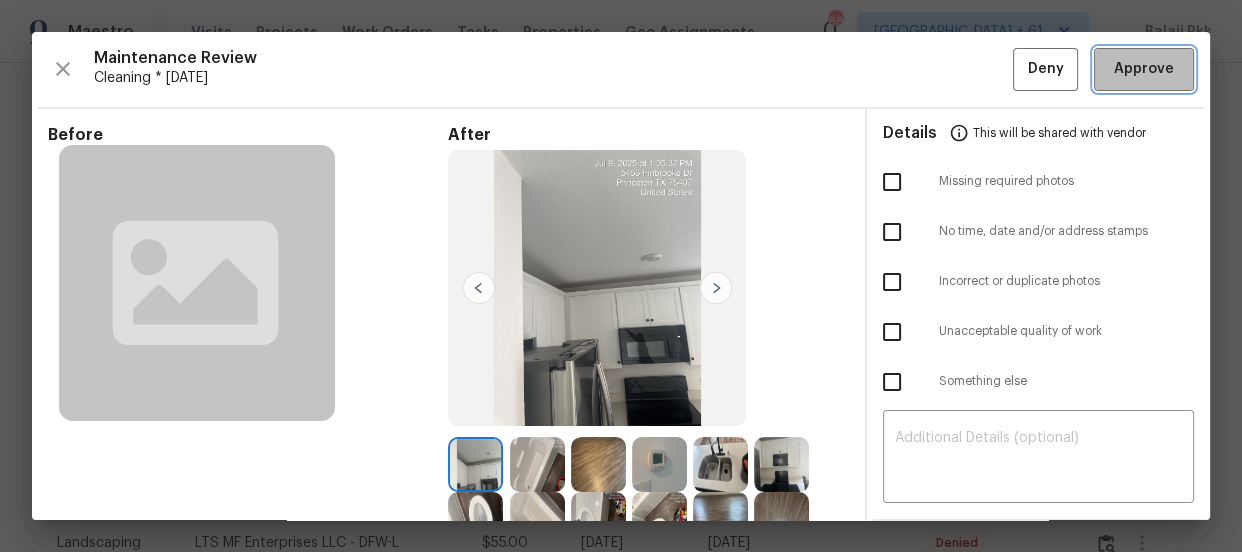 click on "Approve" at bounding box center (1144, 69) 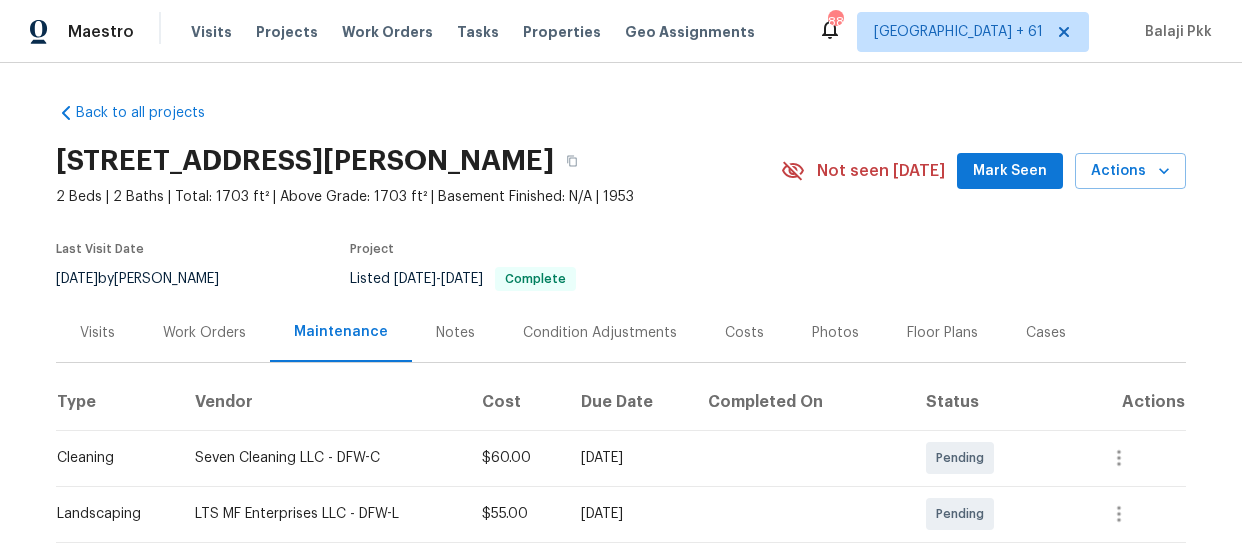 scroll, scrollTop: 0, scrollLeft: 0, axis: both 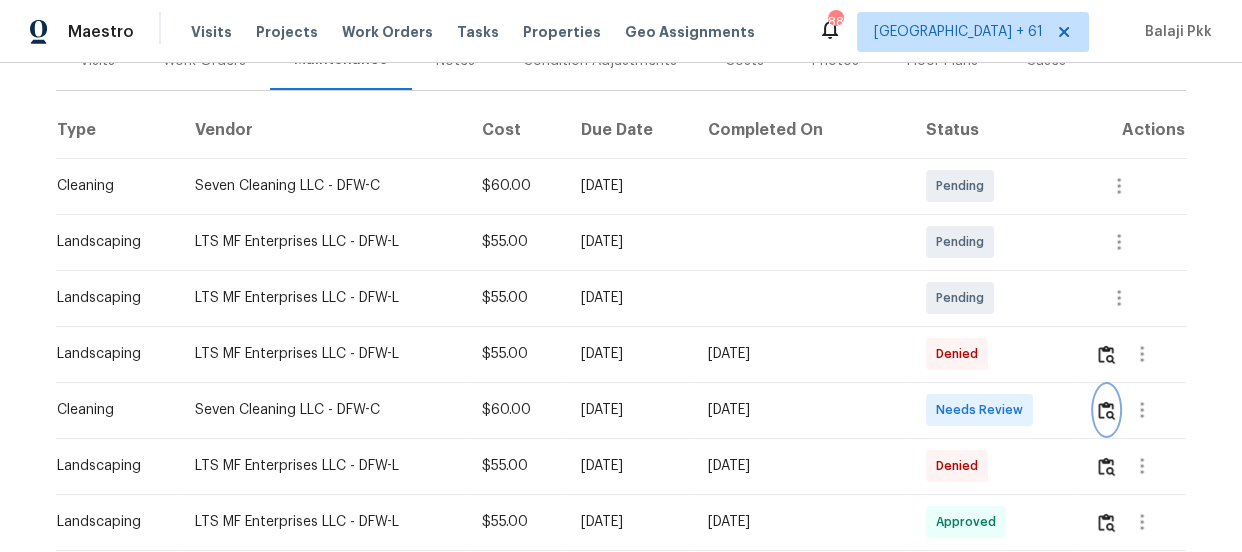 click at bounding box center (1106, 410) 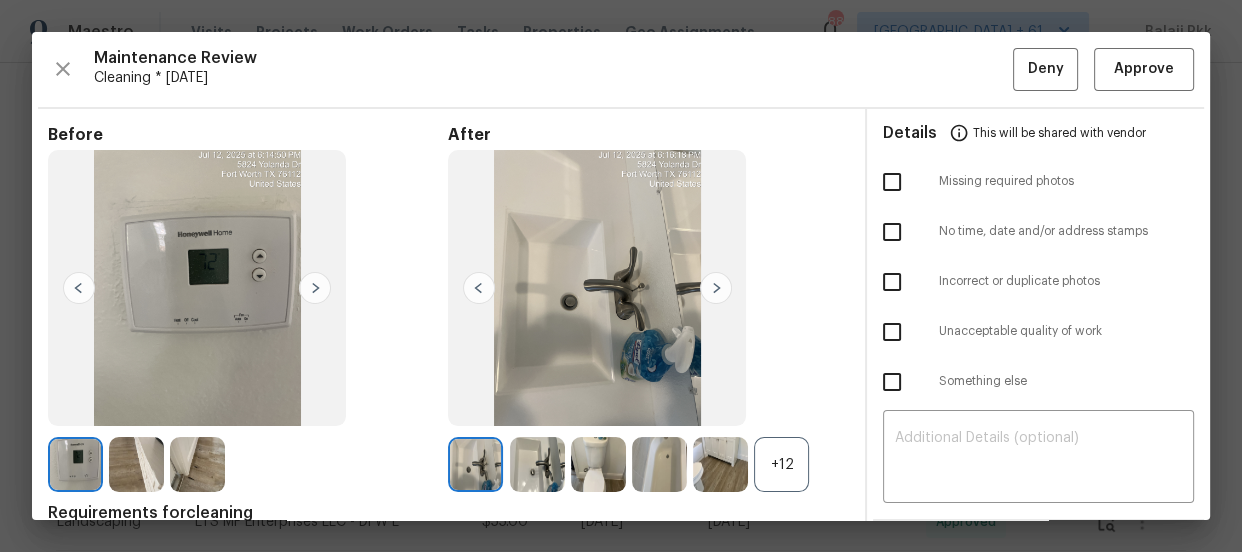 scroll, scrollTop: 0, scrollLeft: 0, axis: both 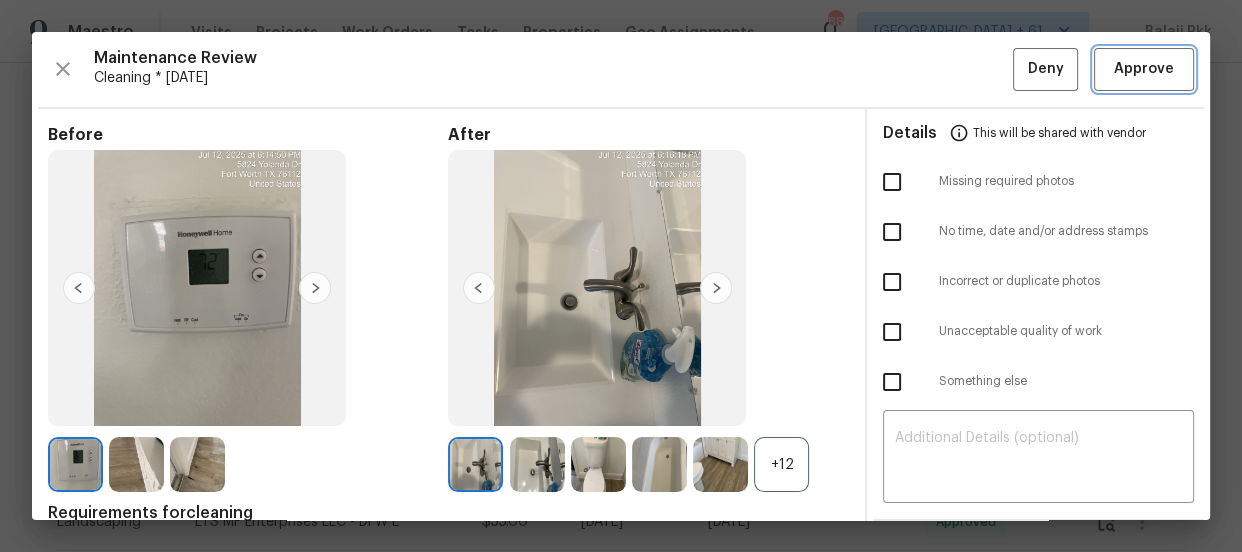 click on "Approve" at bounding box center (1144, 69) 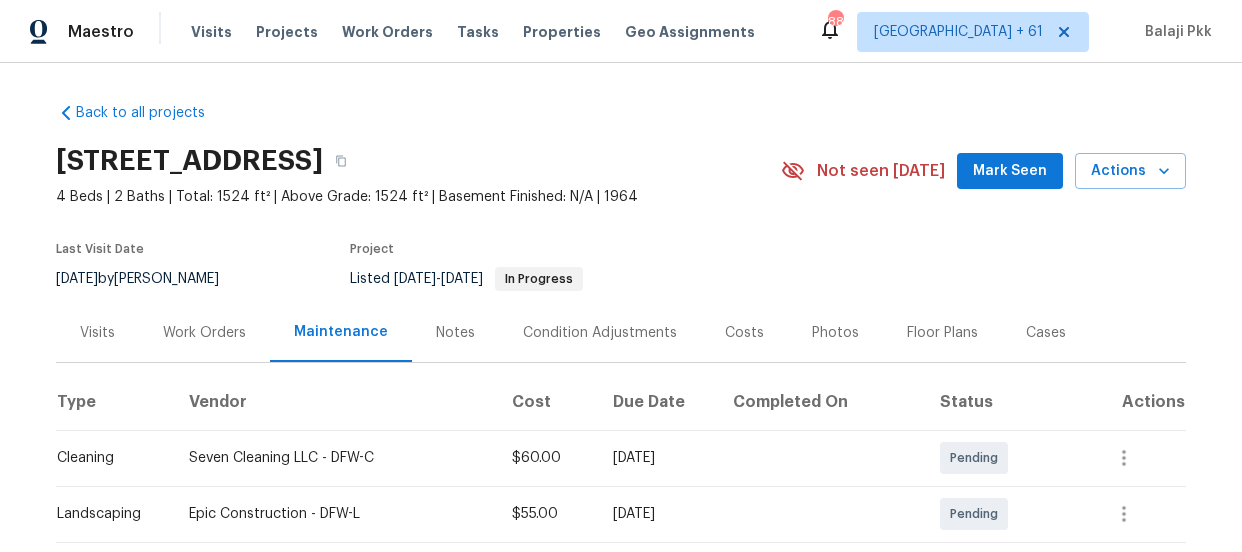 scroll, scrollTop: 0, scrollLeft: 0, axis: both 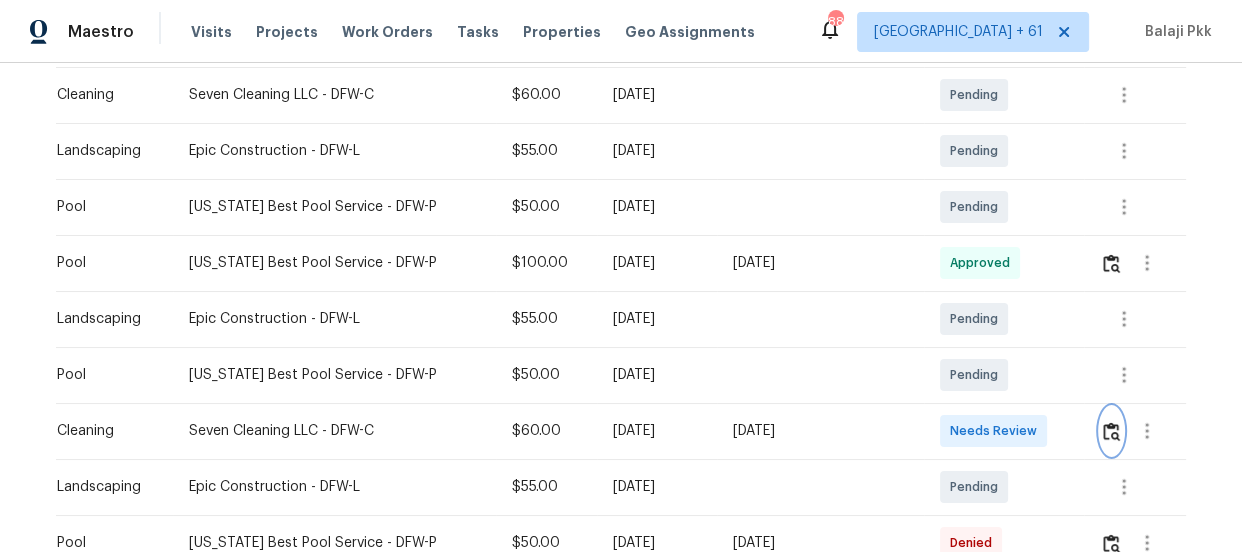 click at bounding box center (1111, 431) 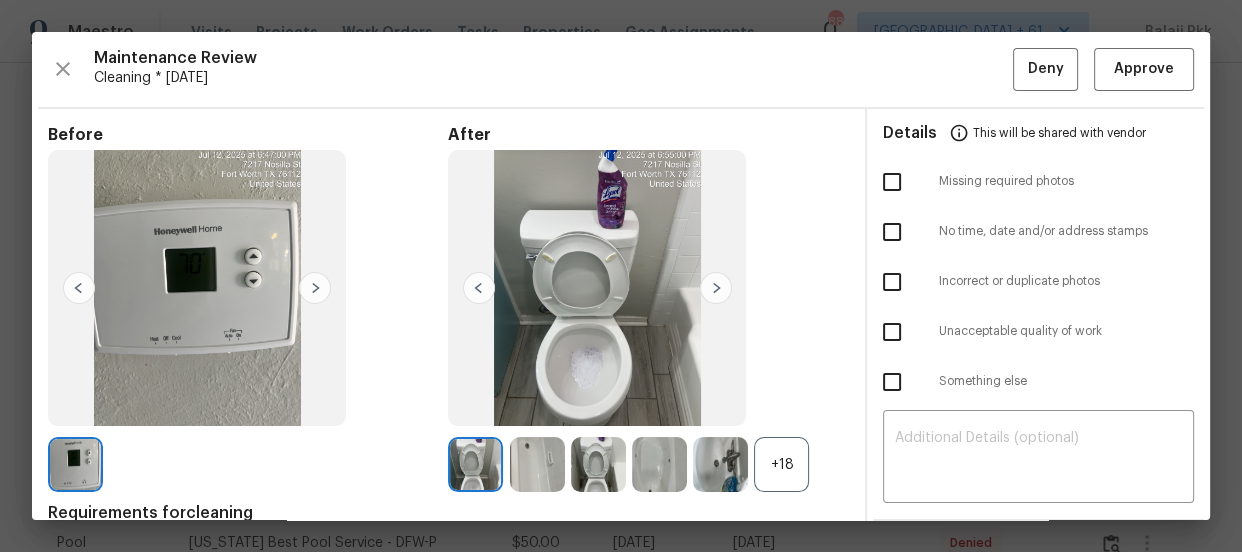 click on "+18" at bounding box center (781, 464) 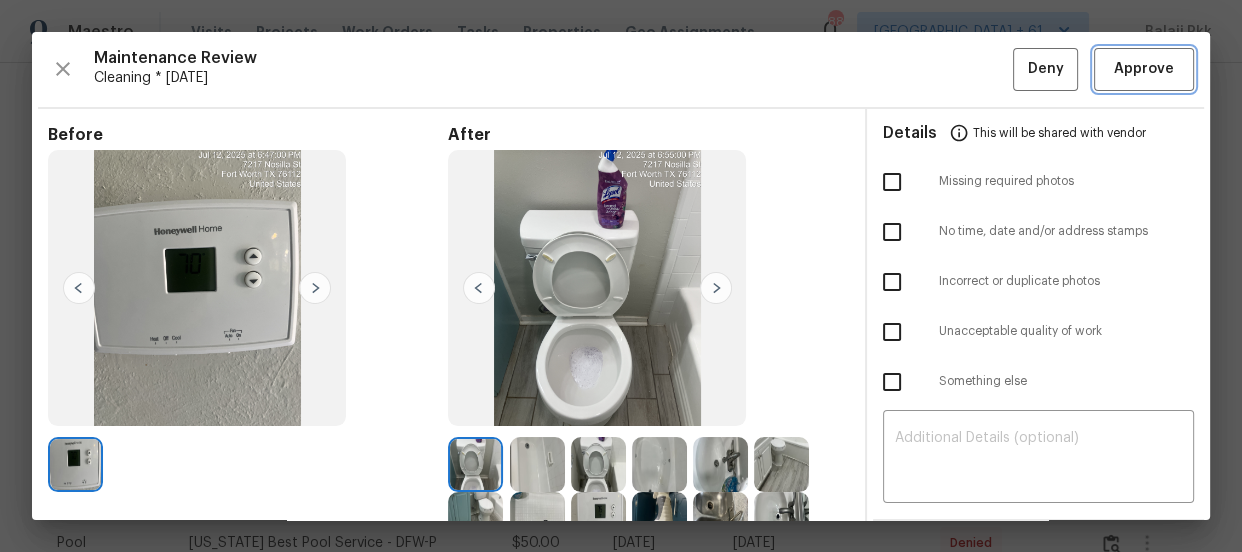 click on "Approve" at bounding box center [1144, 69] 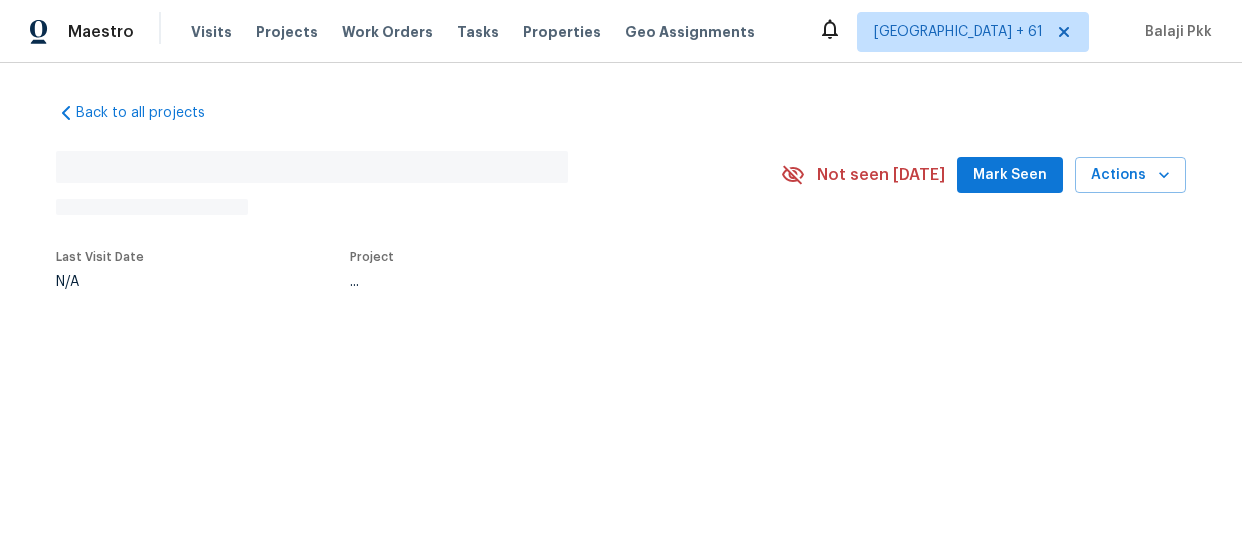 scroll, scrollTop: 0, scrollLeft: 0, axis: both 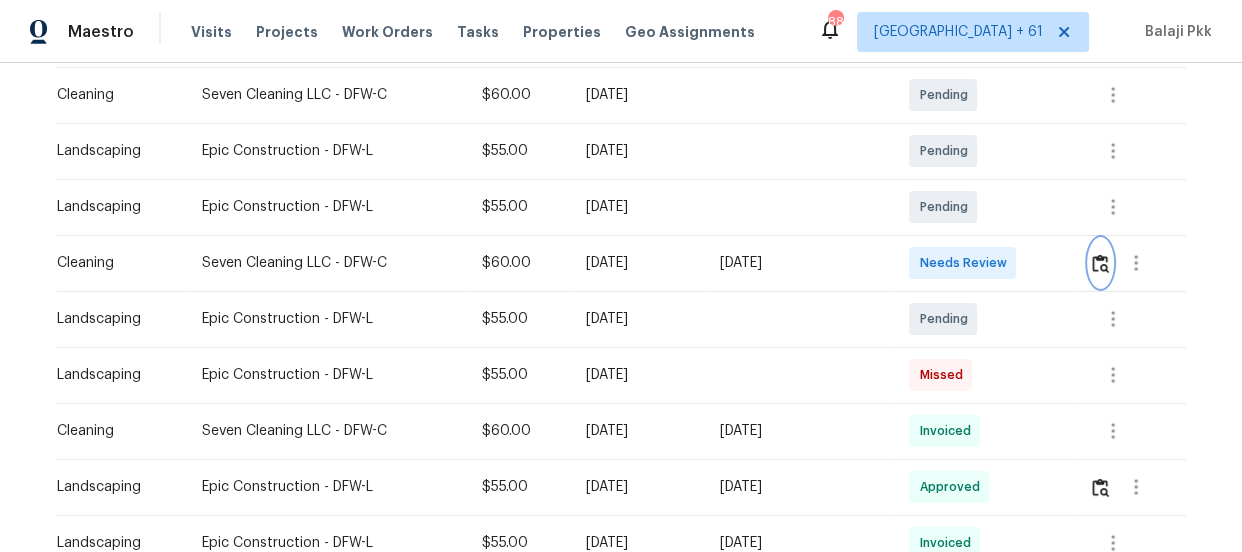 click at bounding box center [1100, 263] 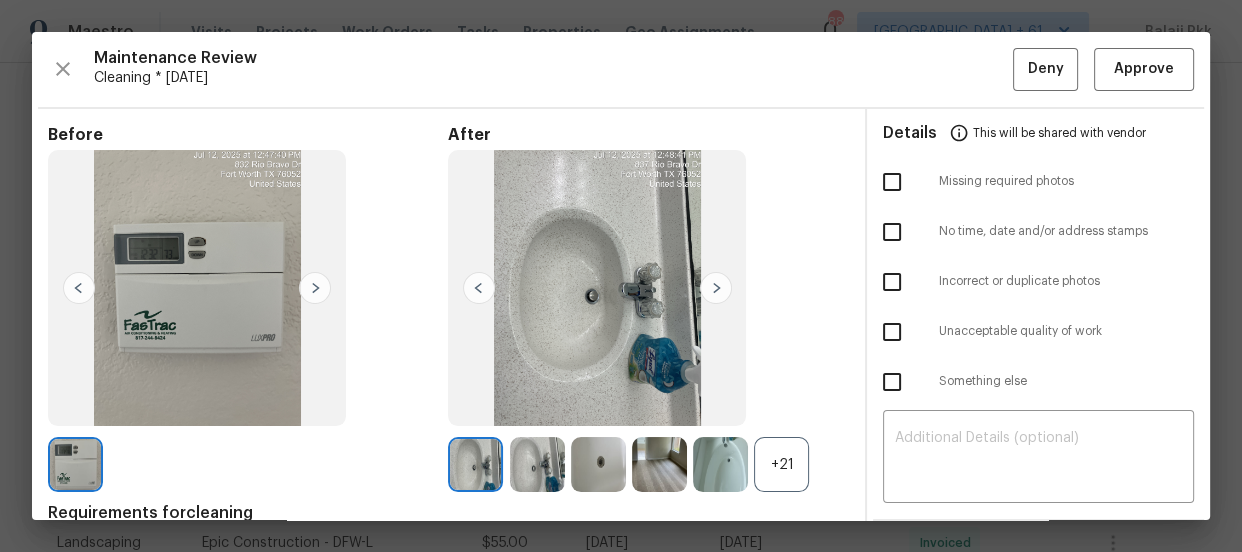 click on "+21" at bounding box center [781, 464] 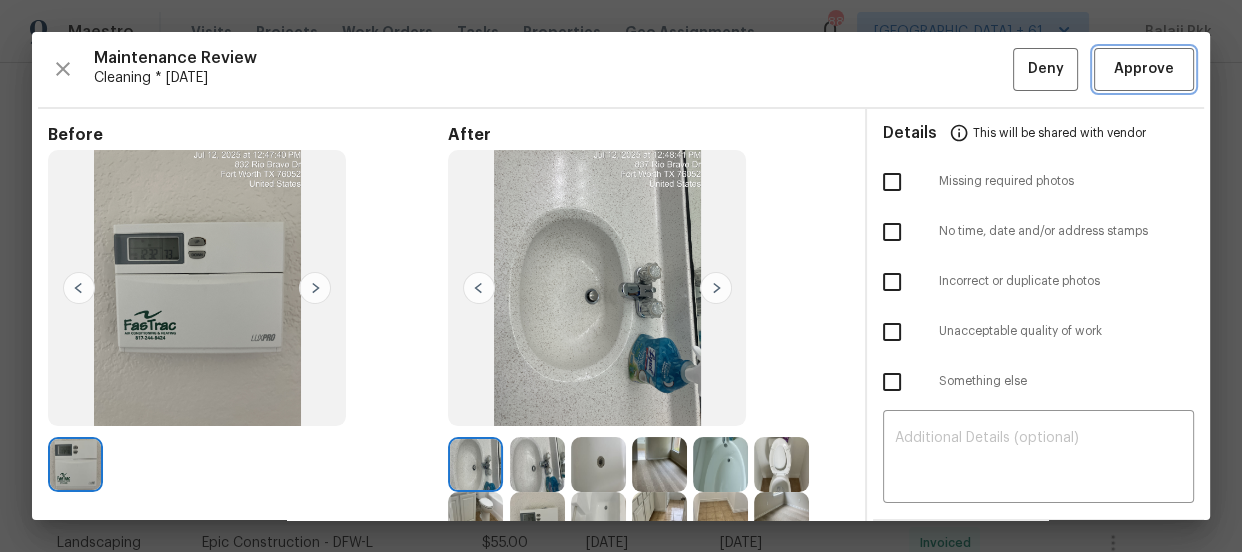 click on "Approve" at bounding box center (1144, 69) 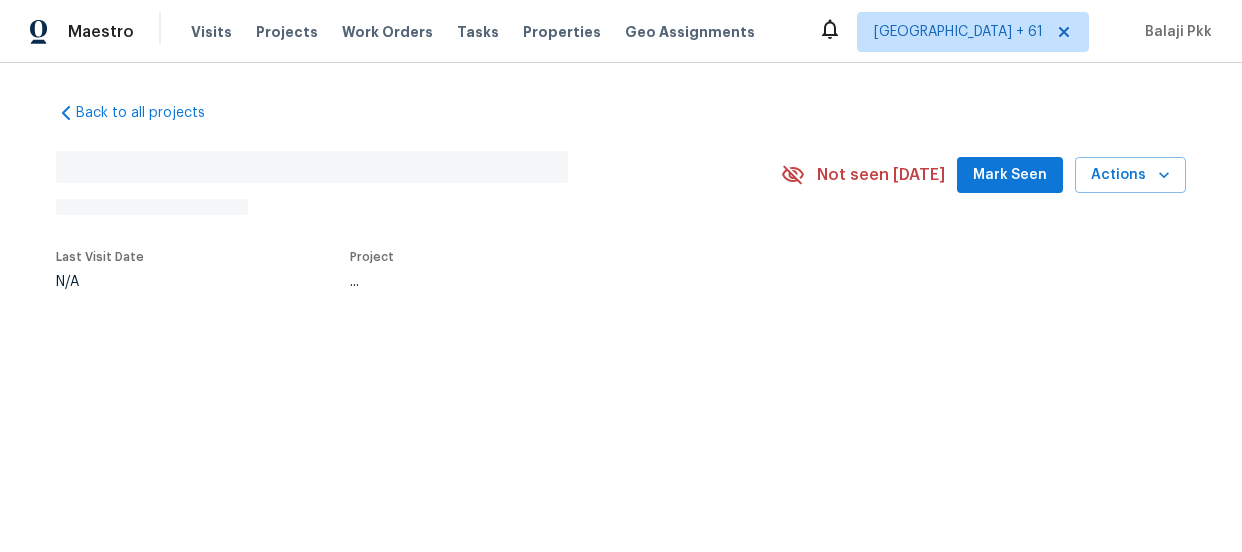 scroll, scrollTop: 0, scrollLeft: 0, axis: both 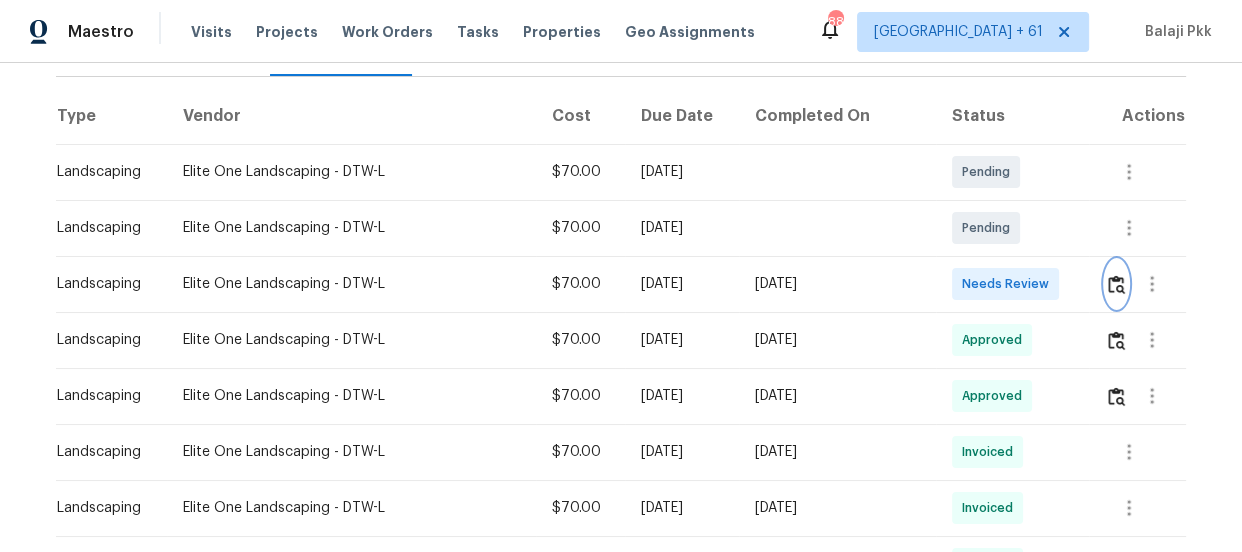 click at bounding box center [1116, 284] 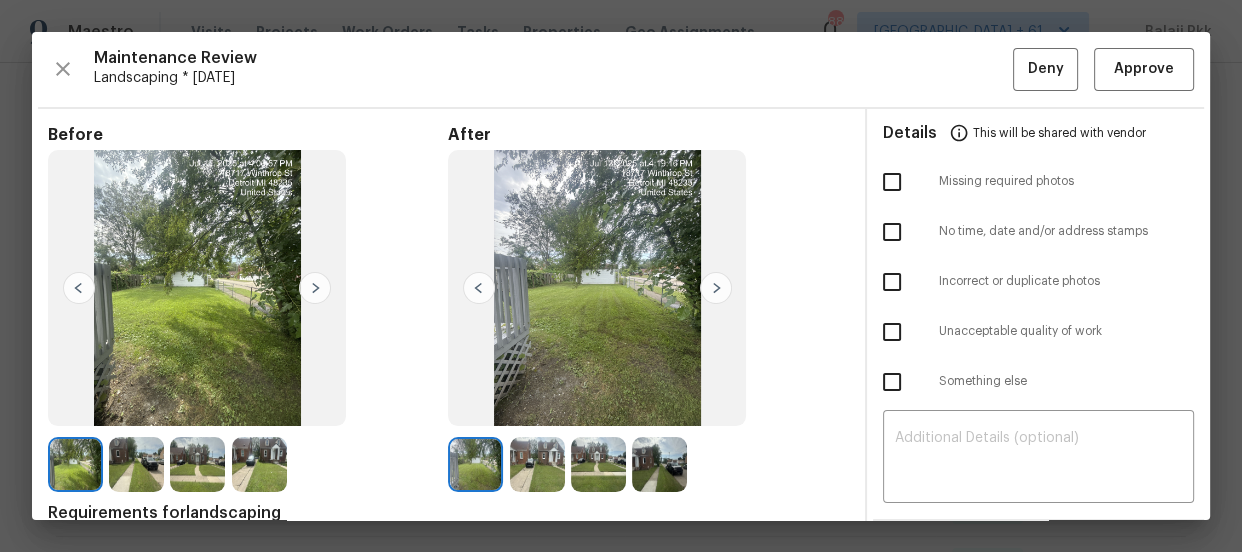 scroll, scrollTop: 0, scrollLeft: 0, axis: both 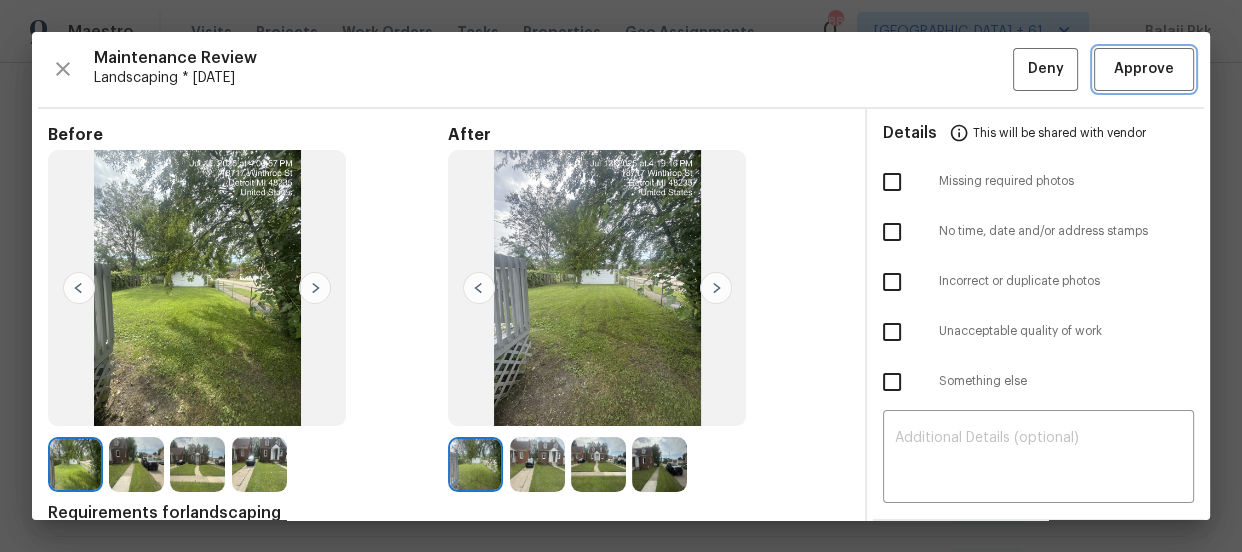 click on "Approve" at bounding box center [1144, 69] 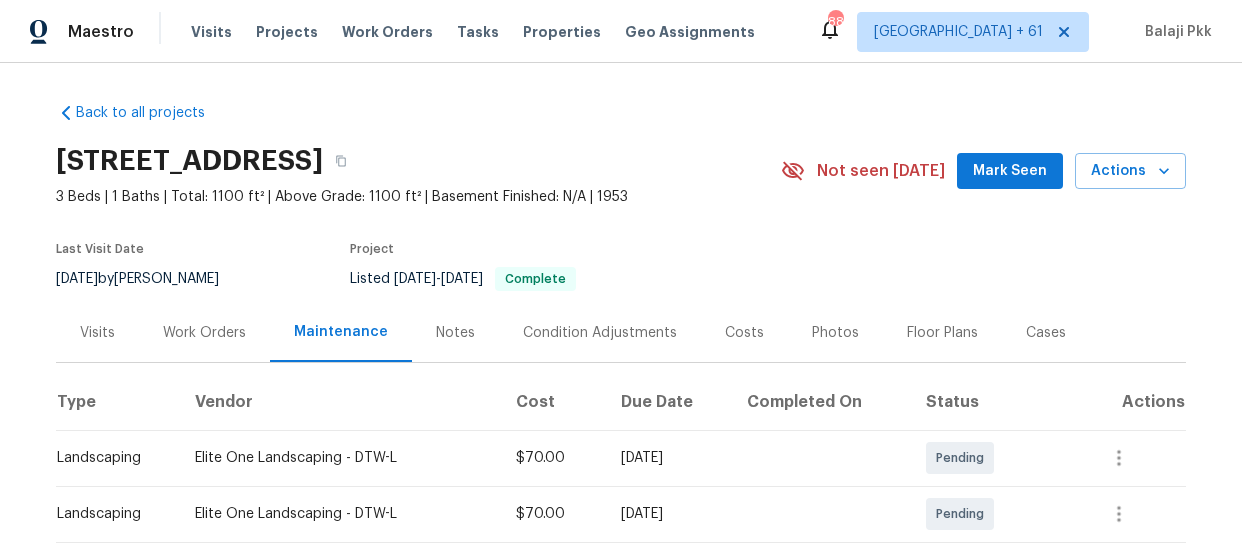 scroll, scrollTop: 0, scrollLeft: 0, axis: both 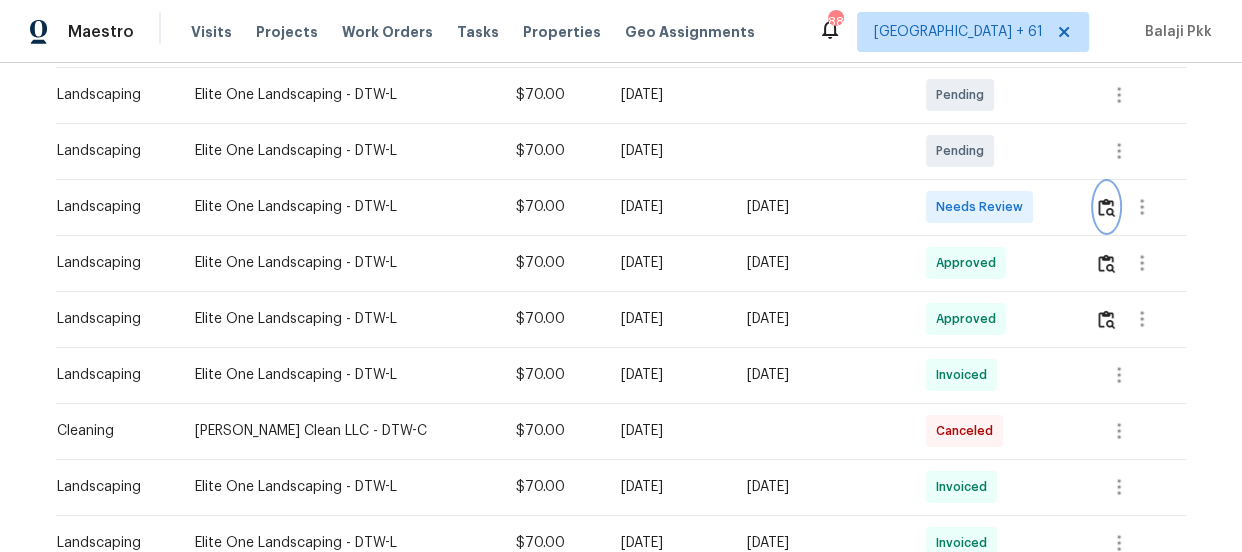 click at bounding box center [1106, 207] 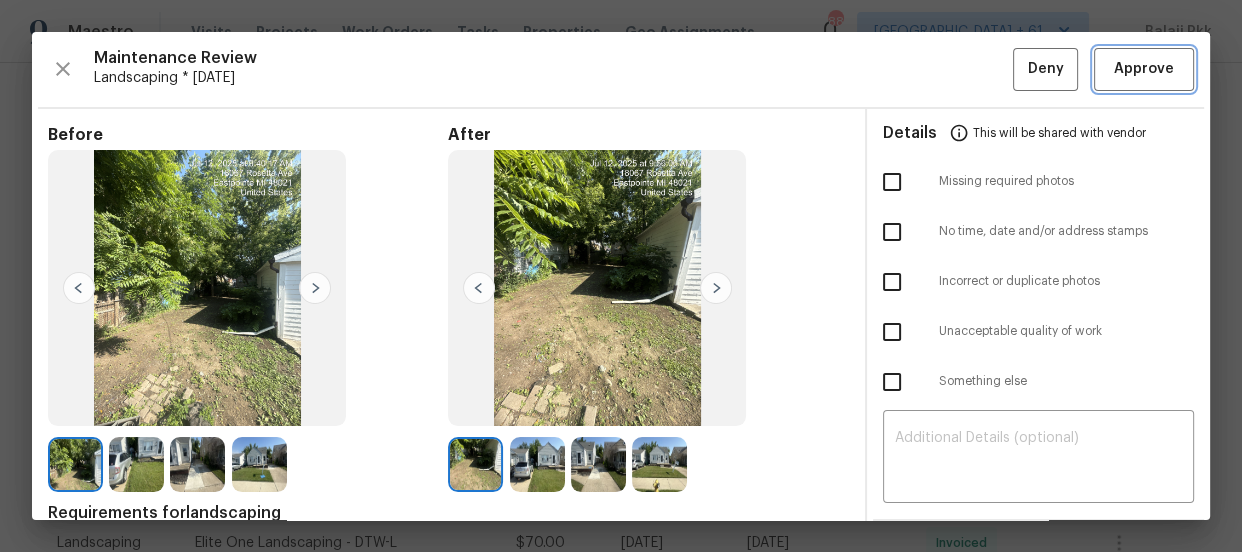 click on "Approve" at bounding box center (1144, 69) 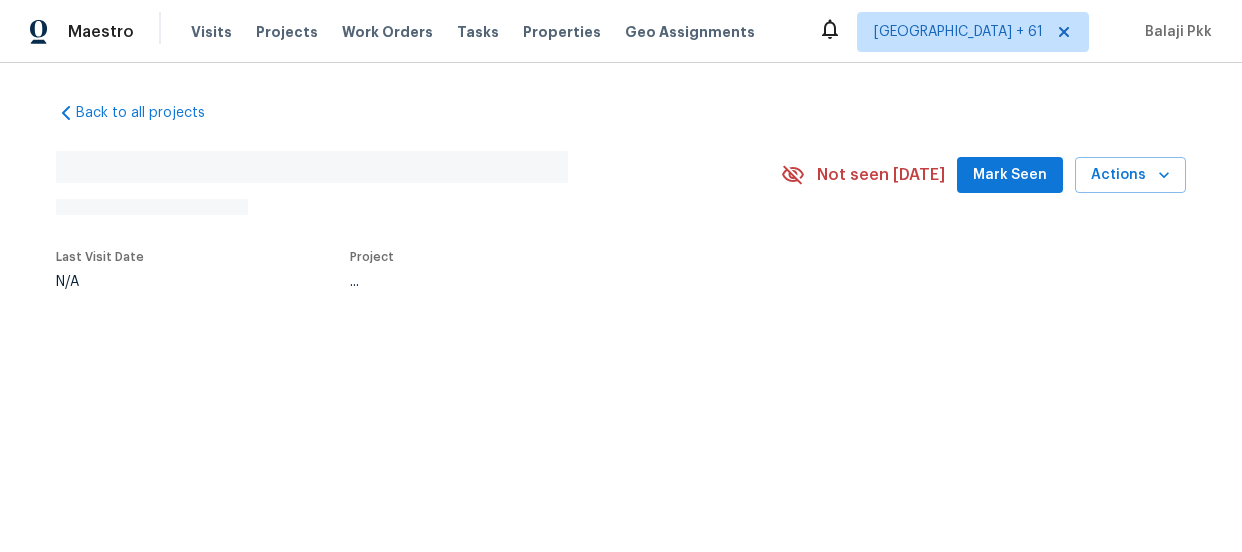 scroll, scrollTop: 0, scrollLeft: 0, axis: both 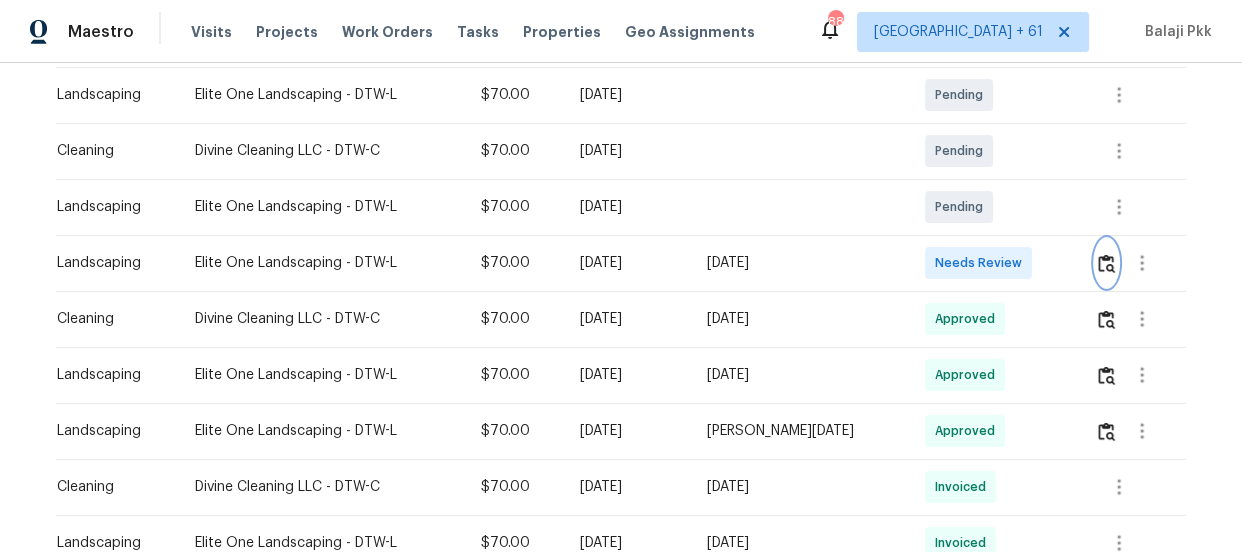 click at bounding box center [1106, 263] 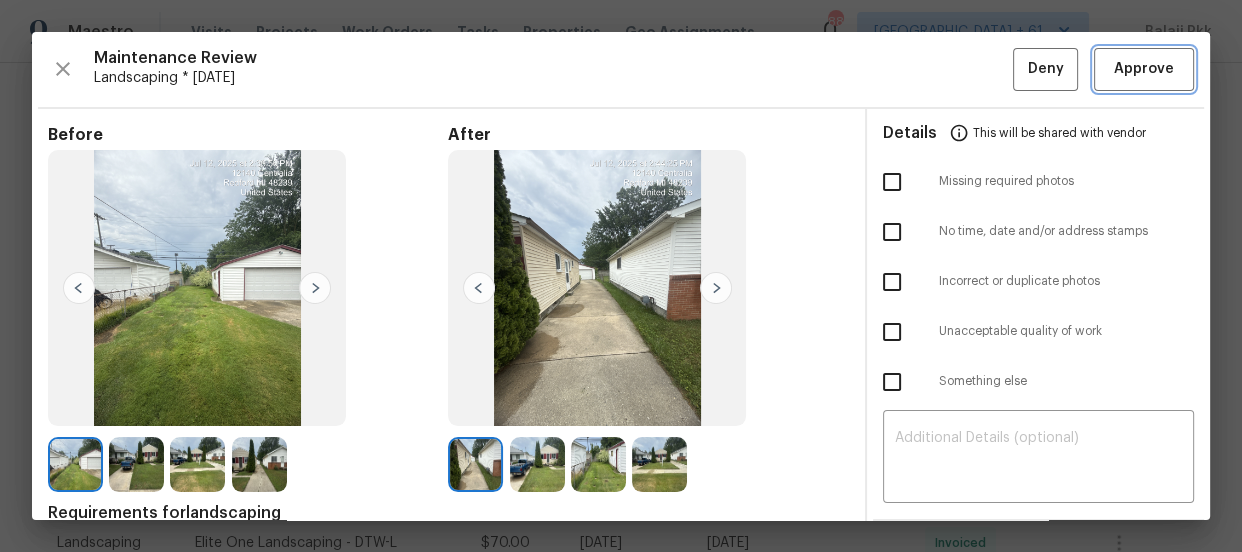 click on "Approve" at bounding box center [1144, 69] 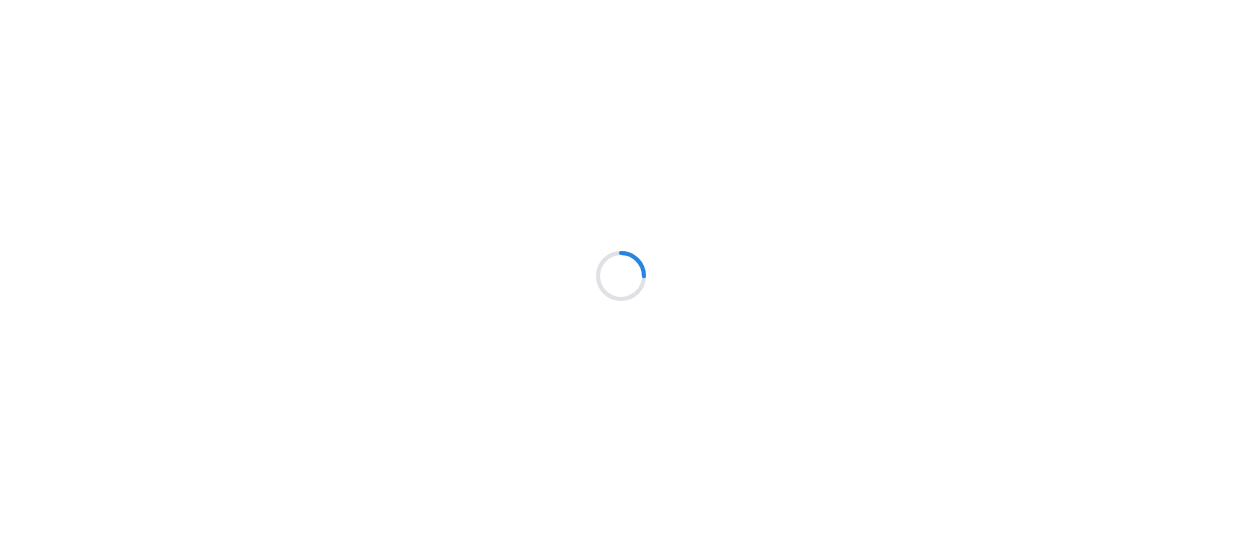 scroll, scrollTop: 0, scrollLeft: 0, axis: both 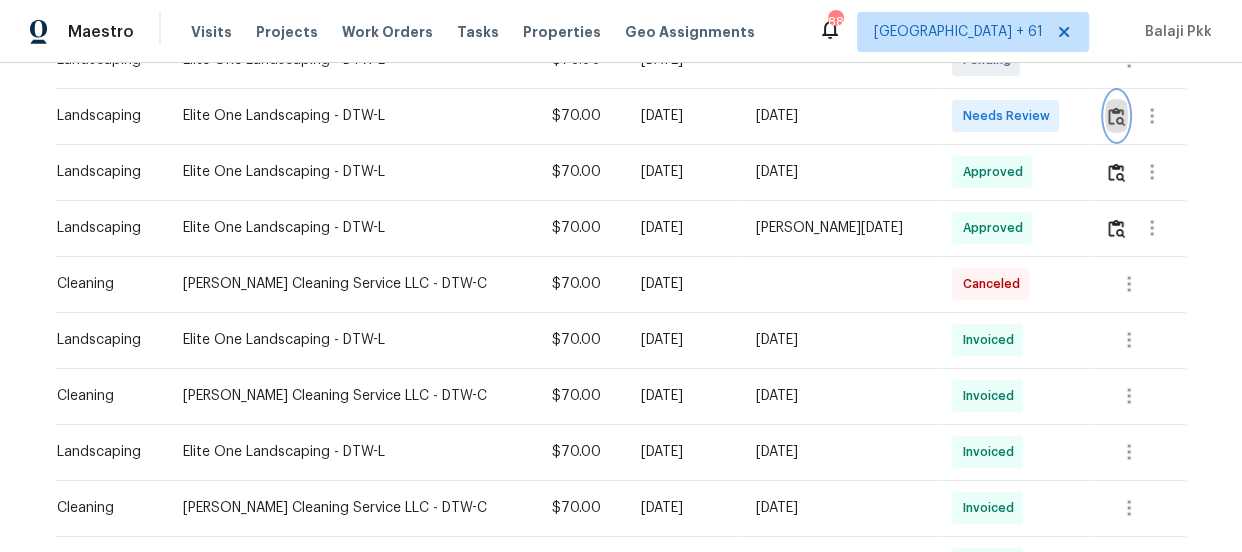 click at bounding box center [1116, 116] 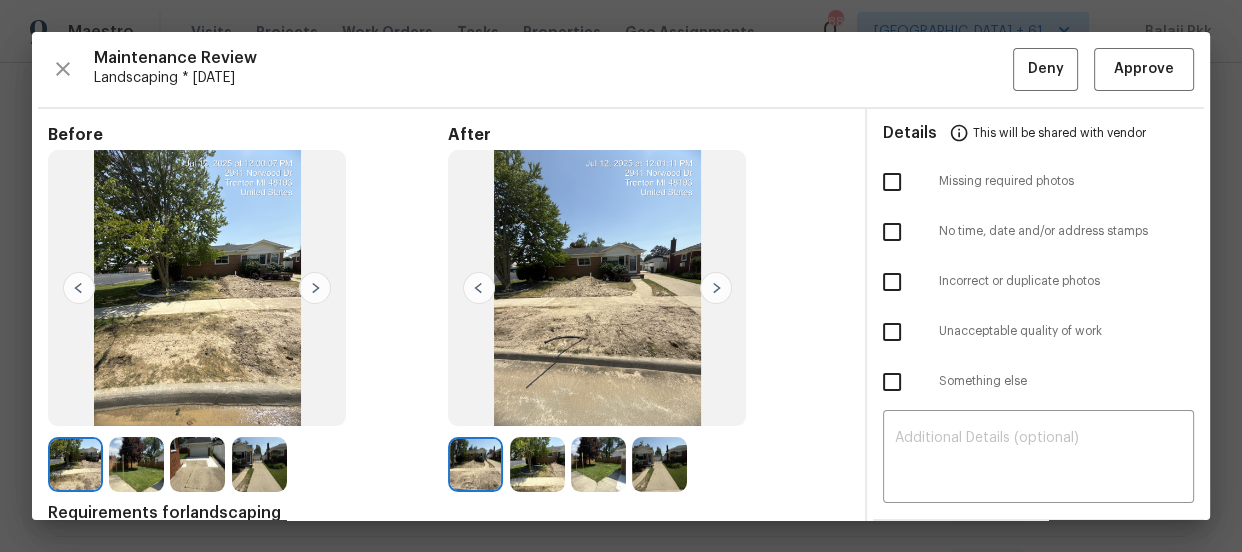 click at bounding box center [892, 182] 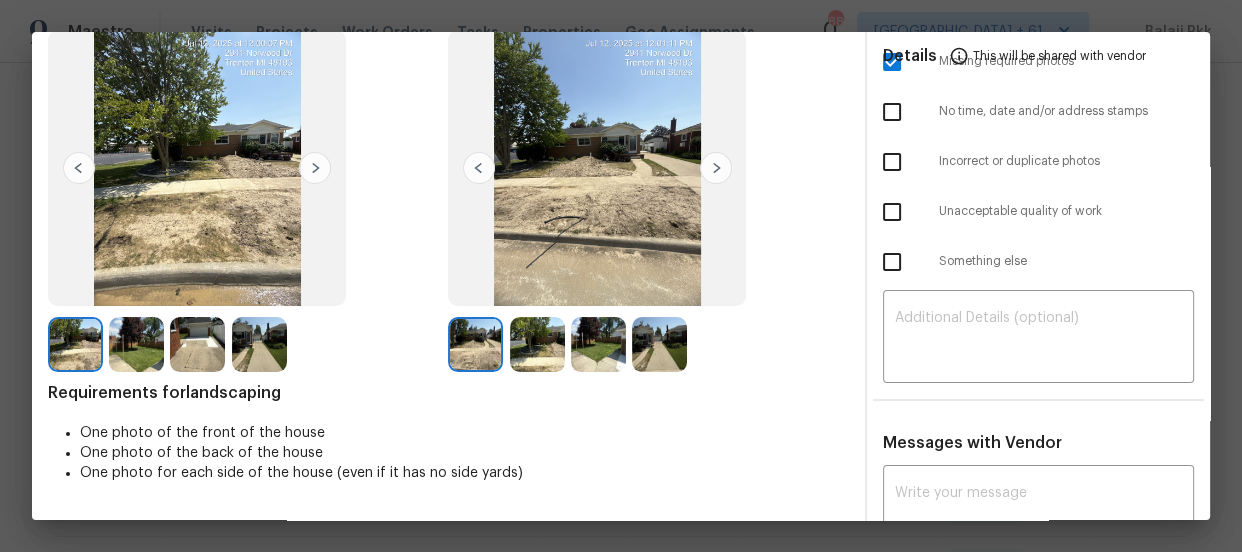 scroll, scrollTop: 323, scrollLeft: 0, axis: vertical 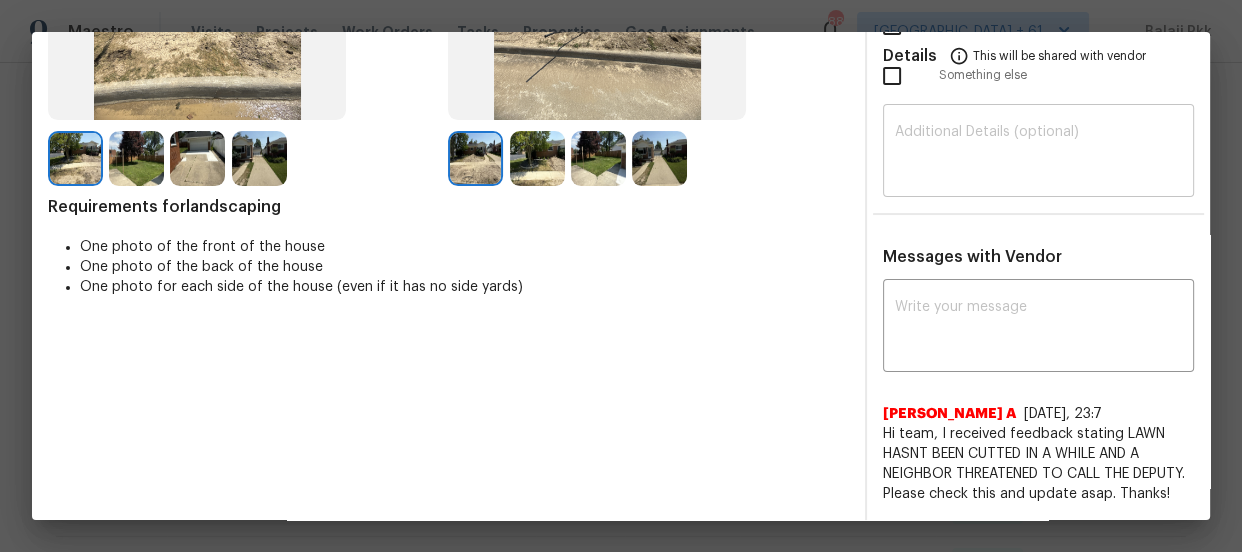 click at bounding box center (1038, 153) 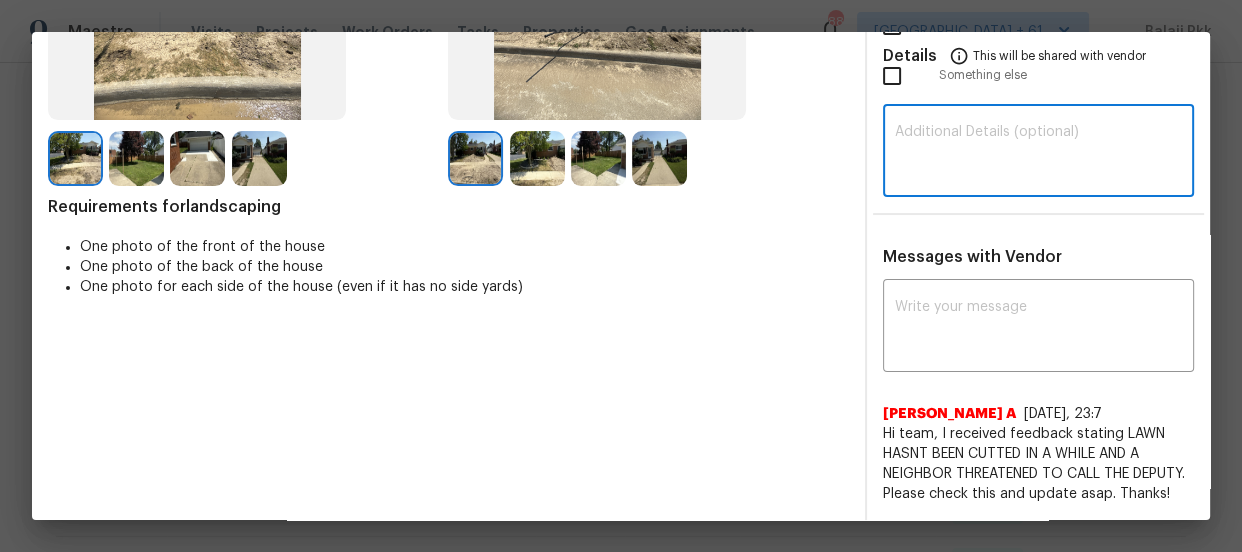 paste on "Maintenance Audit Team: Hello! Unfortunately, this Landscaping visit completed on [DATE] has been denied because we are missing the required photos for approval. For approval, please upload the address sign photo only if the missing photos were taken on the same day the visit was completed. If those photos are available, they must be uploaded within 48 hours of the original visit date. If the required photos were not taken on the day of the visit, the denial will remain in place. If you or your team need a refresher on the quality standards and requirements, please refer to the updated Standards of Work that have been distributed via email. Thank you!" 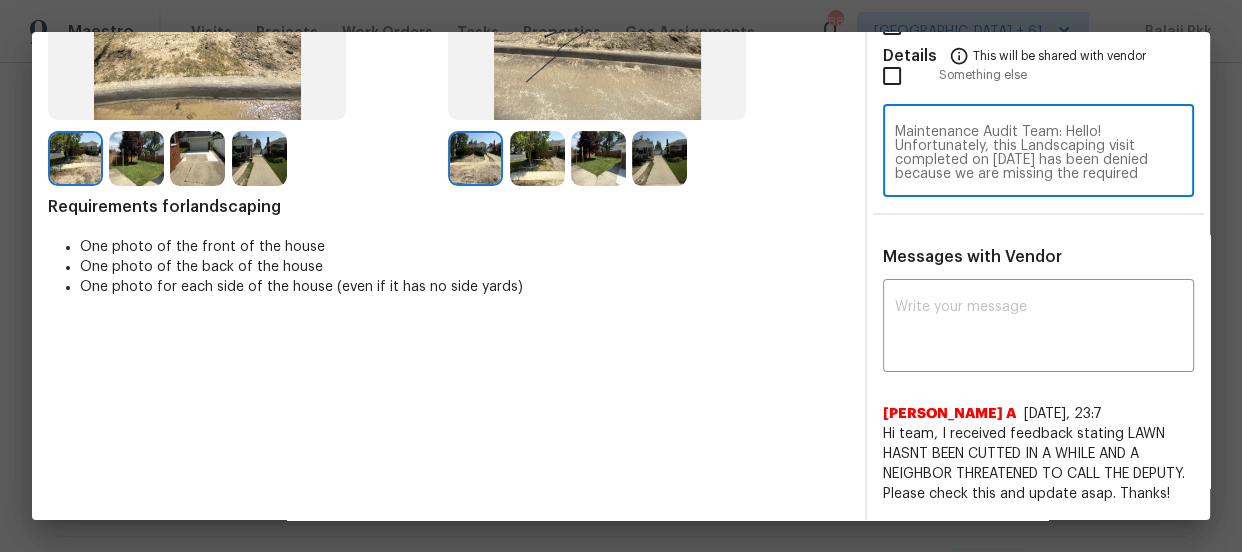 scroll, scrollTop: 195, scrollLeft: 0, axis: vertical 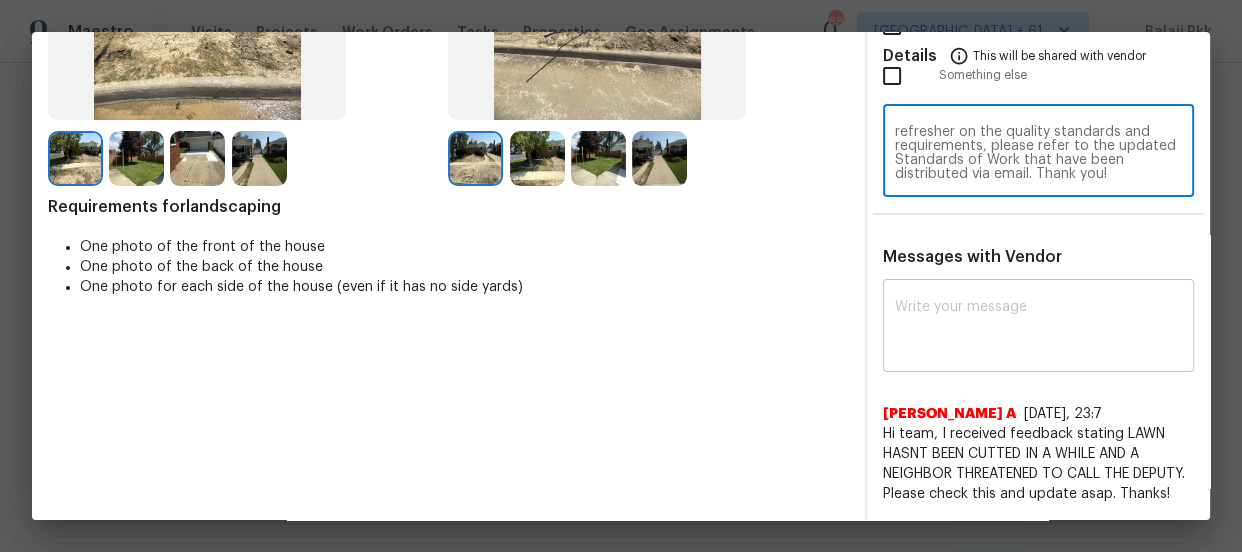 type on "Maintenance Audit Team: Hello! Unfortunately, this Landscaping visit completed on [DATE] has been denied because we are missing the required photos for approval. For approval, please upload the address sign photo only if the missing photos were taken on the same day the visit was completed. If those photos are available, they must be uploaded within 48 hours of the original visit date. If the required photos were not taken on the day of the visit, the denial will remain in place. If you or your team need a refresher on the quality standards and requirements, please refer to the updated Standards of Work that have been distributed via email. Thank you!" 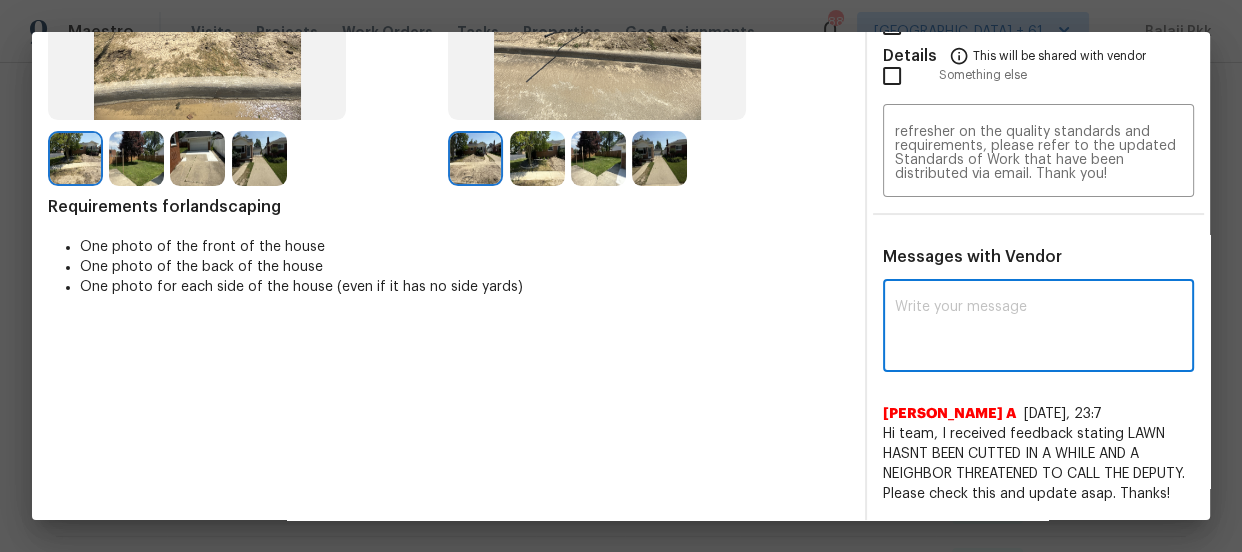 drag, startPoint x: 907, startPoint y: 268, endPoint x: 947, endPoint y: 301, distance: 51.855568 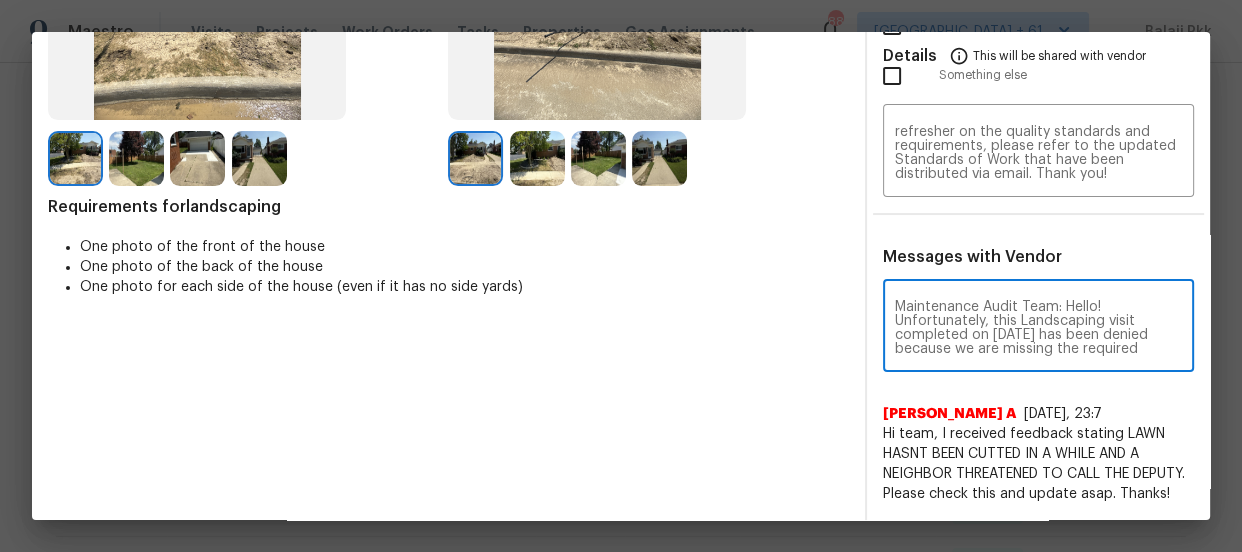 scroll, scrollTop: 294, scrollLeft: 0, axis: vertical 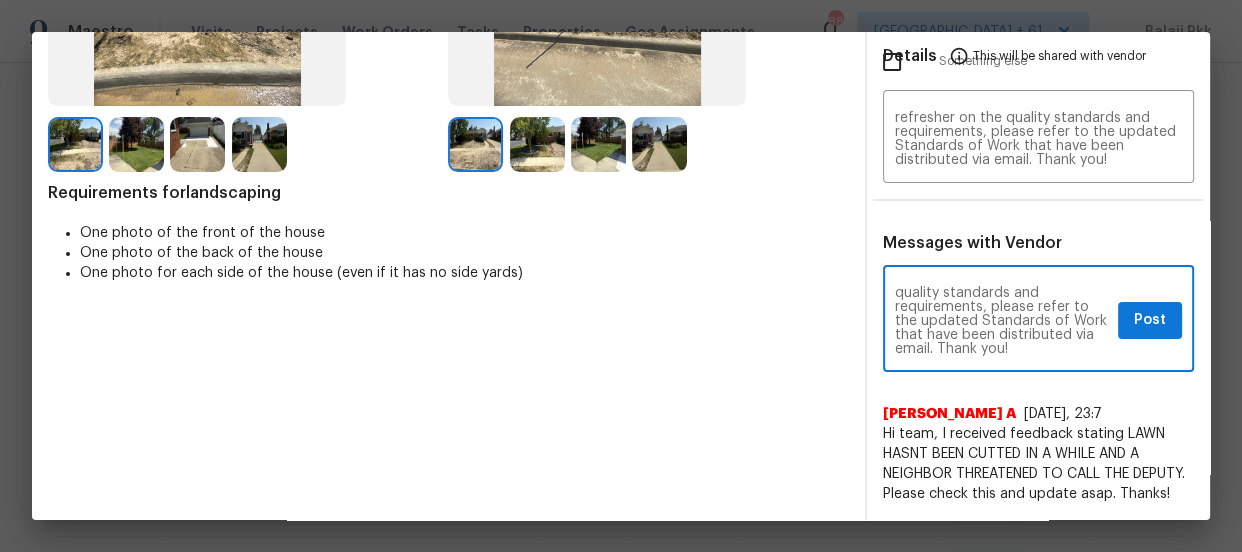 type on "Maintenance Audit Team: Hello! Unfortunately, this Landscaping visit completed on 07/12/2025 has been denied because we are missing the required photos for approval. For approval, please upload the address sign photo only if the missing photos were taken on the same day the visit was completed. If those photos are available, they must be uploaded within 48 hours of the original visit date. If the required photos were not taken on the day of the visit, the denial will remain in place. If you or your team need a refresher on the quality standards and requirements, please refer to the updated Standards of Work that have been distributed via email. Thank you!" 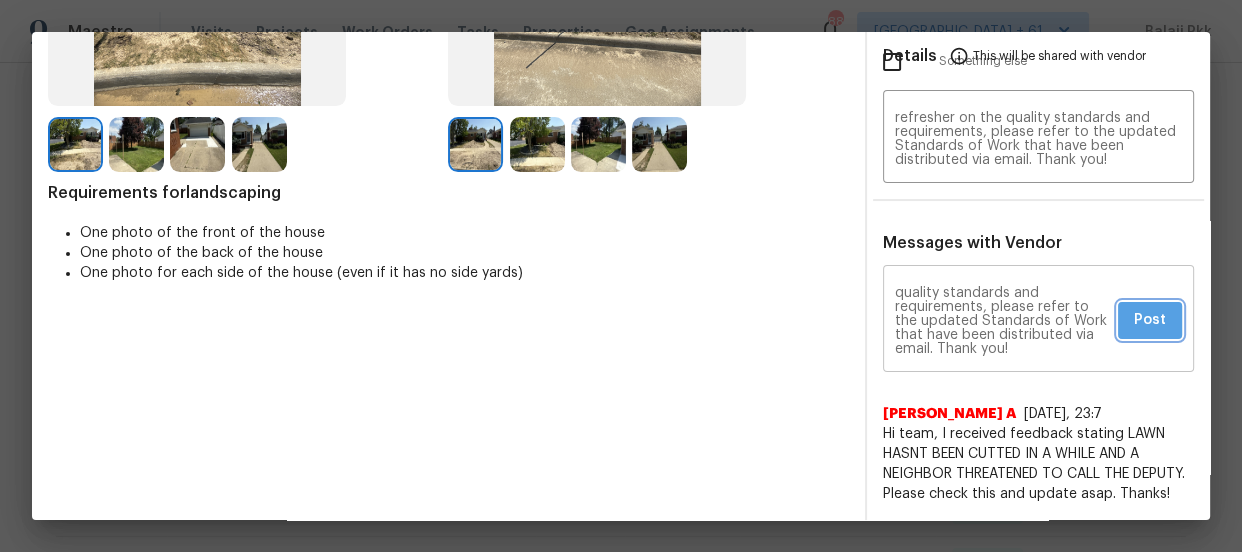 click on "Post" at bounding box center (1150, 320) 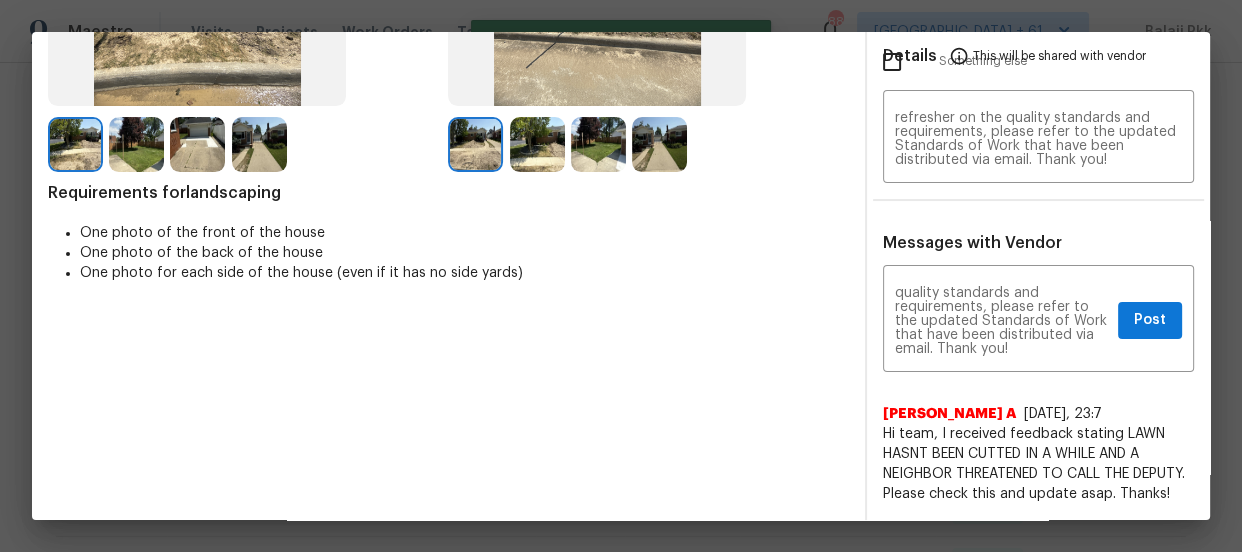 type 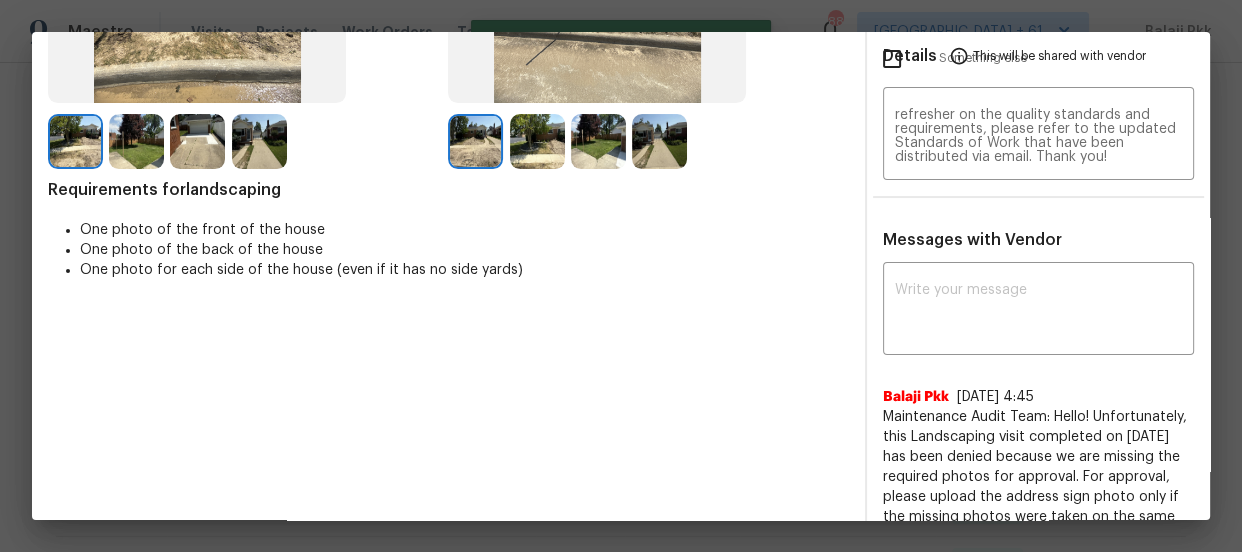 scroll, scrollTop: 0, scrollLeft: 0, axis: both 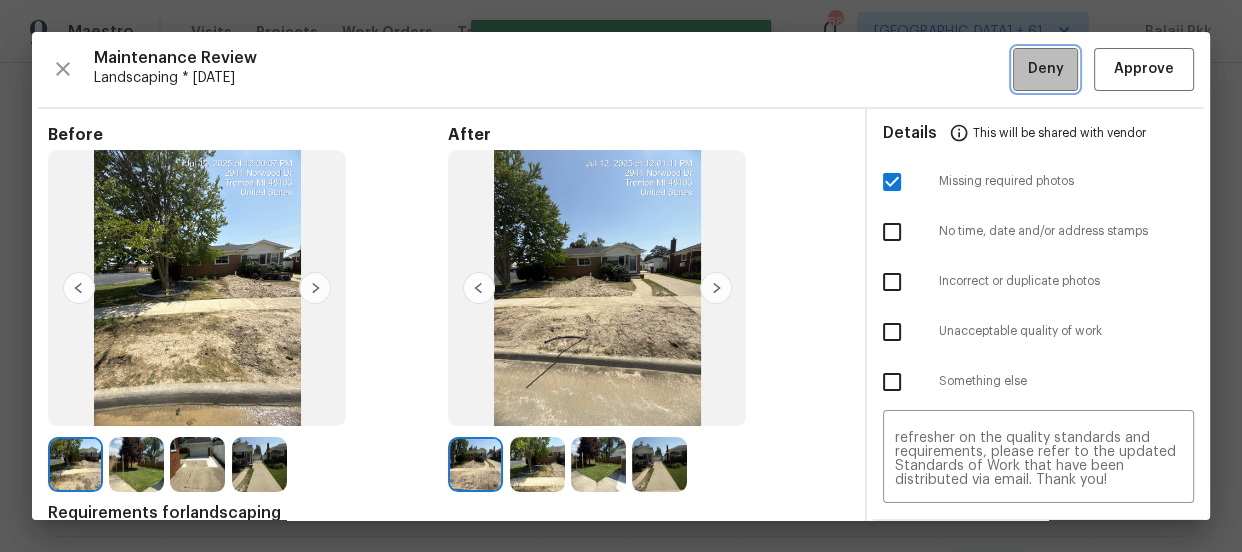 click on "Deny" at bounding box center (1046, 69) 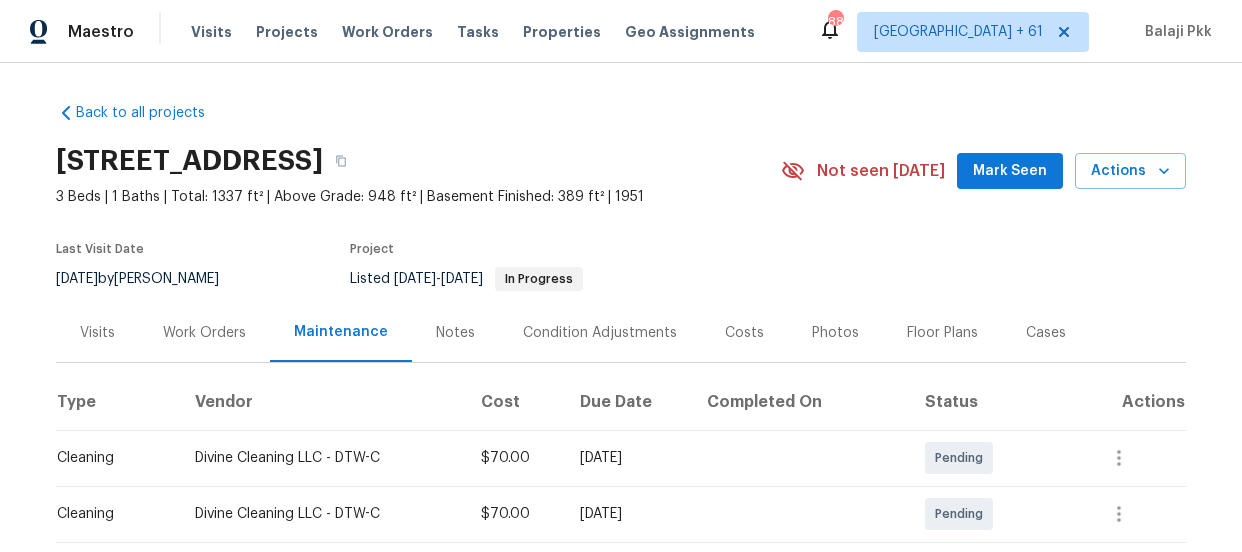 scroll, scrollTop: 0, scrollLeft: 0, axis: both 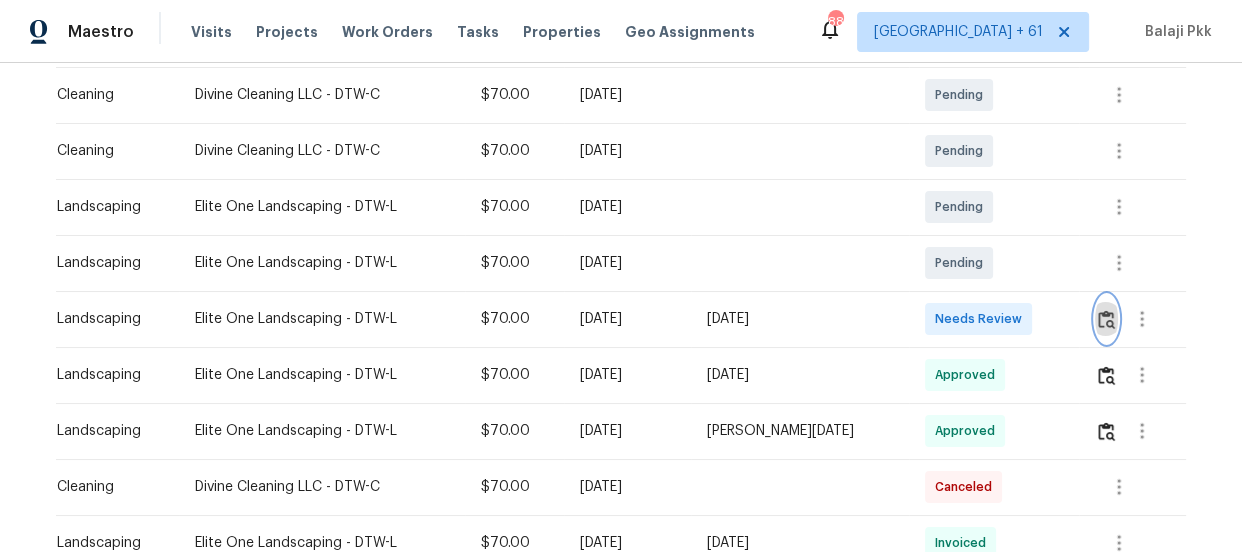 click at bounding box center (1106, 319) 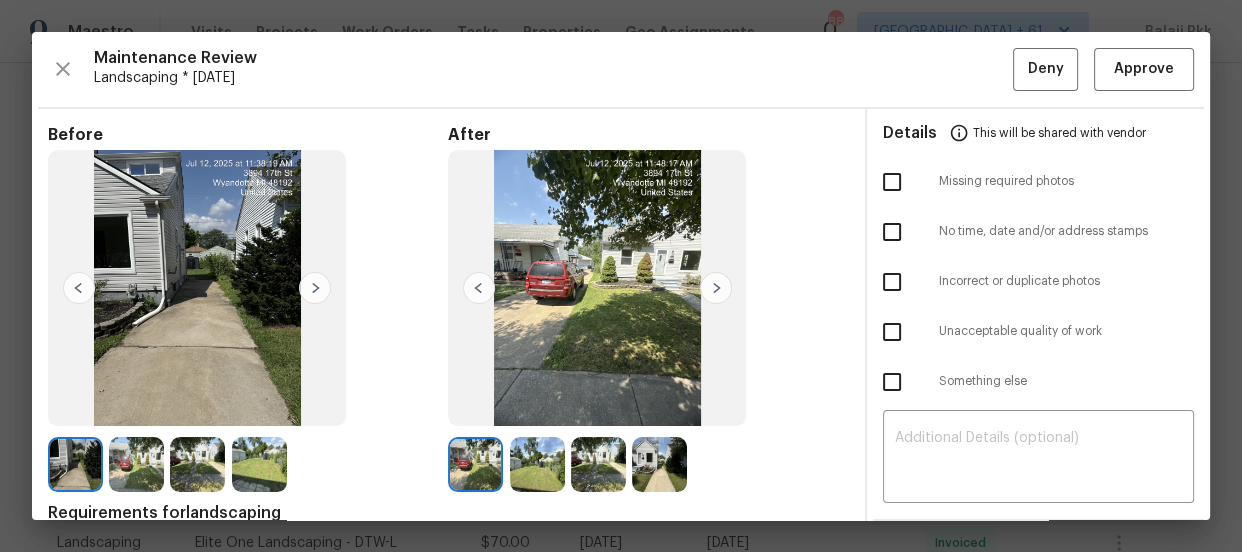 click at bounding box center (716, 288) 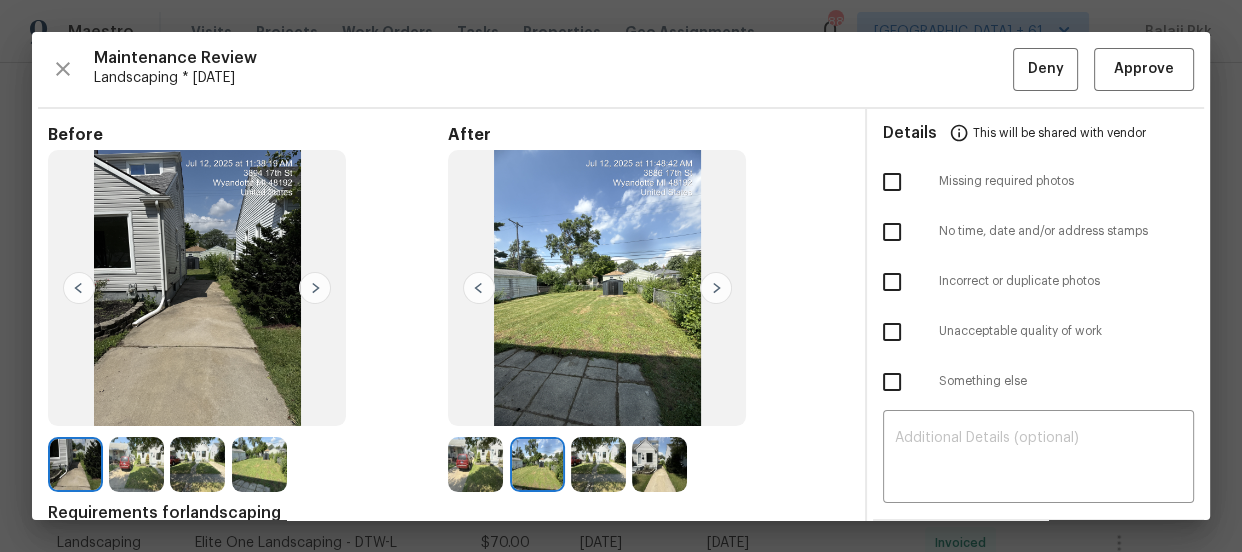 click at bounding box center [716, 288] 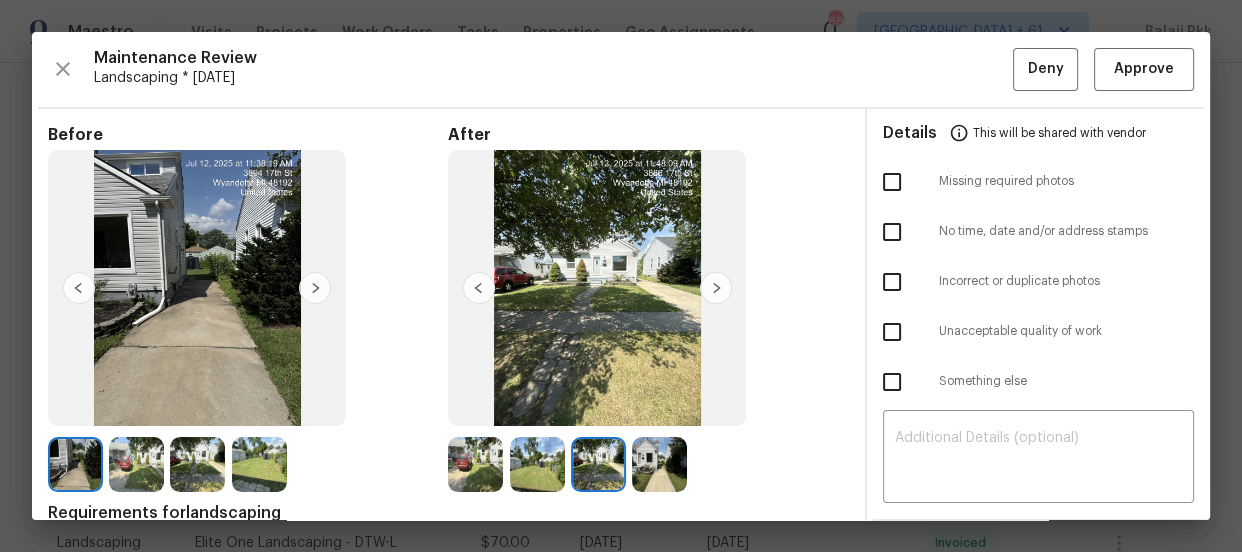 click at bounding box center (716, 288) 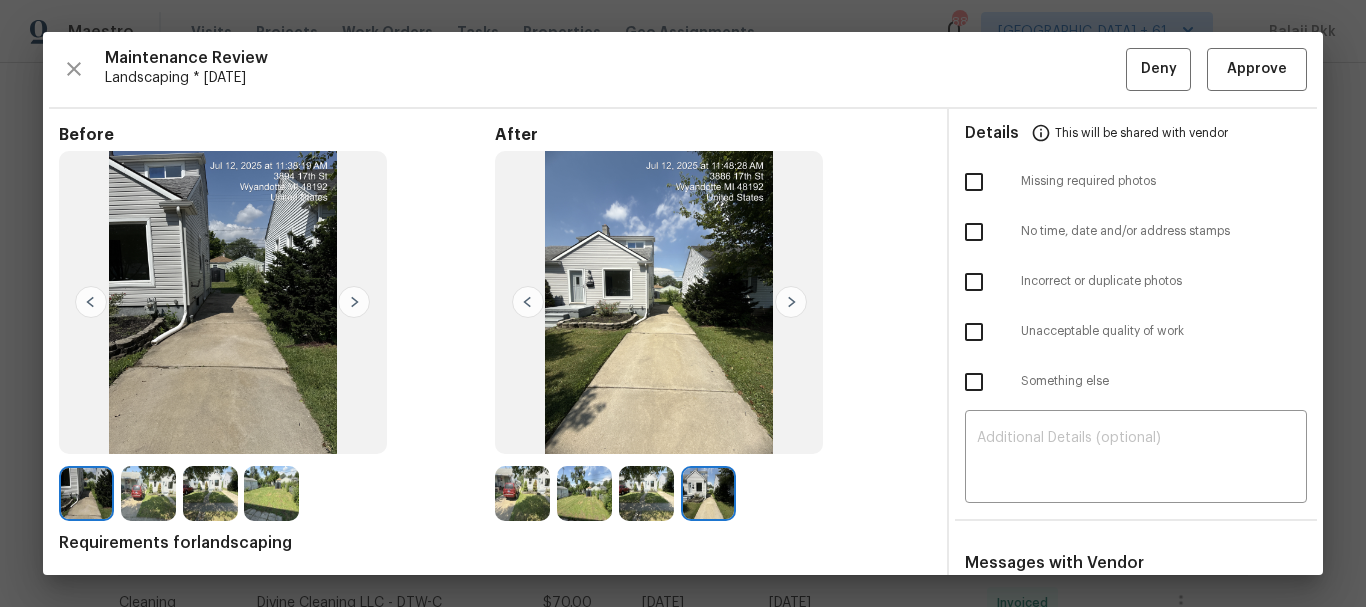 scroll, scrollTop: 360, scrollLeft: 0, axis: vertical 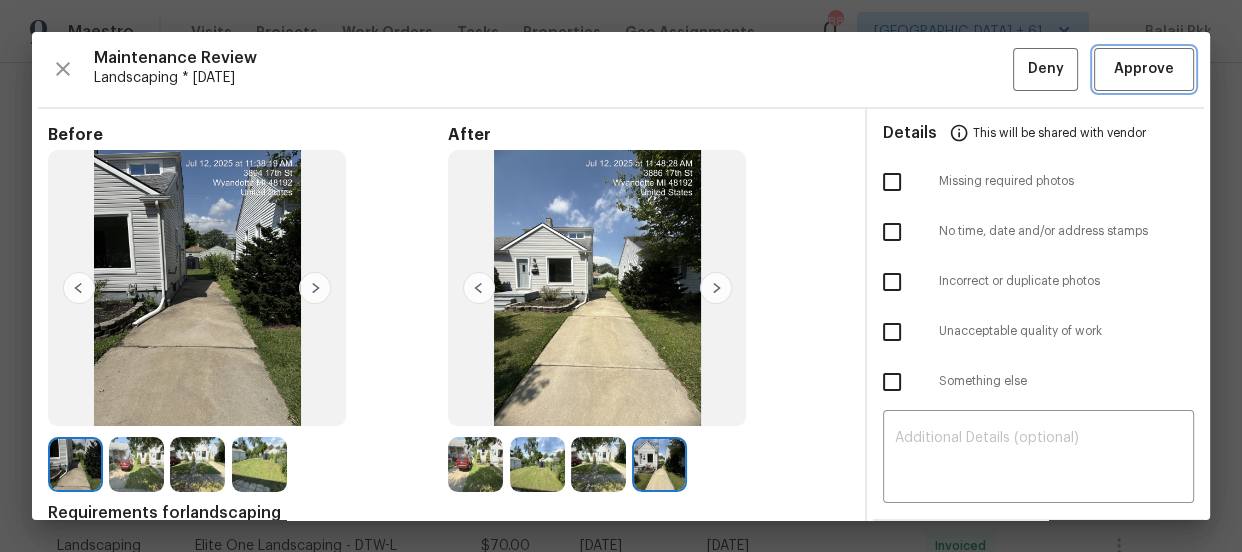 click on "Approve" at bounding box center (1144, 69) 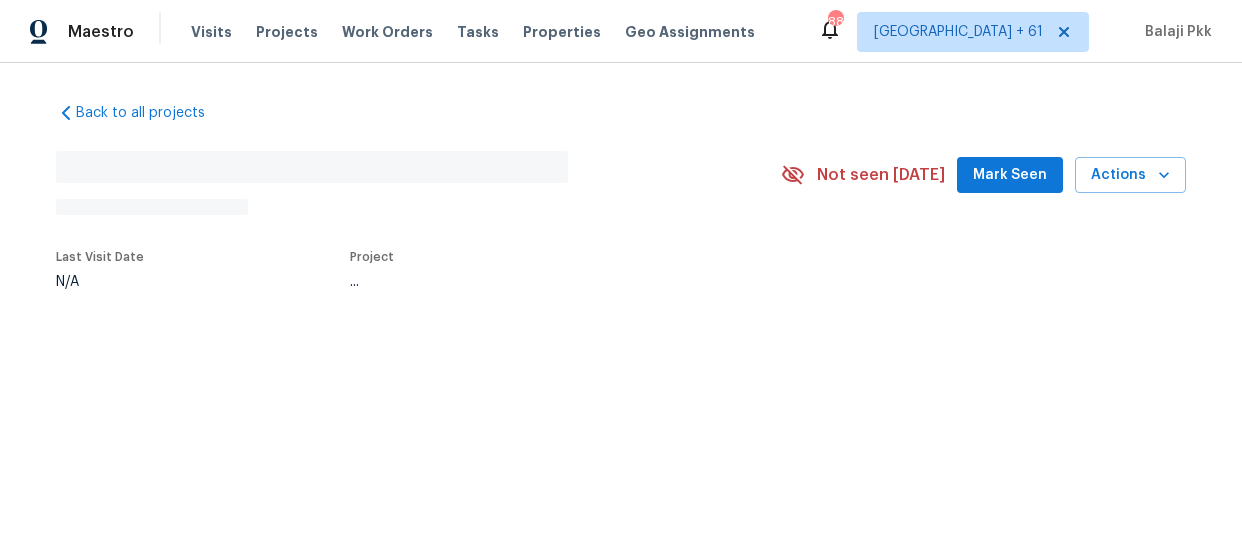 scroll, scrollTop: 0, scrollLeft: 0, axis: both 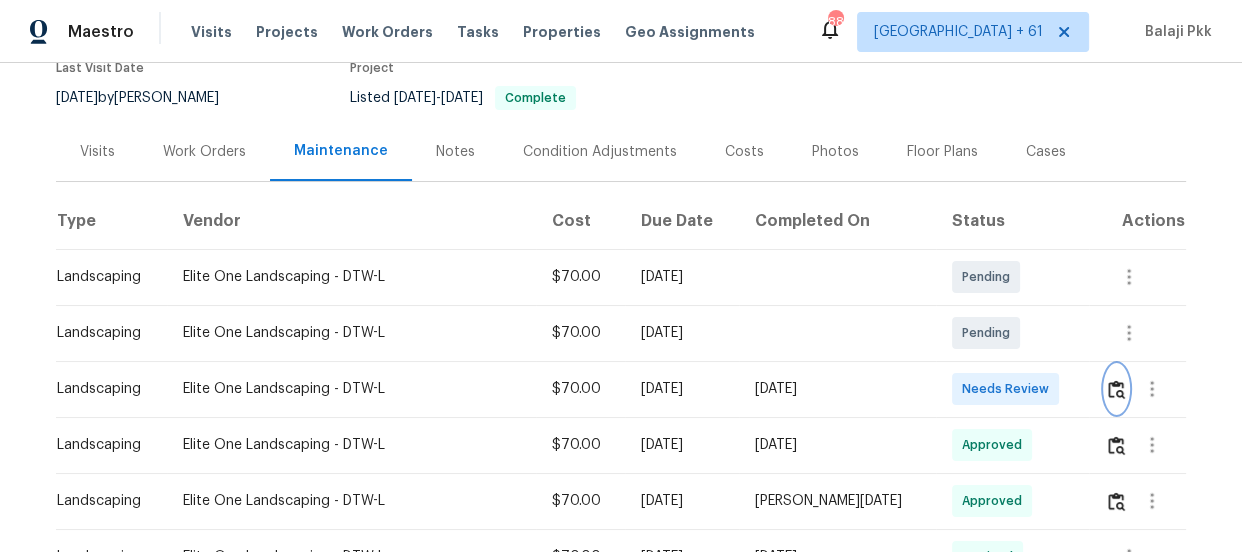 click at bounding box center (1116, 389) 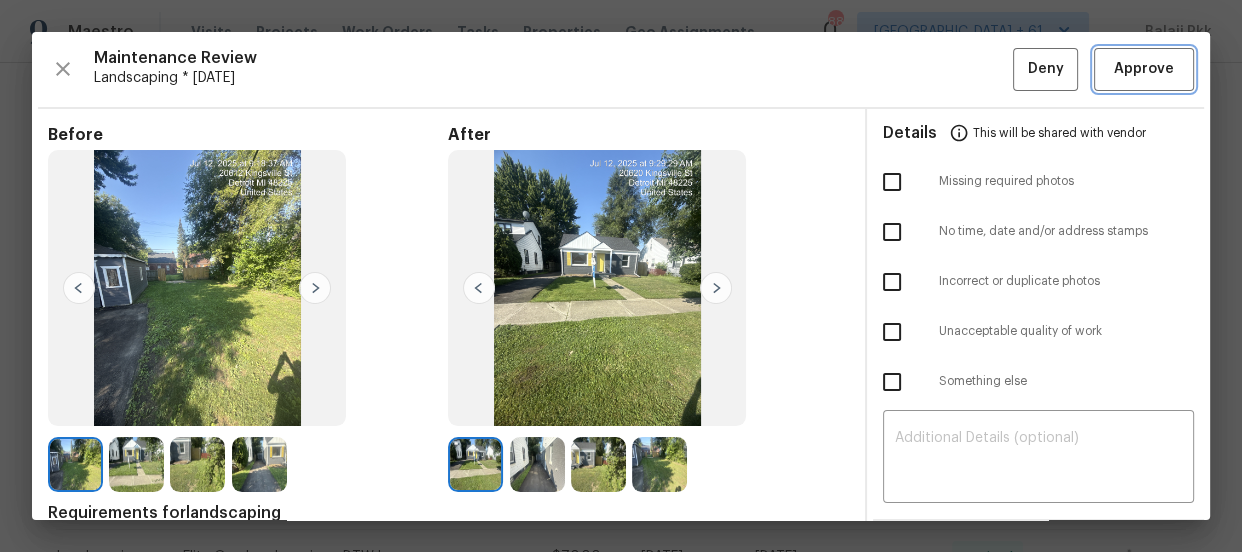click on "Approve" at bounding box center (1144, 69) 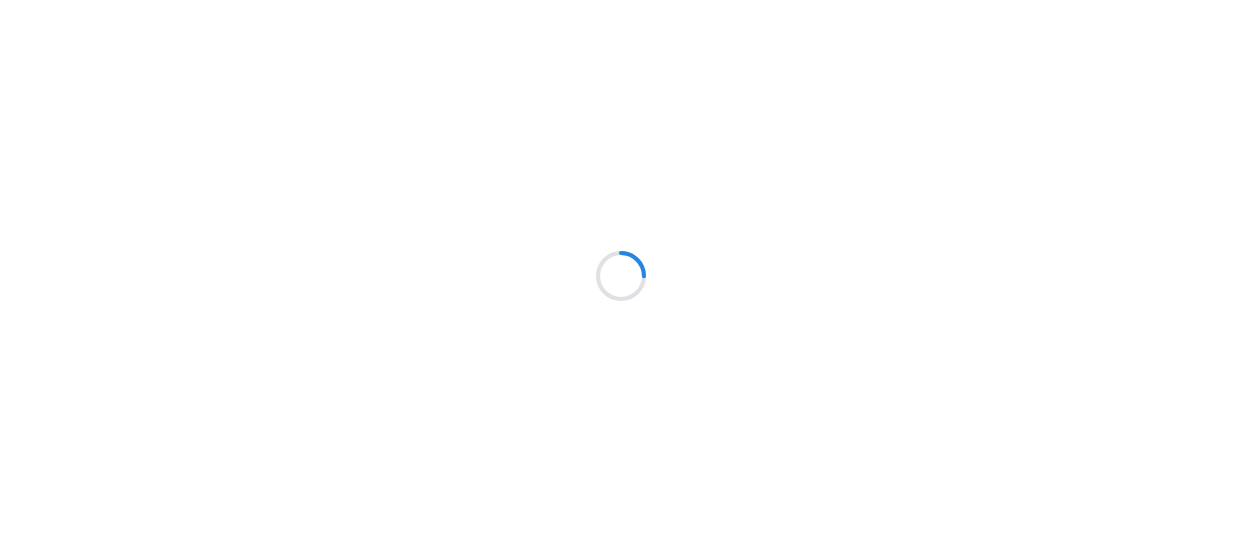 scroll, scrollTop: 0, scrollLeft: 0, axis: both 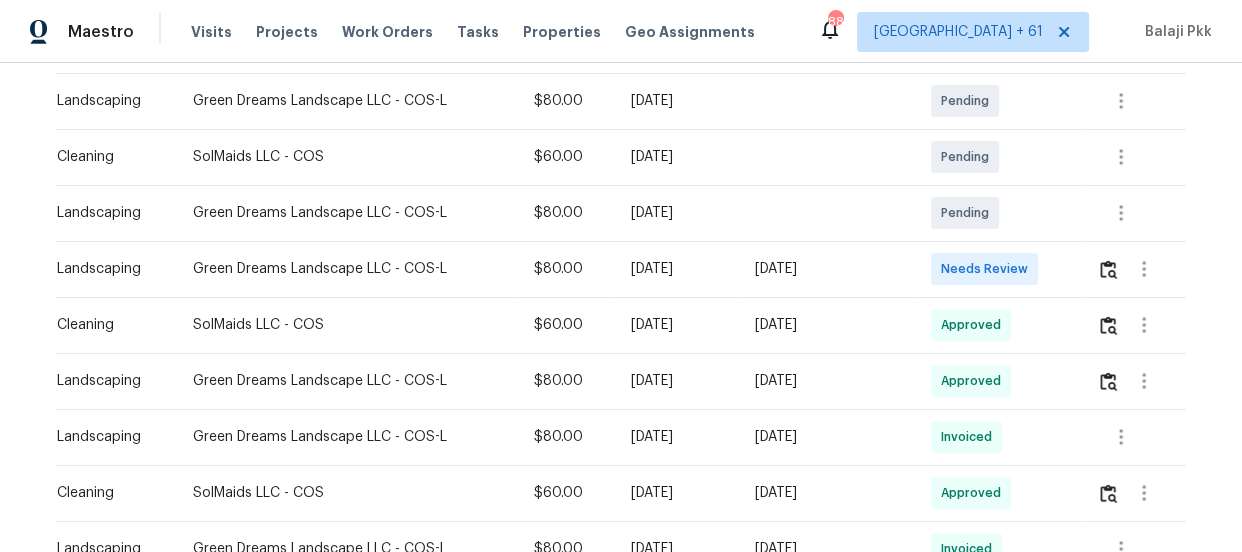 click at bounding box center [1133, 269] 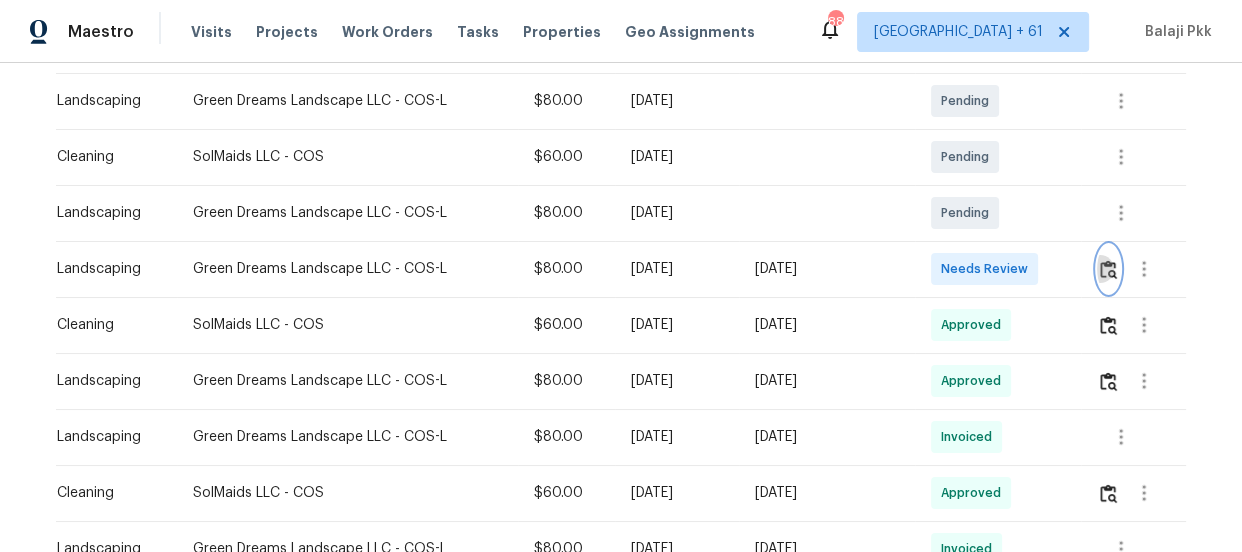 click at bounding box center (1108, 269) 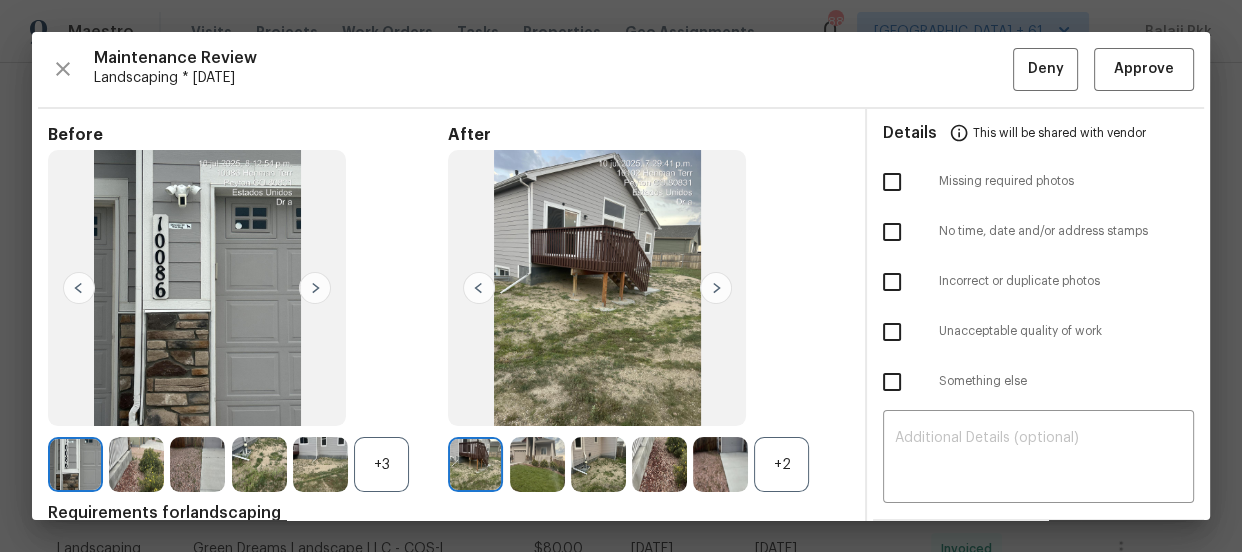 click on "After  +2" at bounding box center [648, 309] 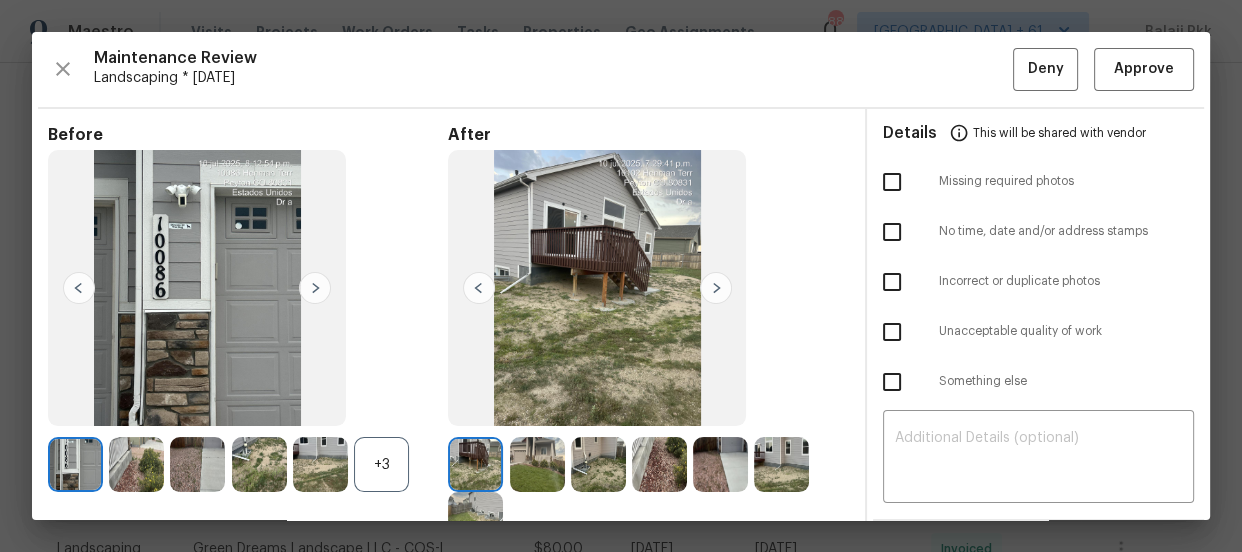 click on "+3" at bounding box center (381, 464) 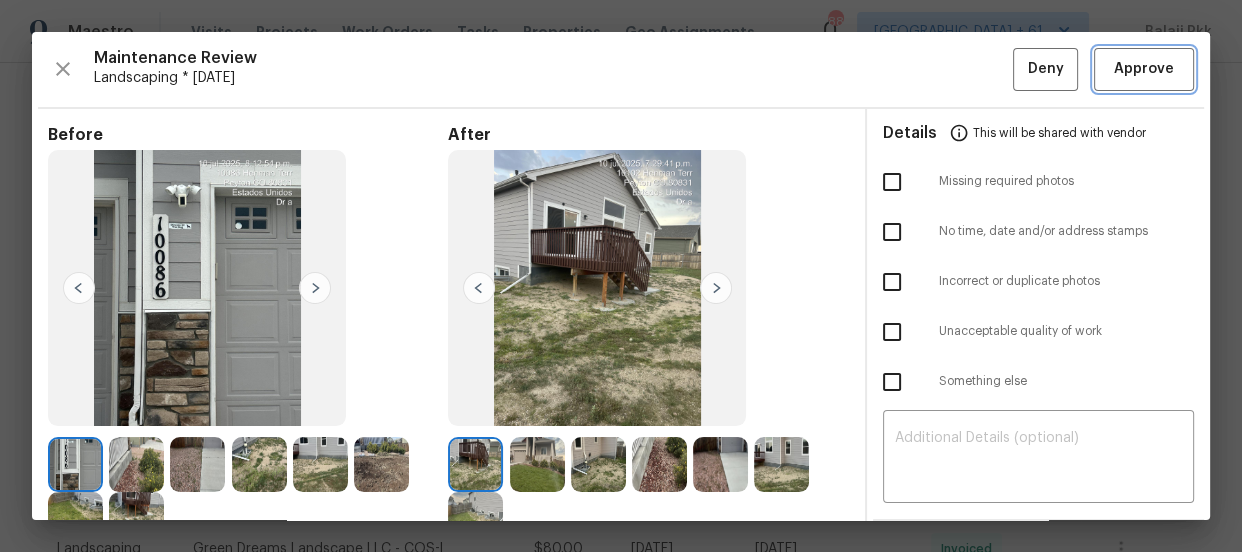 click on "Approve" at bounding box center [1144, 69] 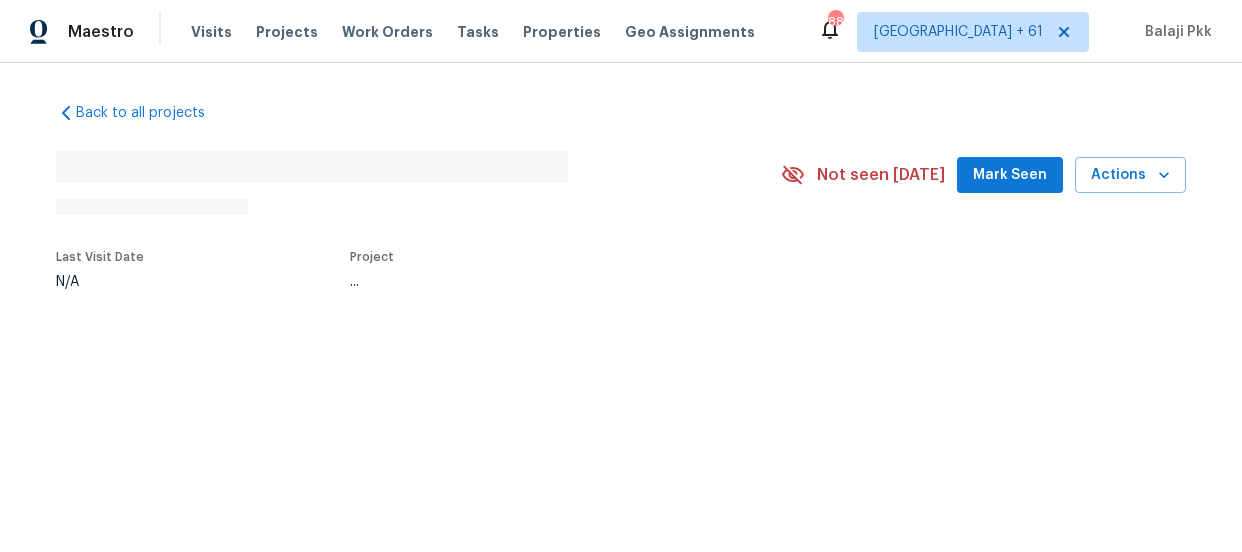 scroll, scrollTop: 0, scrollLeft: 0, axis: both 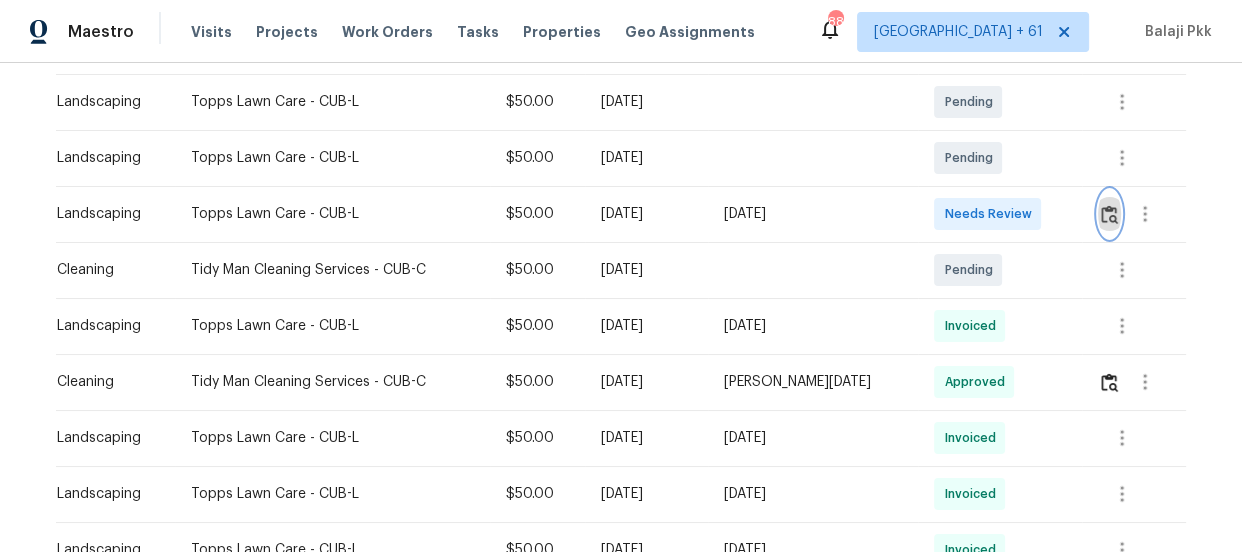 click at bounding box center (1109, 214) 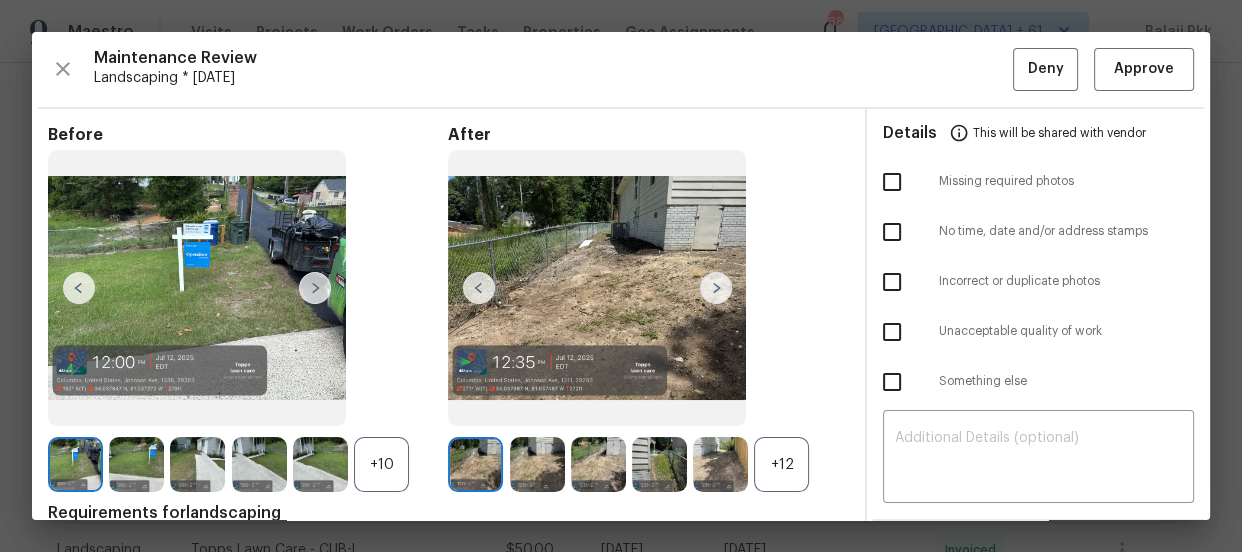 click on "+12" at bounding box center [781, 464] 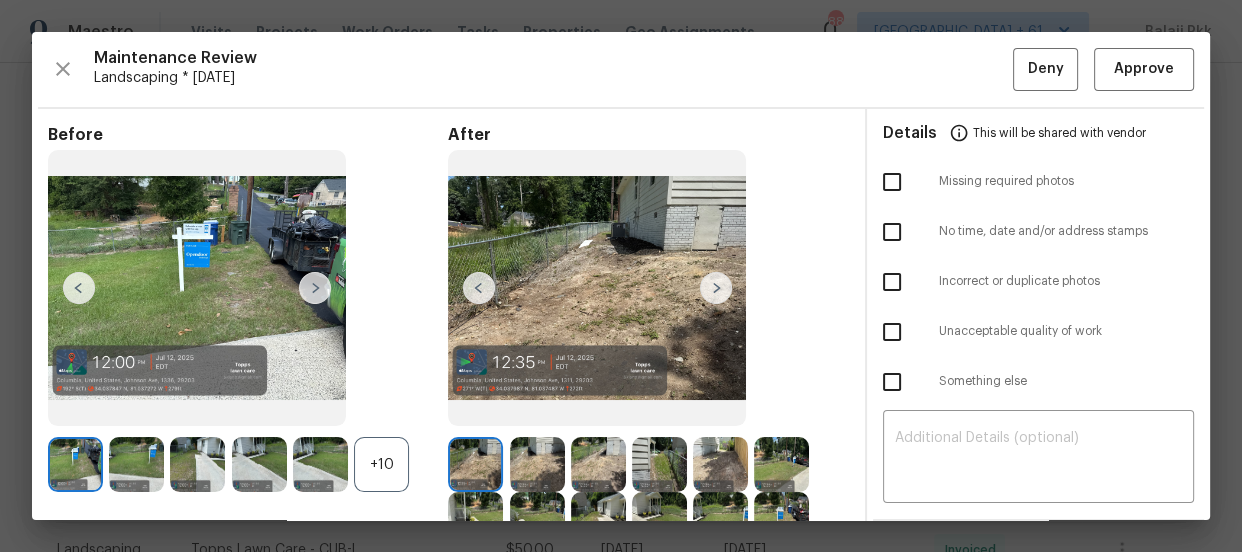 click on "+10" at bounding box center [381, 464] 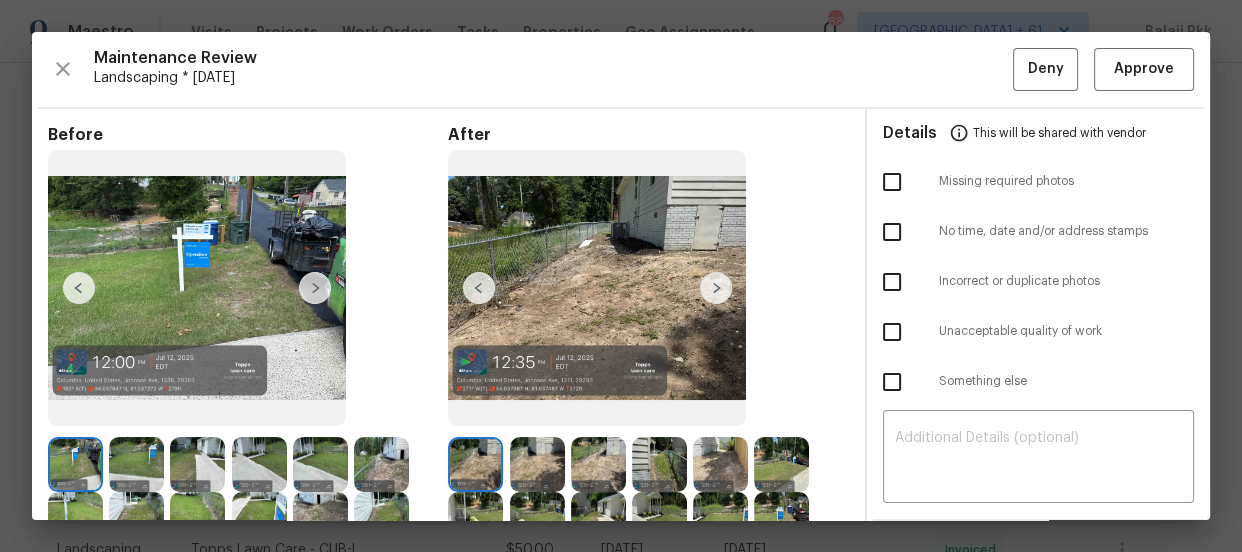 click at bounding box center [892, 182] 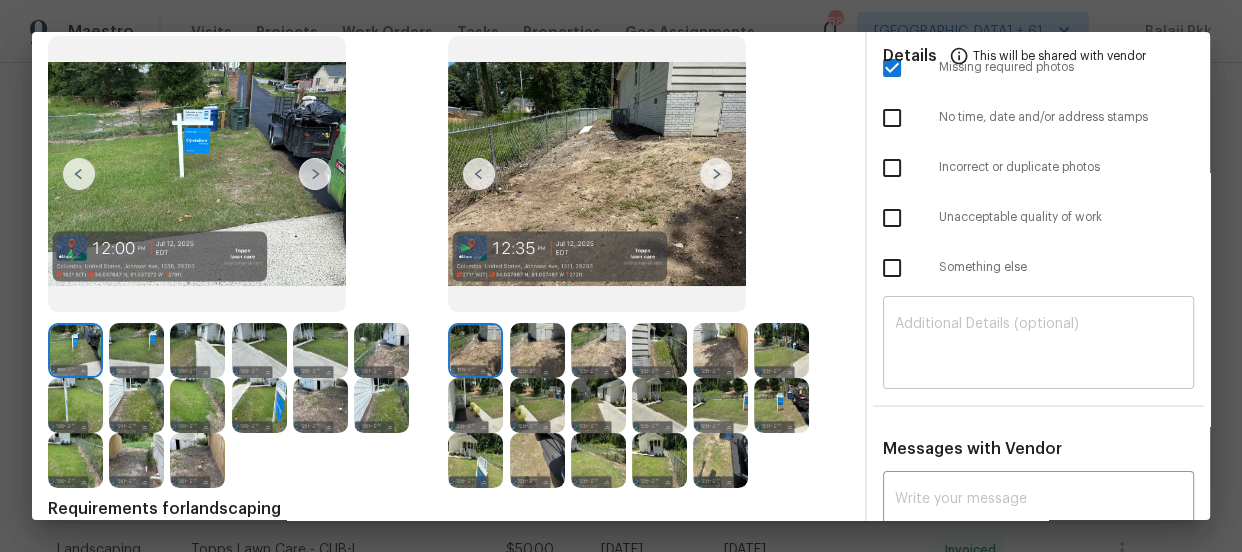 scroll, scrollTop: 217, scrollLeft: 0, axis: vertical 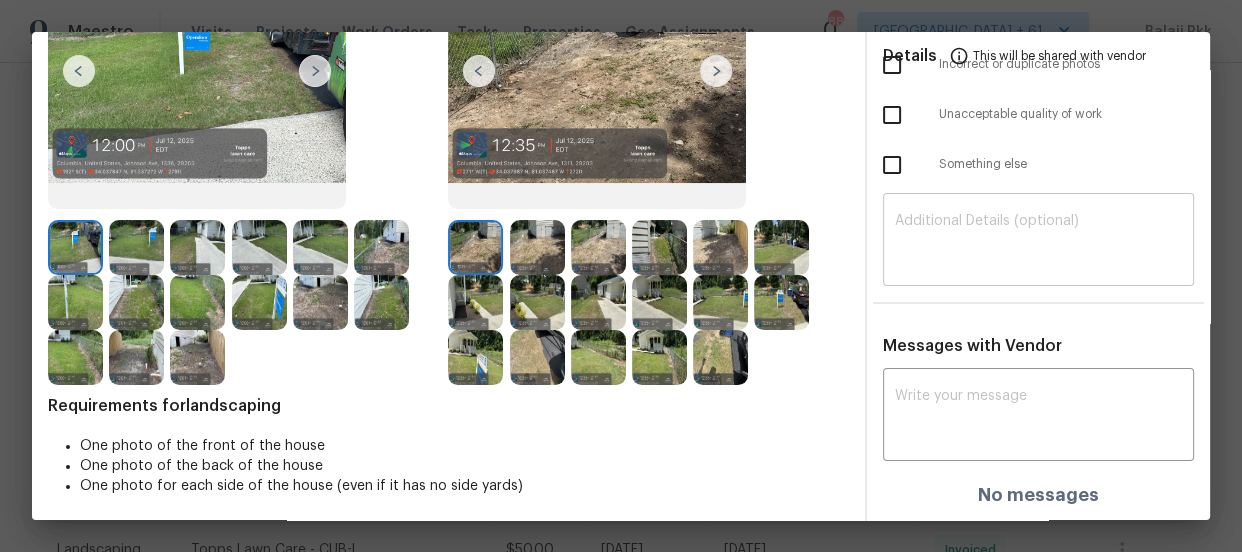 click on "​" at bounding box center [1038, 242] 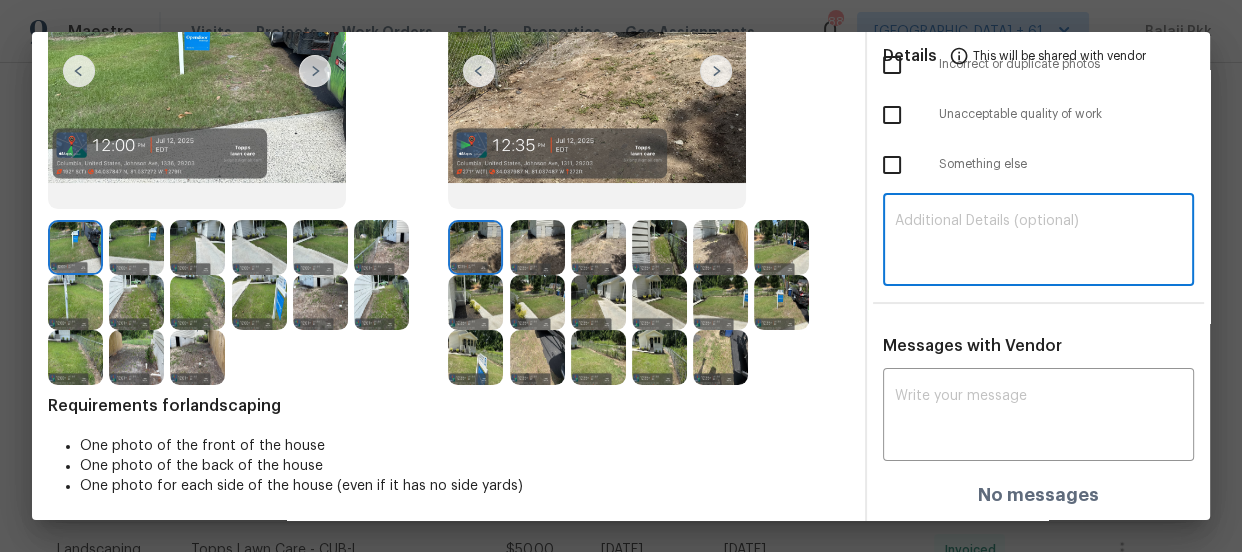paste on "Maintenance Audit Team: Hello! Unfortunately, this Landscaping visit completed on 07/12/2025 has been denied because we are missing the required photos for approval. For approval, please upload the address sign photo only if the missing photos were taken on the same day the visit was completed. If those photos are available, they must be uploaded within 48 hours of the original visit date. If the required photos were not taken on the day of the visit, the denial will remain in place. If you or your team need a refresher on the quality standards and requirements, please refer to the updated Standards of Work that have been distributed via email. Thank you!" 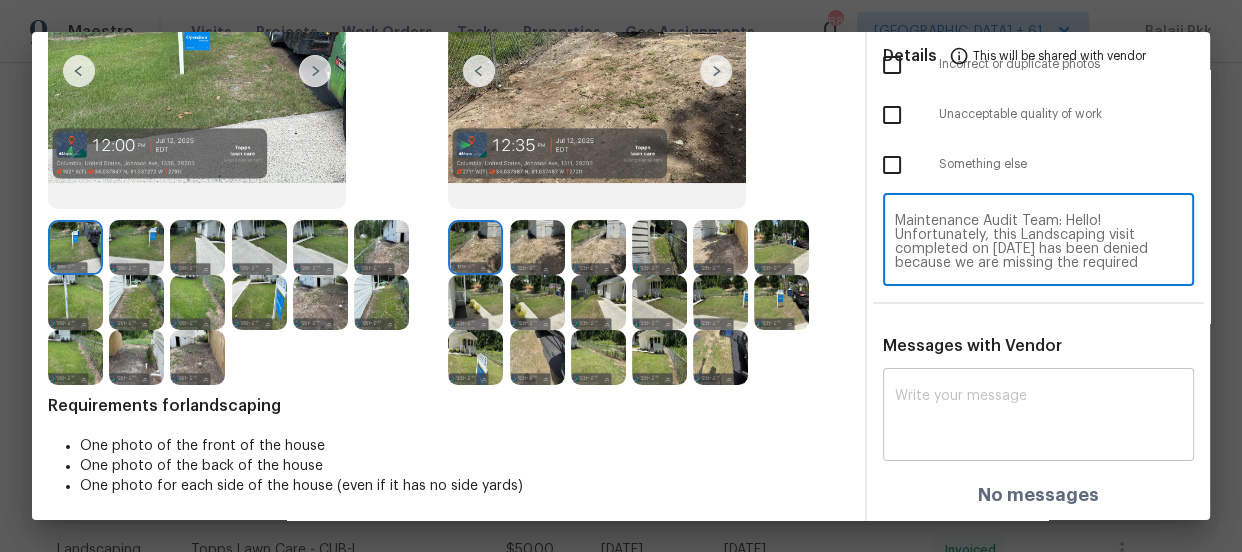 scroll, scrollTop: 195, scrollLeft: 0, axis: vertical 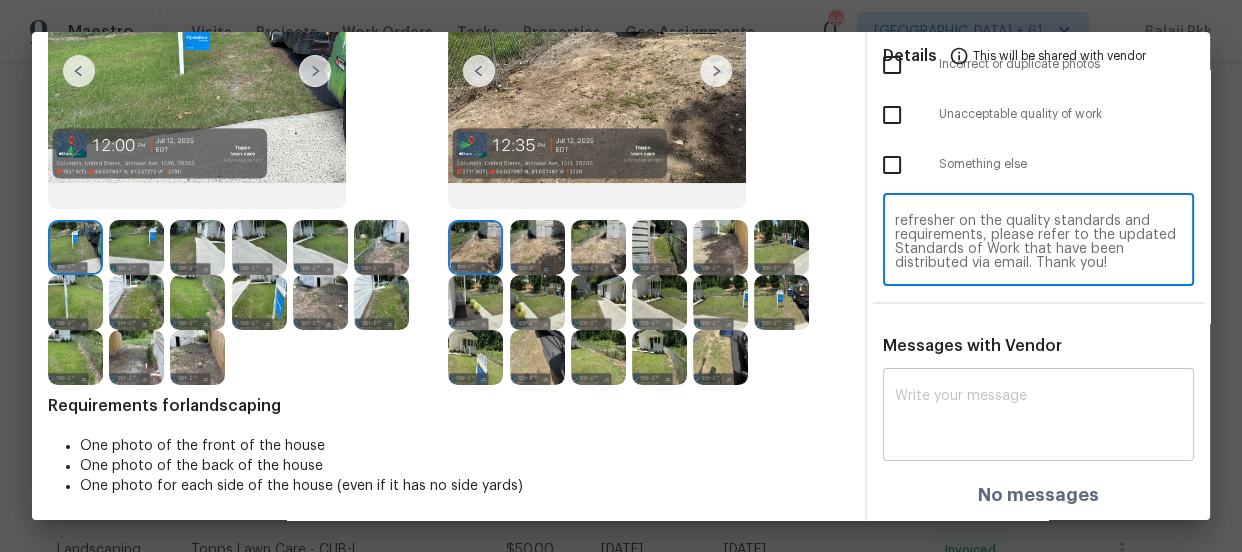 type on "Maintenance Audit Team: Hello! Unfortunately, this Landscaping visit completed on 07/12/2025 has been denied because we are missing the required photos for approval. For approval, please upload the address sign photo only if the missing photos were taken on the same day the visit was completed. If those photos are available, they must be uploaded within 48 hours of the original visit date. If the required photos were not taken on the day of the visit, the denial will remain in place. If you or your team need a refresher on the quality standards and requirements, please refer to the updated Standards of Work that have been distributed via email. Thank you!" 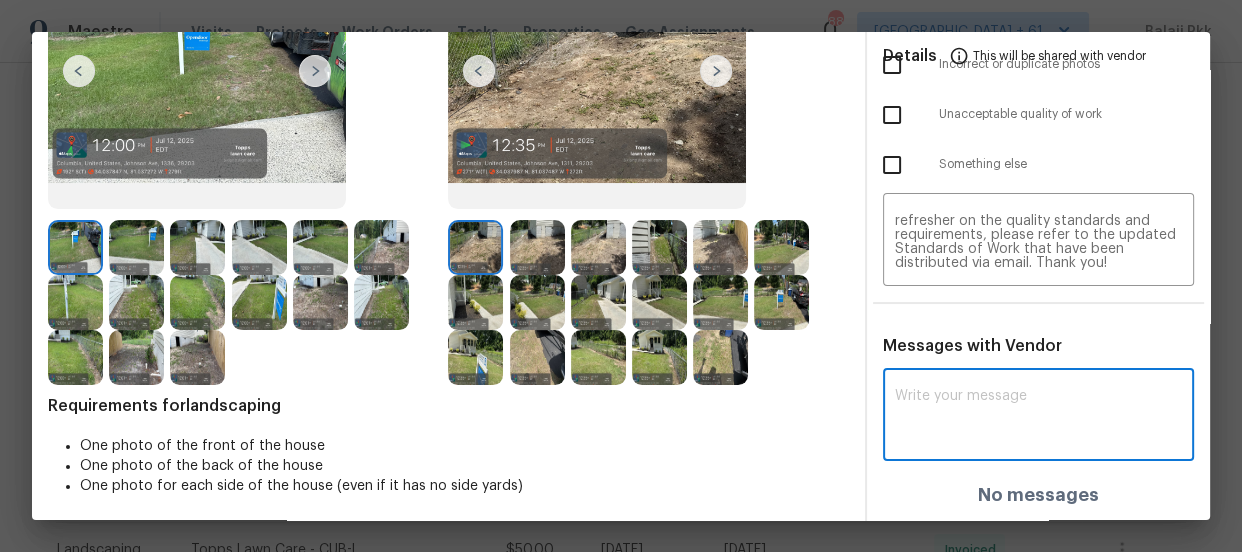 click at bounding box center (1038, 417) 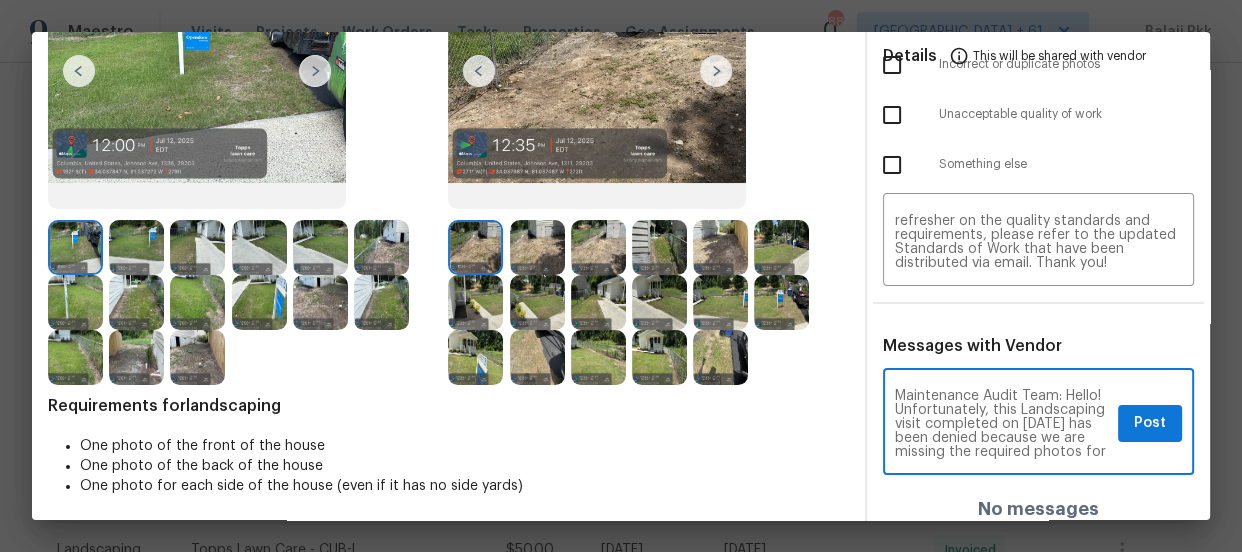 scroll, scrollTop: 294, scrollLeft: 0, axis: vertical 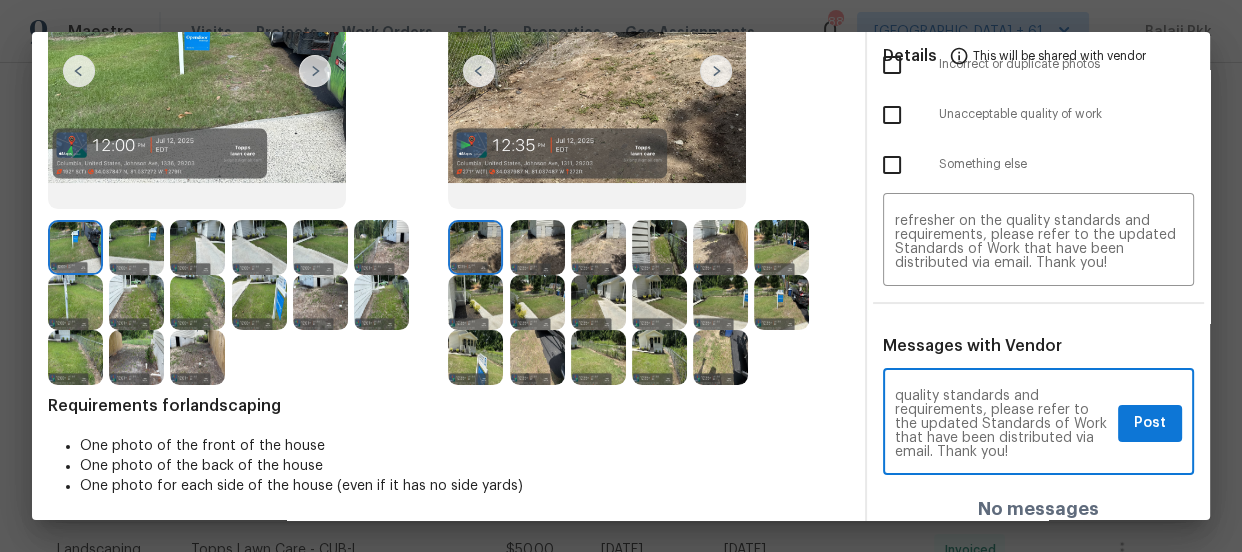 type on "Maintenance Audit Team: Hello! Unfortunately, this Landscaping visit completed on 07/12/2025 has been denied because we are missing the required photos for approval. For approval, please upload the address sign photo only if the missing photos were taken on the same day the visit was completed. If those photos are available, they must be uploaded within 48 hours of the original visit date. If the required photos were not taken on the day of the visit, the denial will remain in place. If you or your team need a refresher on the quality standards and requirements, please refer to the updated Standards of Work that have been distributed via email. Thank you!" 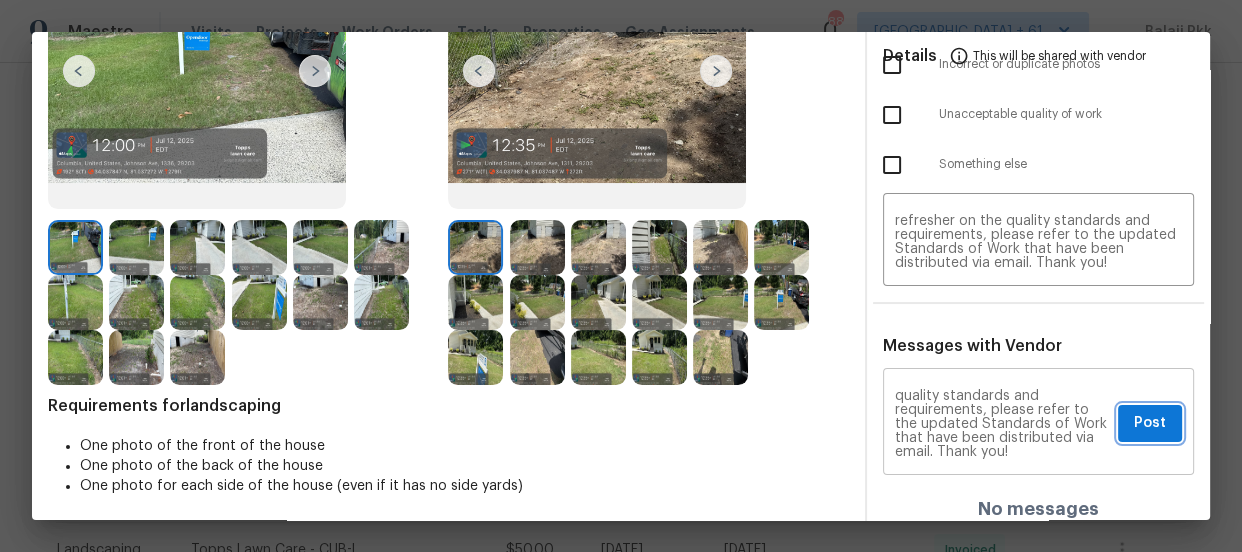 click on "Post" at bounding box center [1150, 423] 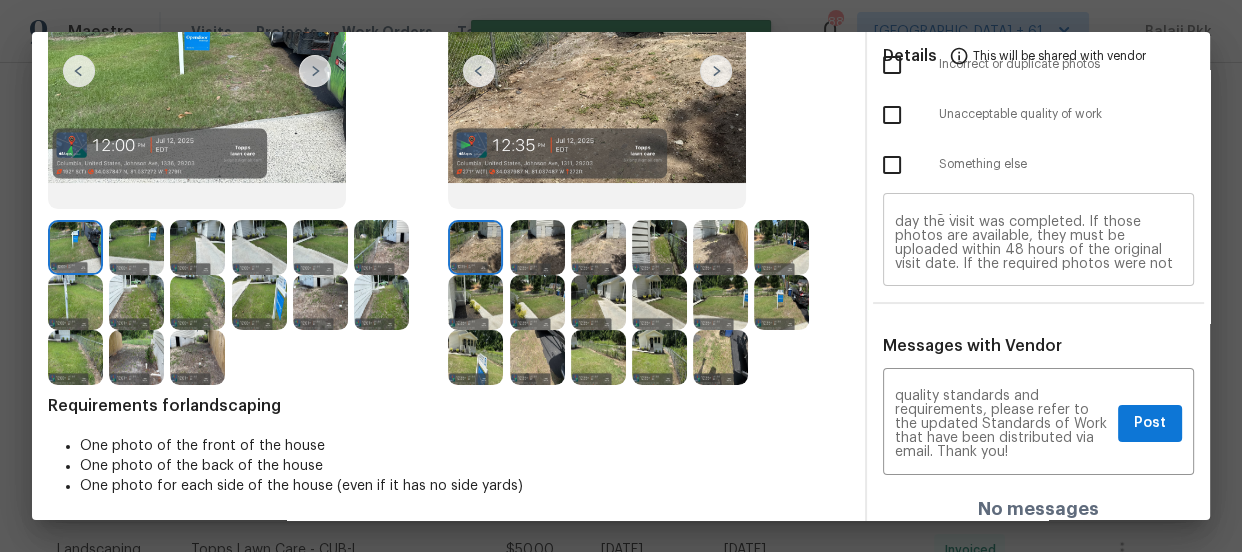 scroll, scrollTop: 0, scrollLeft: 0, axis: both 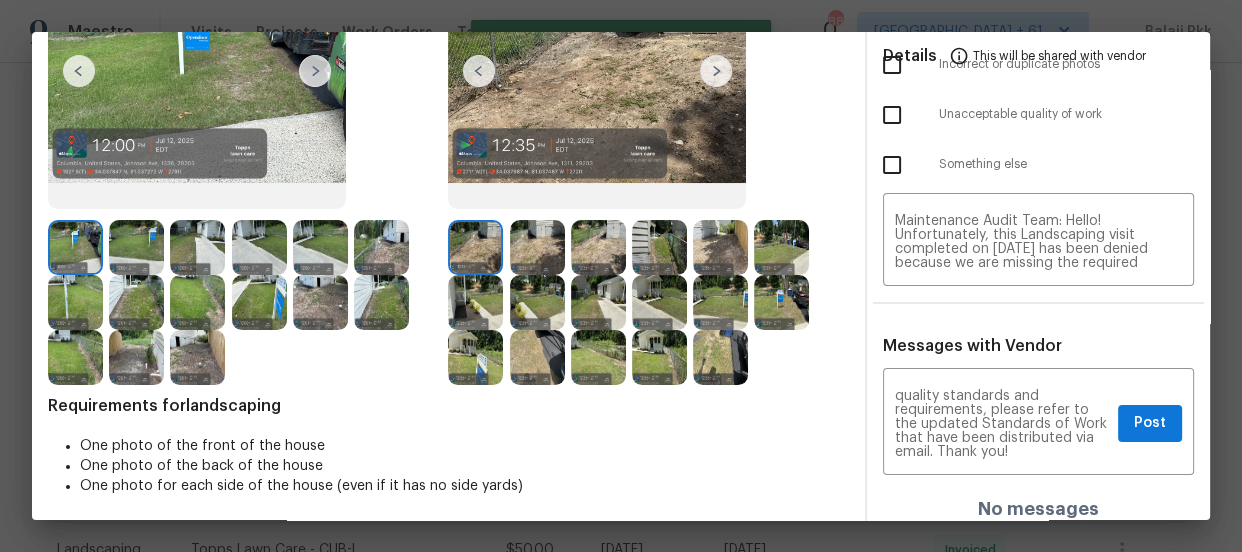 type 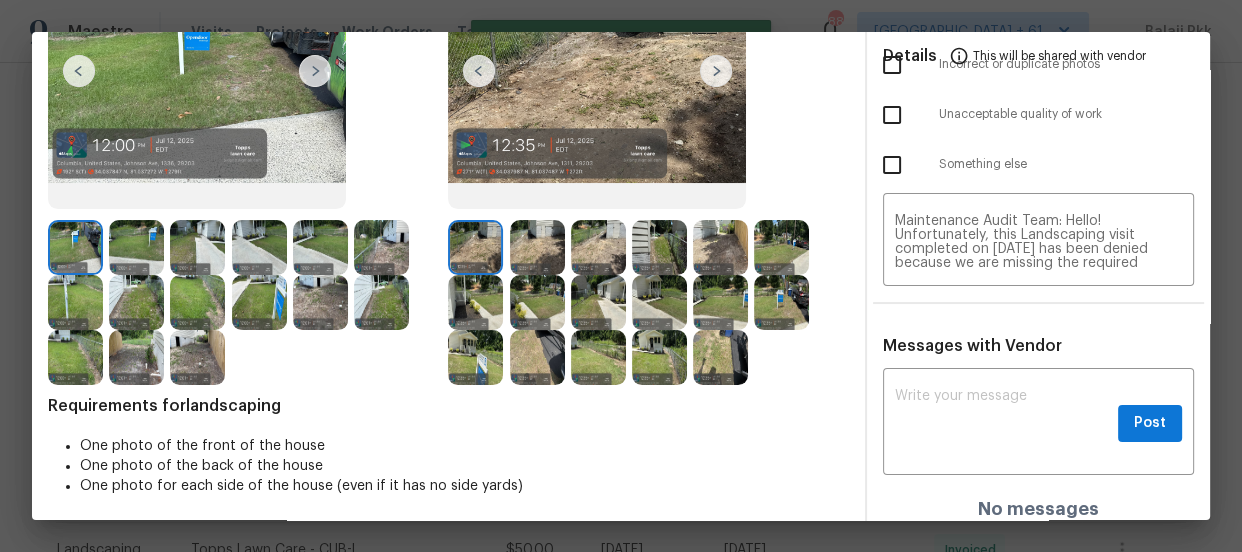 scroll, scrollTop: 0, scrollLeft: 0, axis: both 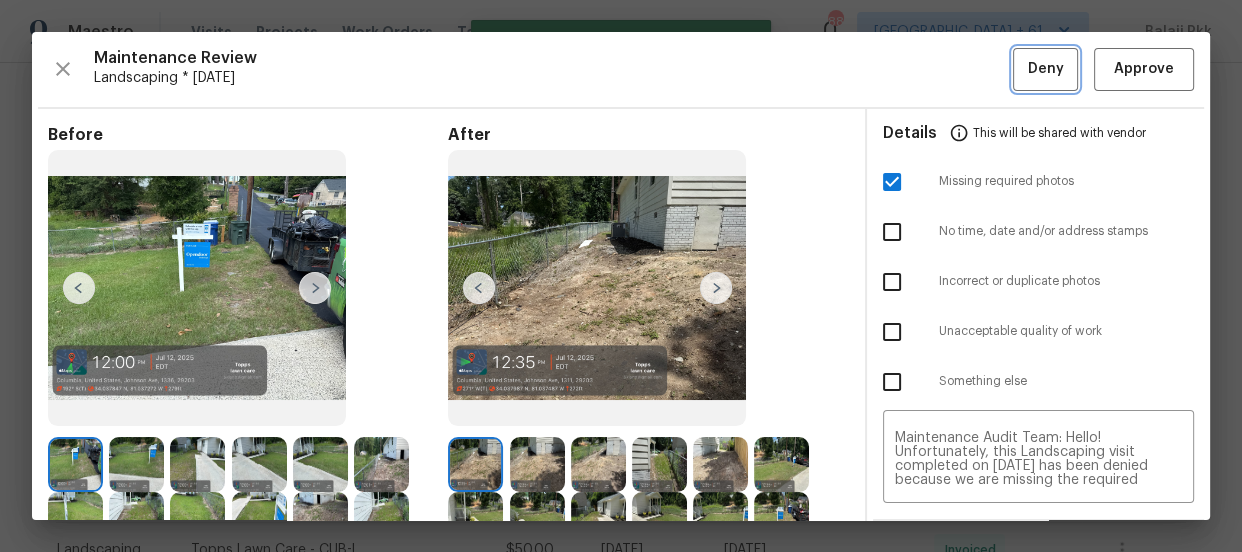 click on "Deny" at bounding box center [1046, 69] 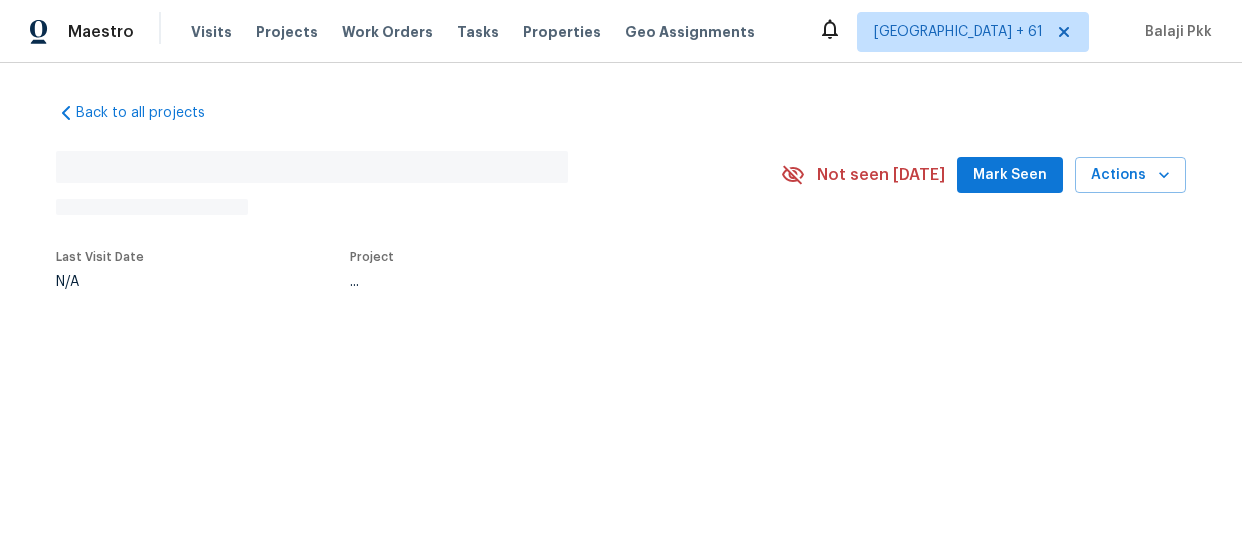 scroll, scrollTop: 0, scrollLeft: 0, axis: both 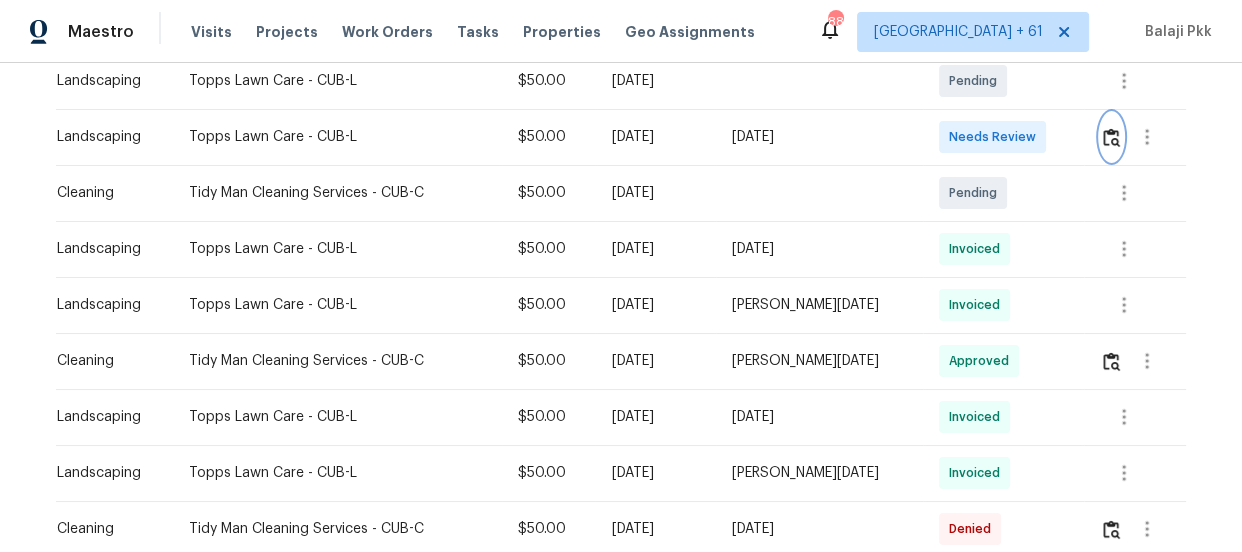 click at bounding box center [1111, 137] 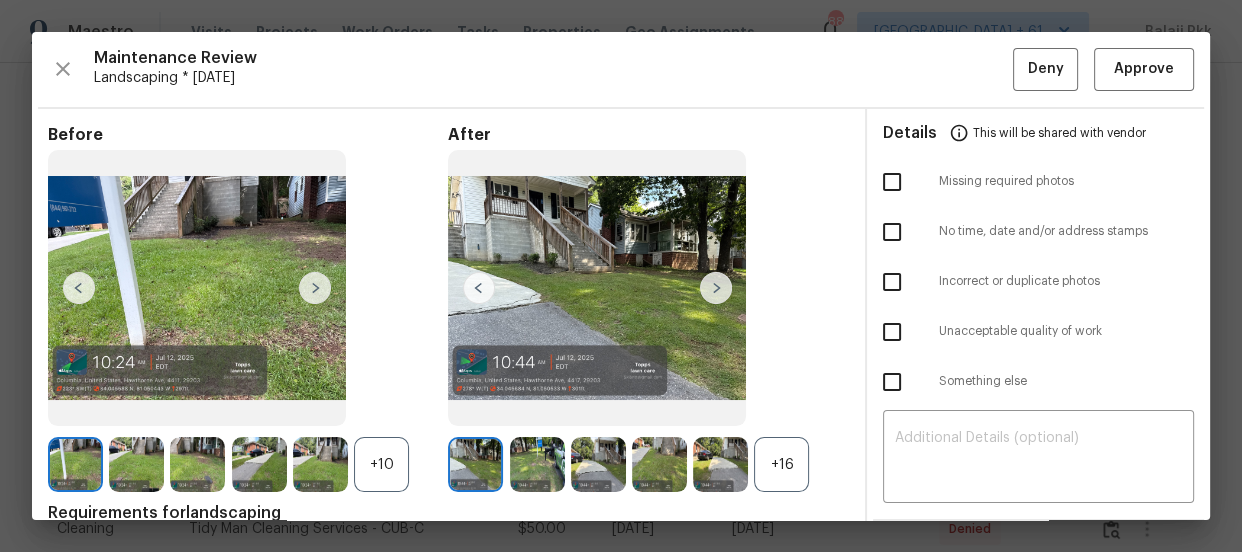 click on "+16" at bounding box center [781, 464] 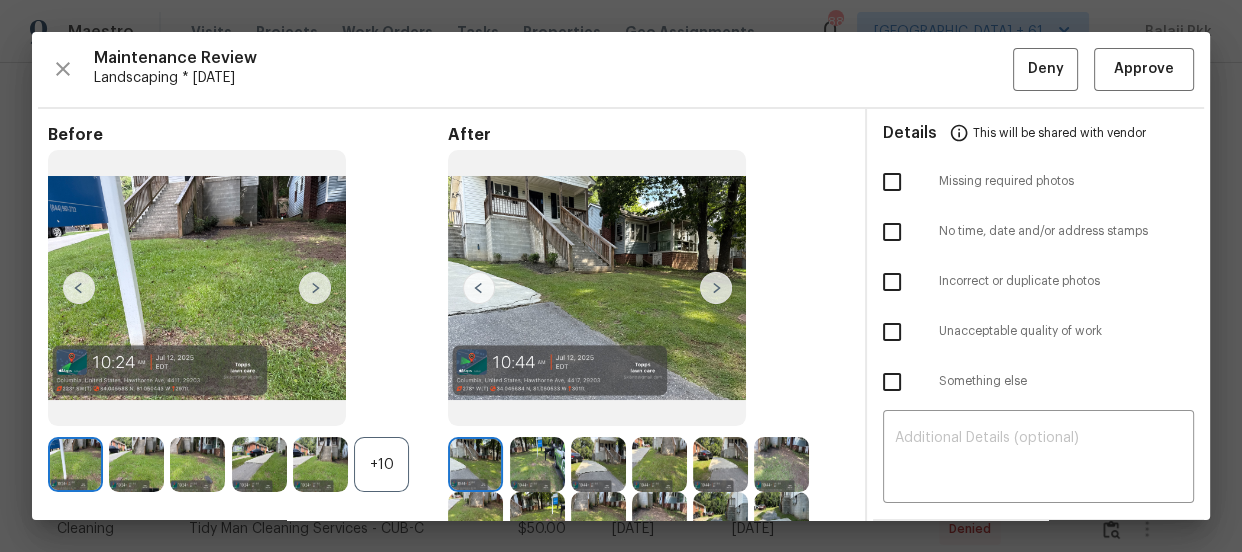 click on "+10" at bounding box center [381, 464] 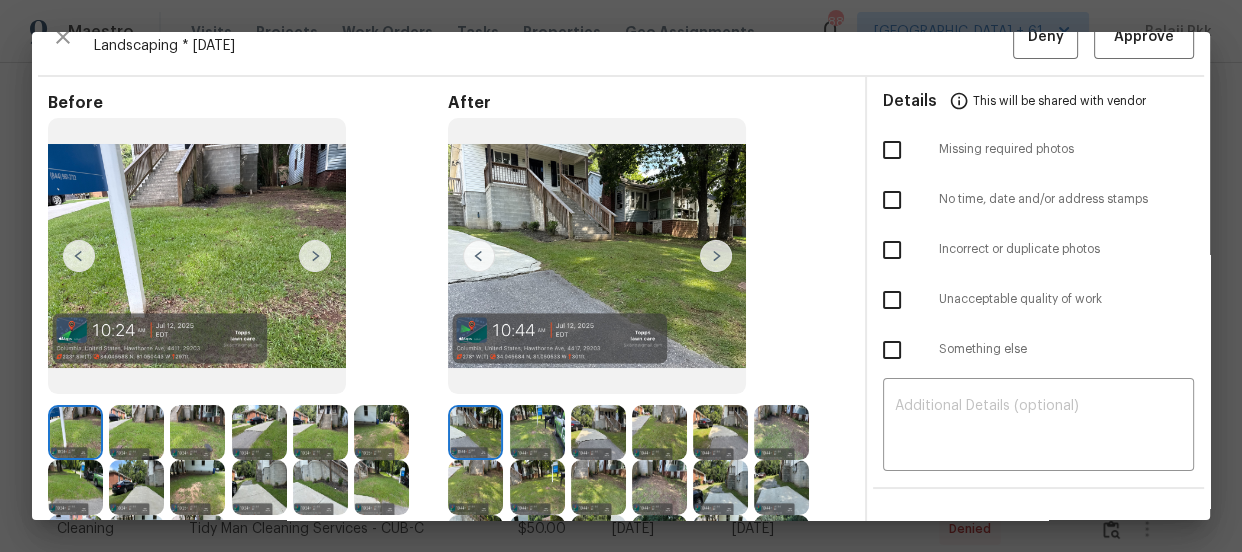 scroll, scrollTop: 0, scrollLeft: 0, axis: both 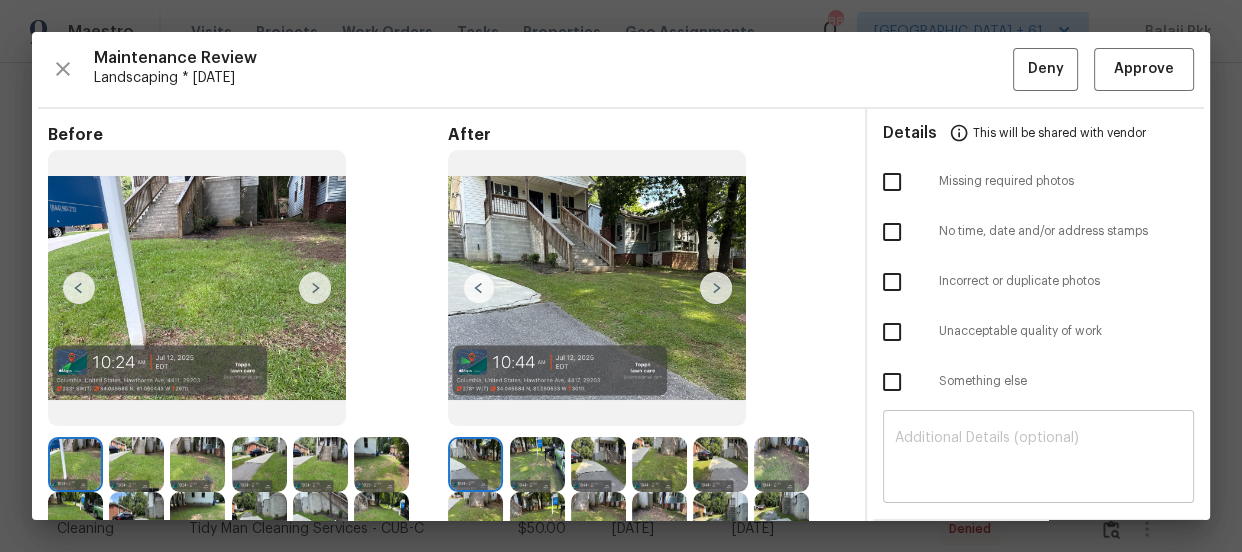 click on "​" at bounding box center (1038, 459) 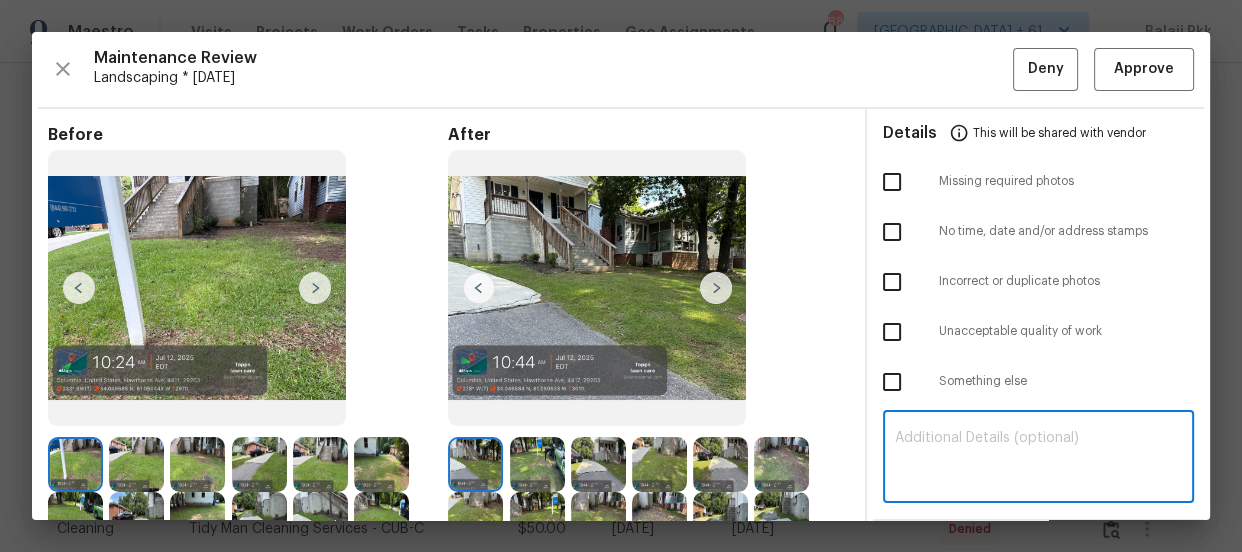 paste on "Maintenance Audit Team: Hello! Unfortunately, this Landscaping visit completed on 07/12/2025 has been denied because we are missing the required photos for approval. For approval, please upload the address sign photo only if the missing photos were taken on the same day the visit was completed. If those photos are available, they must be uploaded within 48 hours of the original visit date. If the required photos were not taken on the day of the visit, the denial will remain in place. If you or your team need a refresher on the quality standards and requirements, please refer to the updated Standards of Work that have been distributed via email. Thank you!" 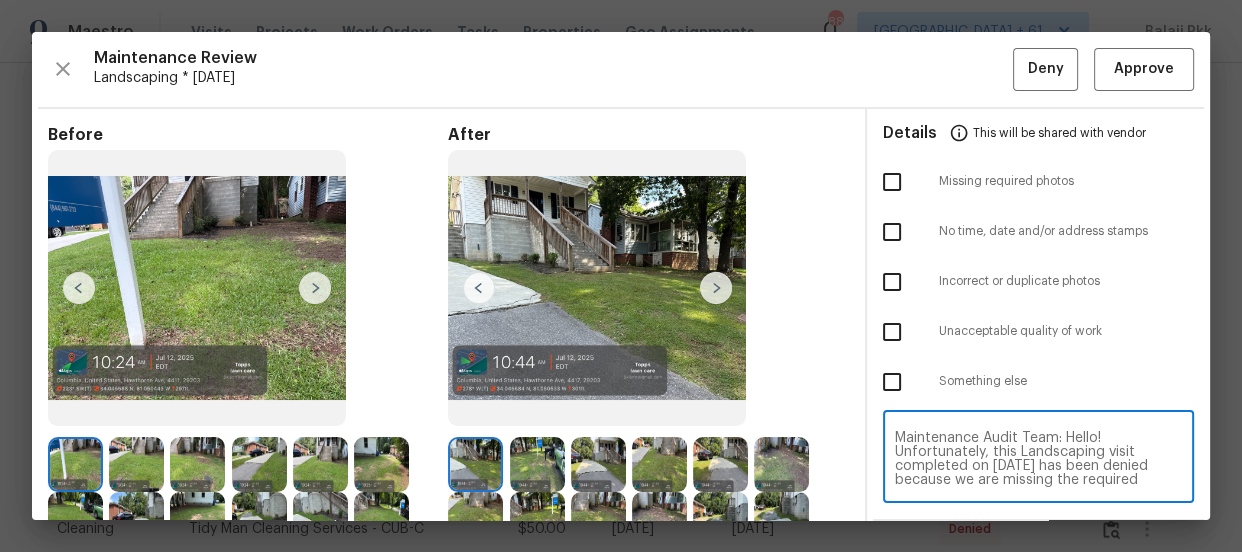 scroll, scrollTop: 195, scrollLeft: 0, axis: vertical 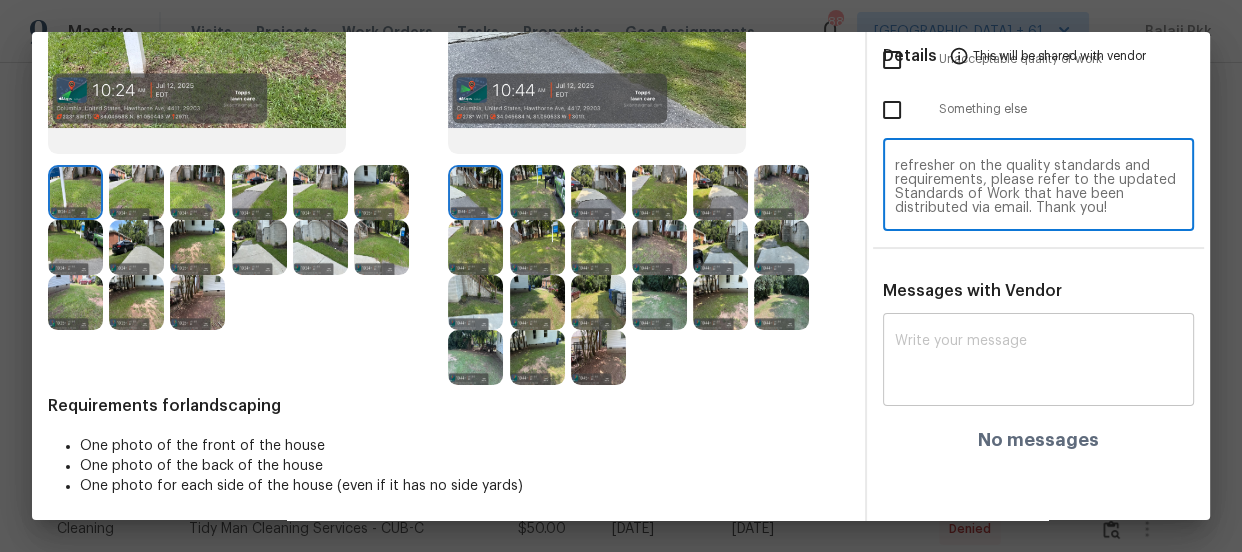type on "Maintenance Audit Team: Hello! Unfortunately, this Landscaping visit completed on 07/12/2025 has been denied because we are missing the required photos for approval. For approval, please upload the address sign photo only if the missing photos were taken on the same day the visit was completed. If those photos are available, they must be uploaded within 48 hours of the original visit date. If the required photos were not taken on the day of the visit, the denial will remain in place. If you or your team need a refresher on the quality standards and requirements, please refer to the updated Standards of Work that have been distributed via email. Thank you!" 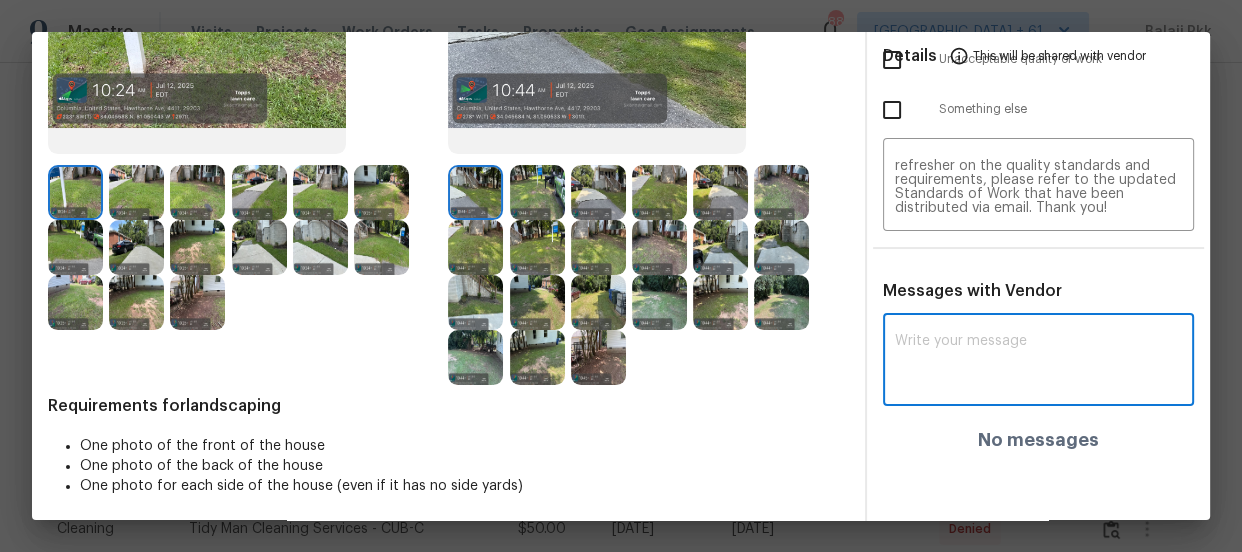 paste on "Maintenance Audit Team: Hello! Unfortunately, this Landscaping visit completed on 07/12/2025 has been denied because we are missing the required photos for approval. For approval, please upload the address sign photo only if the missing photos were taken on the same day the visit was completed. If those photos are available, they must be uploaded within 48 hours of the original visit date. If the required photos were not taken on the day of the visit, the denial will remain in place. If you or your team need a refresher on the quality standards and requirements, please refer to the updated Standards of Work that have been distributed via email. Thank you!" 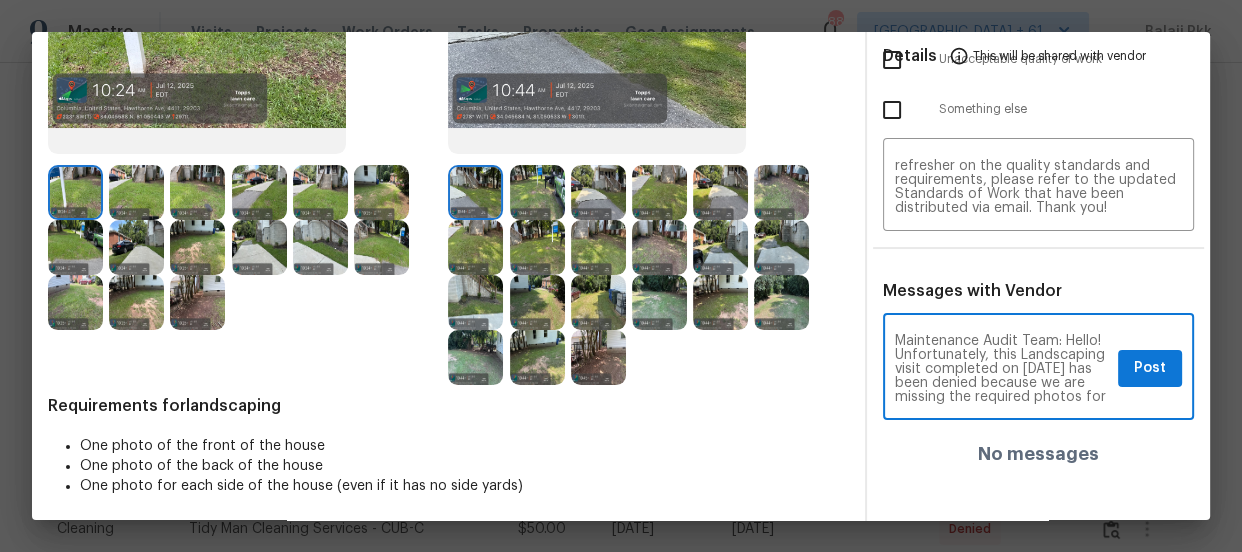 scroll, scrollTop: 294, scrollLeft: 0, axis: vertical 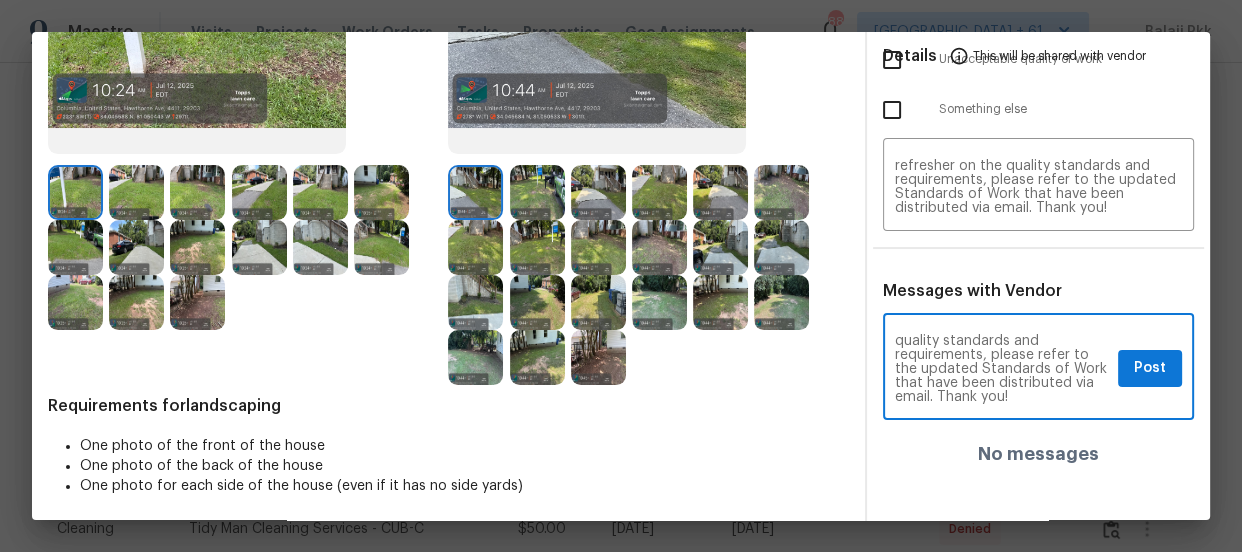 type on "Maintenance Audit Team: Hello! Unfortunately, this Landscaping visit completed on 07/12/2025 has been denied because we are missing the required photos for approval. For approval, please upload the address sign photo only if the missing photos were taken on the same day the visit was completed. If those photos are available, they must be uploaded within 48 hours of the original visit date. If the required photos were not taken on the day of the visit, the denial will remain in place. If you or your team need a refresher on the quality standards and requirements, please refer to the updated Standards of Work that have been distributed via email. Thank you!" 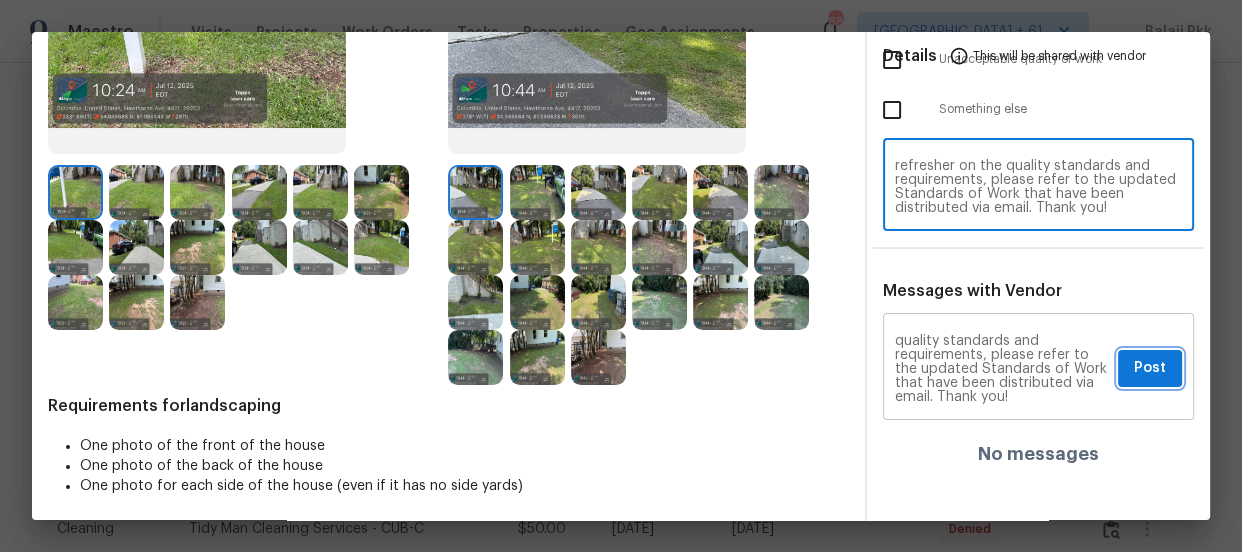 click on "Post" at bounding box center [1150, 368] 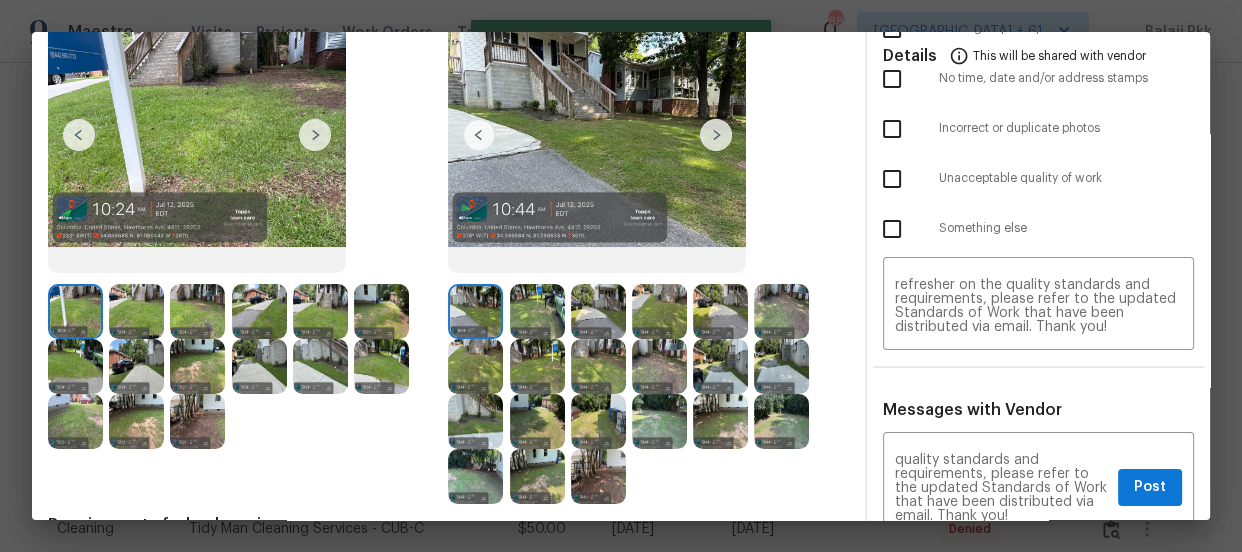 scroll, scrollTop: 0, scrollLeft: 0, axis: both 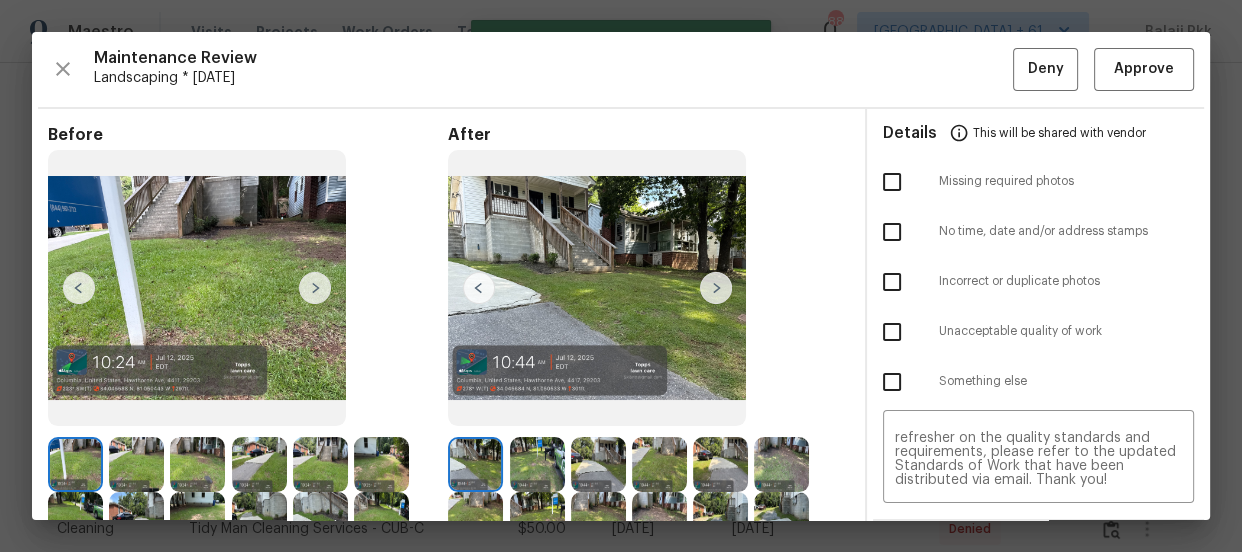 type 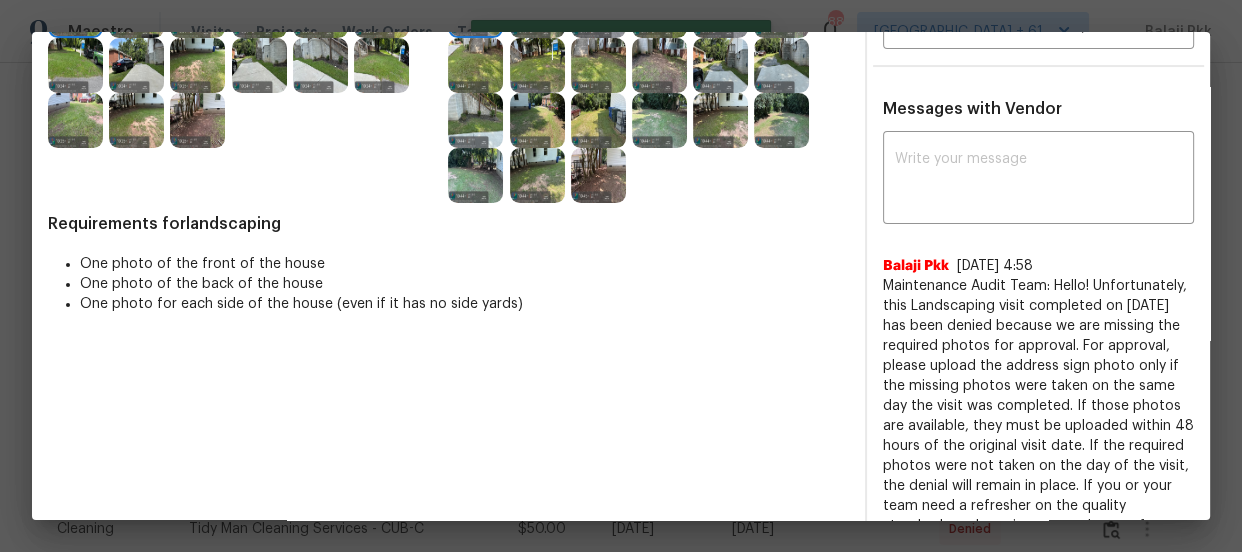 scroll, scrollTop: 0, scrollLeft: 0, axis: both 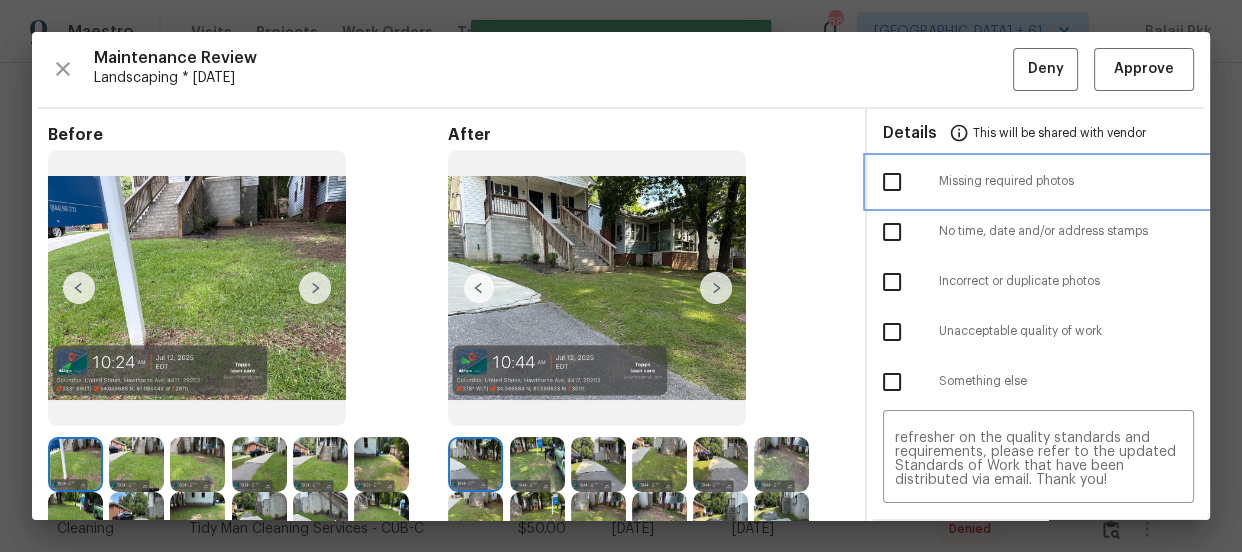drag, startPoint x: 948, startPoint y: 181, endPoint x: 950, endPoint y: 171, distance: 10.198039 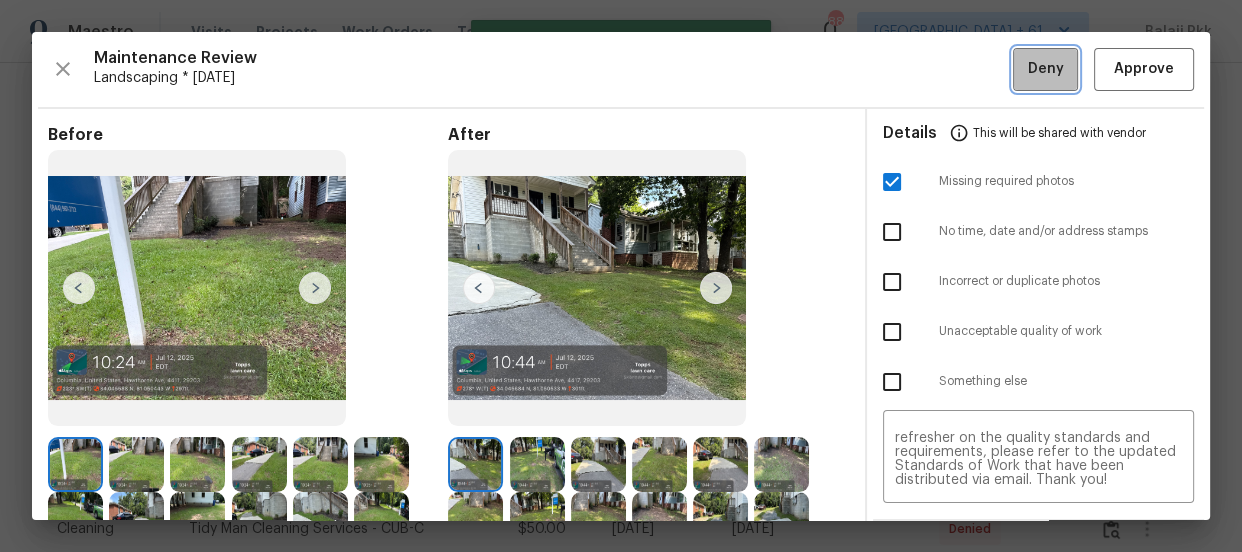 click on "Deny" at bounding box center [1046, 69] 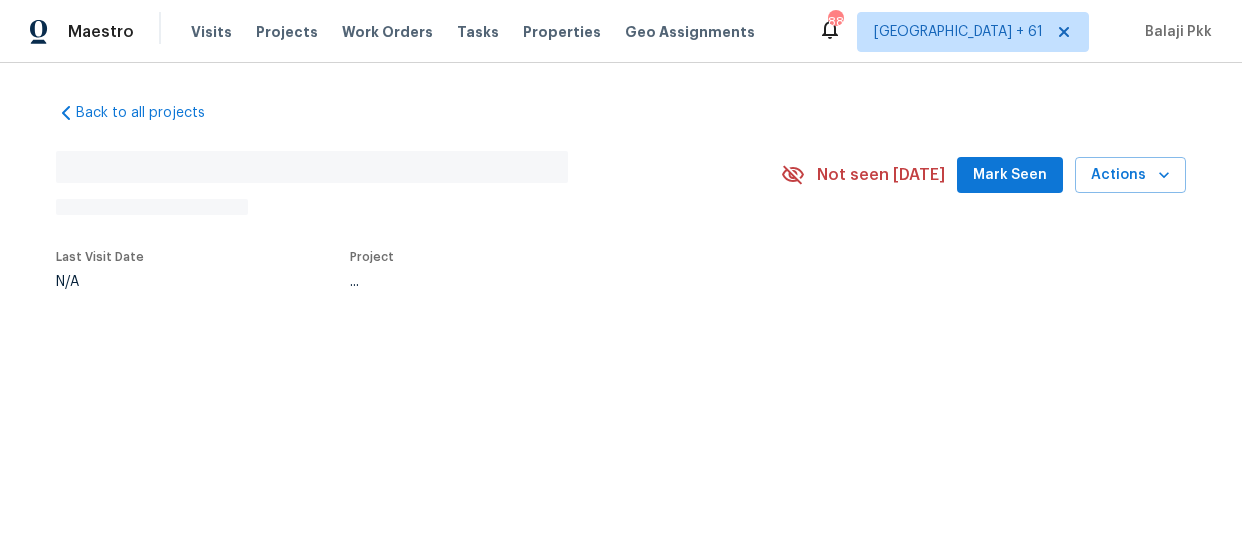 scroll, scrollTop: 0, scrollLeft: 0, axis: both 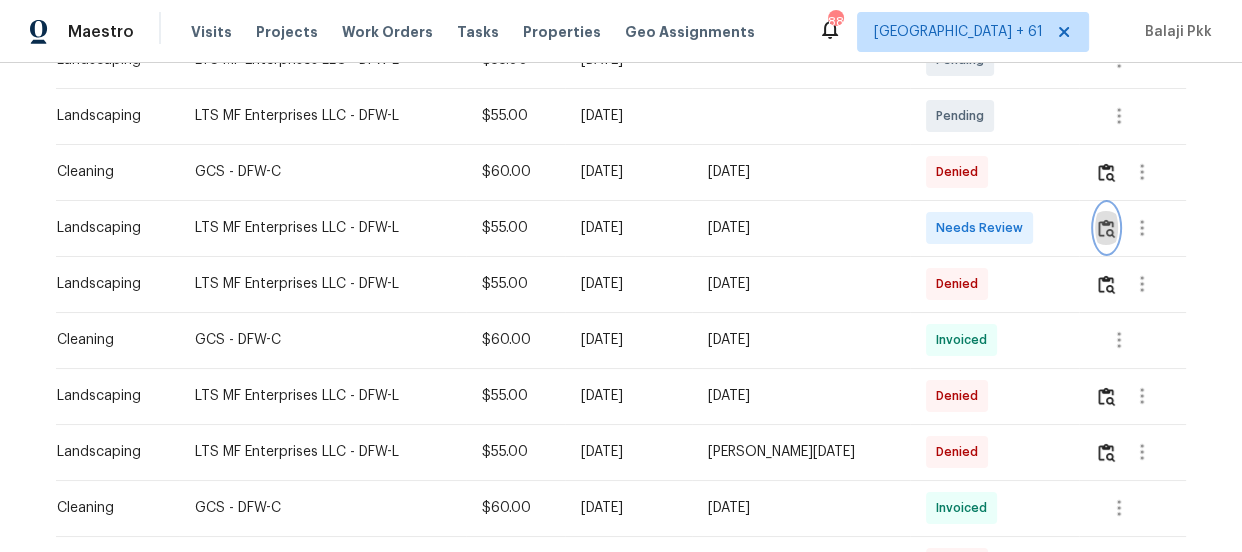 click at bounding box center [1106, 228] 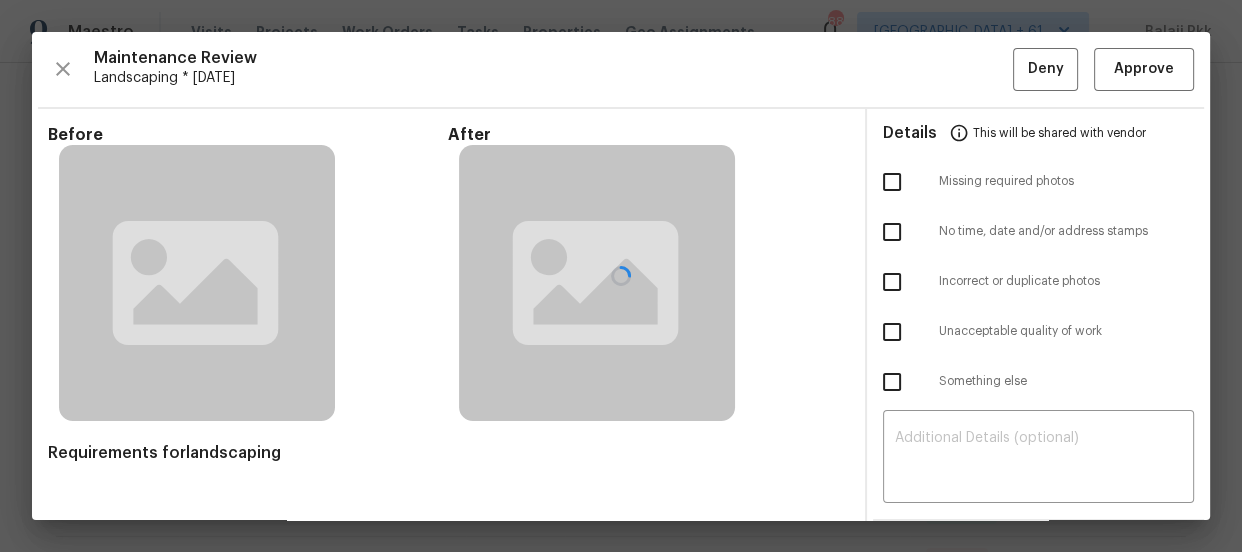 scroll, scrollTop: 0, scrollLeft: 0, axis: both 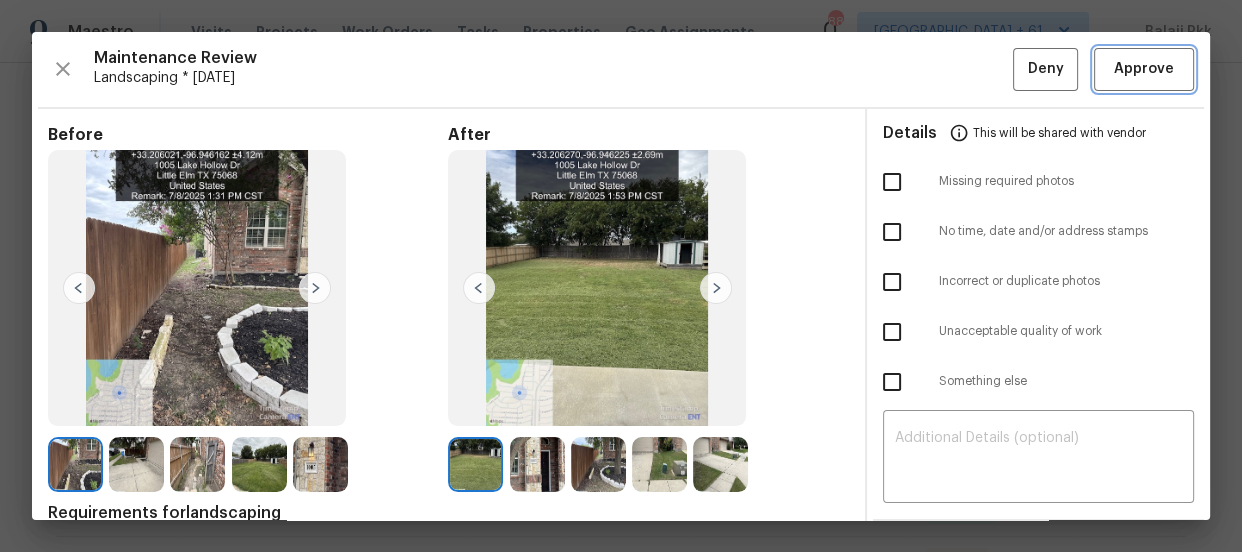 click on "Approve" at bounding box center (1144, 69) 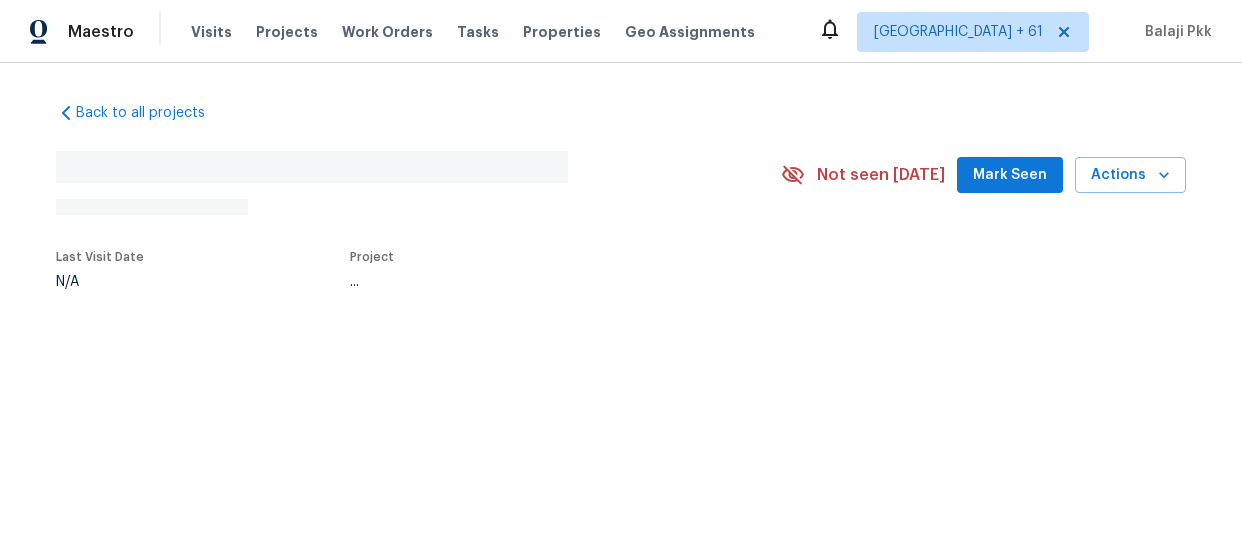 scroll, scrollTop: 0, scrollLeft: 0, axis: both 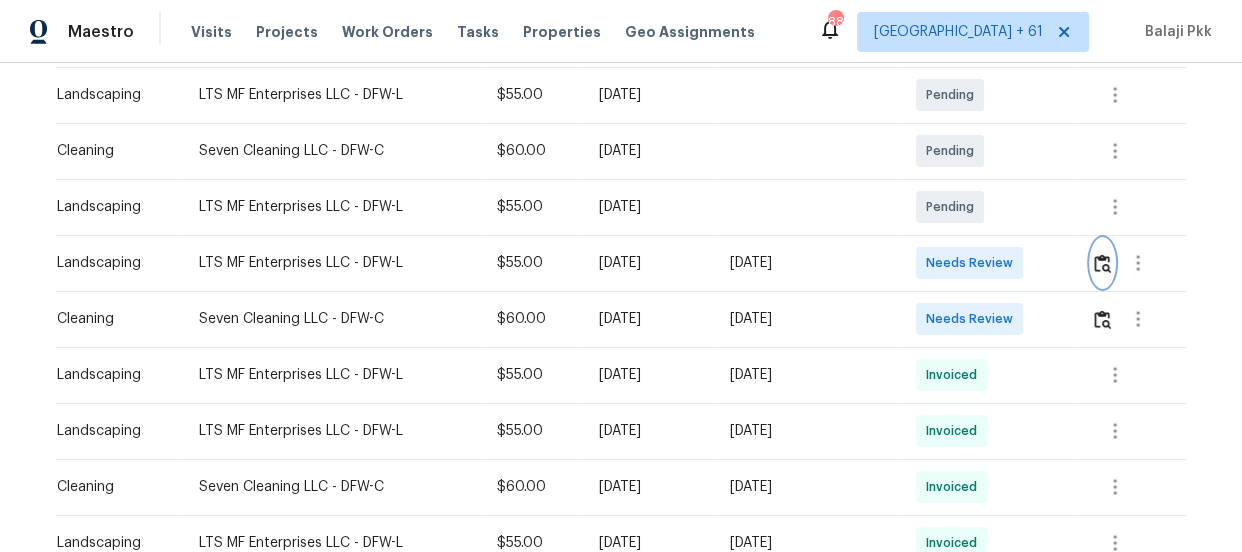 click at bounding box center (1102, 263) 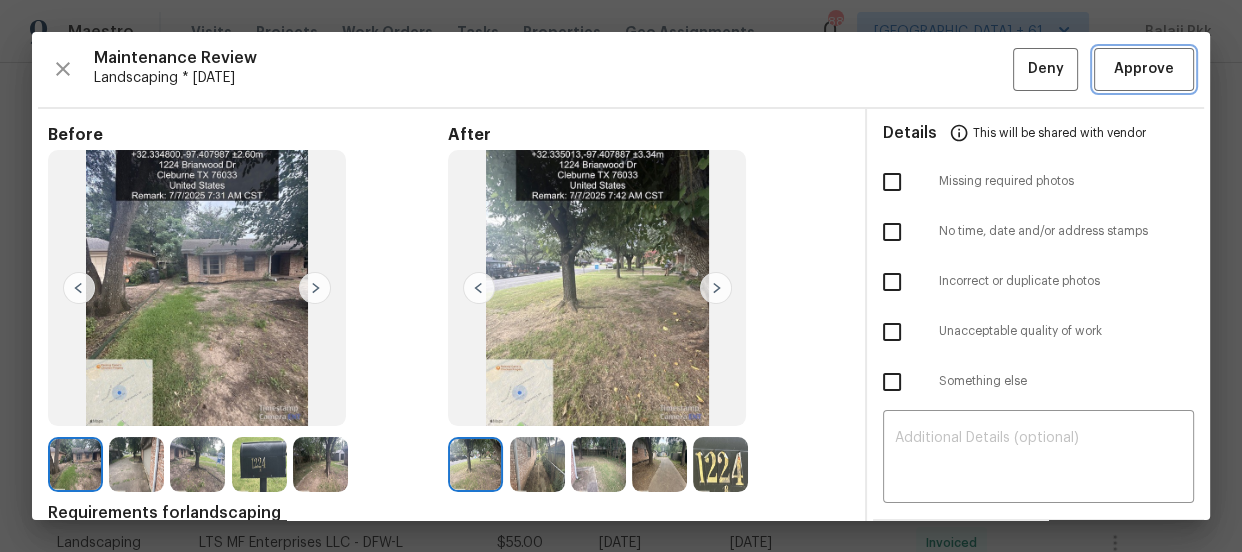 drag, startPoint x: 1117, startPoint y: 79, endPoint x: 1108, endPoint y: 73, distance: 10.816654 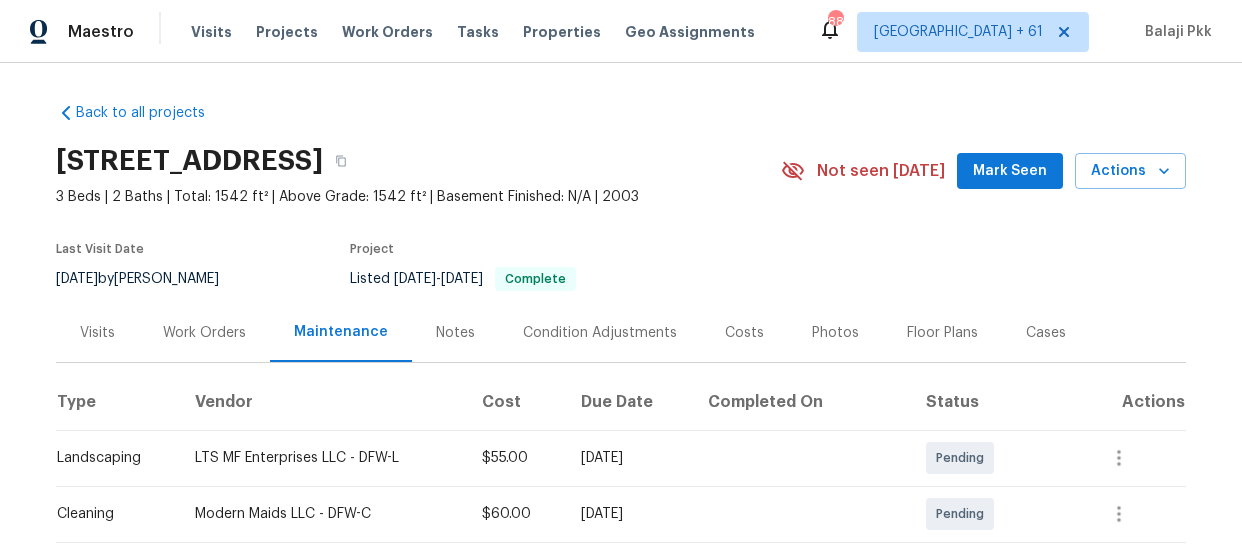 scroll, scrollTop: 0, scrollLeft: 0, axis: both 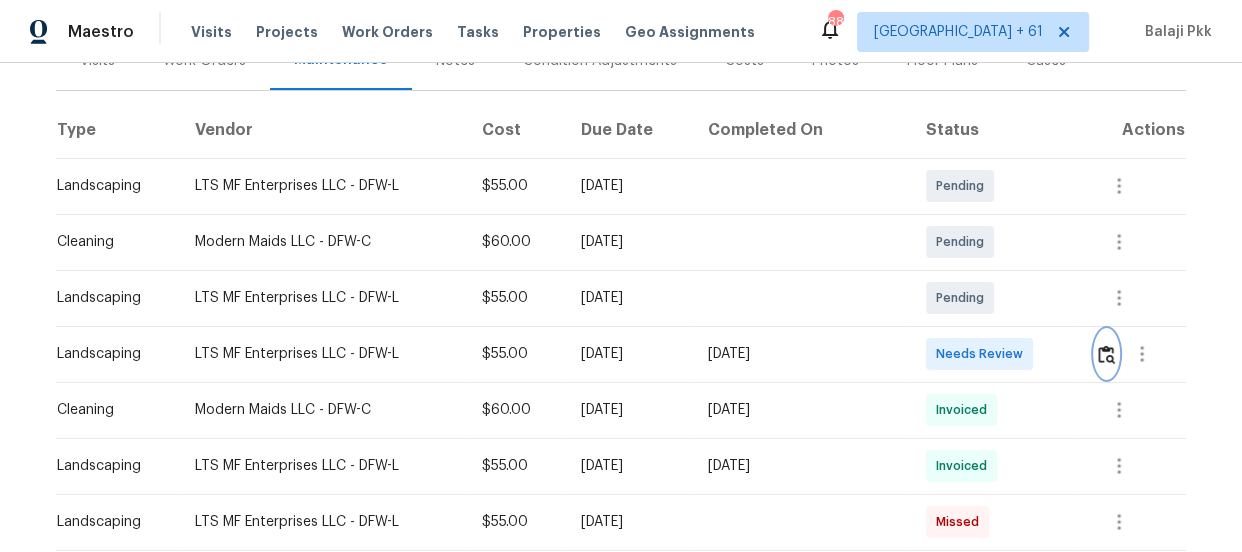 click at bounding box center (1106, 354) 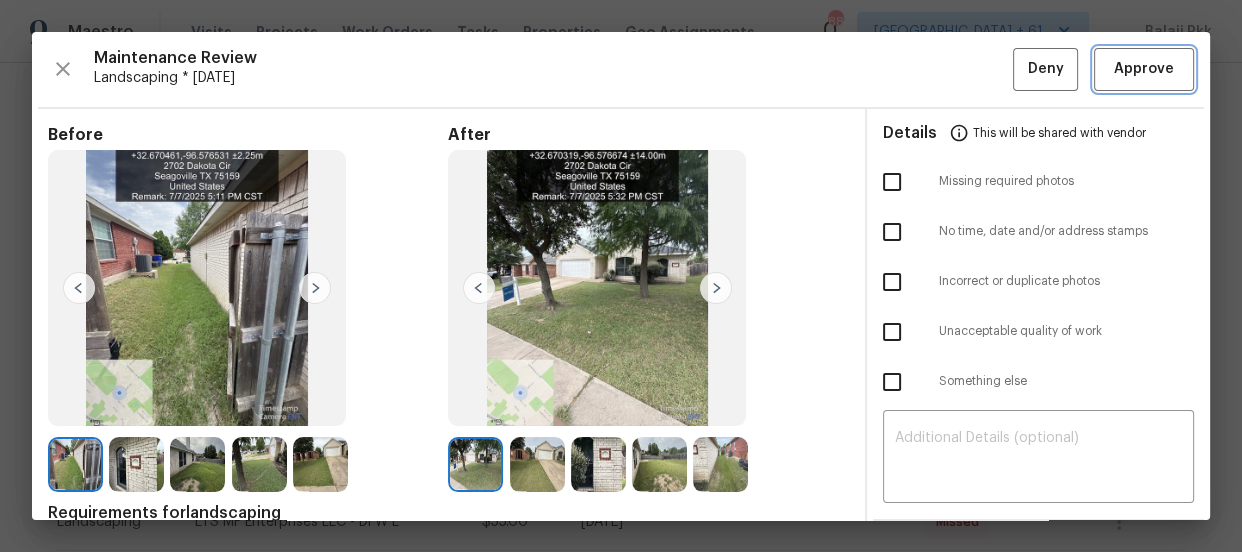 click on "Approve" at bounding box center [1144, 69] 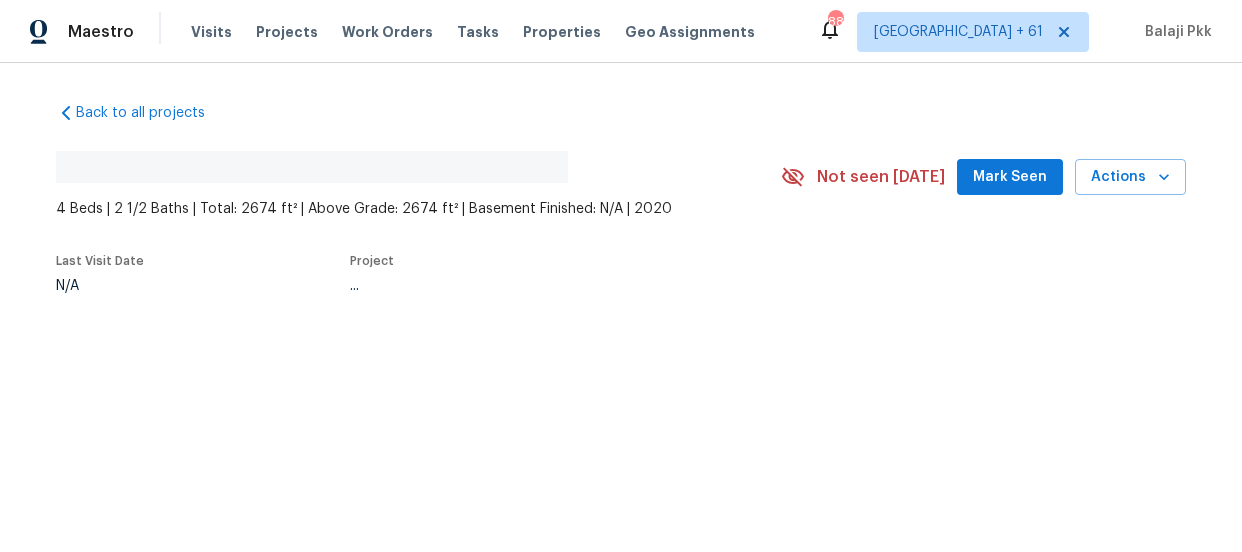 scroll, scrollTop: 0, scrollLeft: 0, axis: both 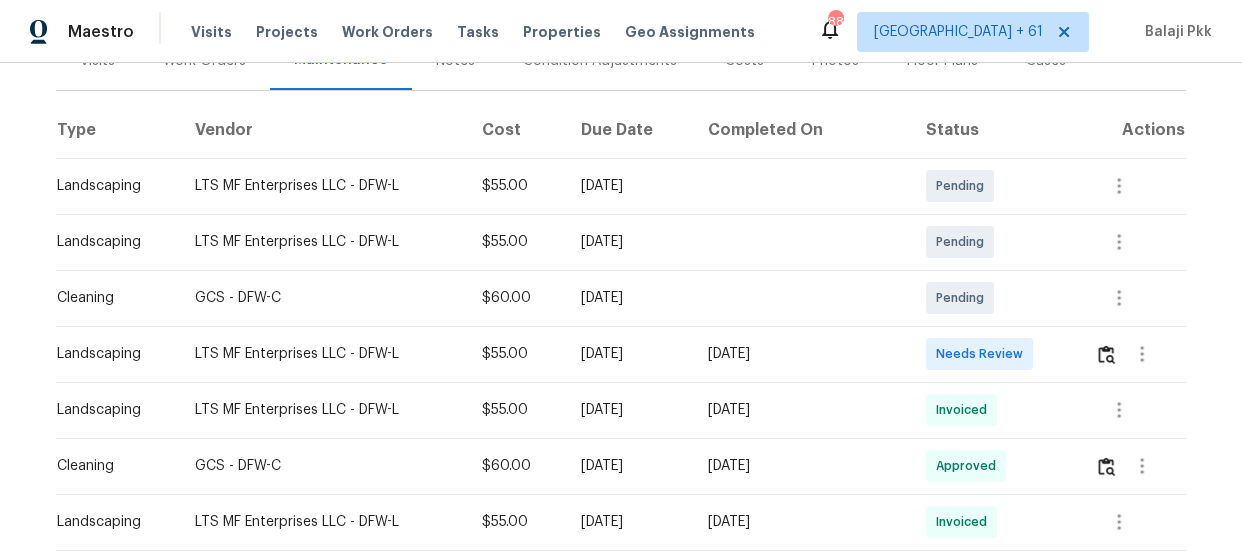 click at bounding box center (1142, 354) 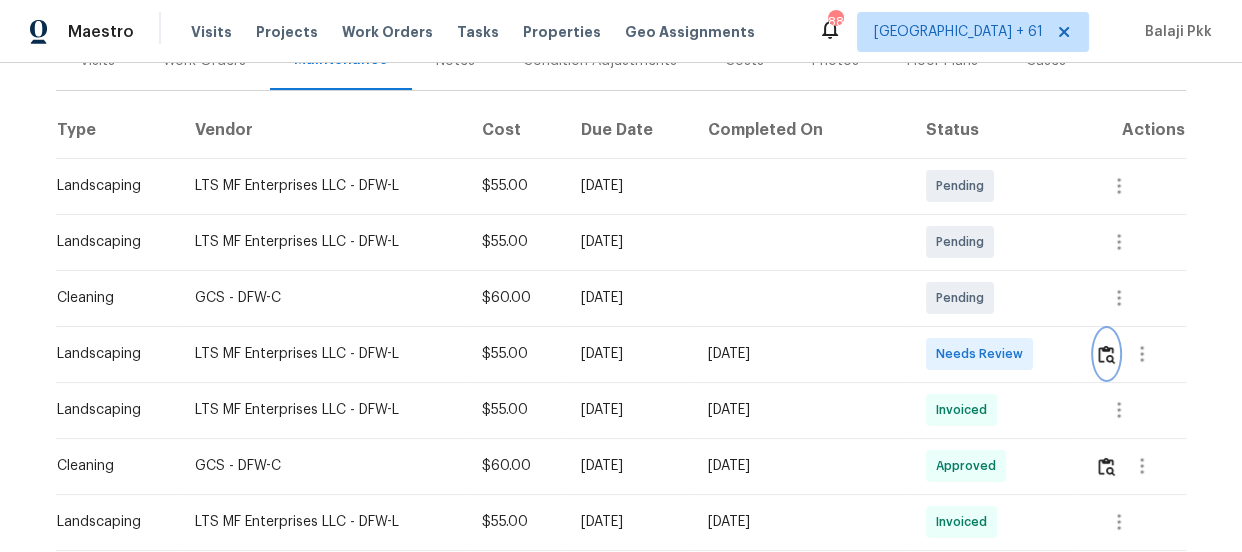 click at bounding box center (1106, 354) 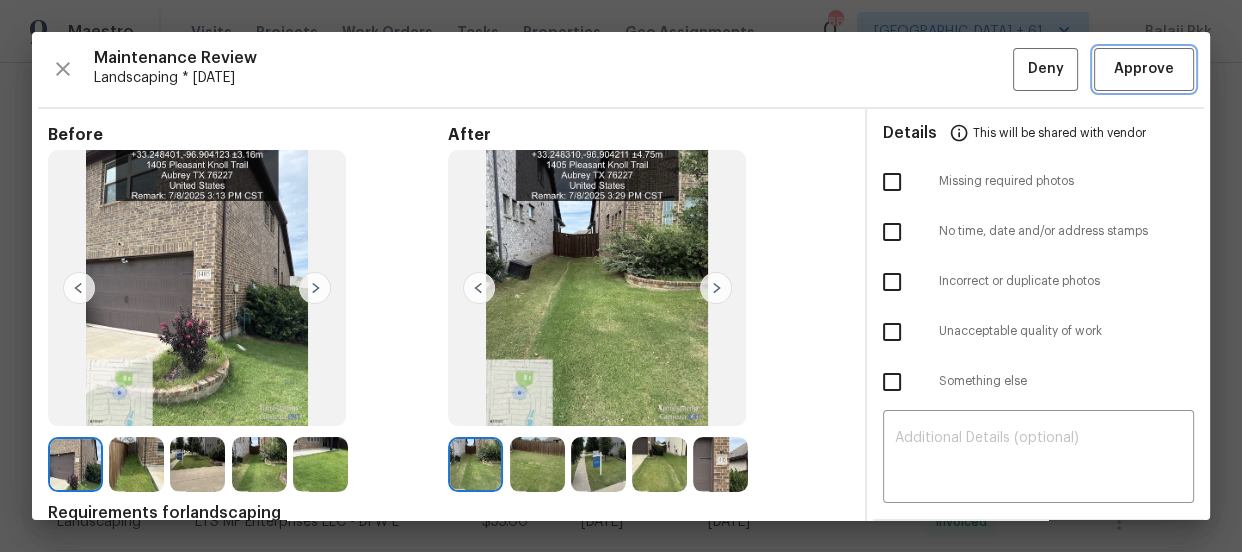 click on "Approve" at bounding box center [1144, 69] 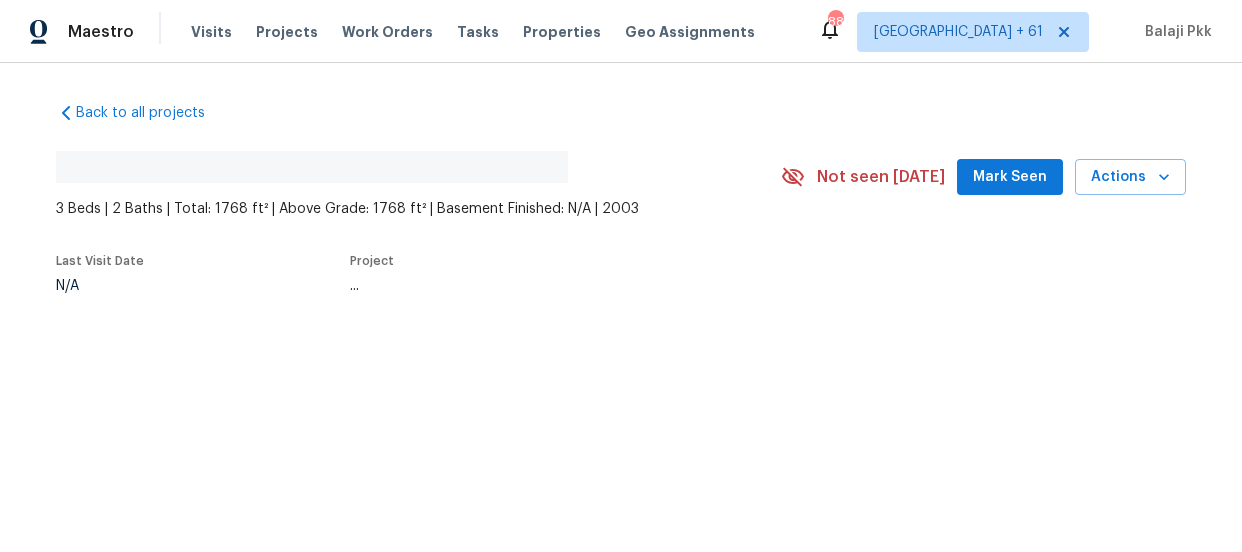 scroll, scrollTop: 0, scrollLeft: 0, axis: both 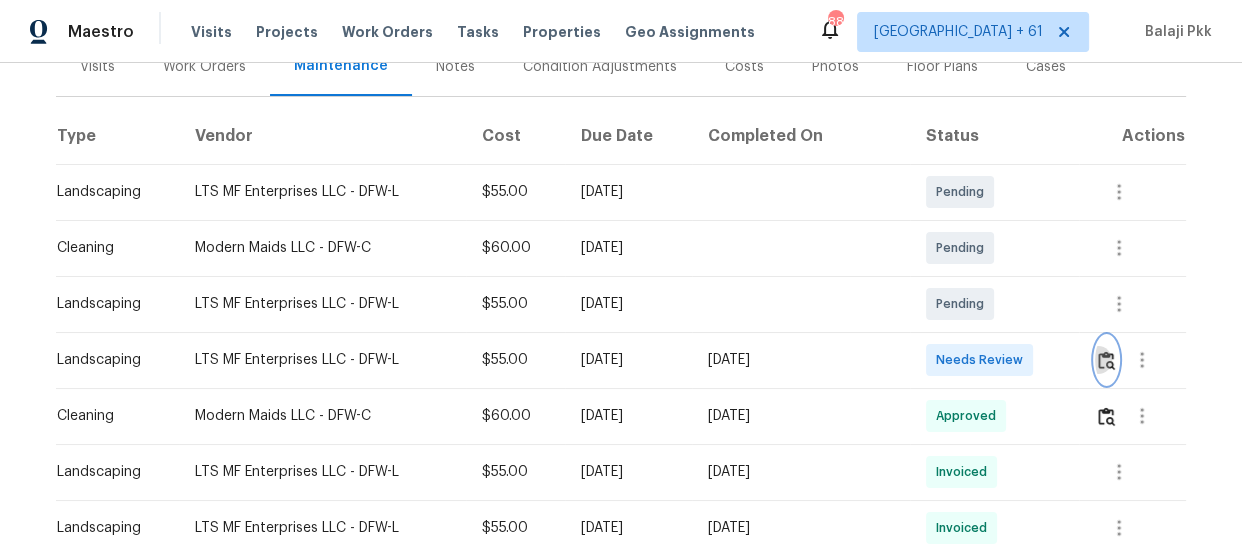 click at bounding box center [1106, 360] 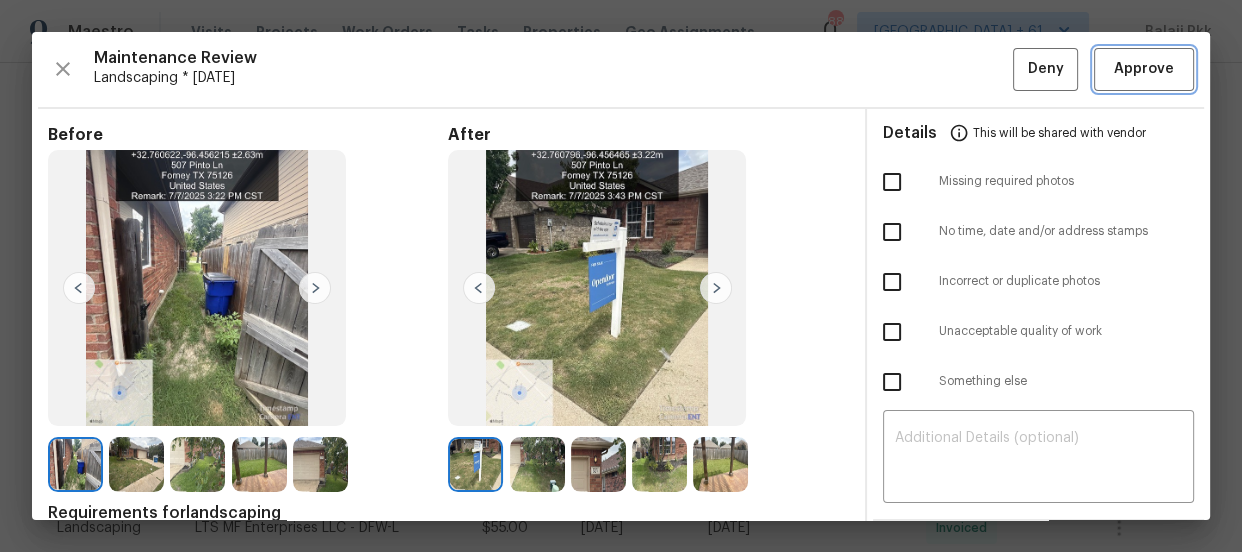 click on "Approve" at bounding box center [1144, 69] 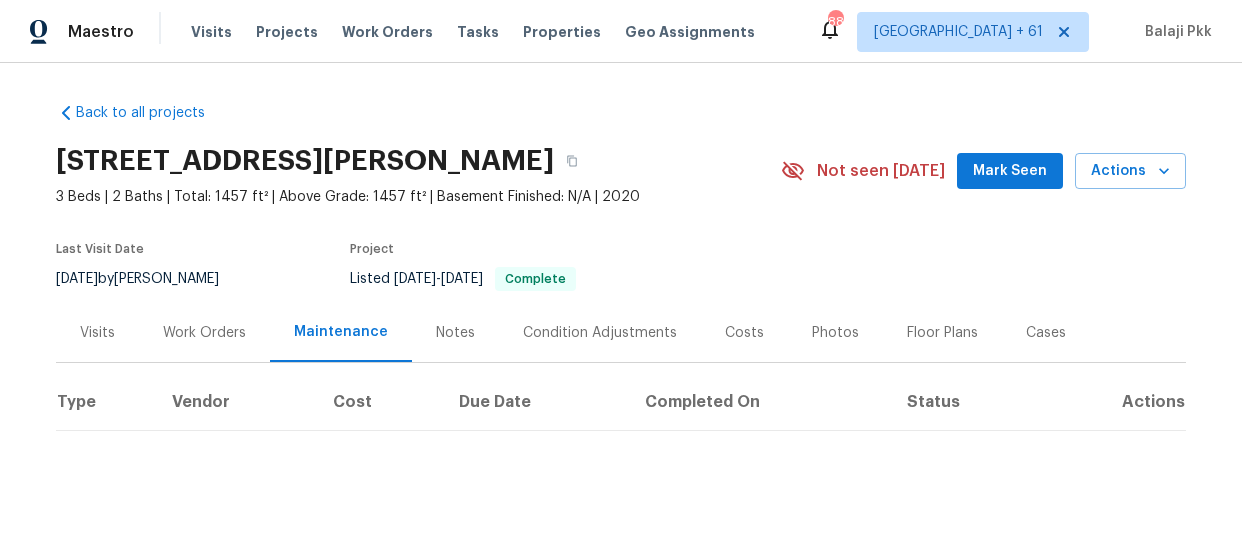 scroll, scrollTop: 0, scrollLeft: 0, axis: both 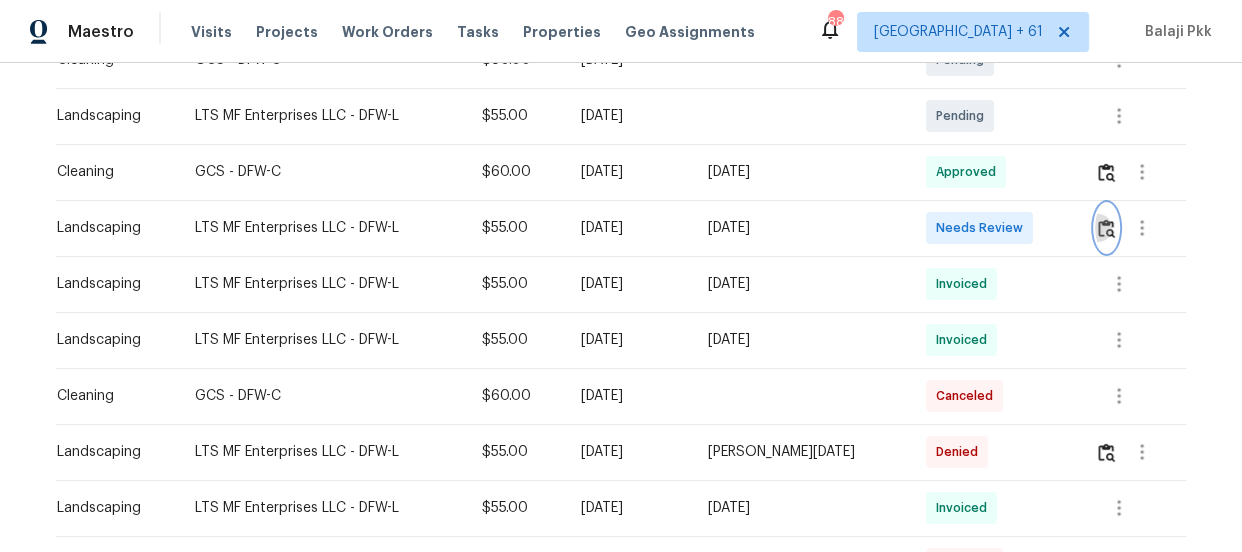 click at bounding box center [1106, 228] 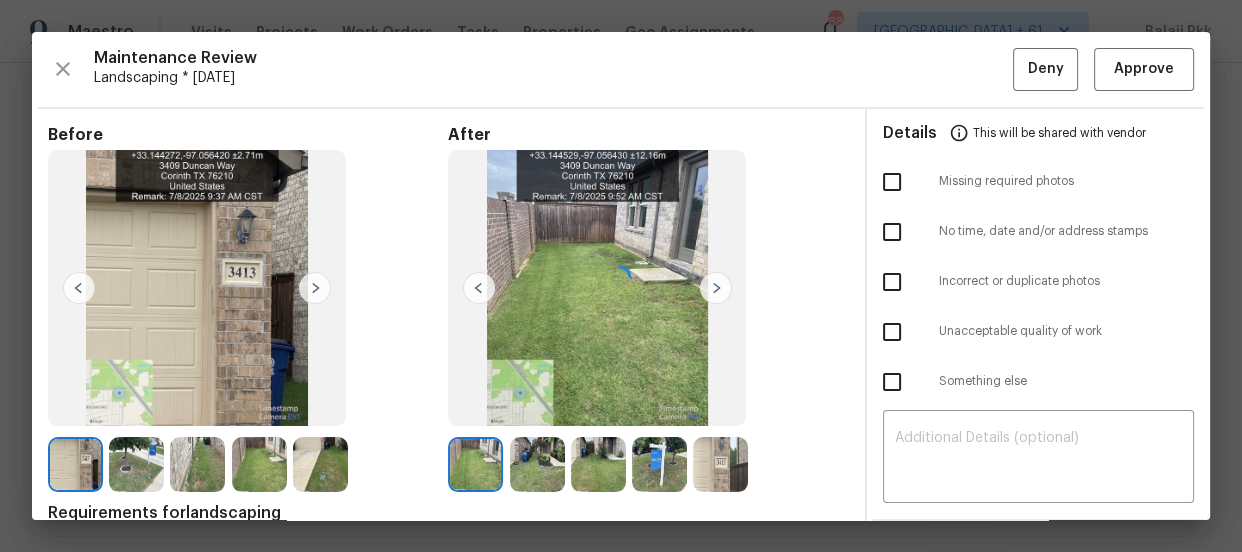 scroll, scrollTop: 0, scrollLeft: 0, axis: both 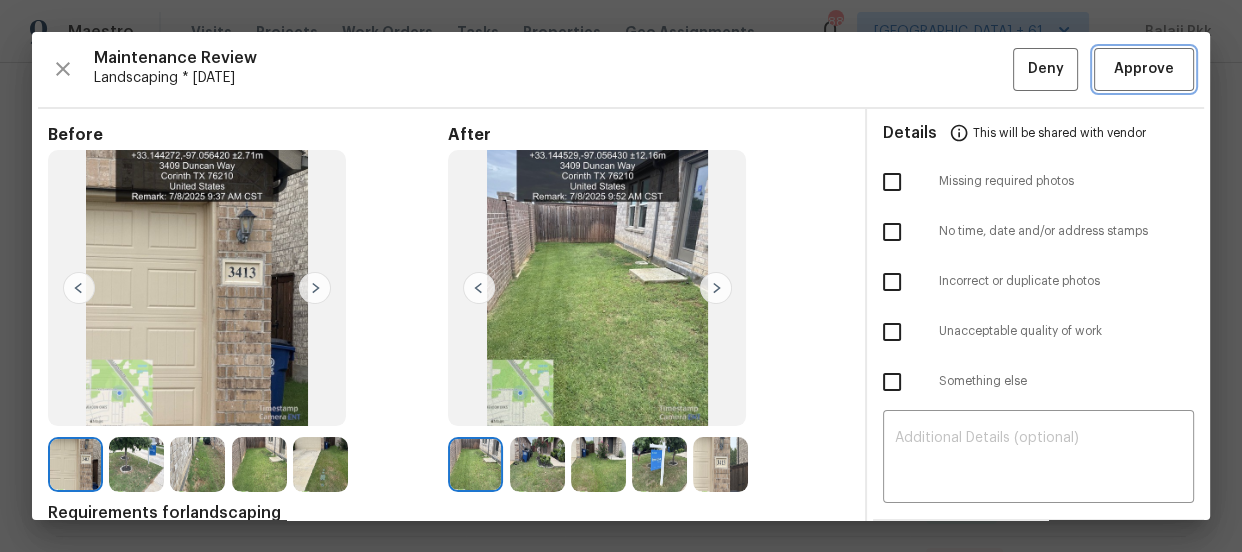 click on "Approve" at bounding box center (1144, 69) 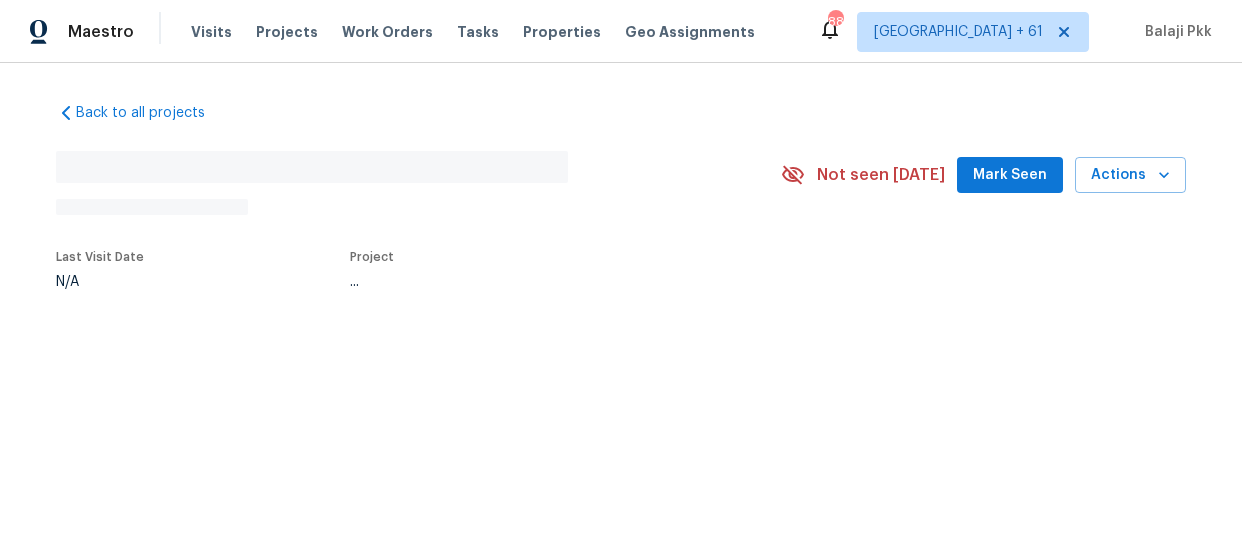 scroll, scrollTop: 0, scrollLeft: 0, axis: both 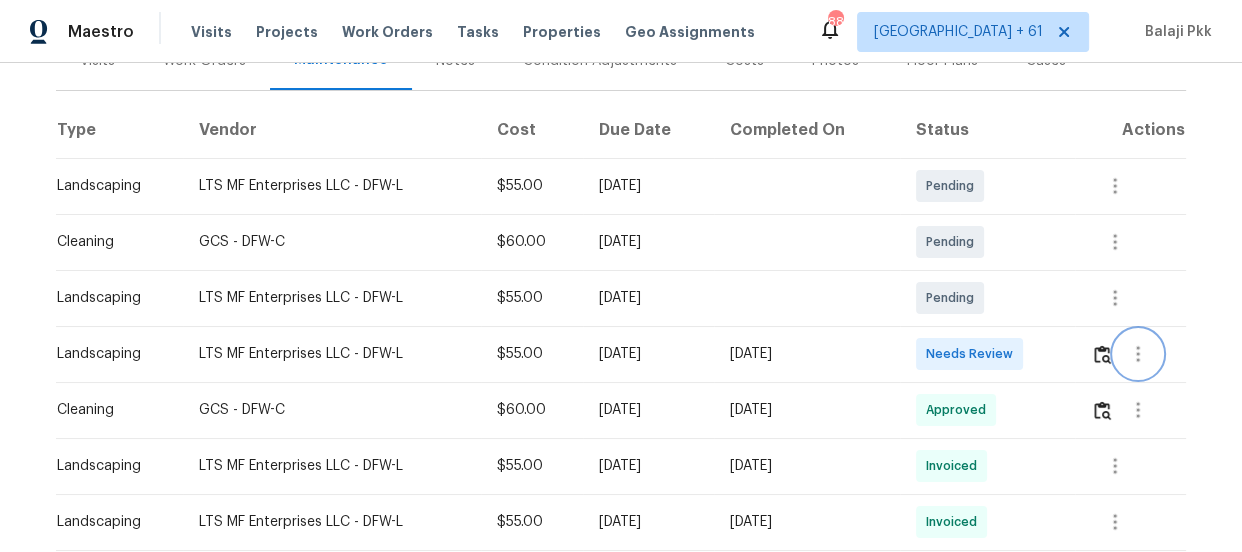 click at bounding box center [1138, 354] 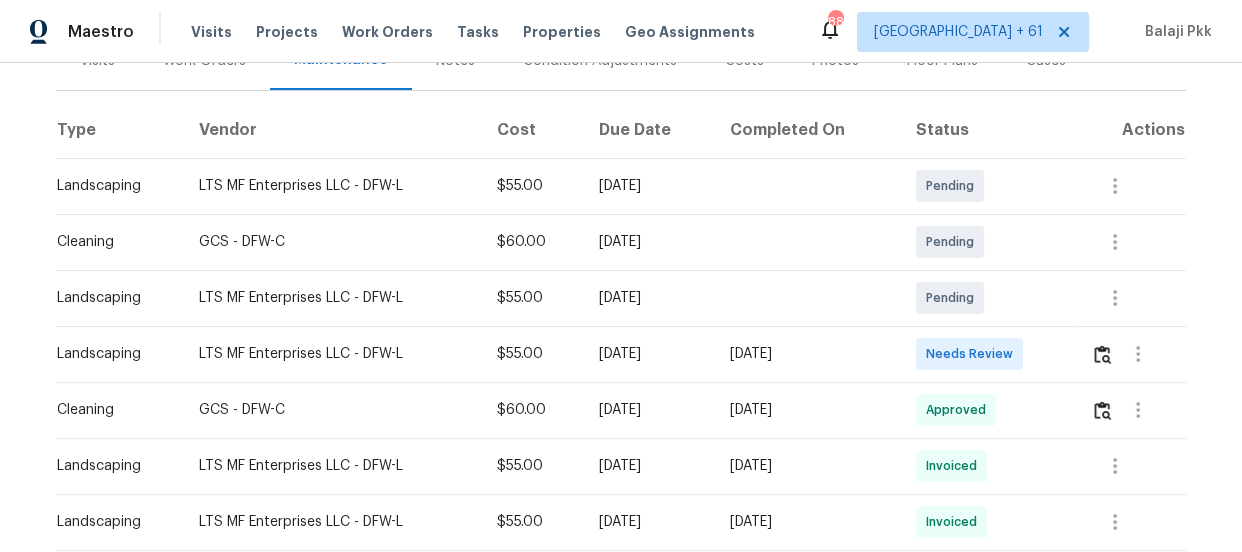 click on "Needs Review" at bounding box center [987, 354] 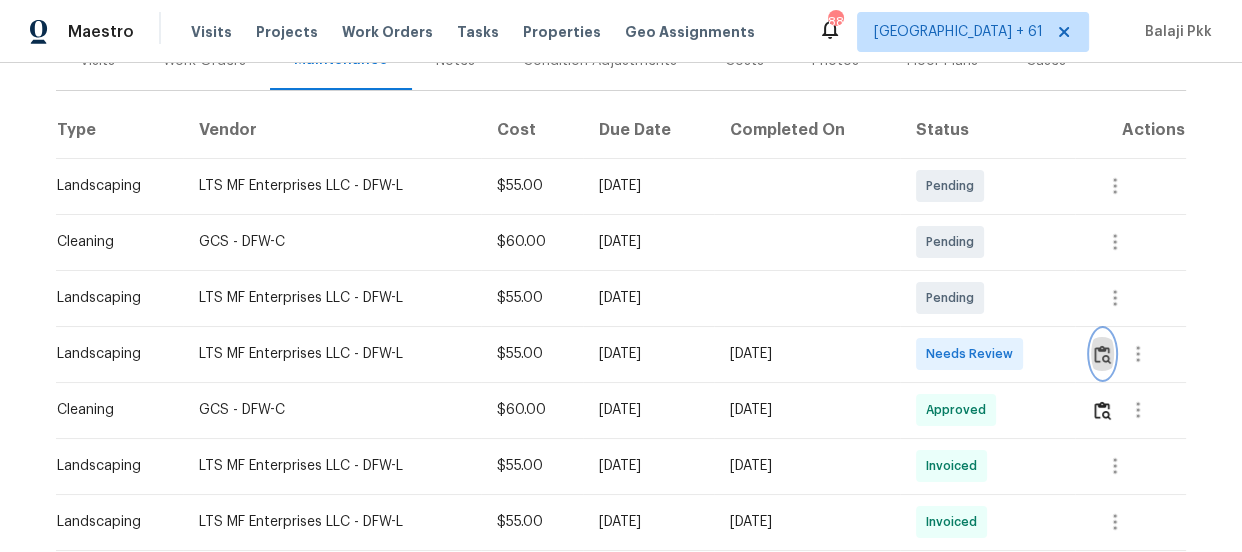 click at bounding box center (1102, 354) 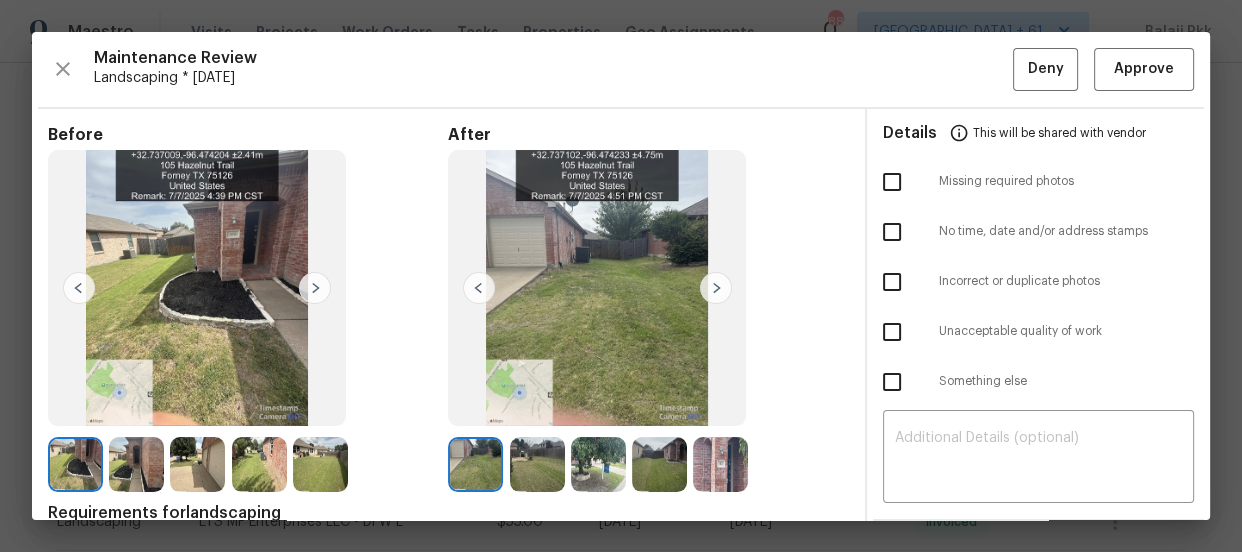 click at bounding box center (716, 288) 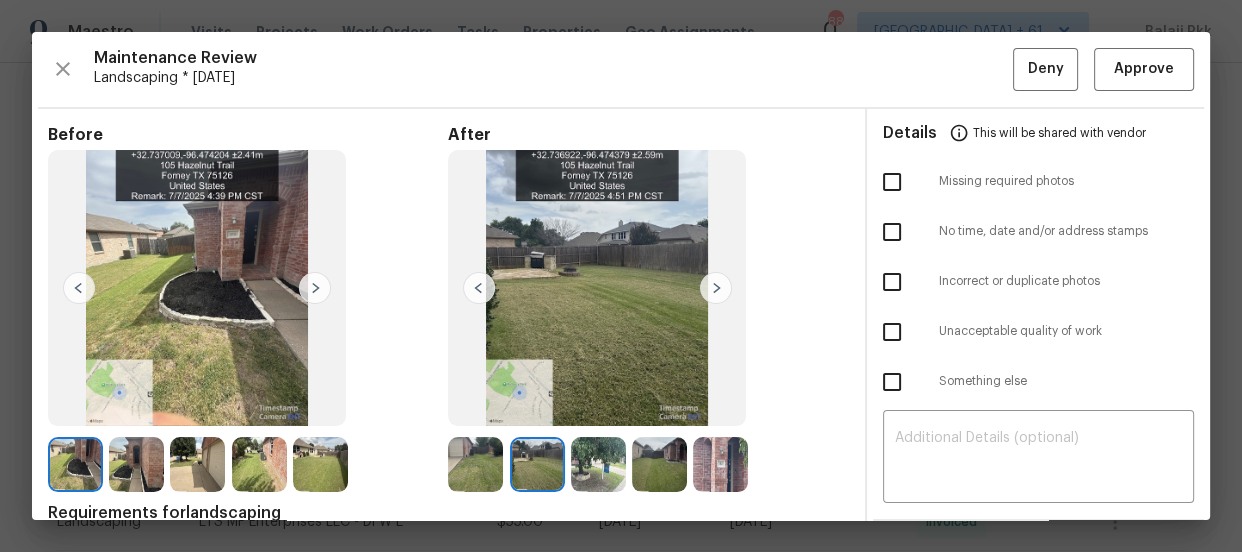 click at bounding box center [716, 288] 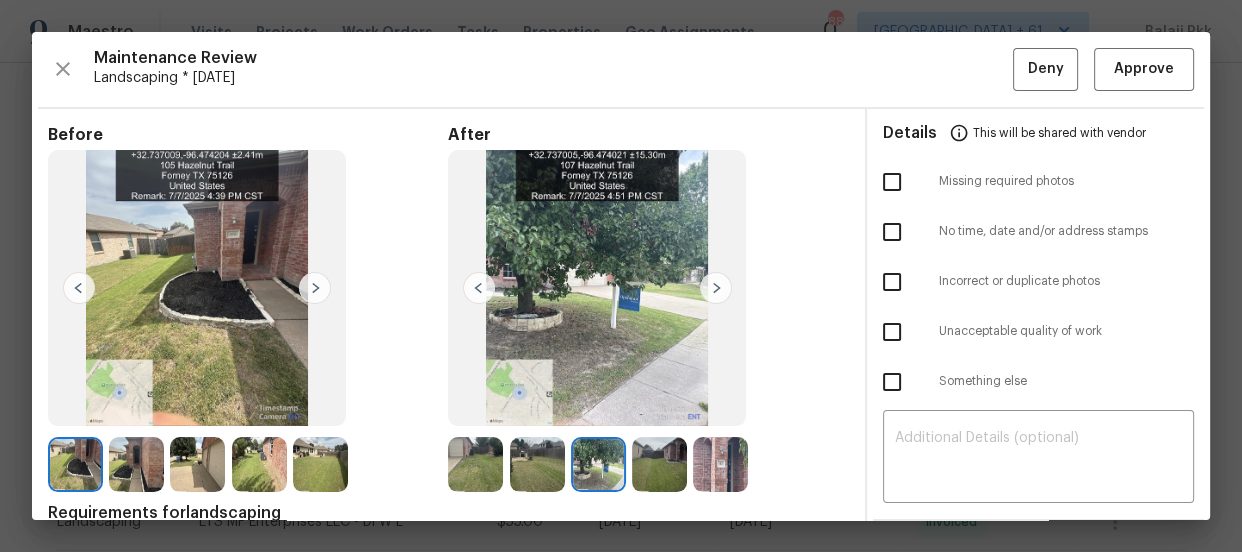 click at bounding box center (716, 288) 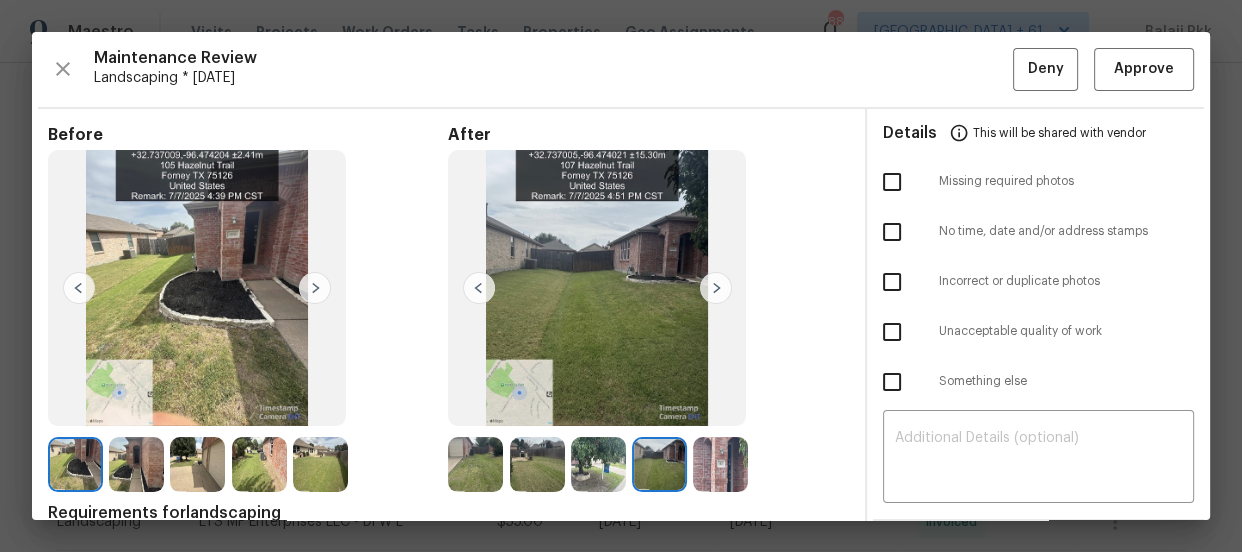 click at bounding box center [716, 288] 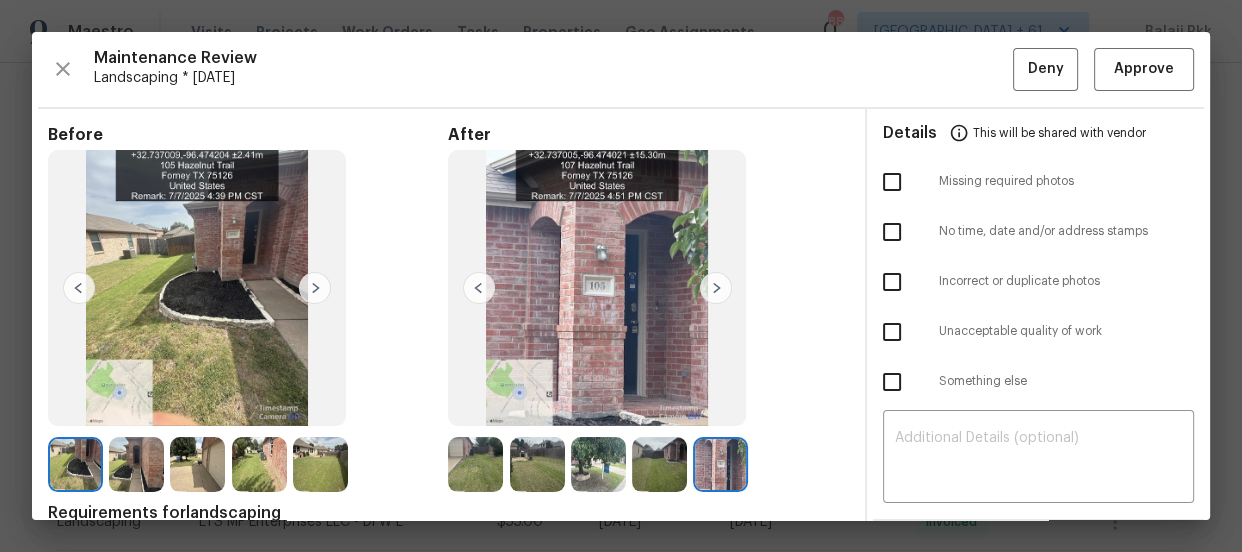 click at bounding box center (479, 288) 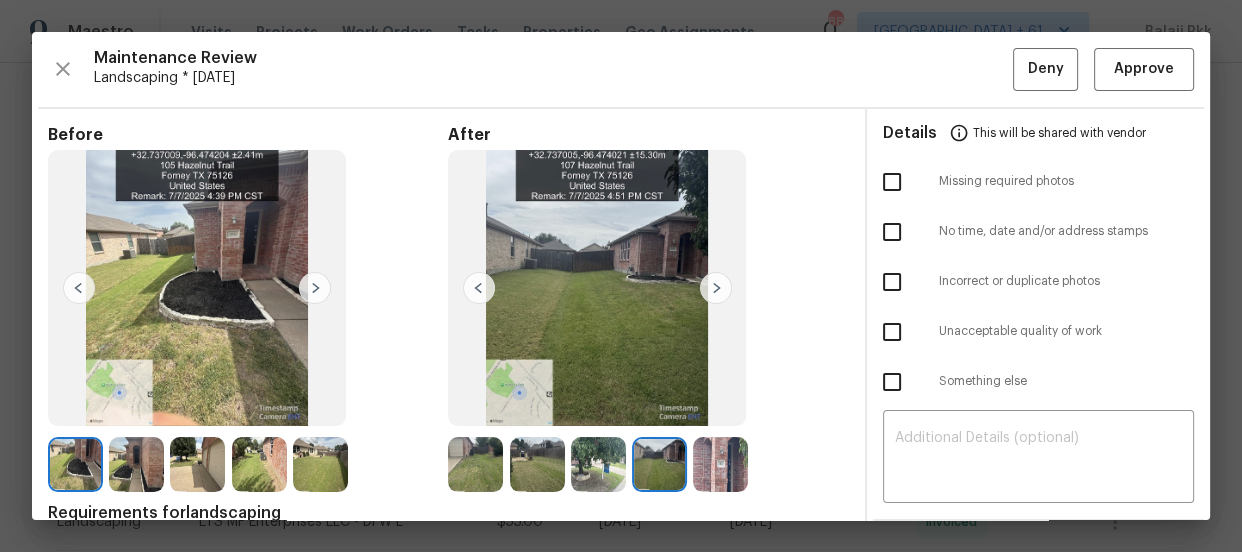 click at bounding box center (479, 288) 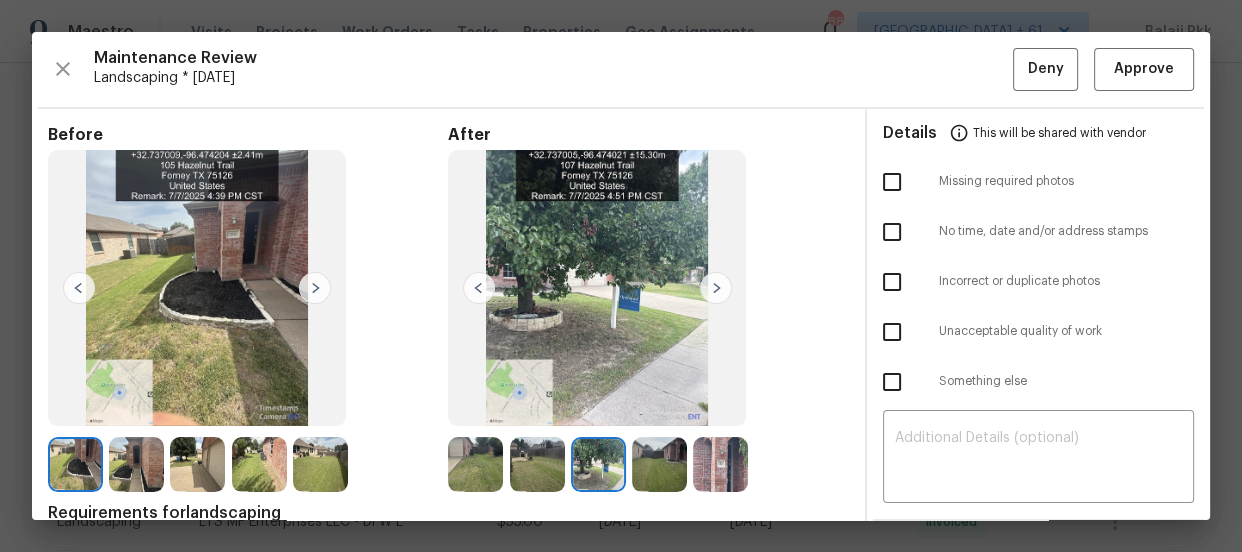 click at bounding box center (479, 288) 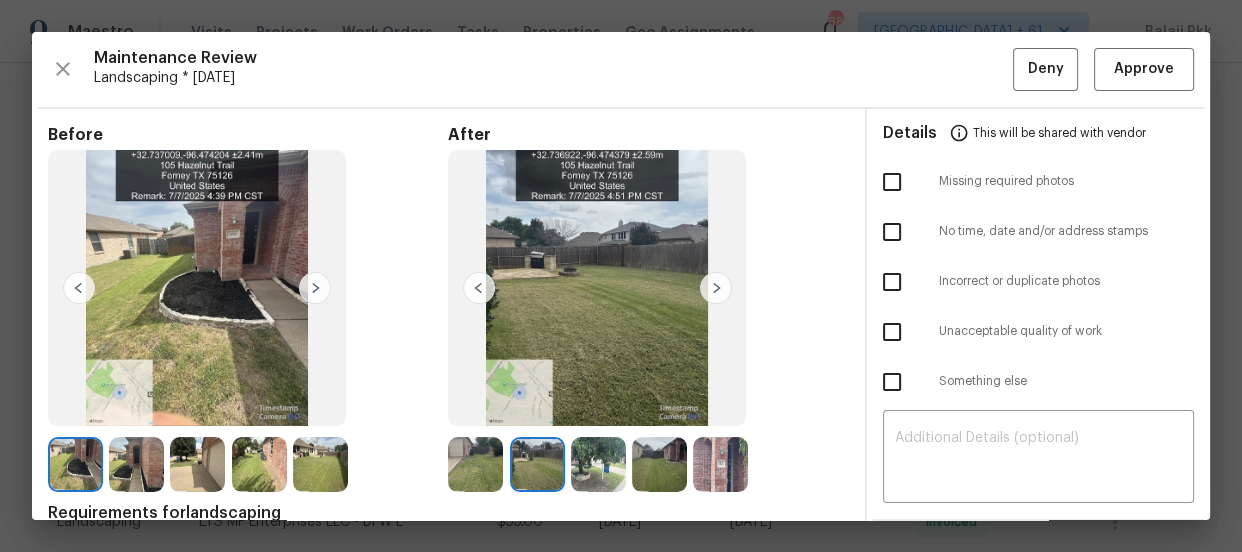 click at bounding box center (479, 288) 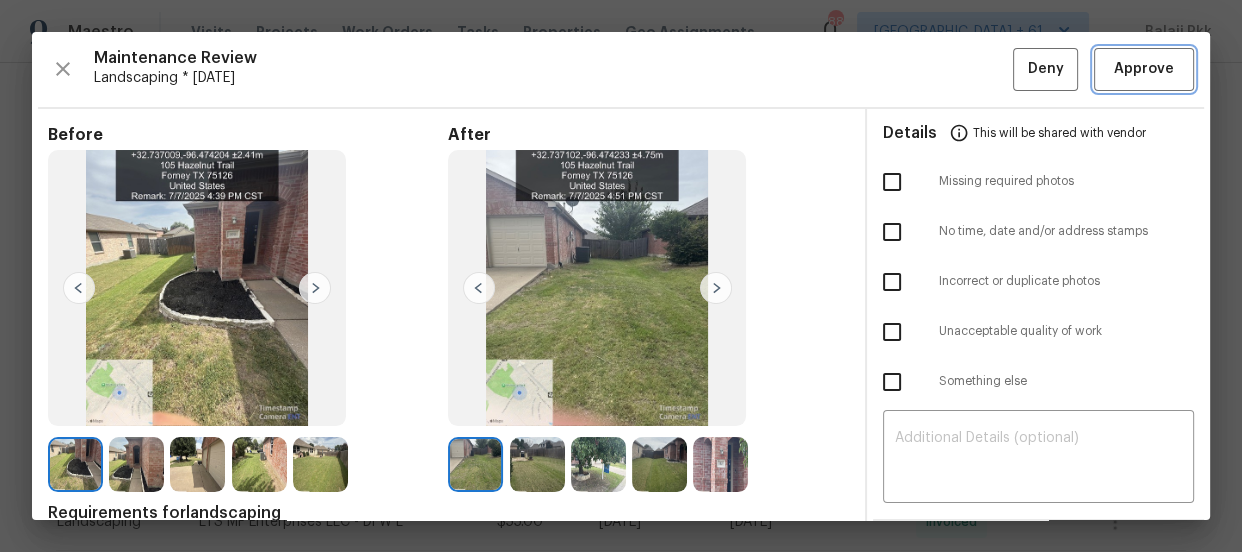 click on "Approve" at bounding box center (1144, 69) 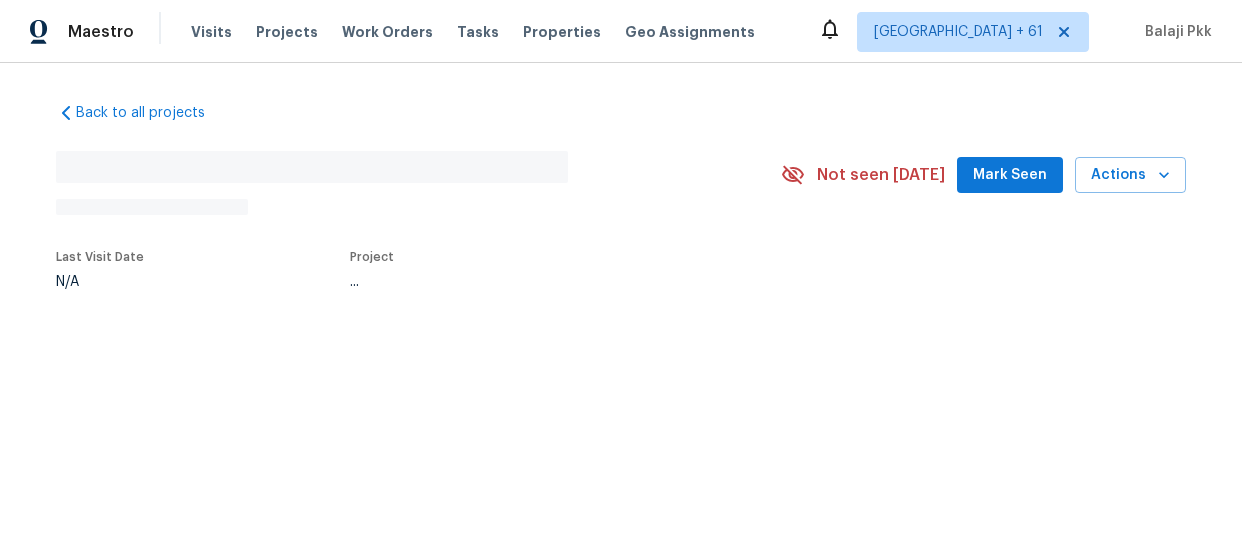 scroll, scrollTop: 0, scrollLeft: 0, axis: both 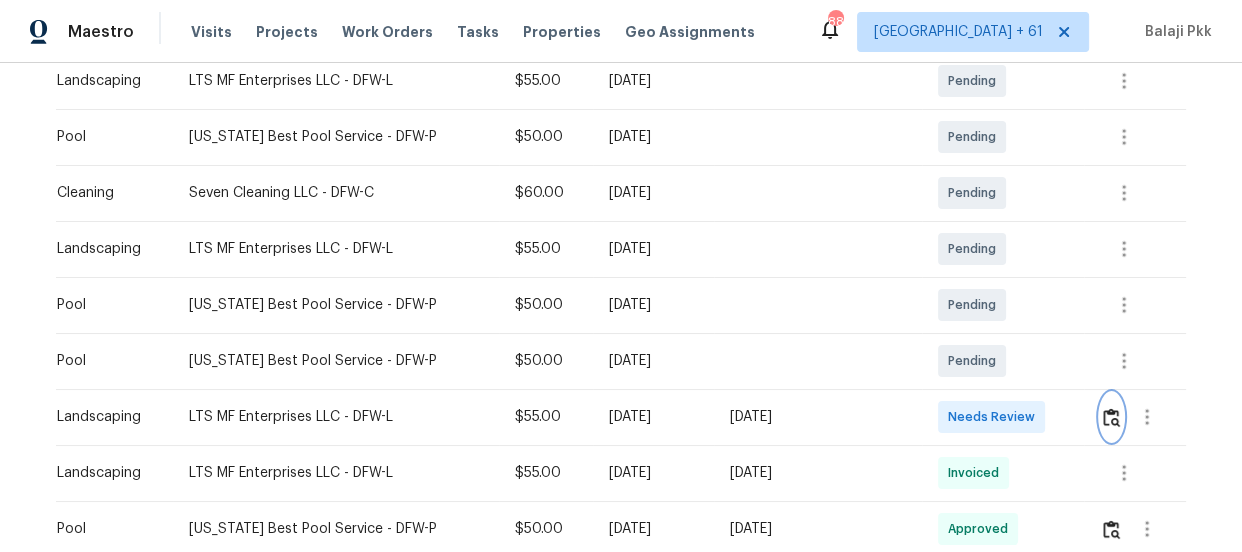 click at bounding box center (1111, 417) 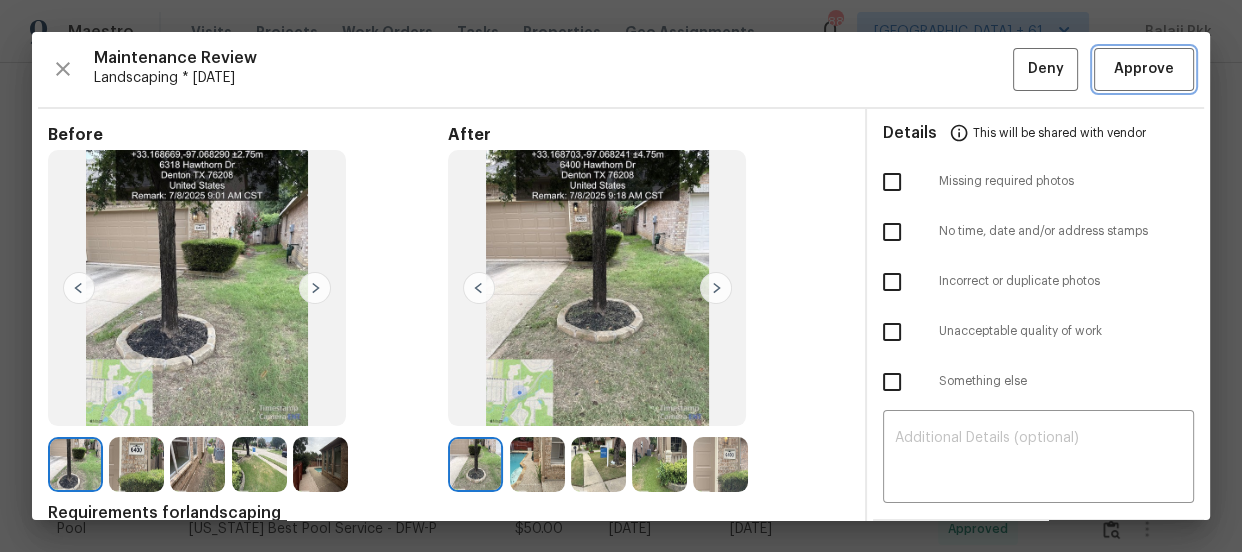 click on "Approve" at bounding box center [1144, 69] 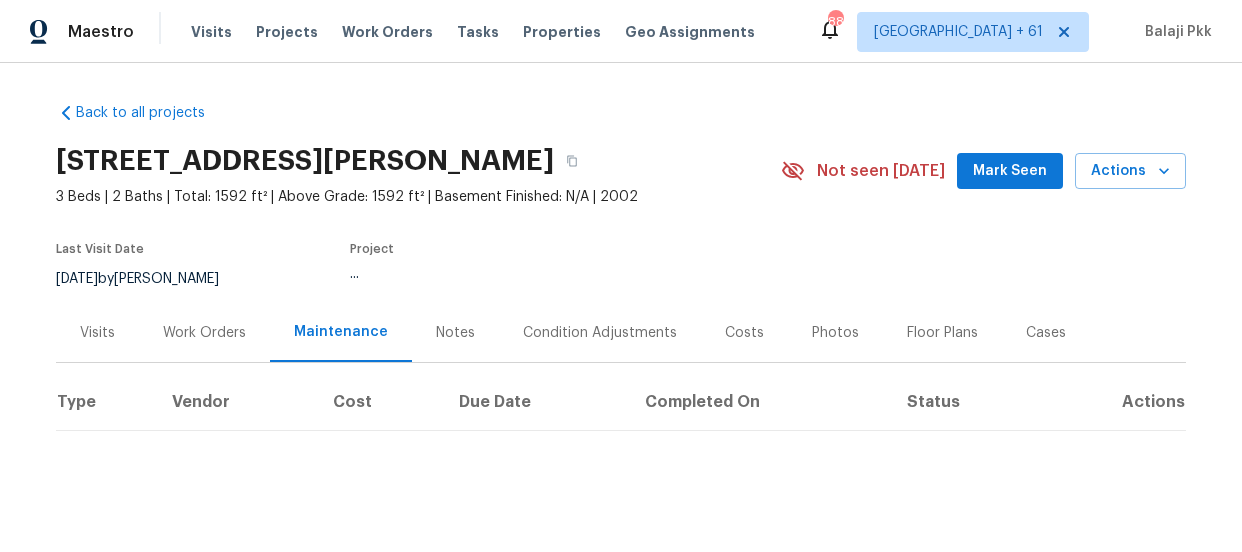 scroll, scrollTop: 0, scrollLeft: 0, axis: both 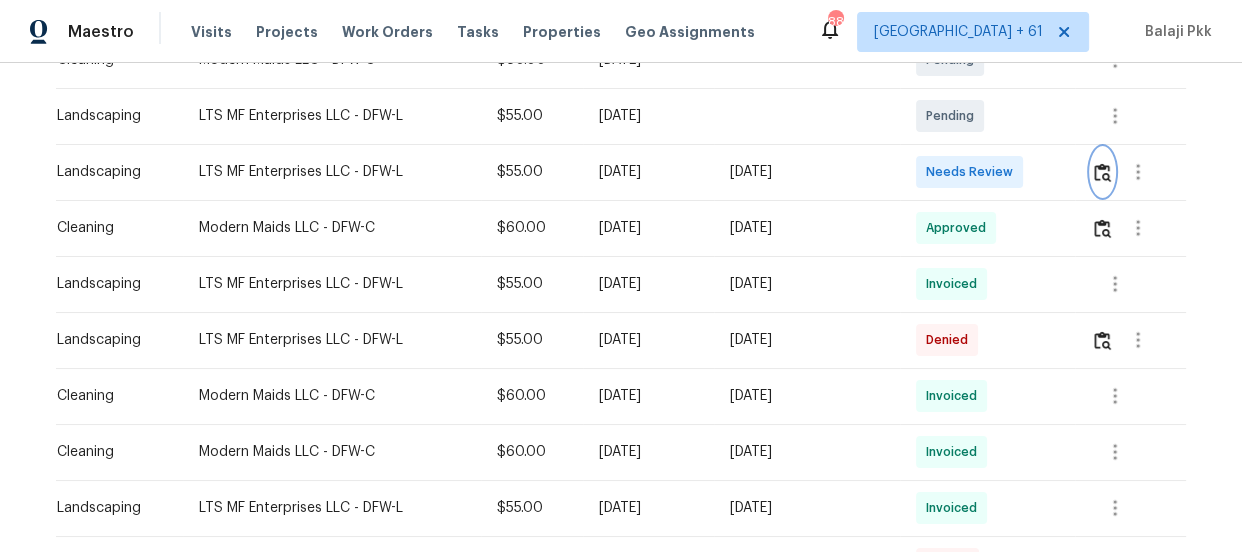 click at bounding box center (1102, 172) 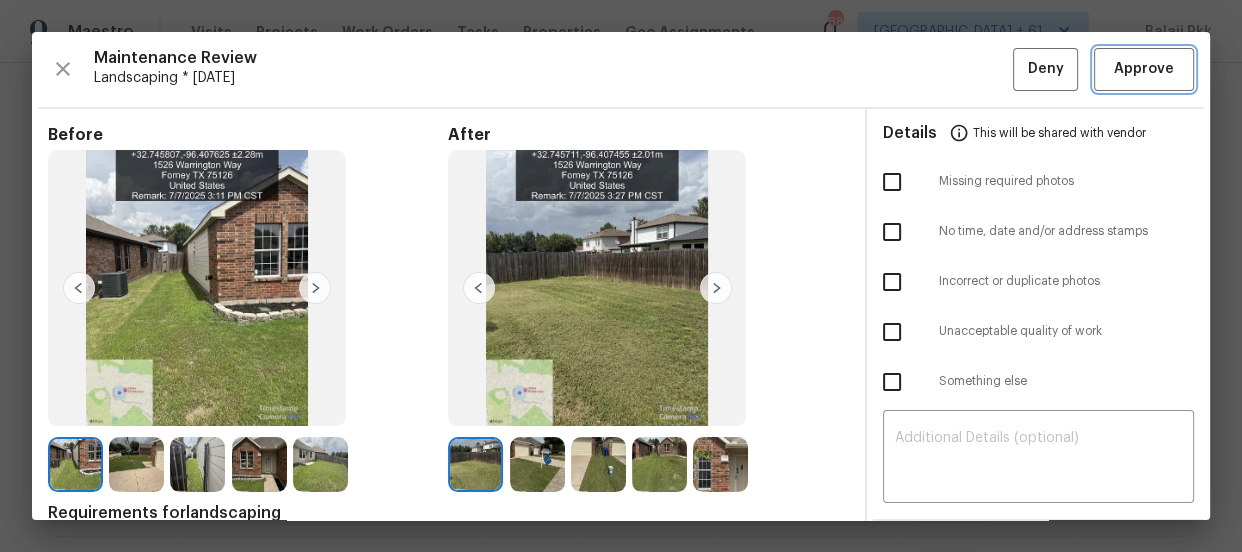 click on "Approve" at bounding box center (1144, 69) 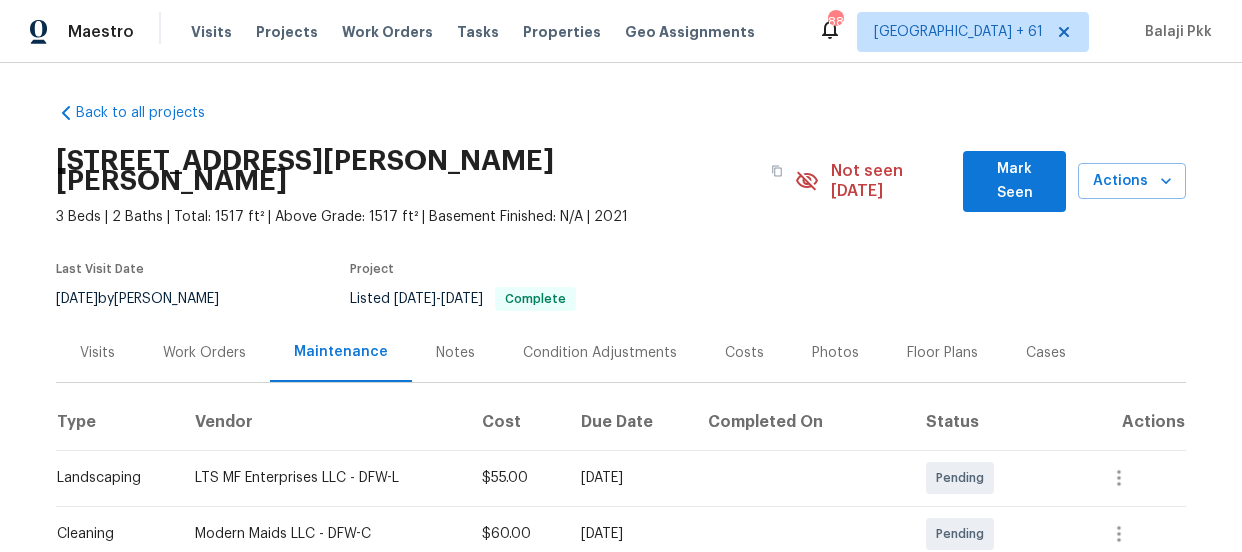 scroll, scrollTop: 0, scrollLeft: 0, axis: both 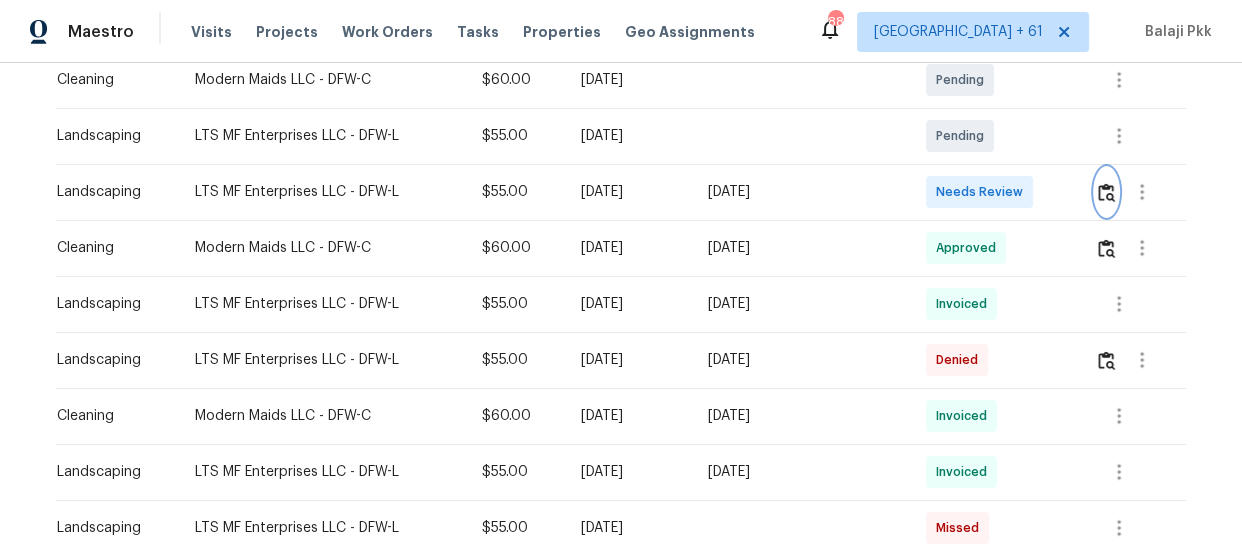 click at bounding box center [1106, 192] 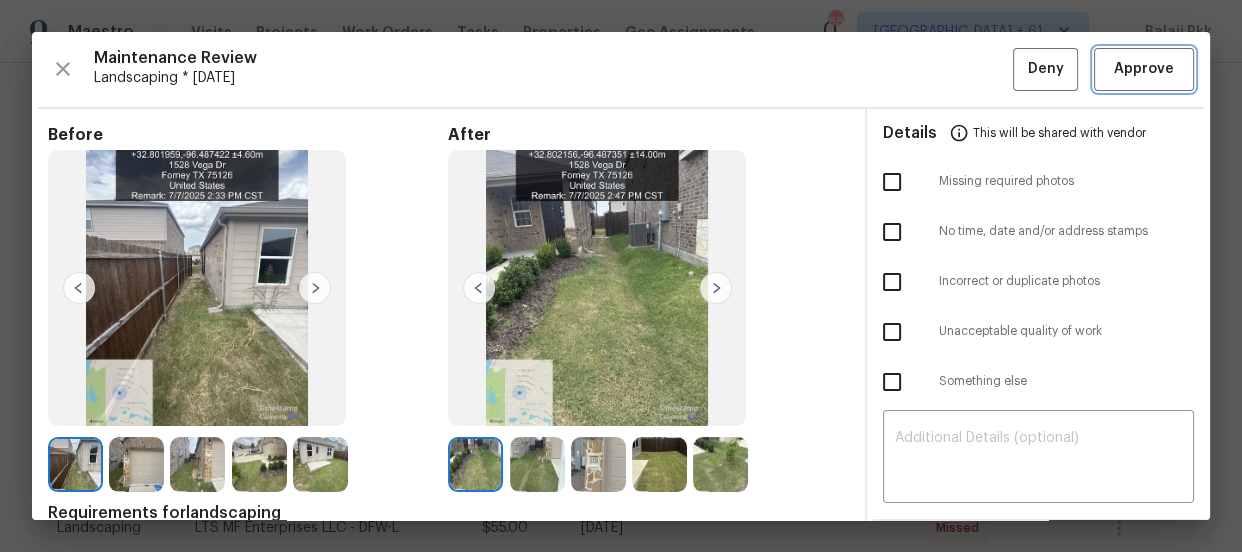 click on "Approve" at bounding box center [1144, 69] 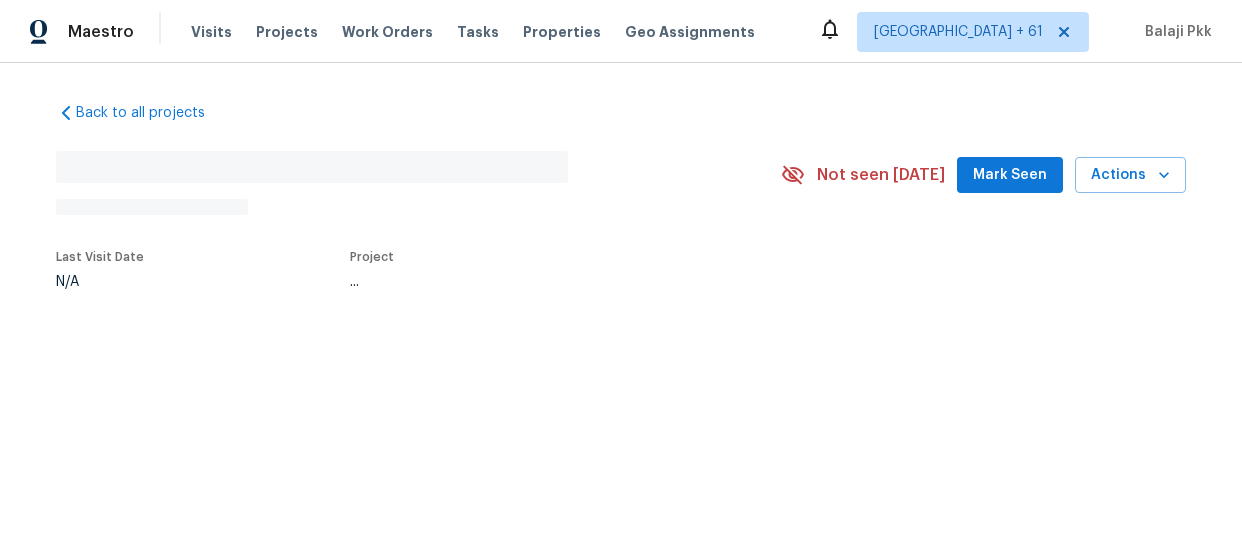 scroll, scrollTop: 0, scrollLeft: 0, axis: both 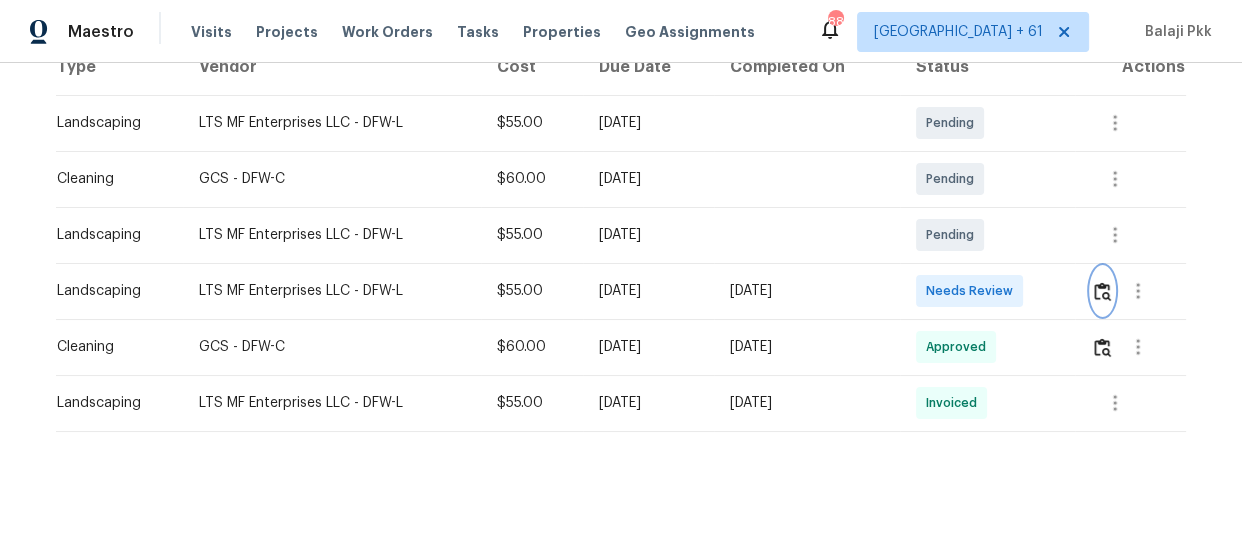 click at bounding box center [1102, 291] 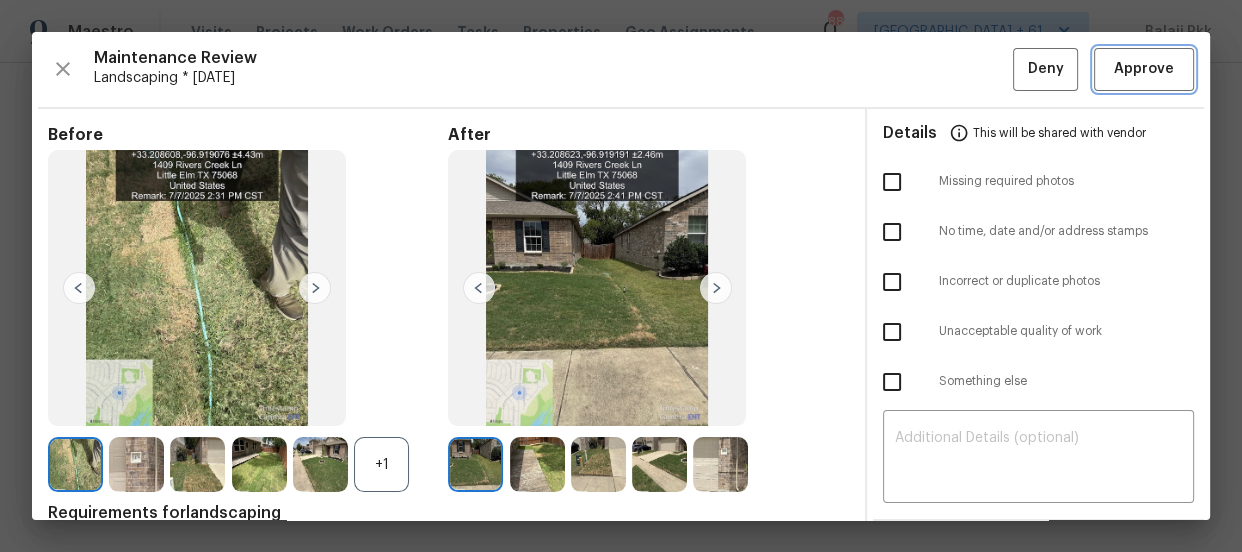 click on "Approve" at bounding box center (1144, 69) 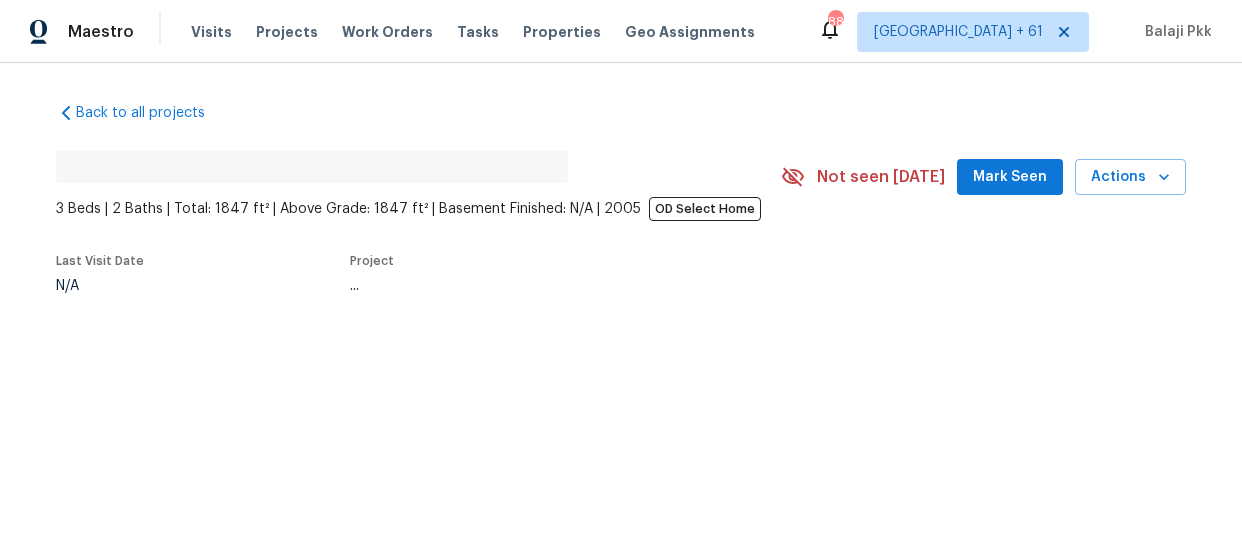 scroll, scrollTop: 0, scrollLeft: 0, axis: both 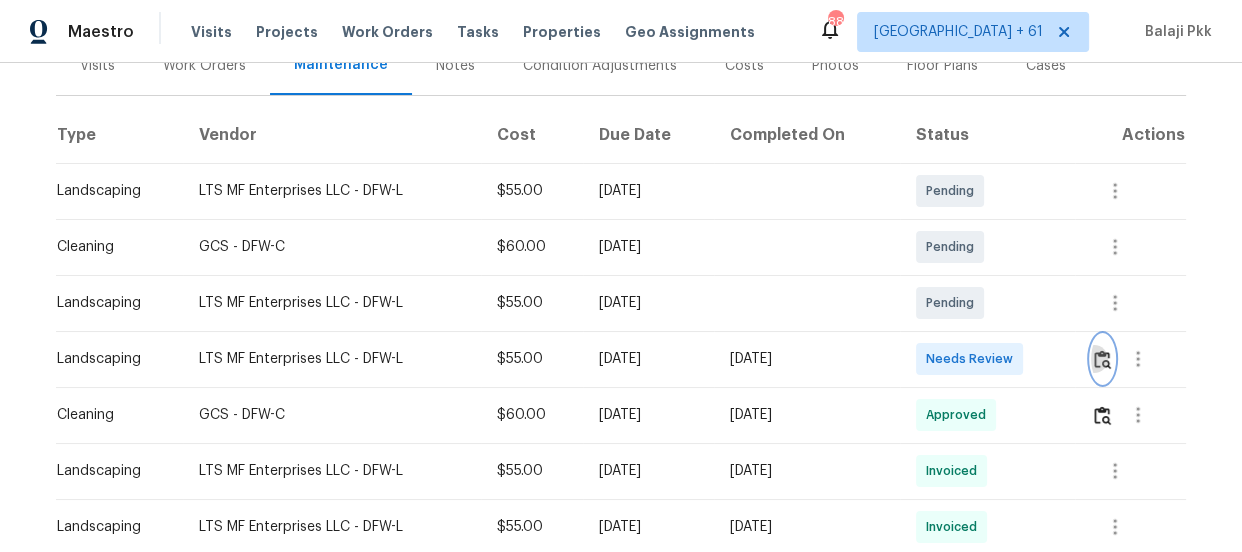 click at bounding box center [1102, 359] 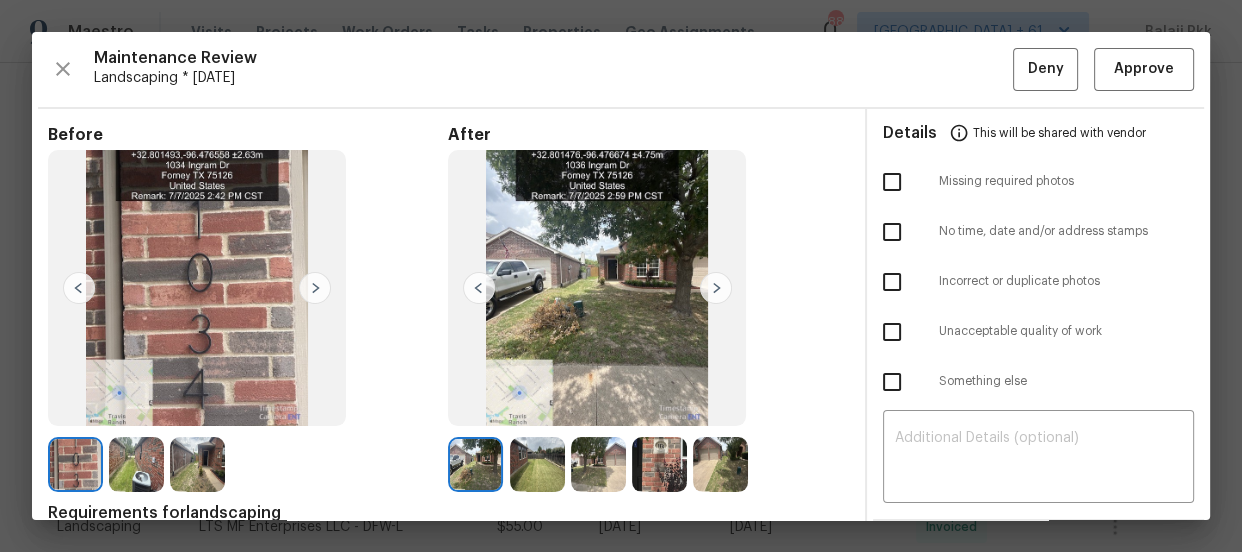 scroll, scrollTop: 0, scrollLeft: 0, axis: both 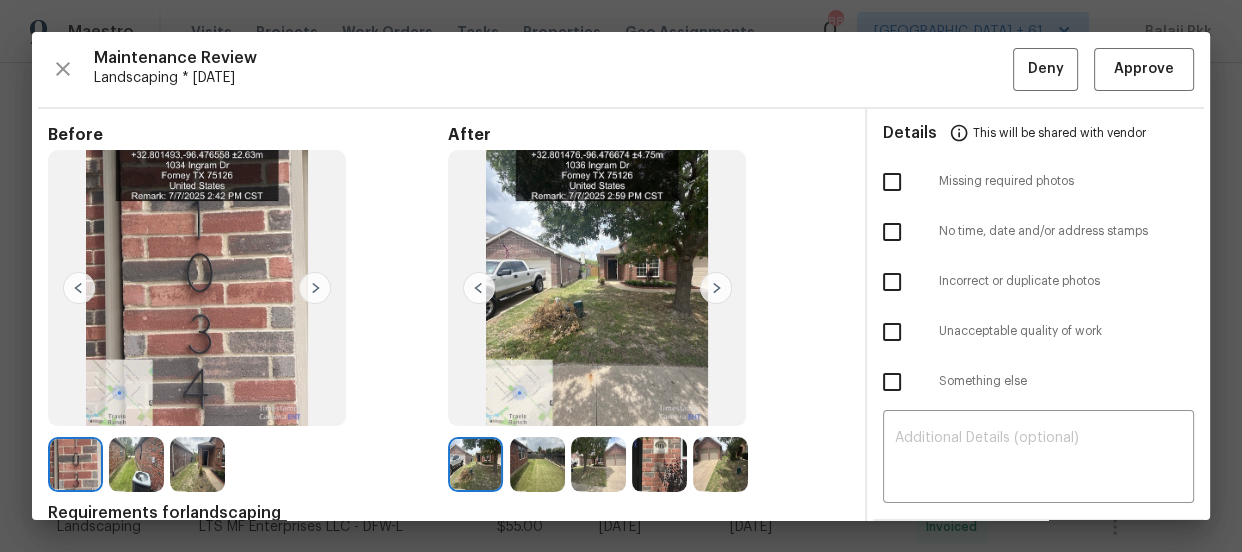 click at bounding box center (892, 182) 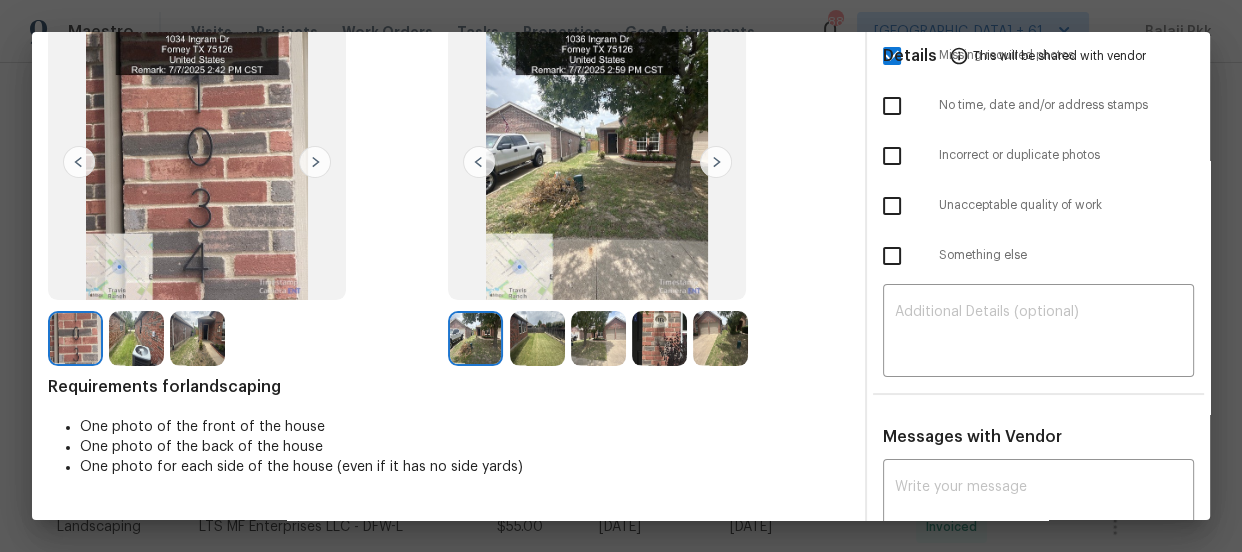 scroll, scrollTop: 320, scrollLeft: 0, axis: vertical 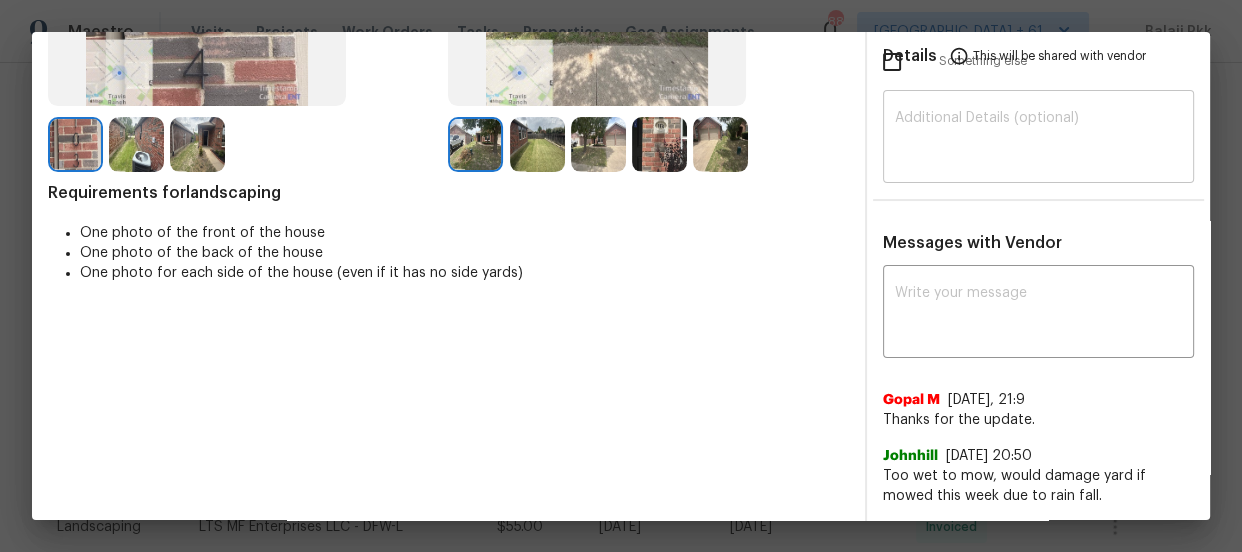 click at bounding box center [1038, 139] 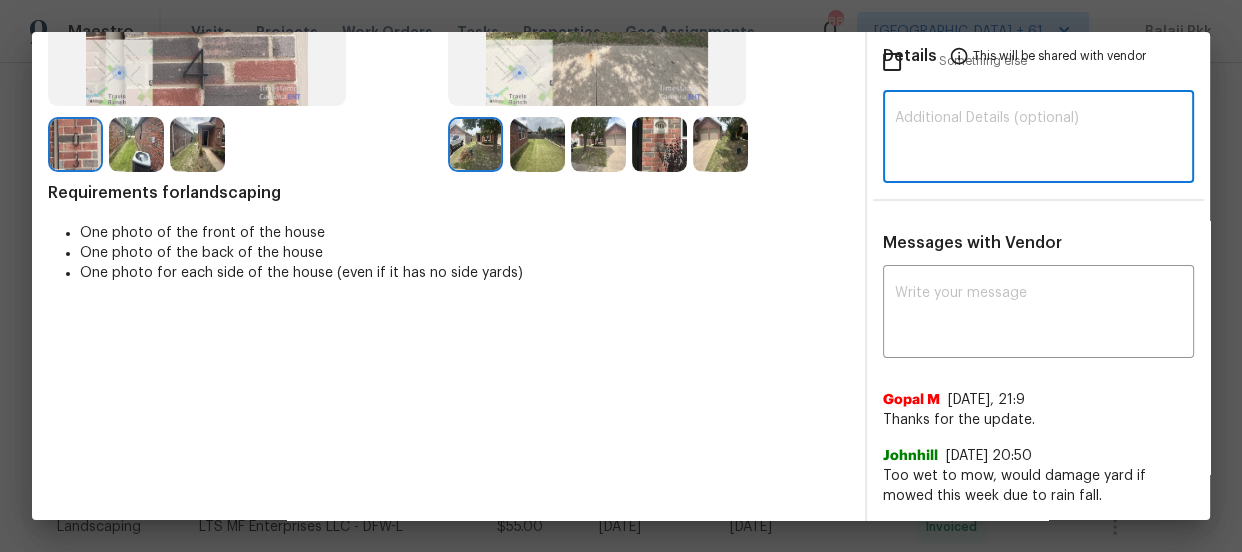 paste on "Maintenance Audit Team: Hello! Unfortunately, this Landscaping visit completed on 07/12/2025 has been denied because we are missing the required photos for approval. For approval, please upload the required photos in the before section only if the missing photos were taken on the same day the visit was completed. If those photos are available, they must be uploaded within 48 hours of the original visit date. If the required photos were not taken on the day of the visit, the denial will remain in place. If you or your team need a refresher on the quality standards and requirements, please refer to the updated Standards of Work that have been distributed via email. Thank you!" 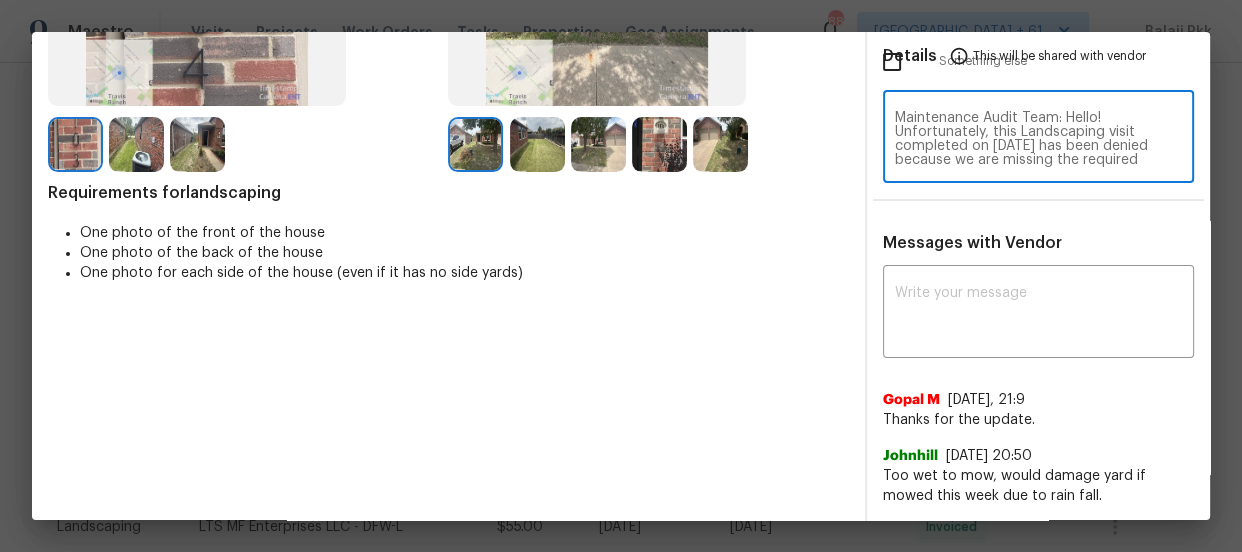 scroll, scrollTop: 210, scrollLeft: 0, axis: vertical 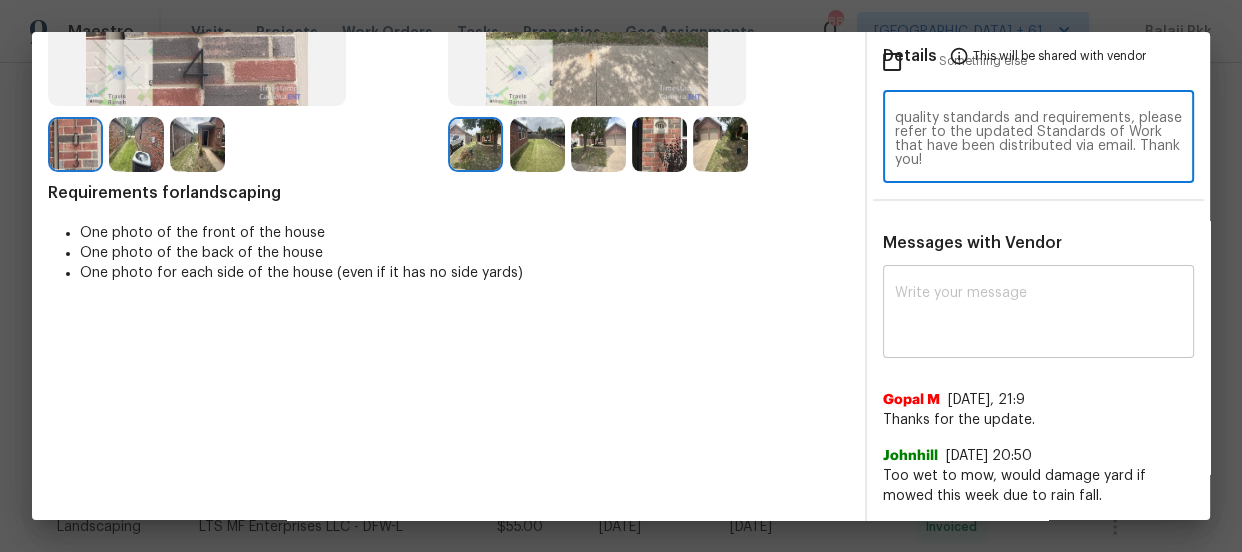 type on "Maintenance Audit Team: Hello! Unfortunately, this Landscaping visit completed on 07/12/2025 has been denied because we are missing the required photos for approval. For approval, please upload the required photos in the before section only if the missing photos were taken on the same day the visit was completed. If those photos are available, they must be uploaded within 48 hours of the original visit date. If the required photos were not taken on the day of the visit, the denial will remain in place. If you or your team need a refresher on the quality standards and requirements, please refer to the updated Standards of Work that have been distributed via email. Thank you!" 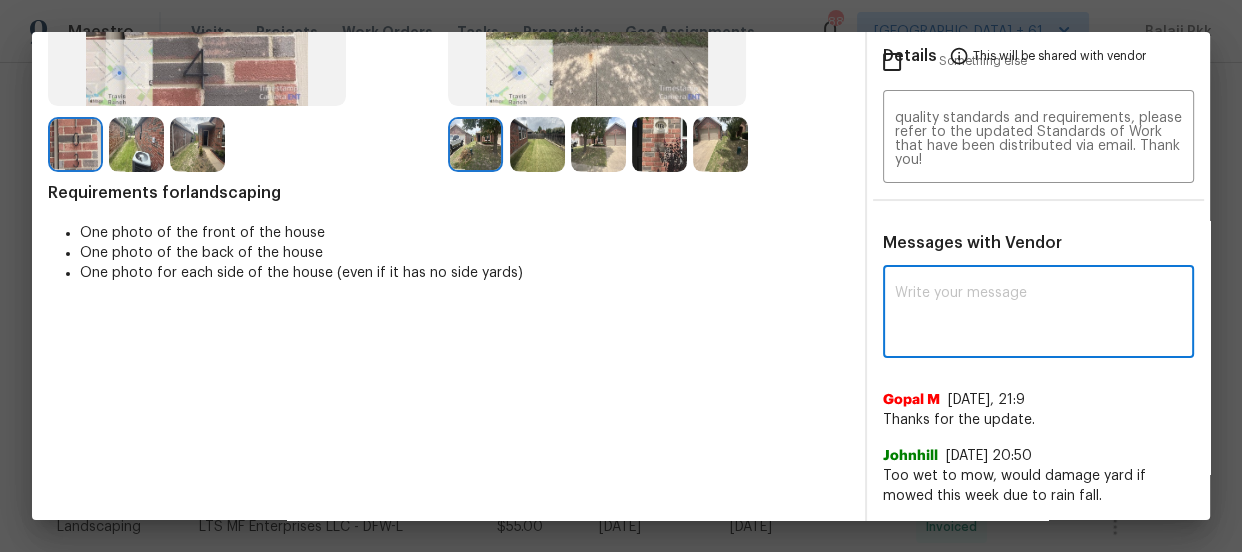 click at bounding box center (1038, 314) 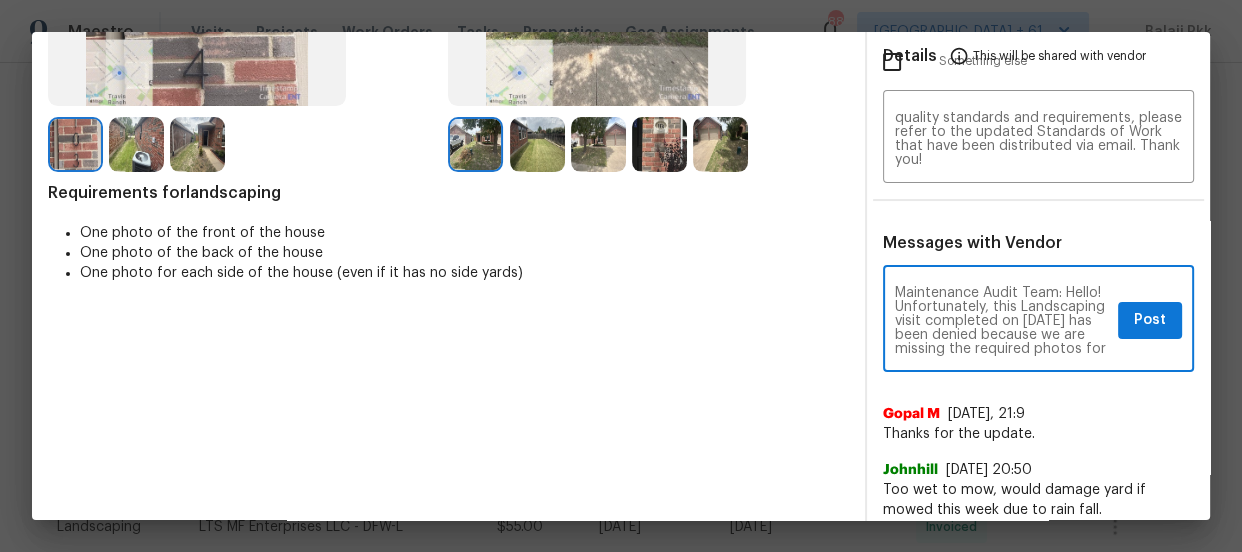 scroll, scrollTop: 308, scrollLeft: 0, axis: vertical 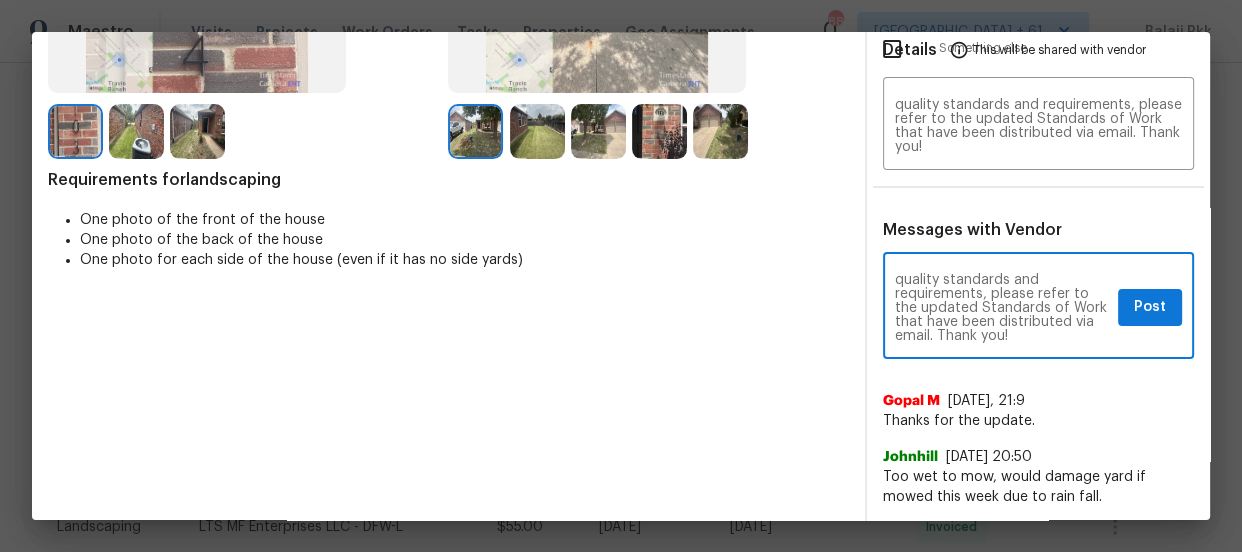 type on "Maintenance Audit Team: Hello! Unfortunately, this Landscaping visit completed on 07/12/2025 has been denied because we are missing the required photos for approval. For approval, please upload the required photos in the before section only if the missing photos were taken on the same day the visit was completed. If those photos are available, they must be uploaded within 48 hours of the original visit date. If the required photos were not taken on the day of the visit, the denial will remain in place. If you or your team need a refresher on the quality standards and requirements, please refer to the updated Standards of Work that have been distributed via email. Thank you!" 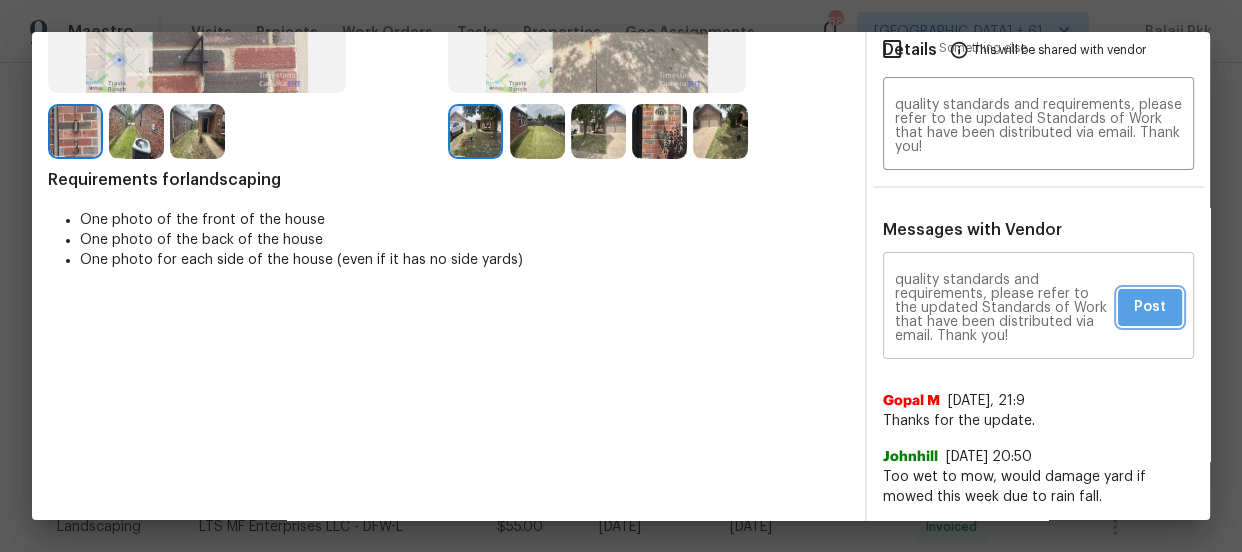 click on "Post" at bounding box center [1150, 307] 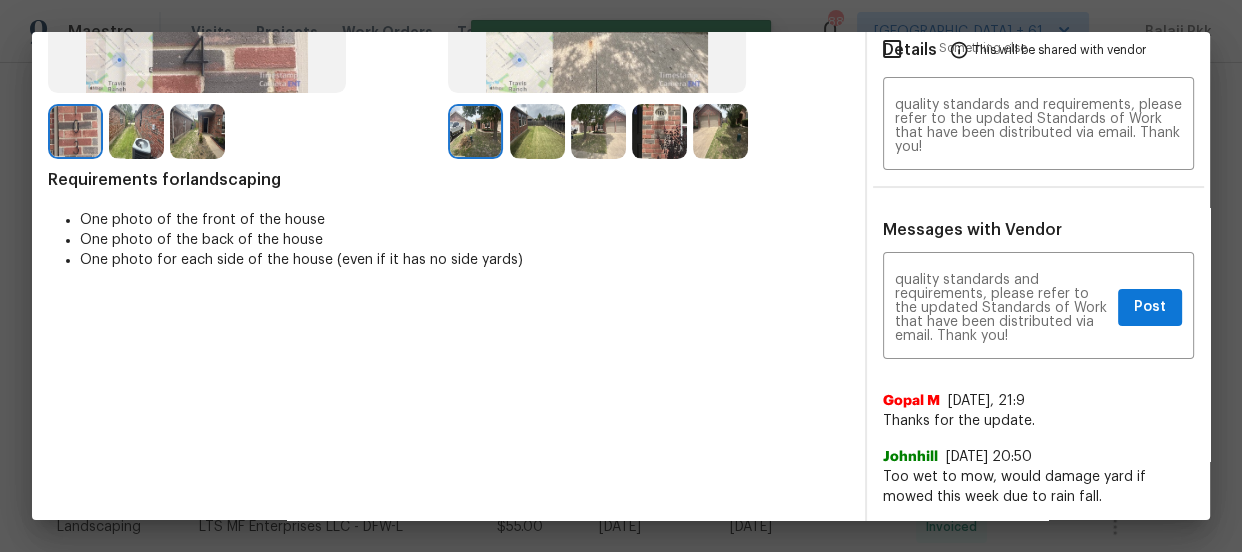 type 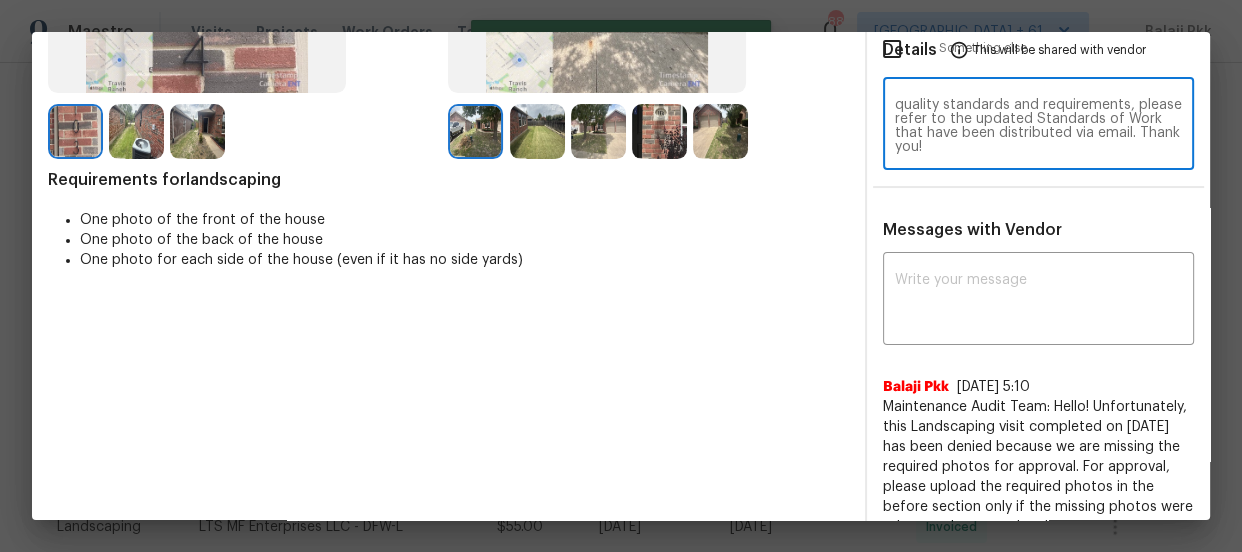 scroll, scrollTop: 0, scrollLeft: 0, axis: both 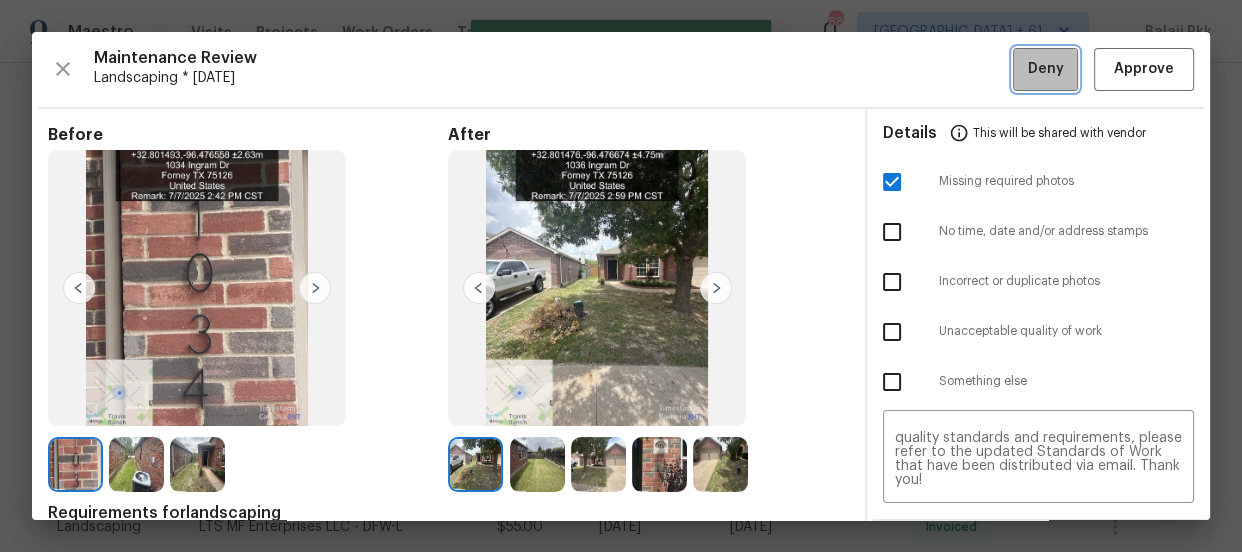 click on "Deny" at bounding box center [1046, 69] 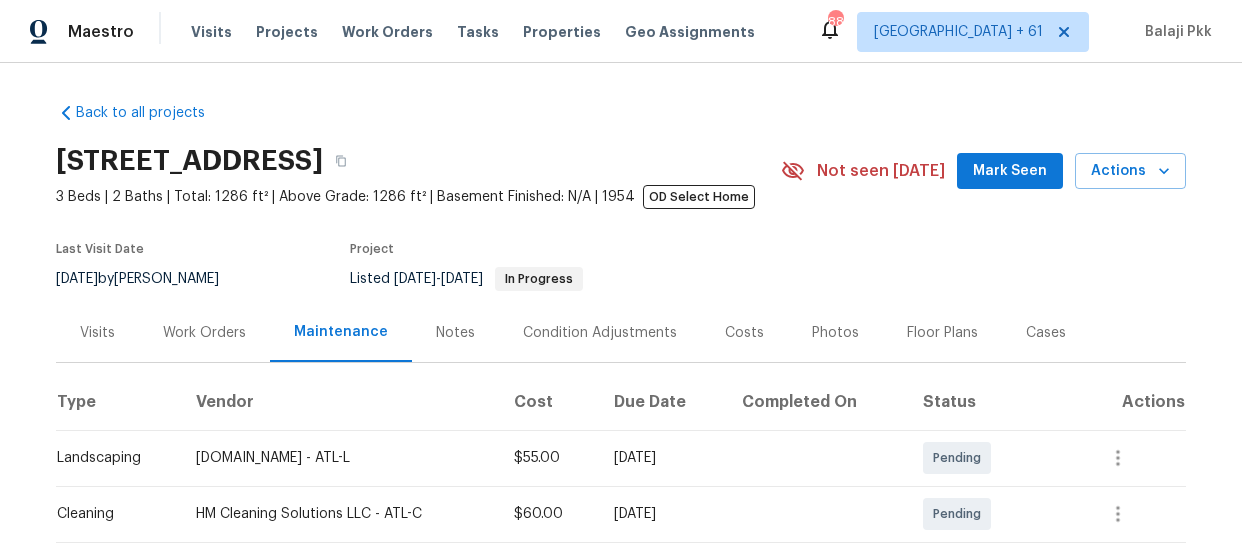 scroll, scrollTop: 0, scrollLeft: 0, axis: both 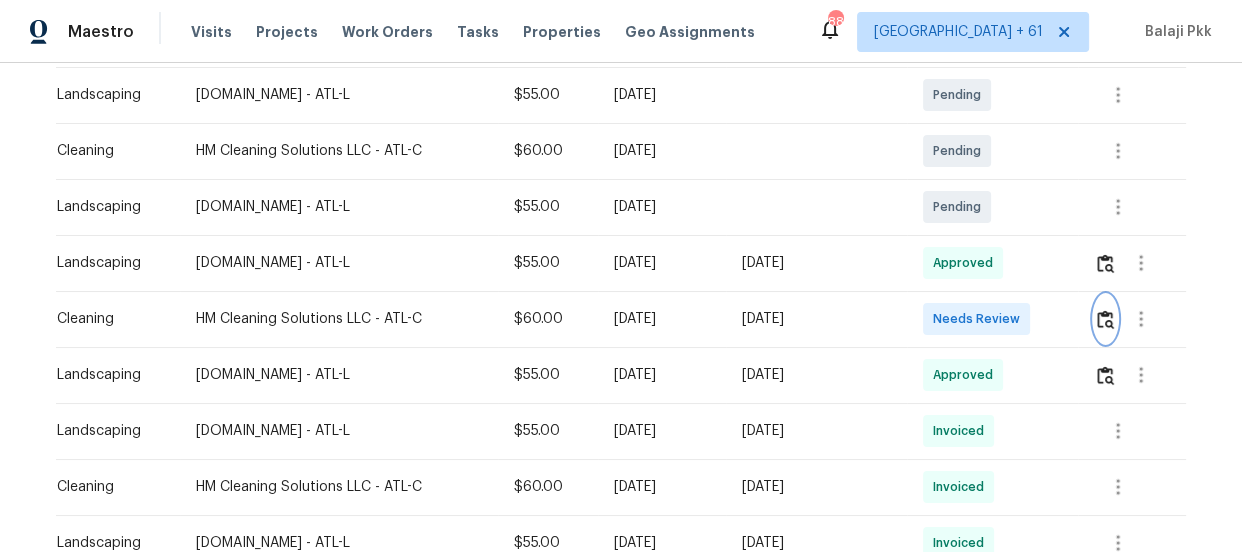 click at bounding box center (1105, 319) 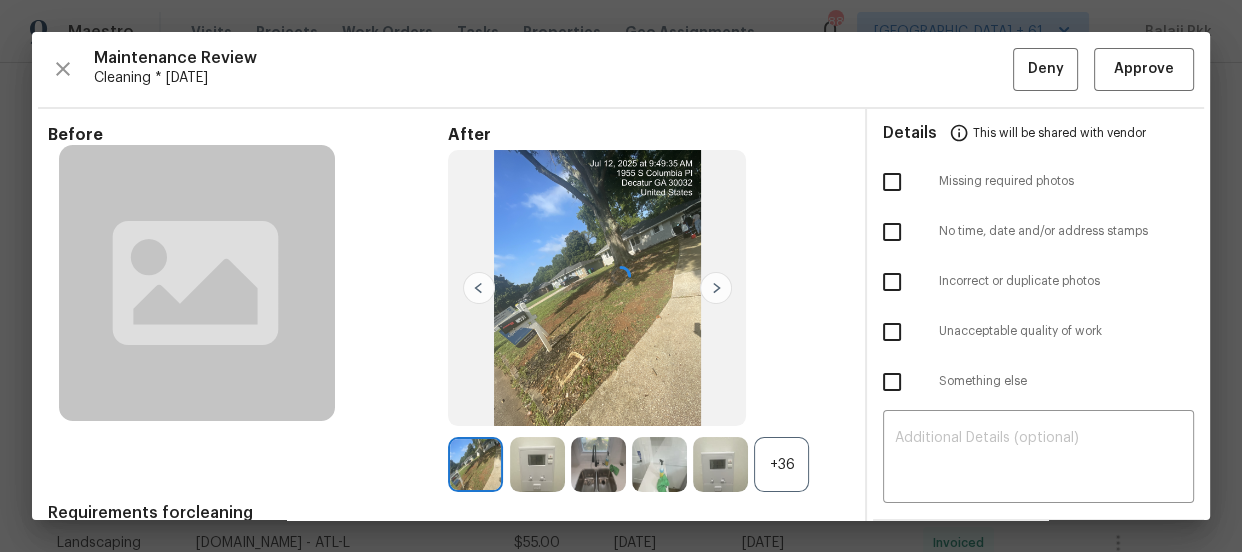 click on "+36" at bounding box center [781, 464] 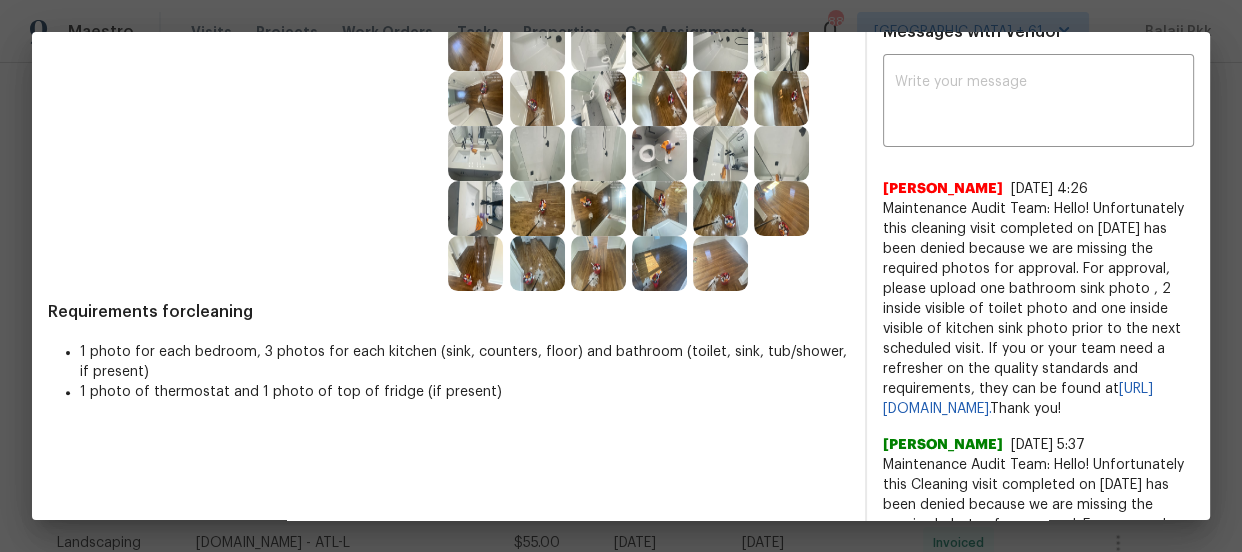 scroll, scrollTop: 545, scrollLeft: 0, axis: vertical 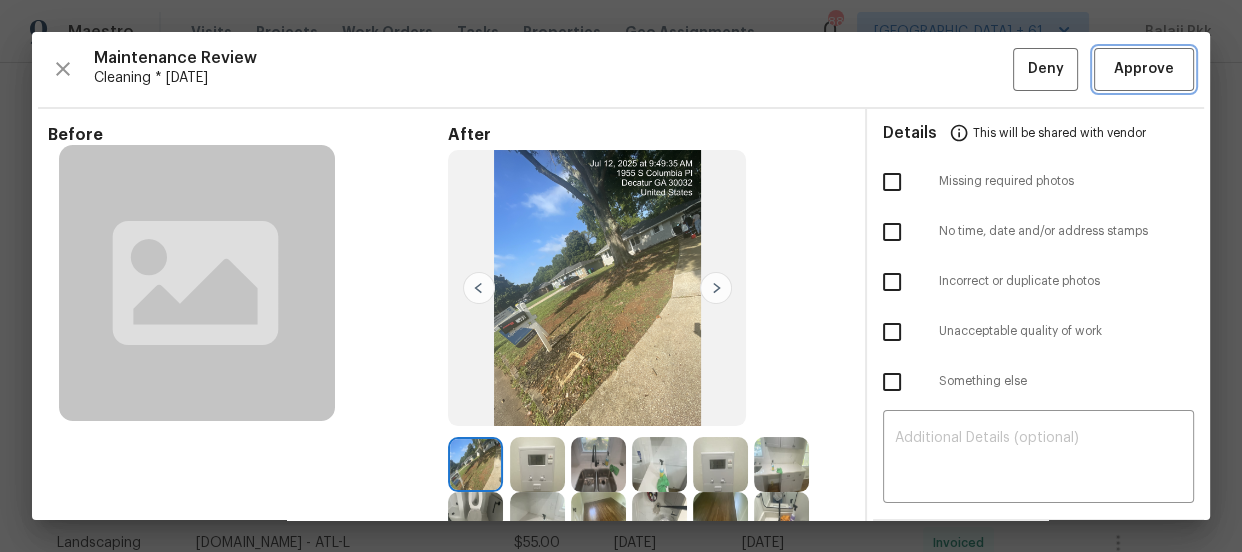 click on "Approve" at bounding box center [1144, 69] 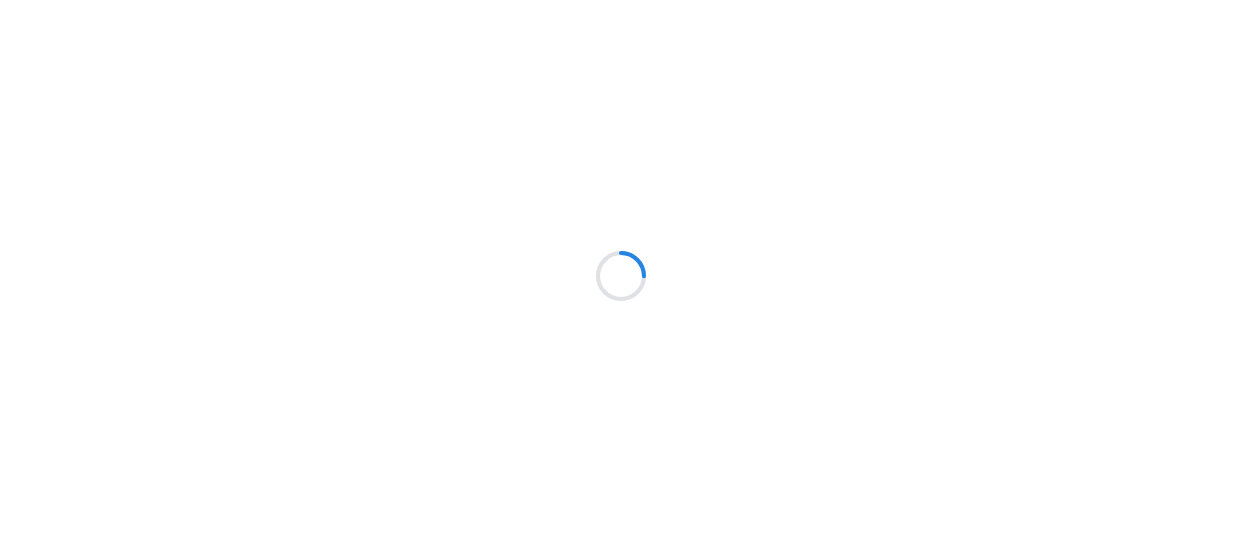 scroll, scrollTop: 0, scrollLeft: 0, axis: both 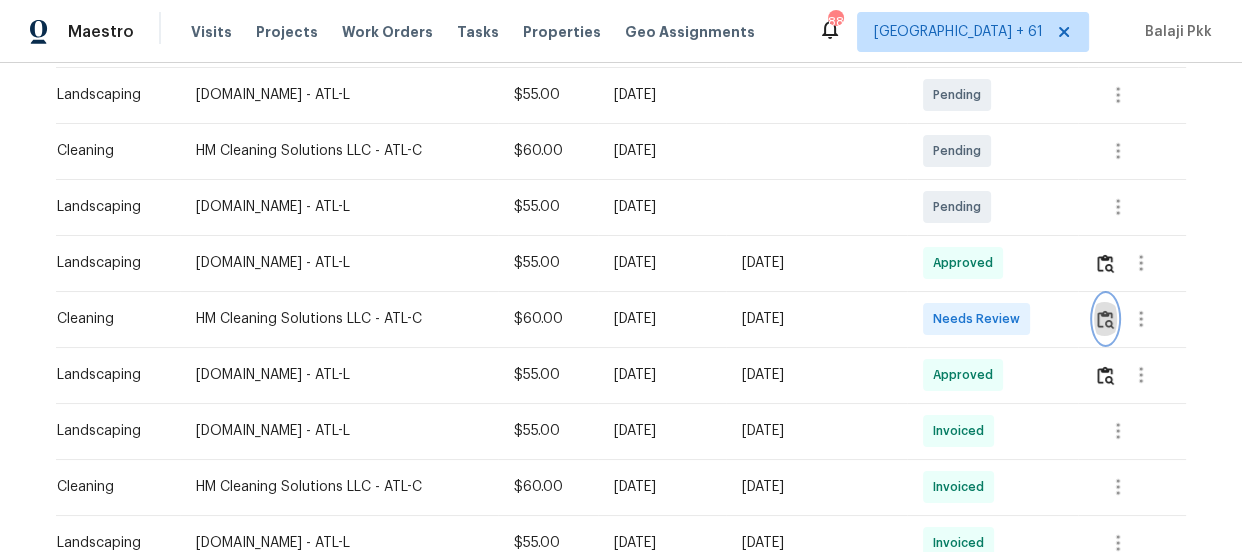 click at bounding box center (1105, 319) 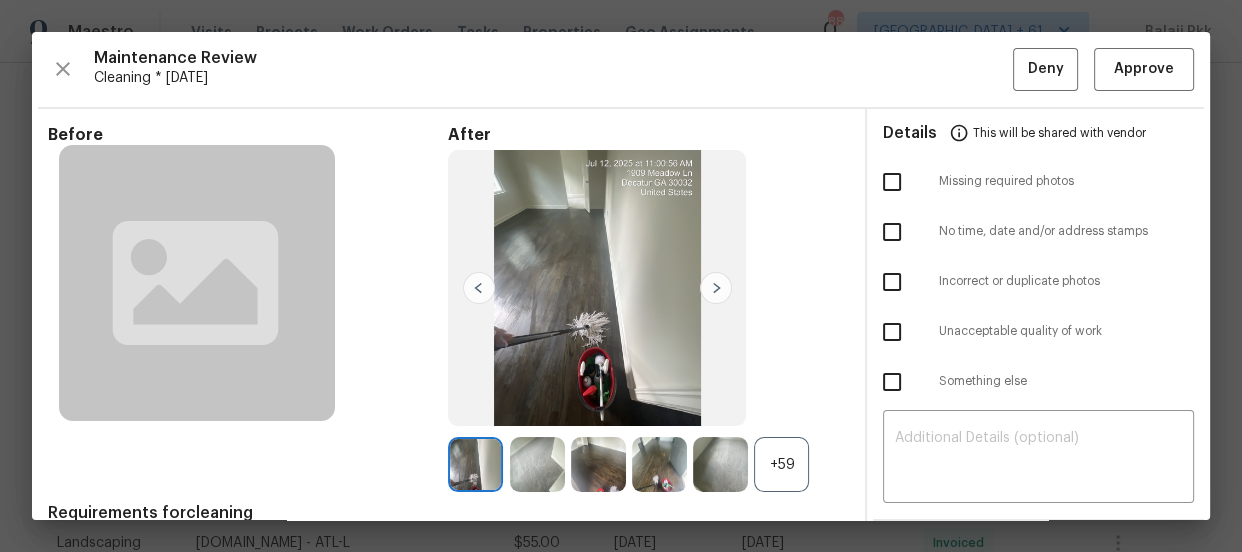 click on "+59" at bounding box center (781, 464) 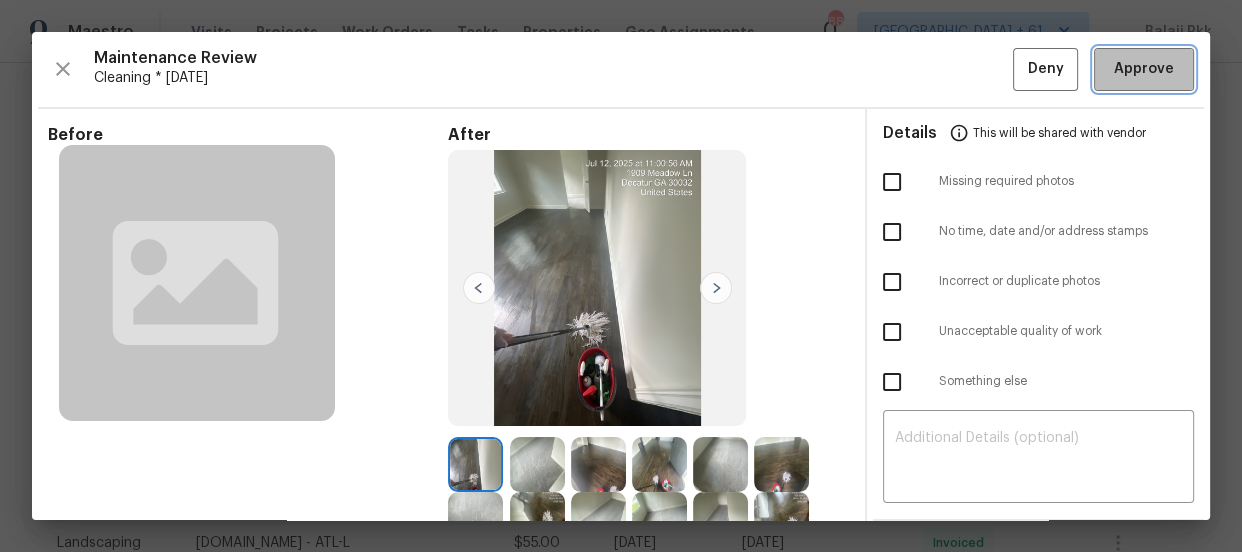 click on "Approve" at bounding box center (1144, 69) 